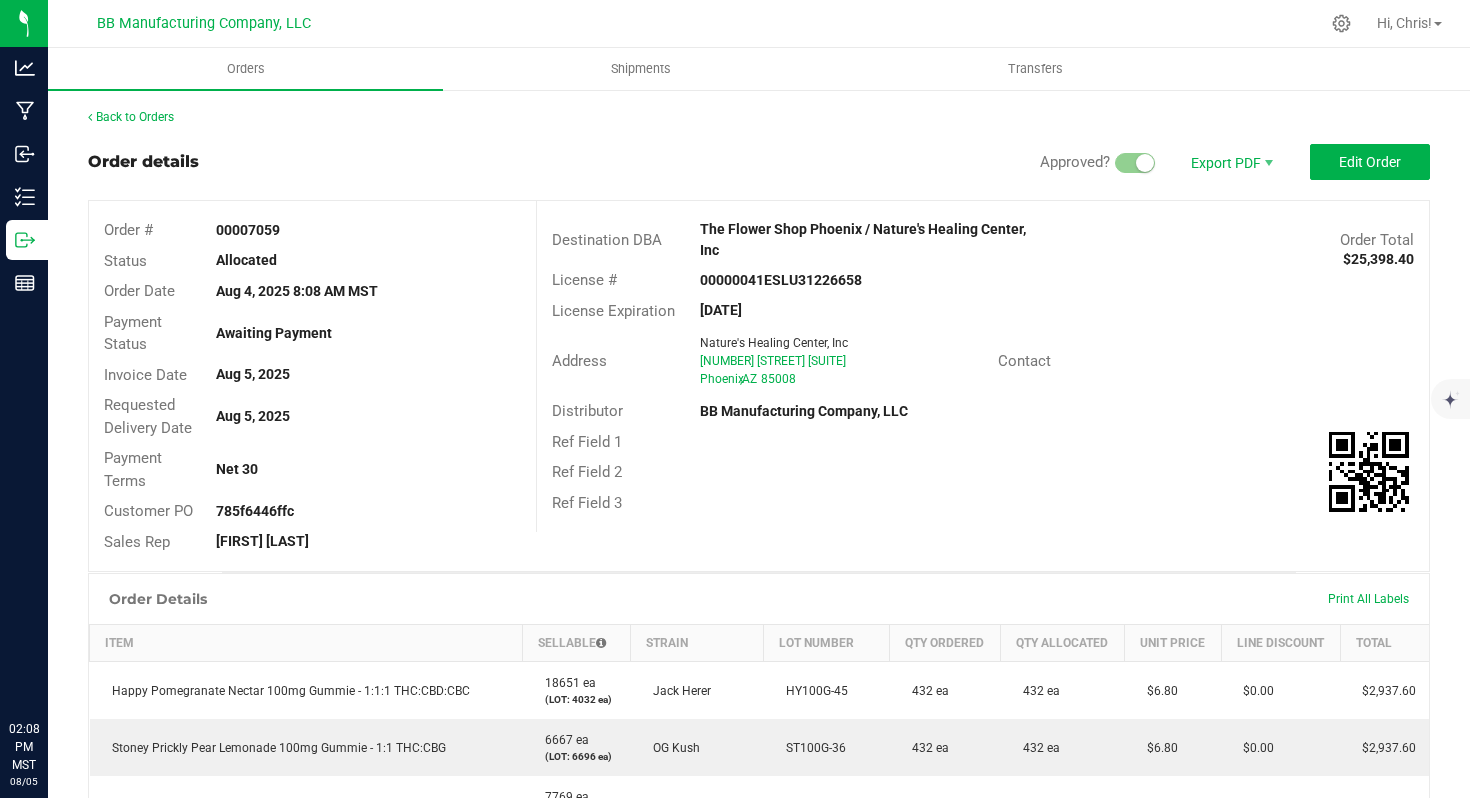 scroll, scrollTop: 0, scrollLeft: 0, axis: both 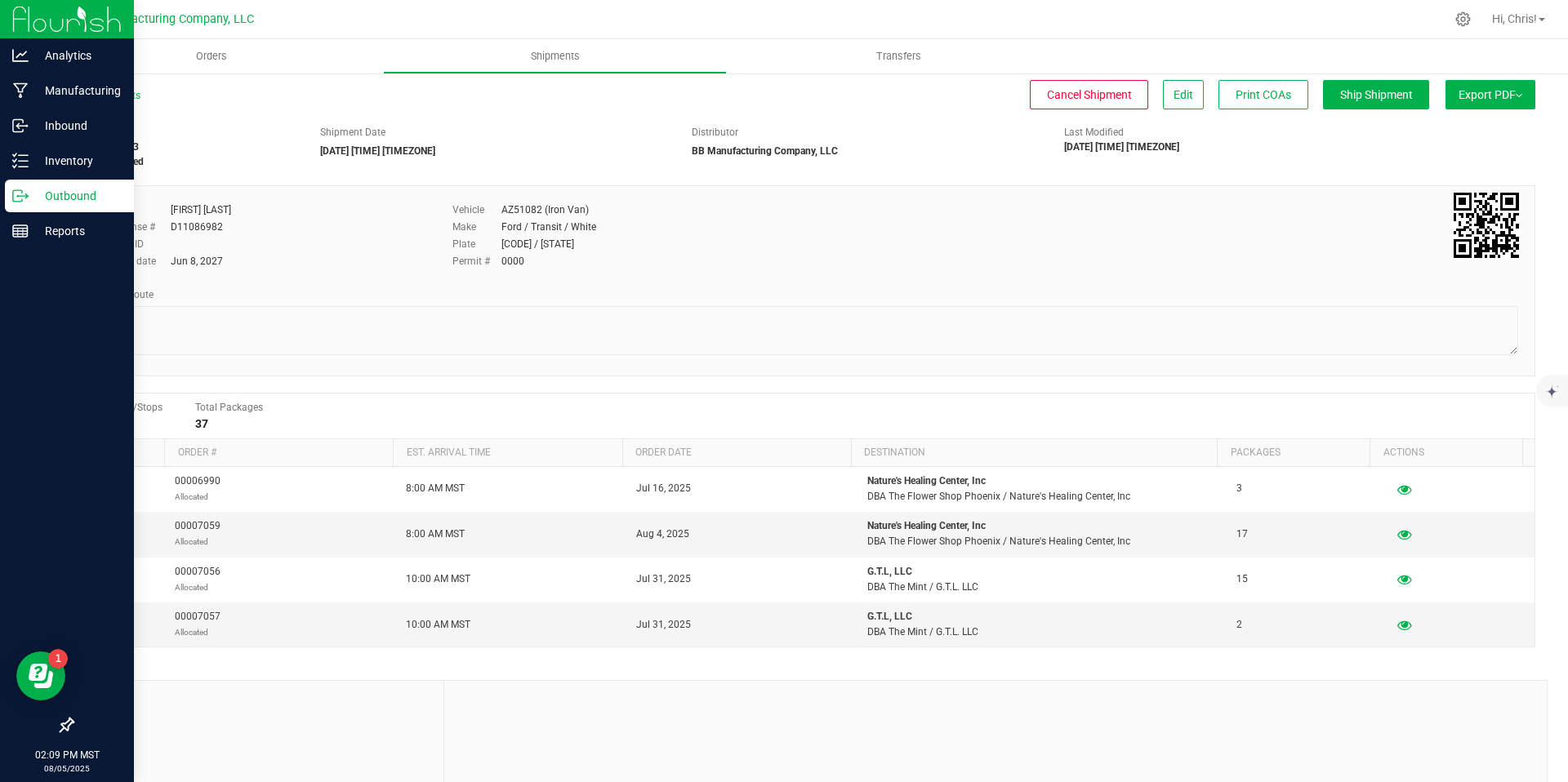click on "Outbound" at bounding box center [78, 196] 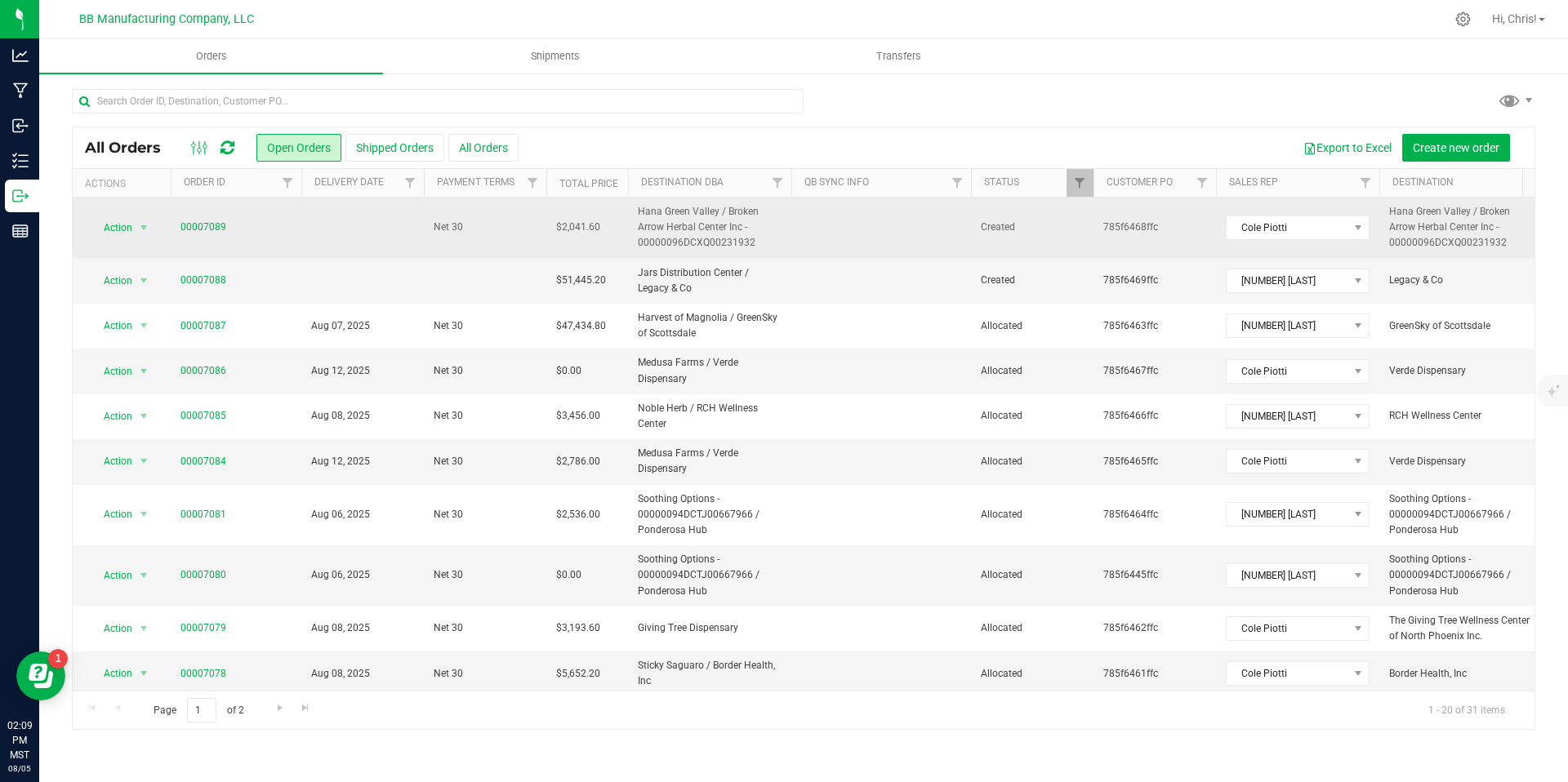 click on "00007089" at bounding box center (236, 227) 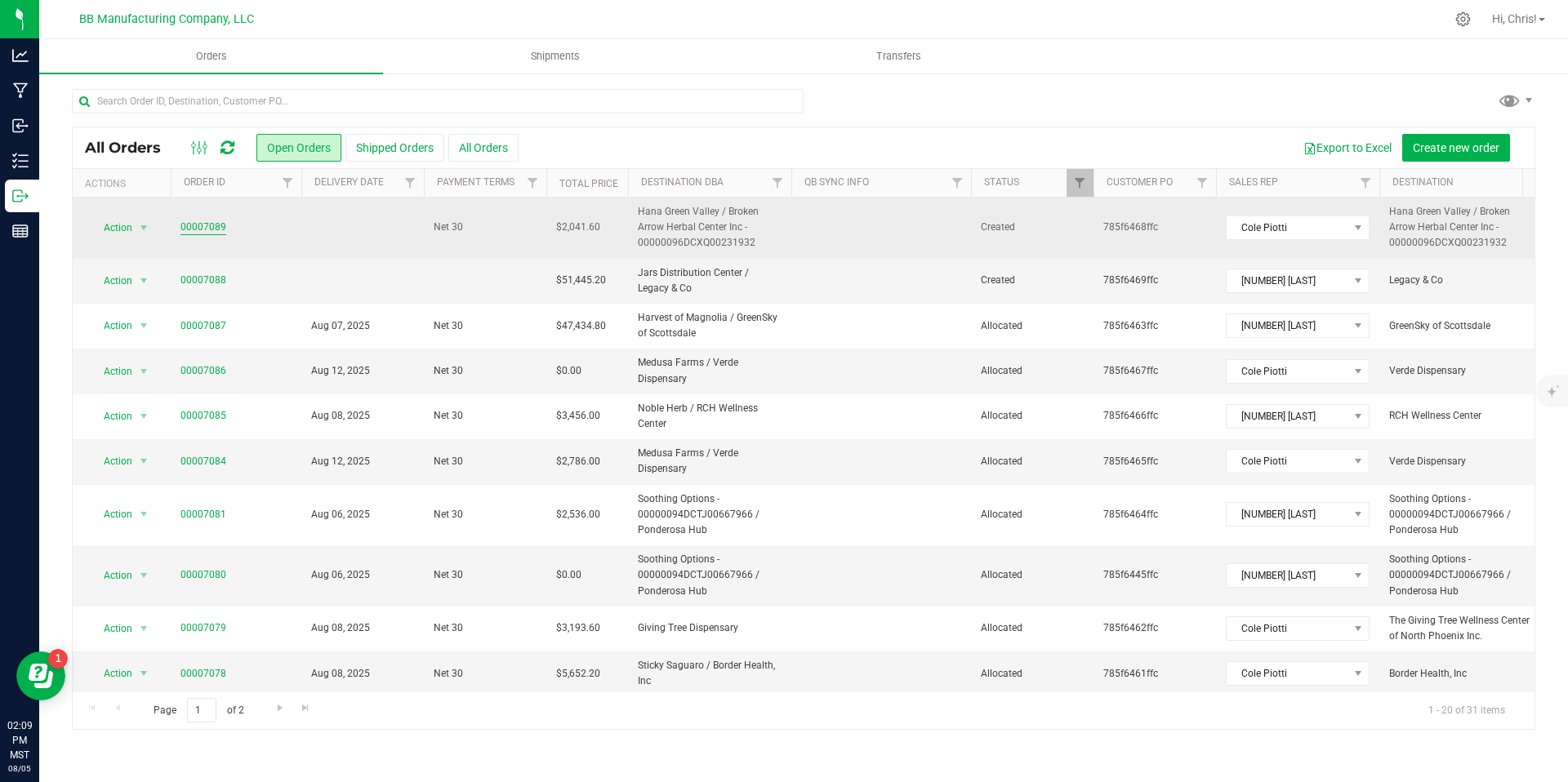click on "00007089" at bounding box center [203, 227] 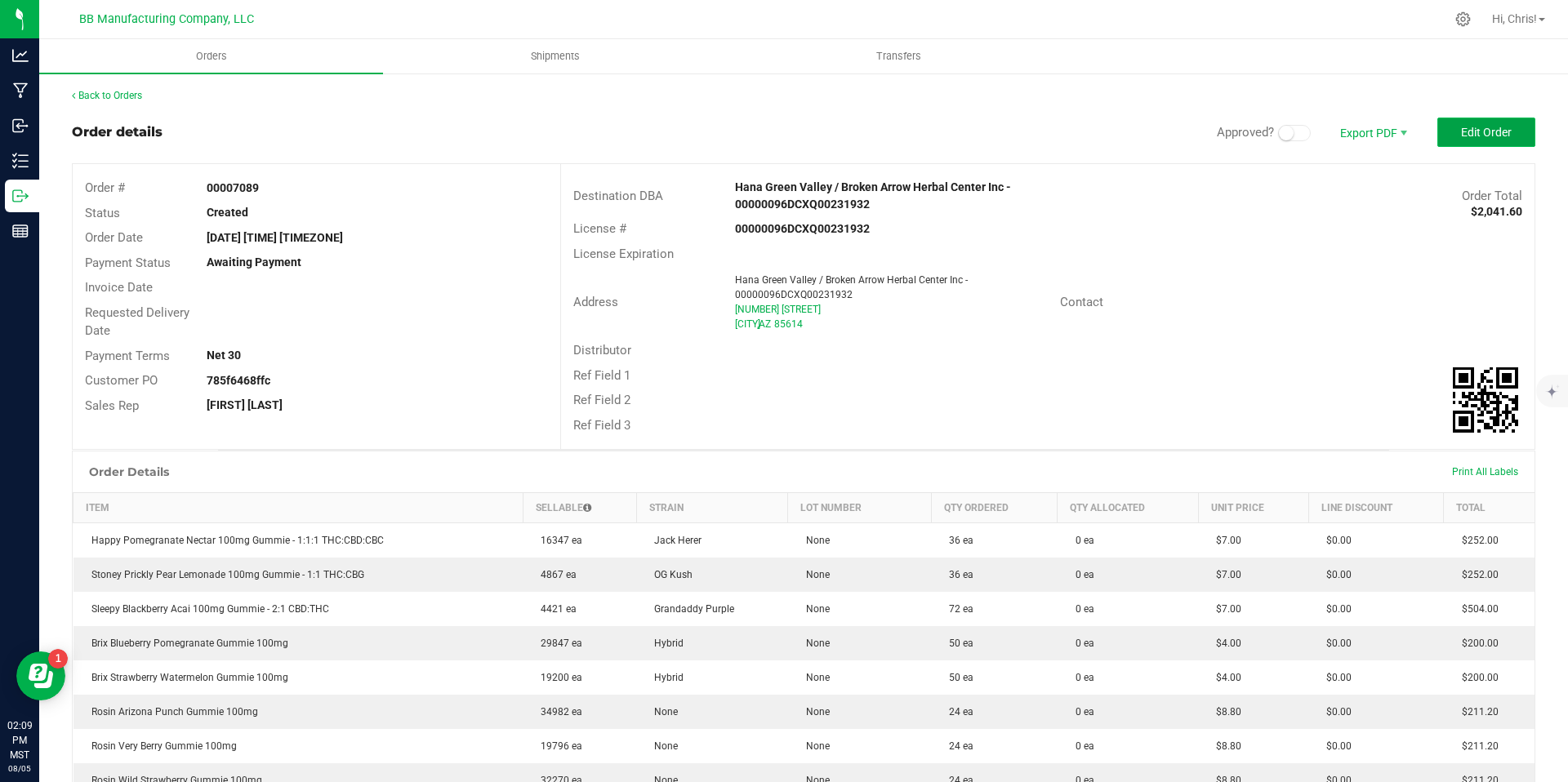 click on "Edit Order" at bounding box center (1486, 132) 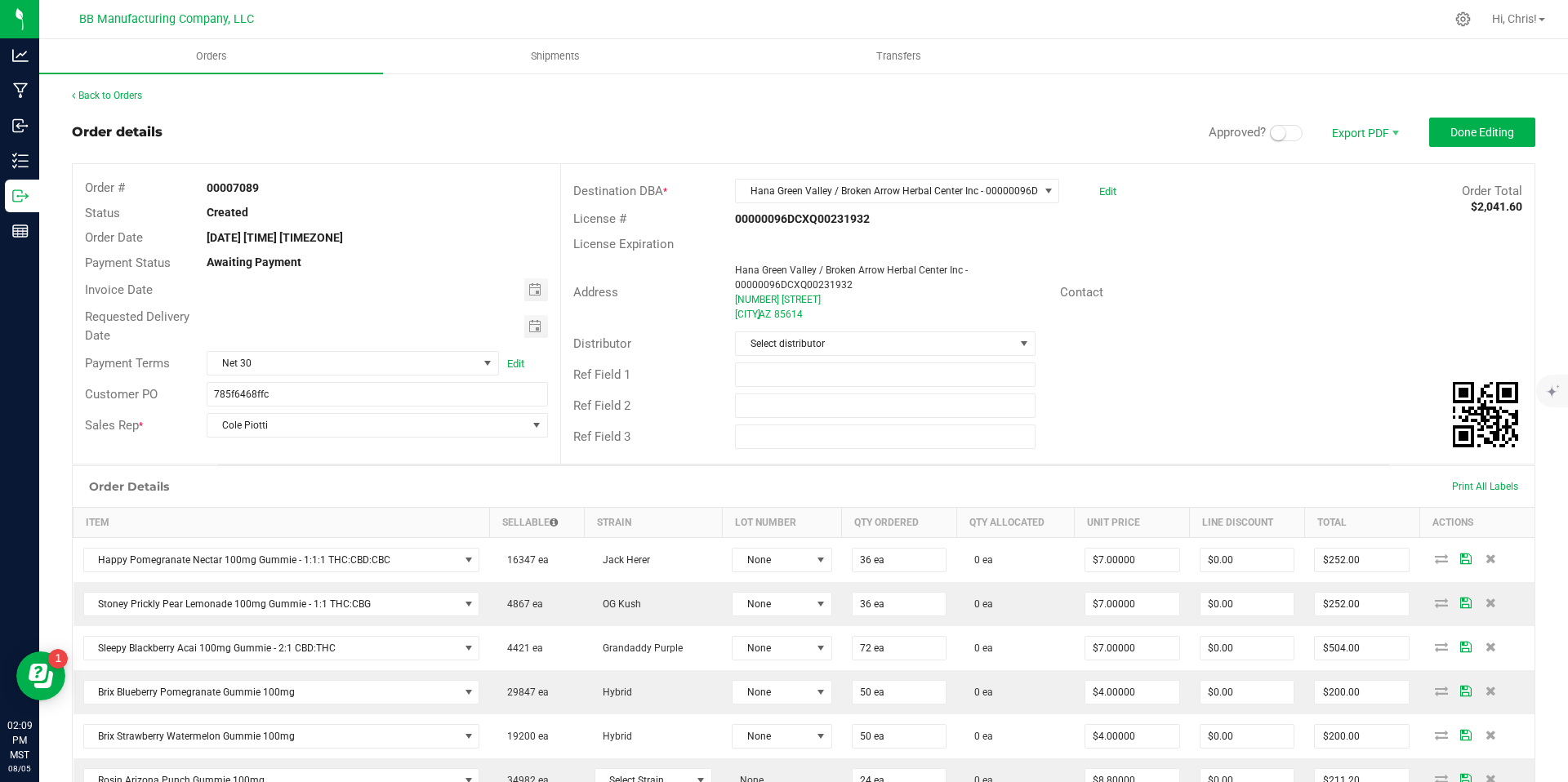 click at bounding box center [1286, 133] 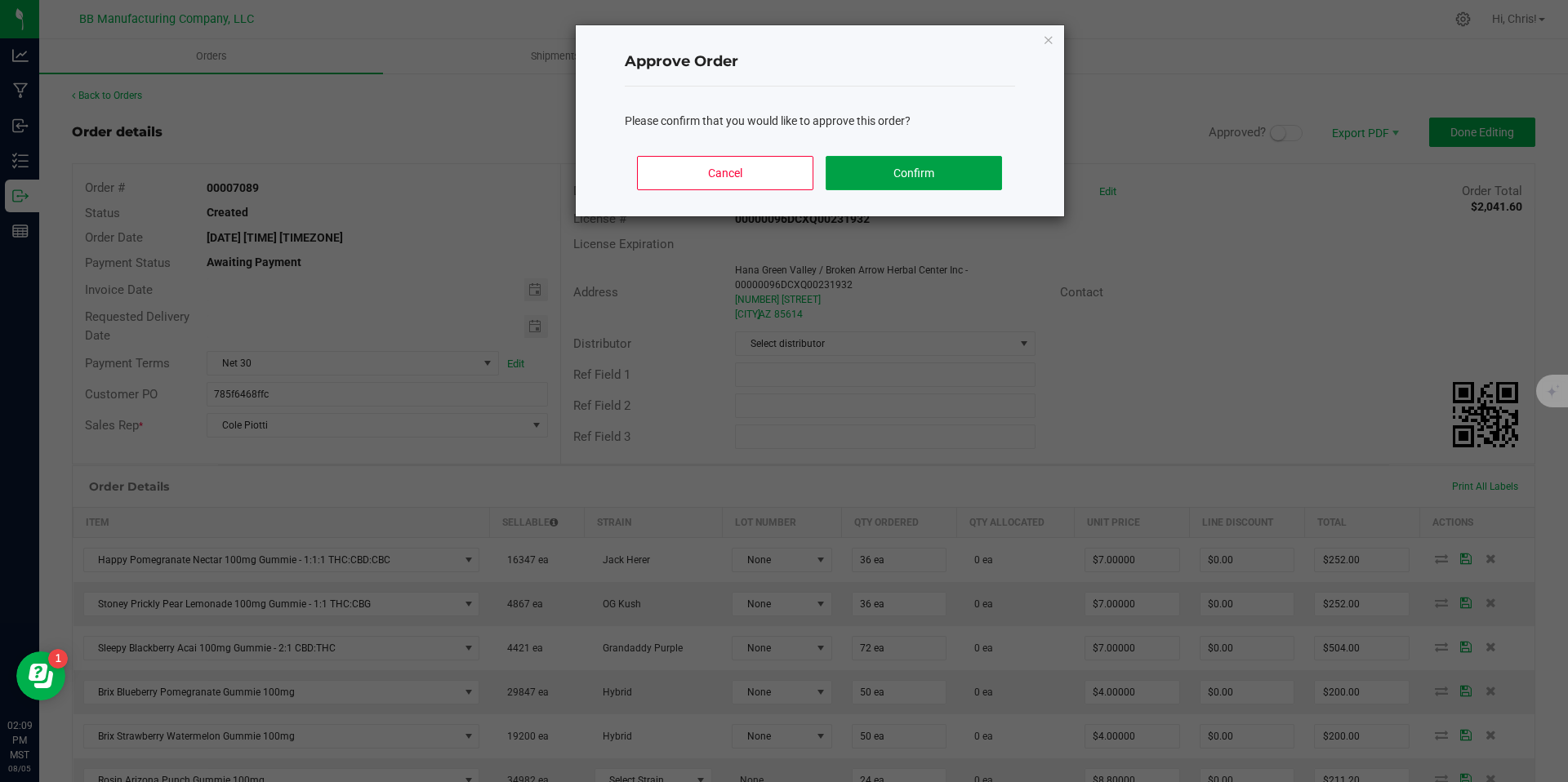 click on "Confirm" 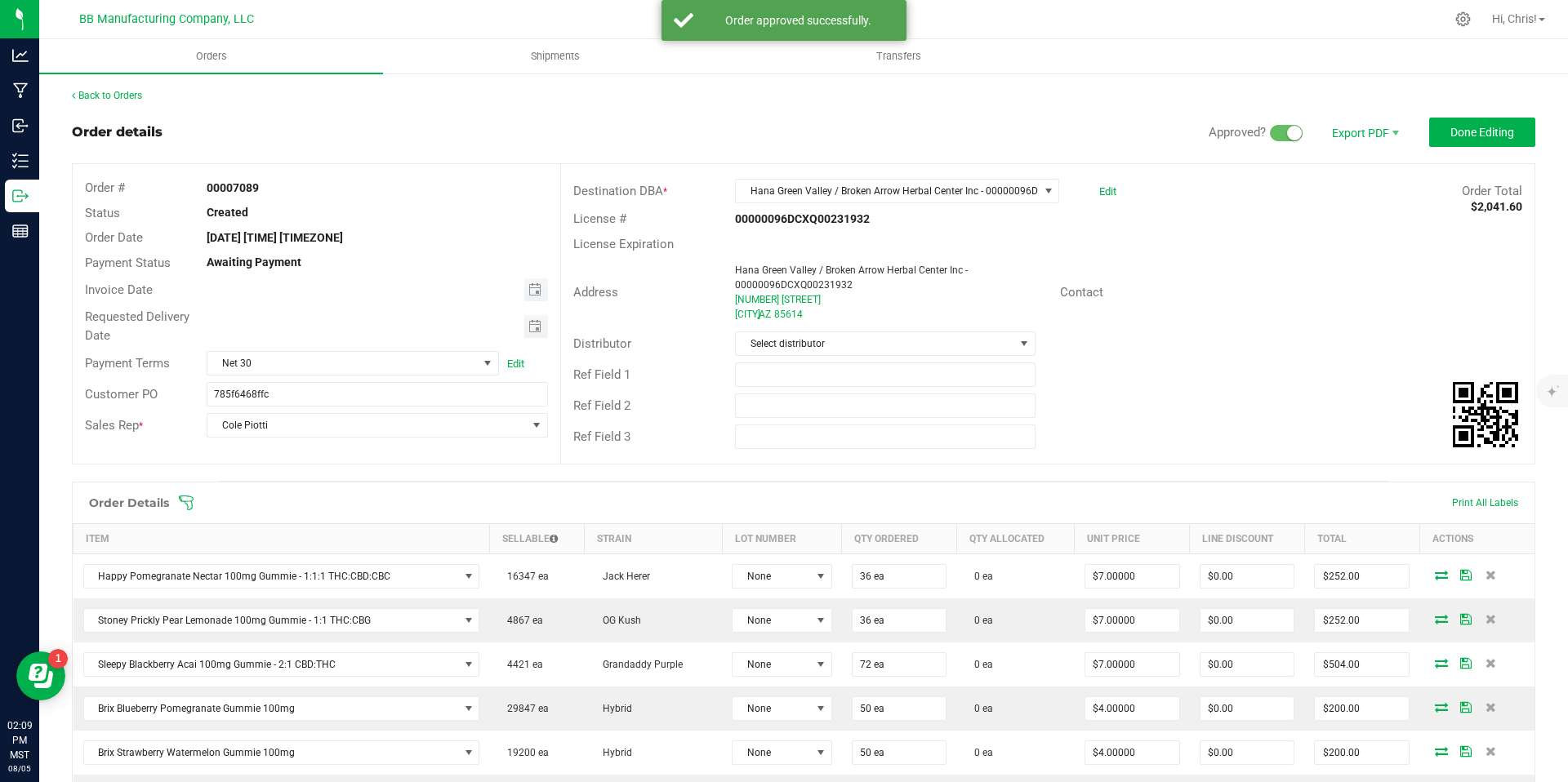 click at bounding box center [536, 290] 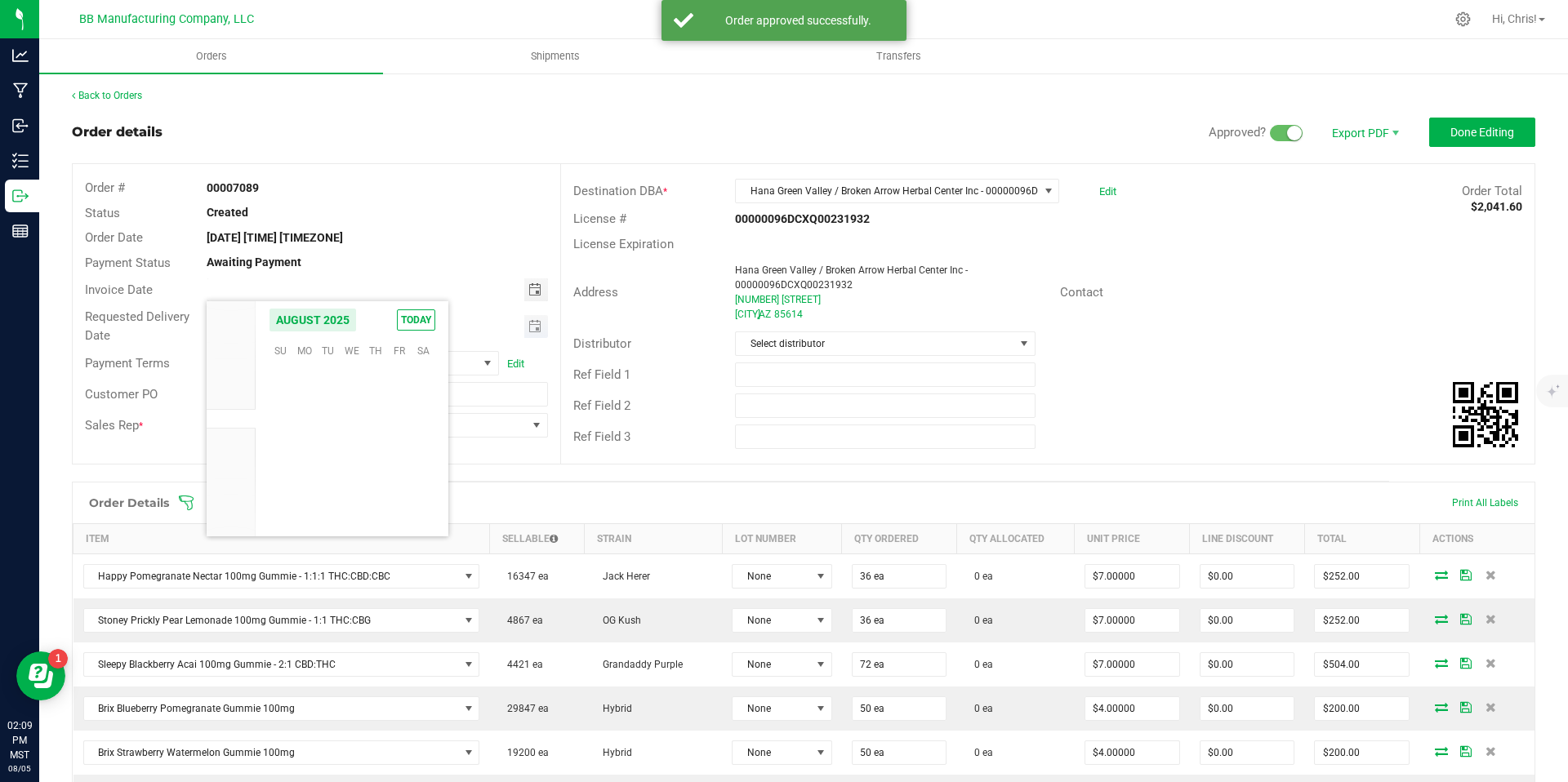 scroll, scrollTop: 29523, scrollLeft: 0, axis: vertical 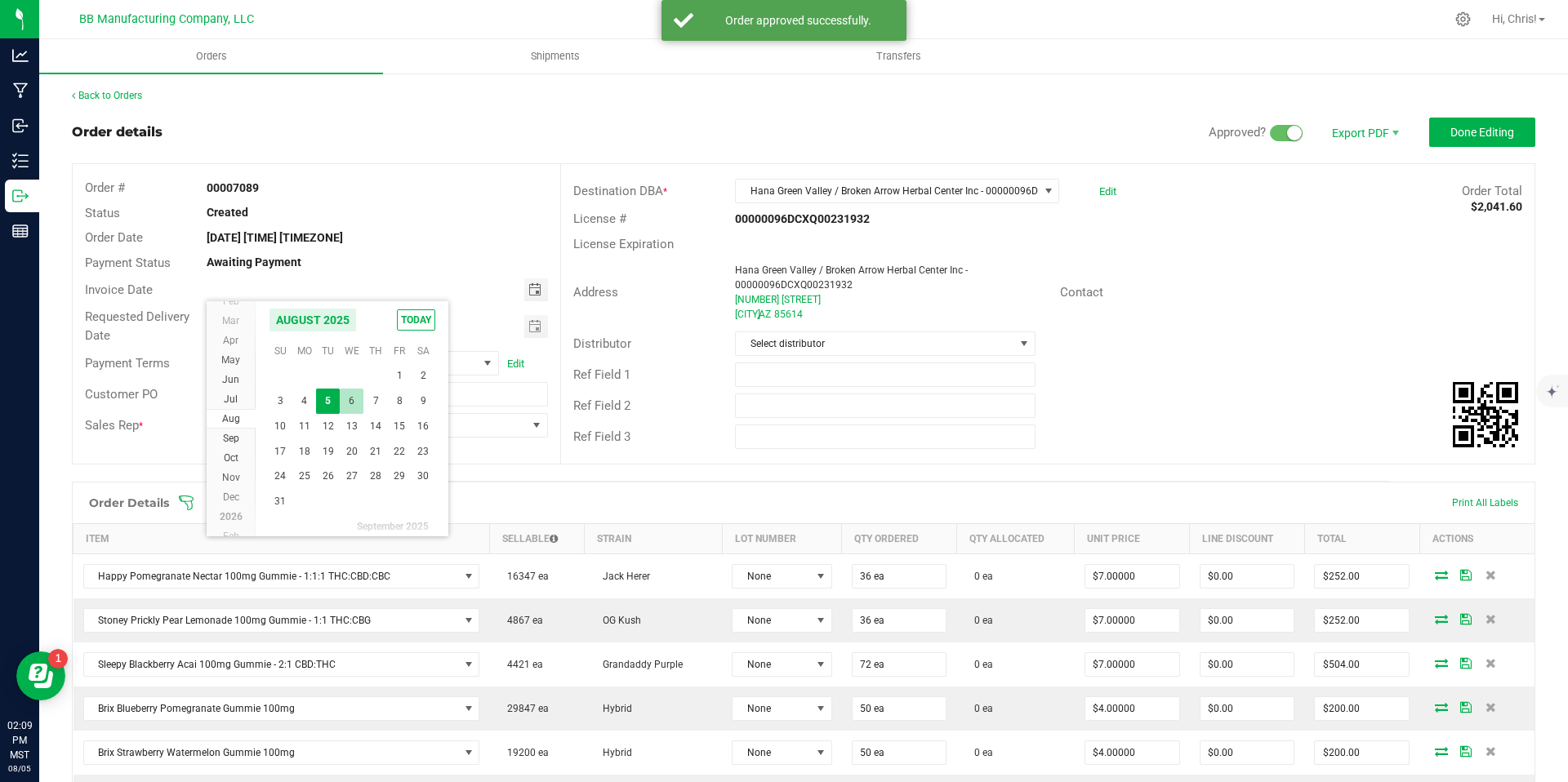 click on "6" at bounding box center [351, 401] 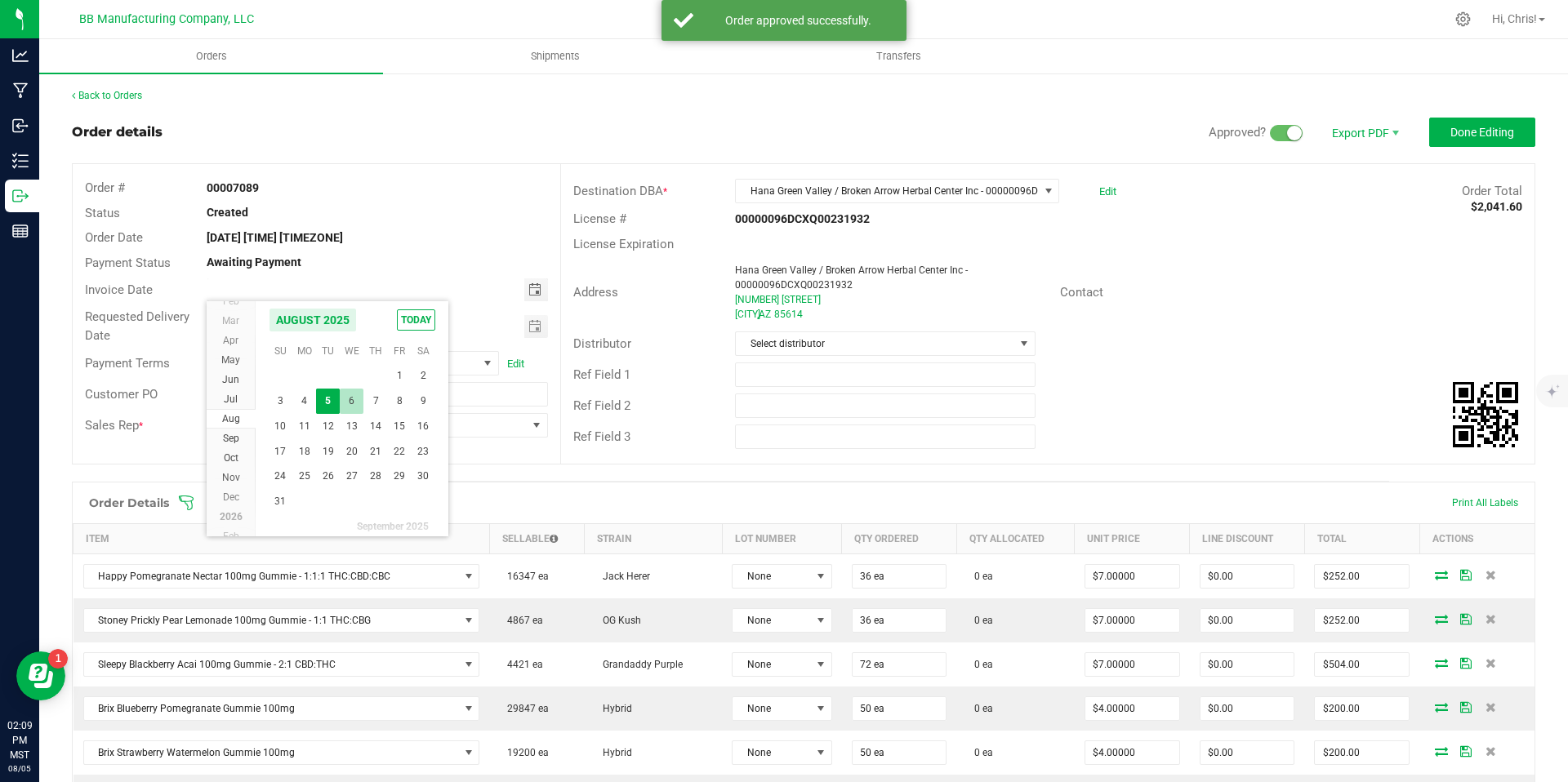 type on "08/06/2025" 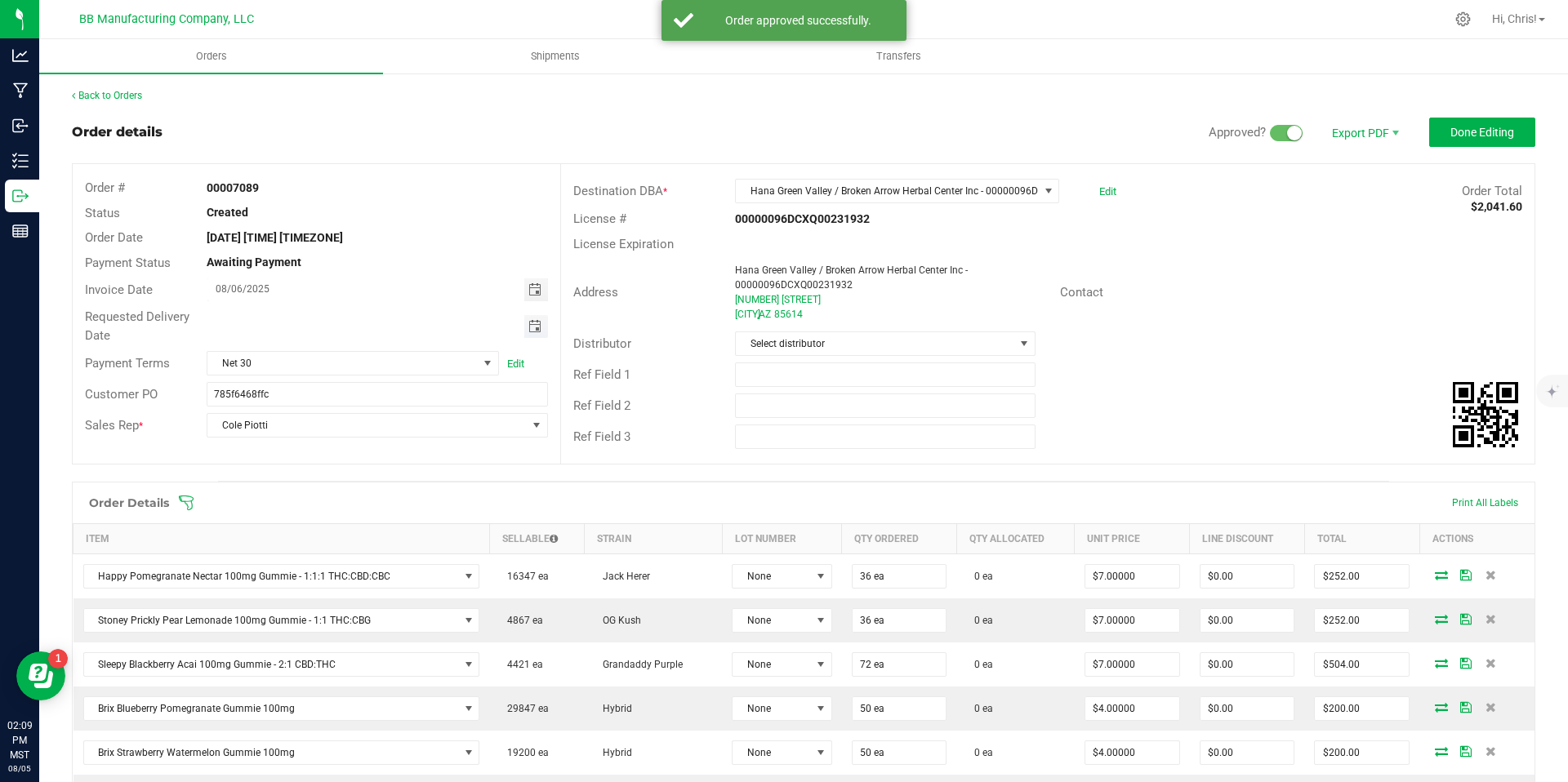 click at bounding box center (535, 327) 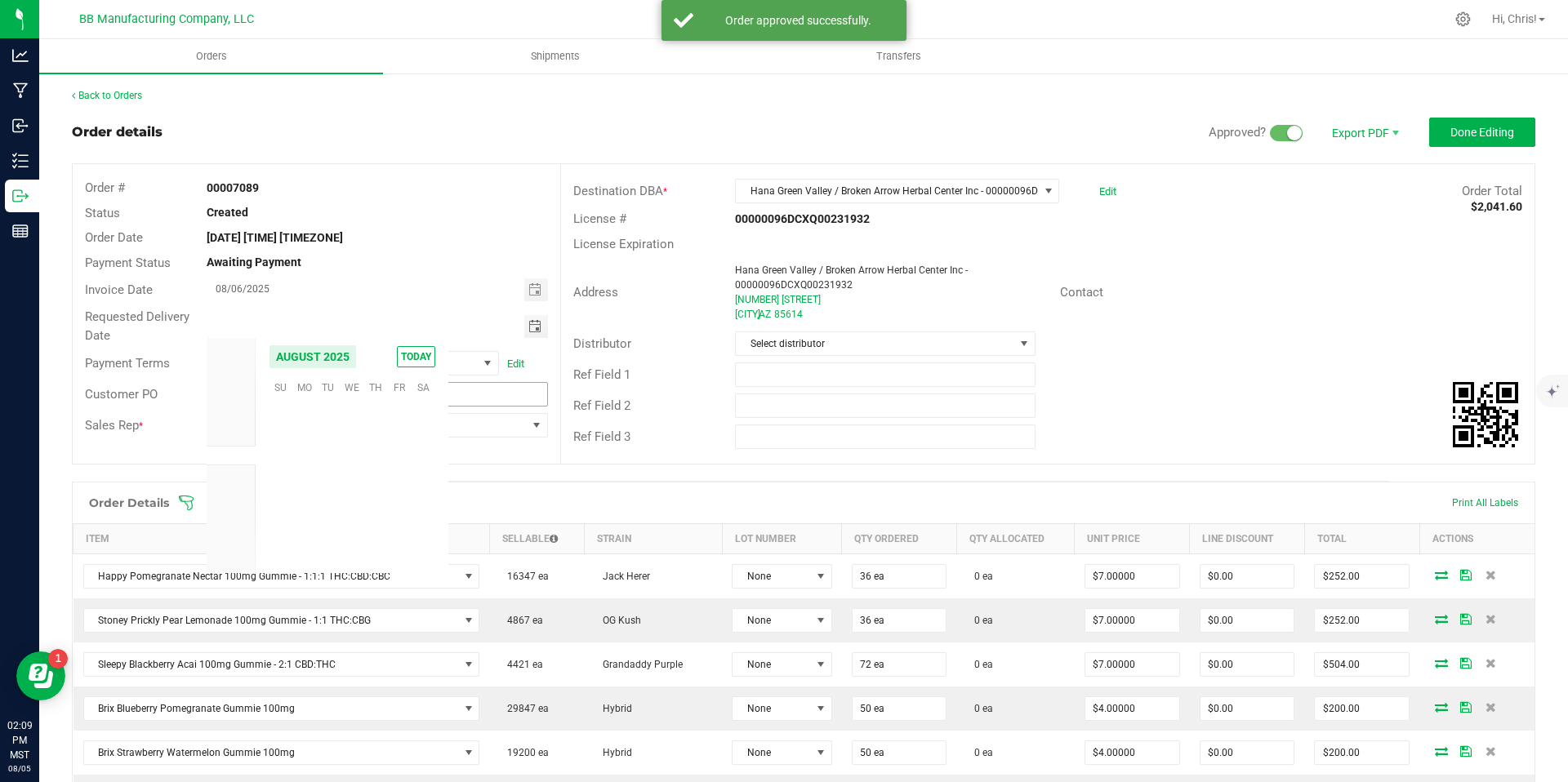 scroll, scrollTop: 29523, scrollLeft: 0, axis: vertical 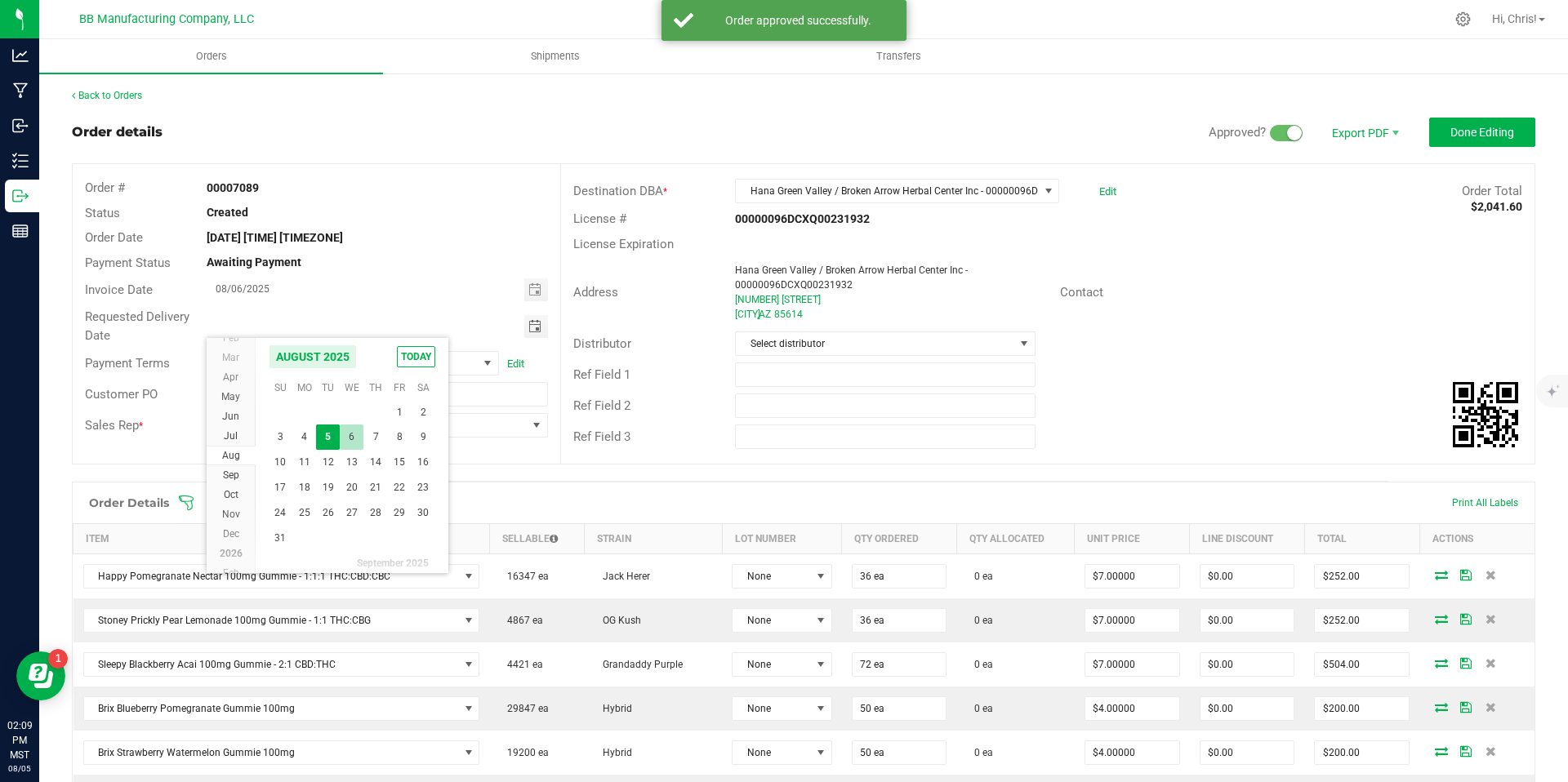 click on "6" at bounding box center (351, 437) 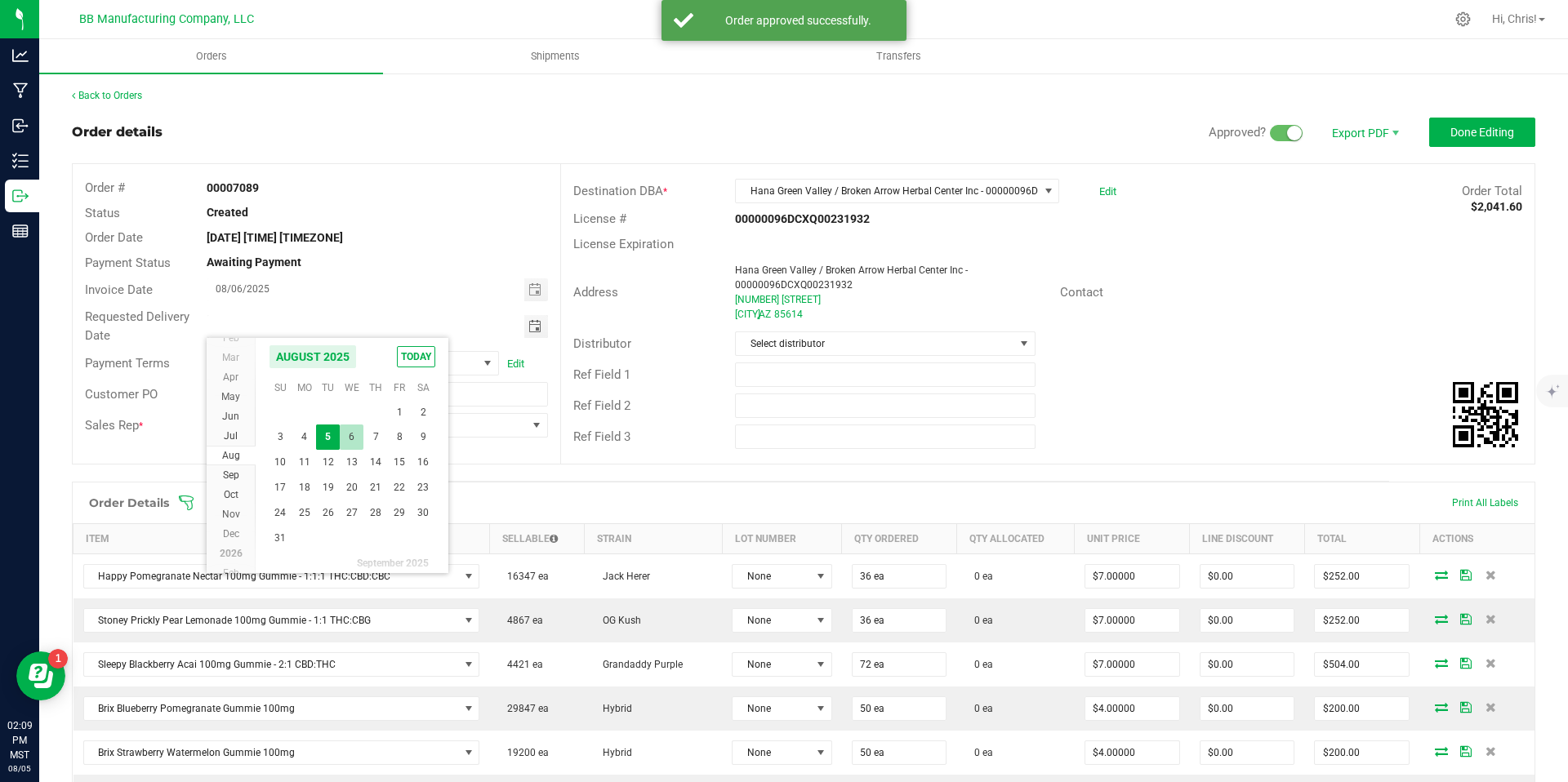 type on "08/06/2025" 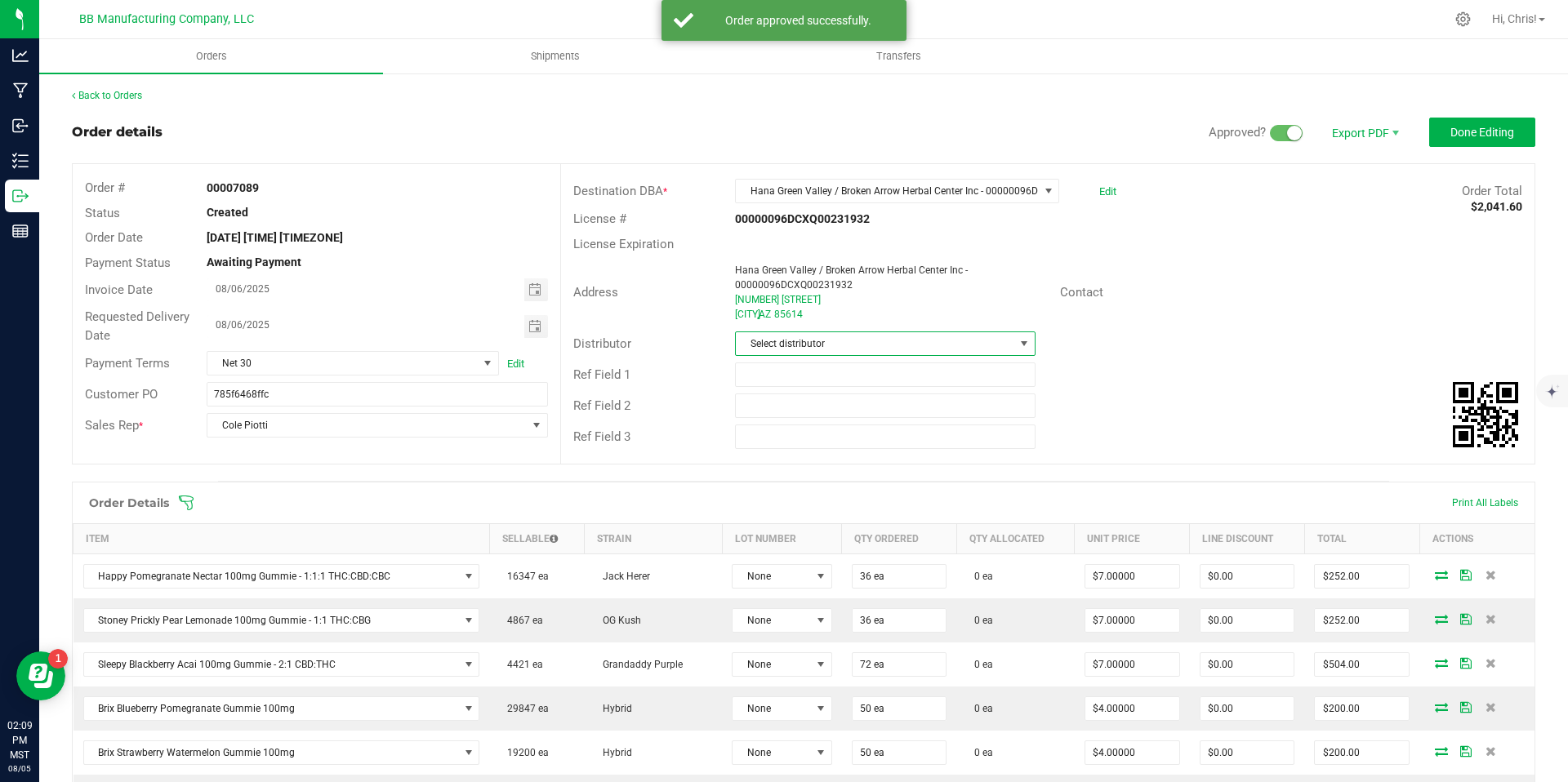 click on "Select distributor" at bounding box center [875, 344] 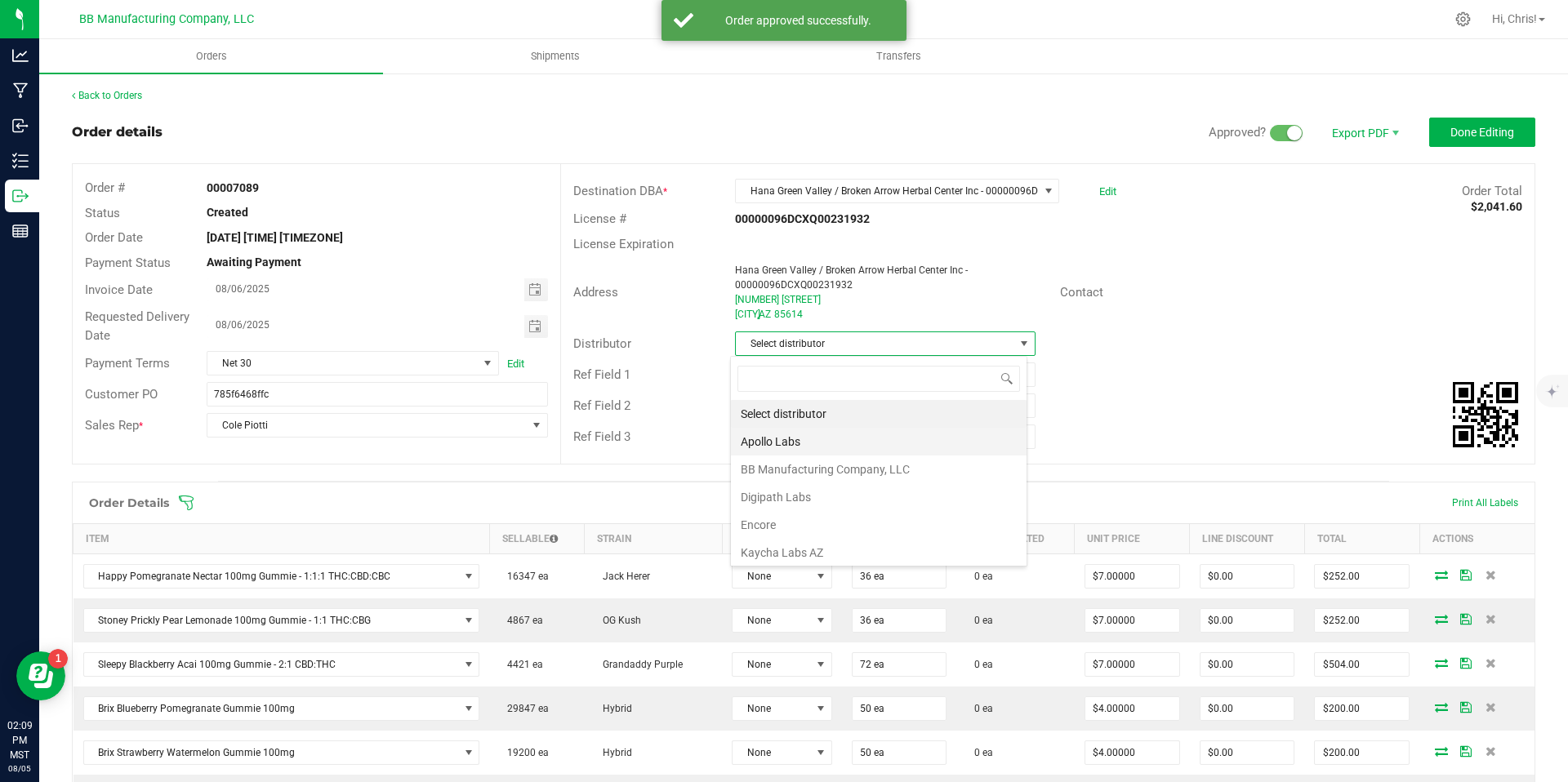 scroll, scrollTop: 81604, scrollLeft: 81369, axis: both 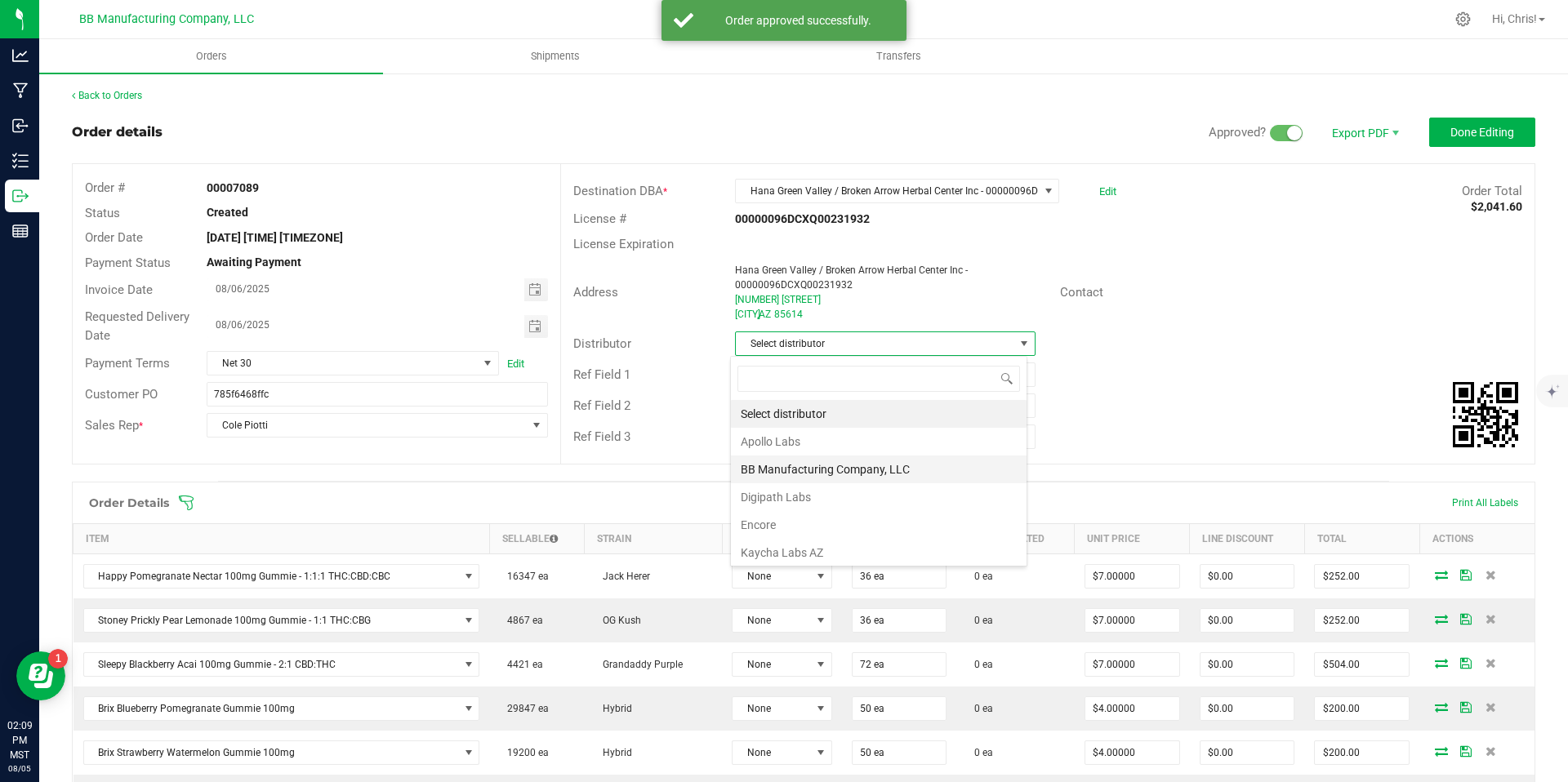 click on "BB Manufacturing Company, LLC" at bounding box center [879, 469] 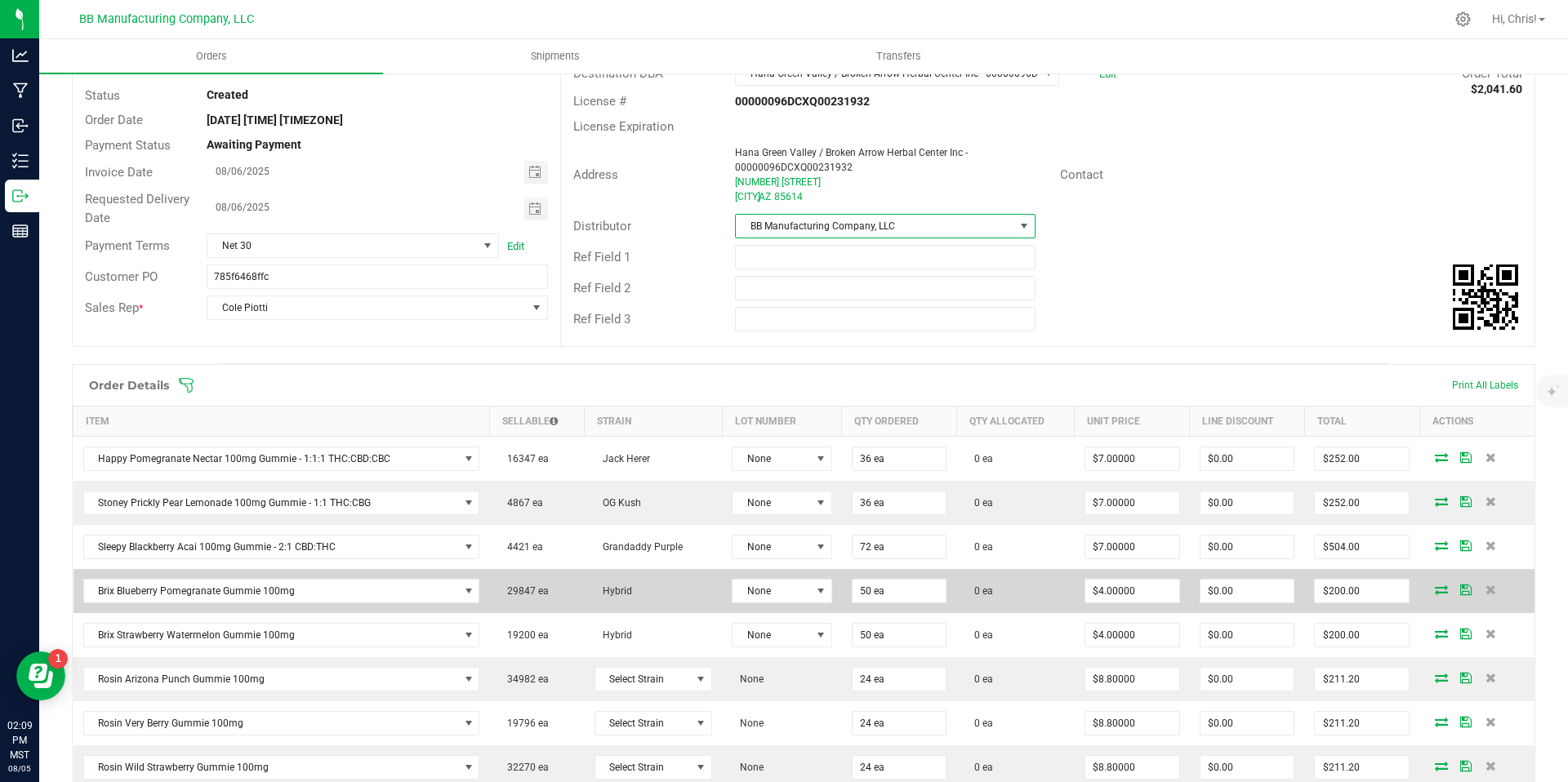 scroll, scrollTop: 205, scrollLeft: 0, axis: vertical 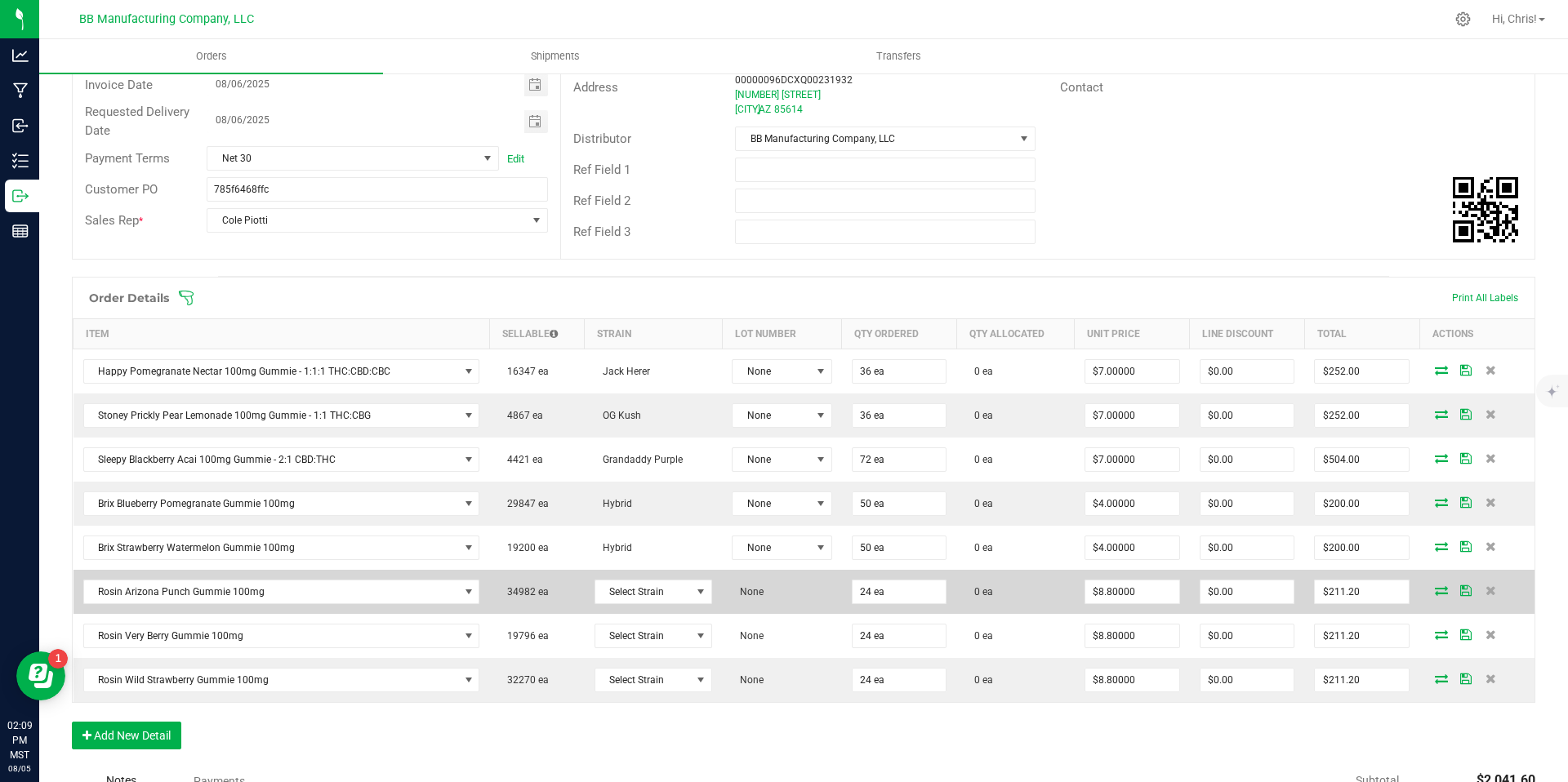 click on "Select Strain" at bounding box center [653, 592] 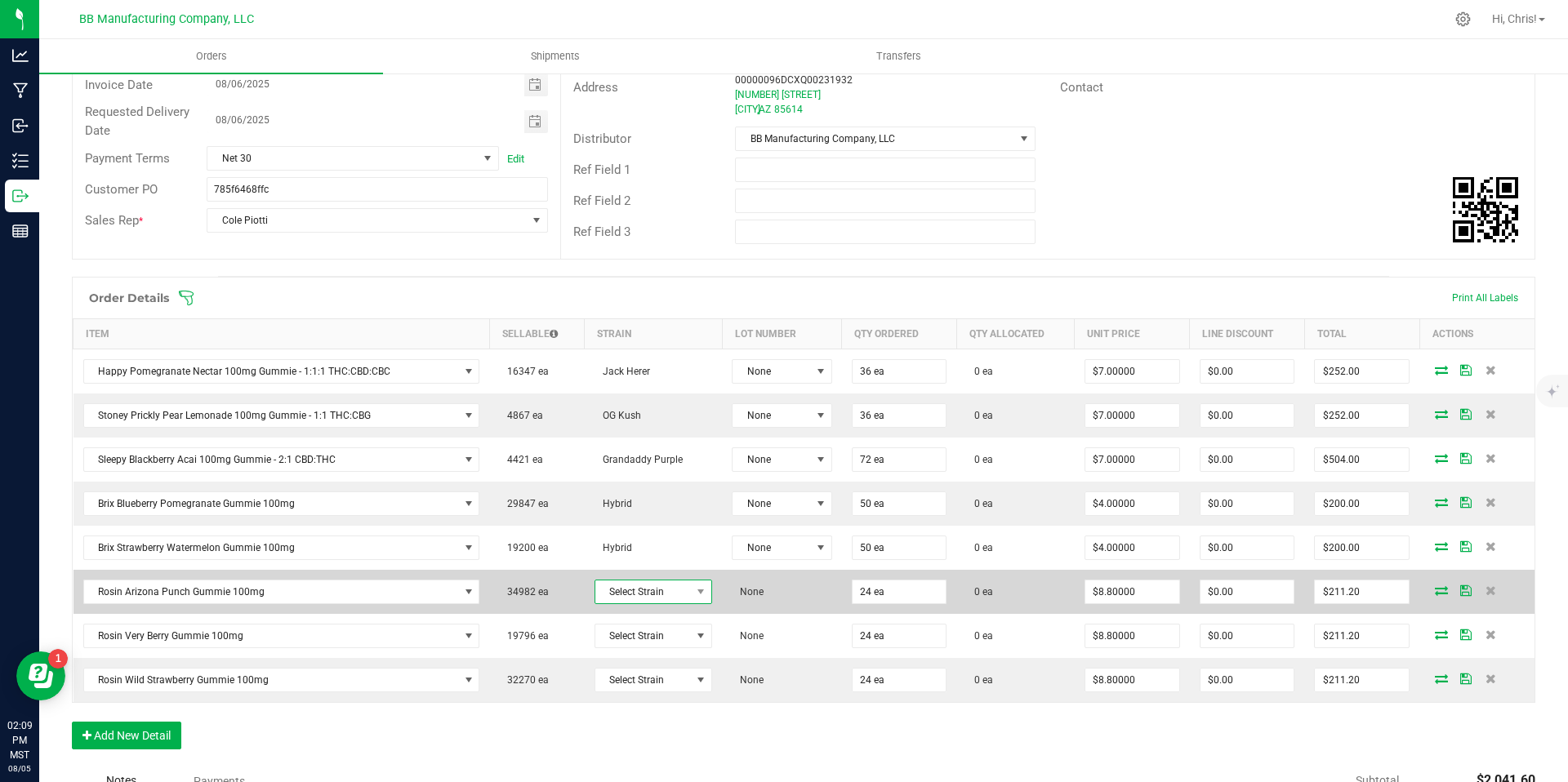 click on "Select Strain" at bounding box center (643, 592) 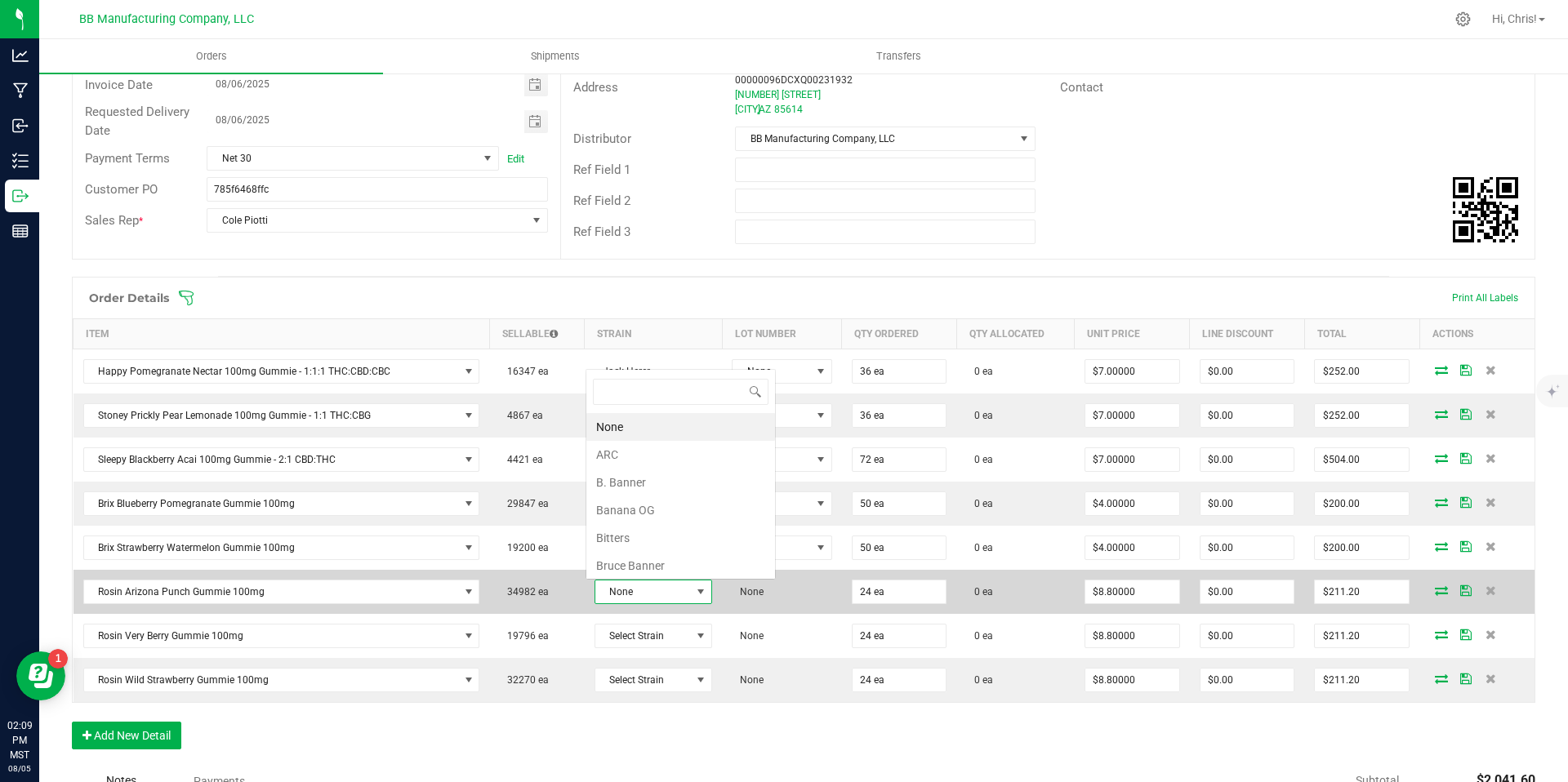 scroll, scrollTop: 0, scrollLeft: 0, axis: both 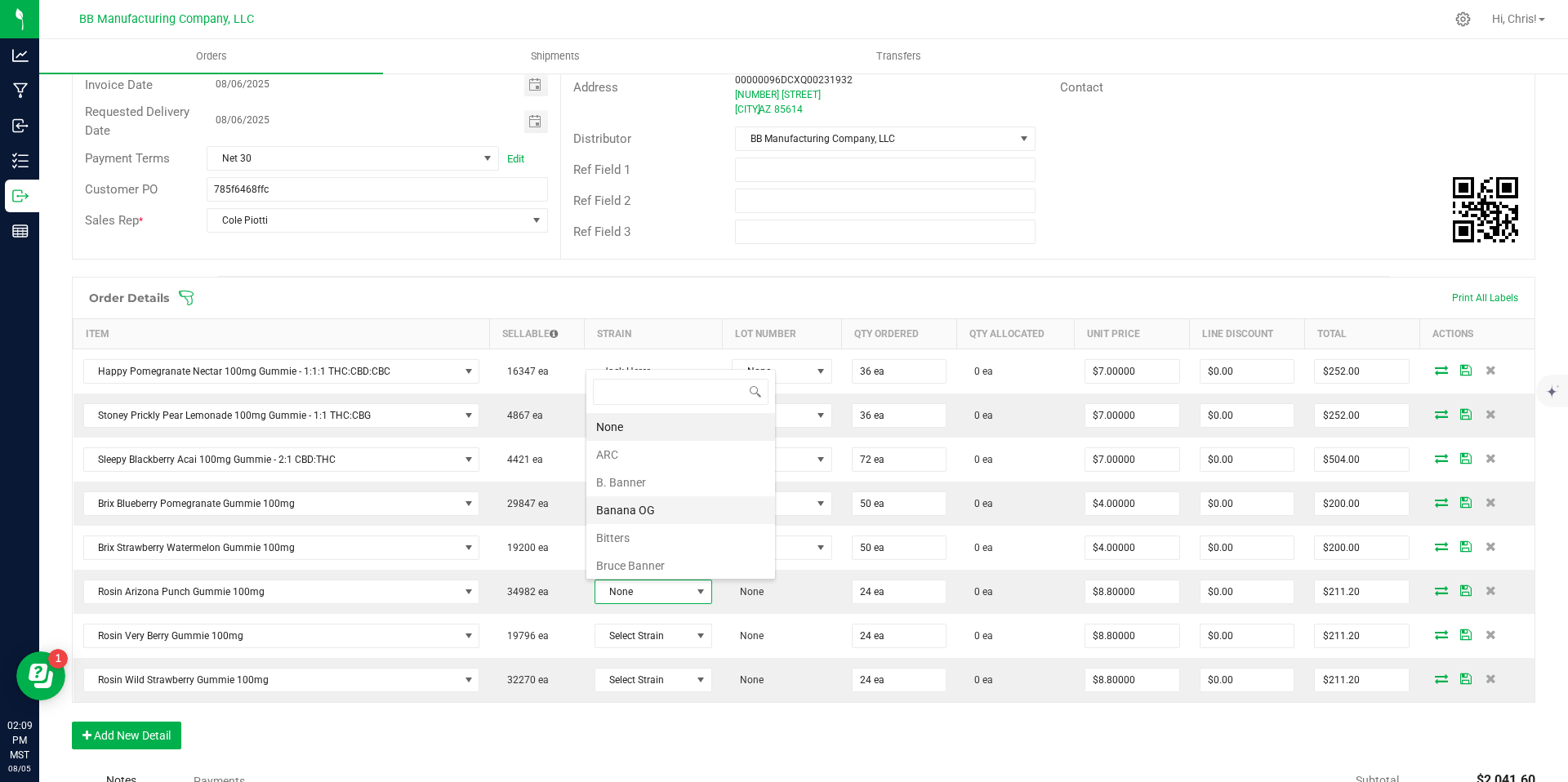 click on "Banana OG" at bounding box center [680, 510] 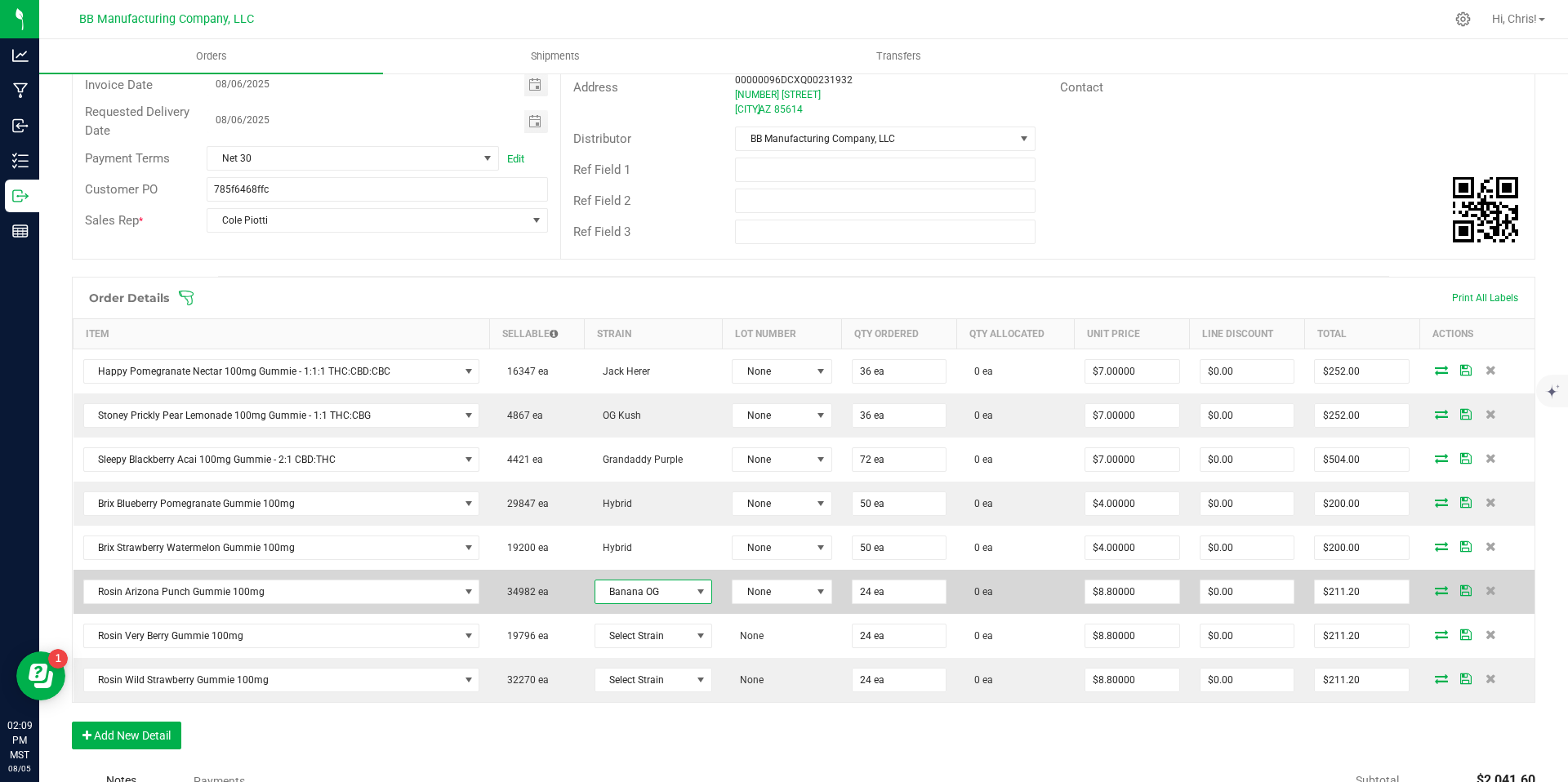 click on "None" at bounding box center (782, 592) 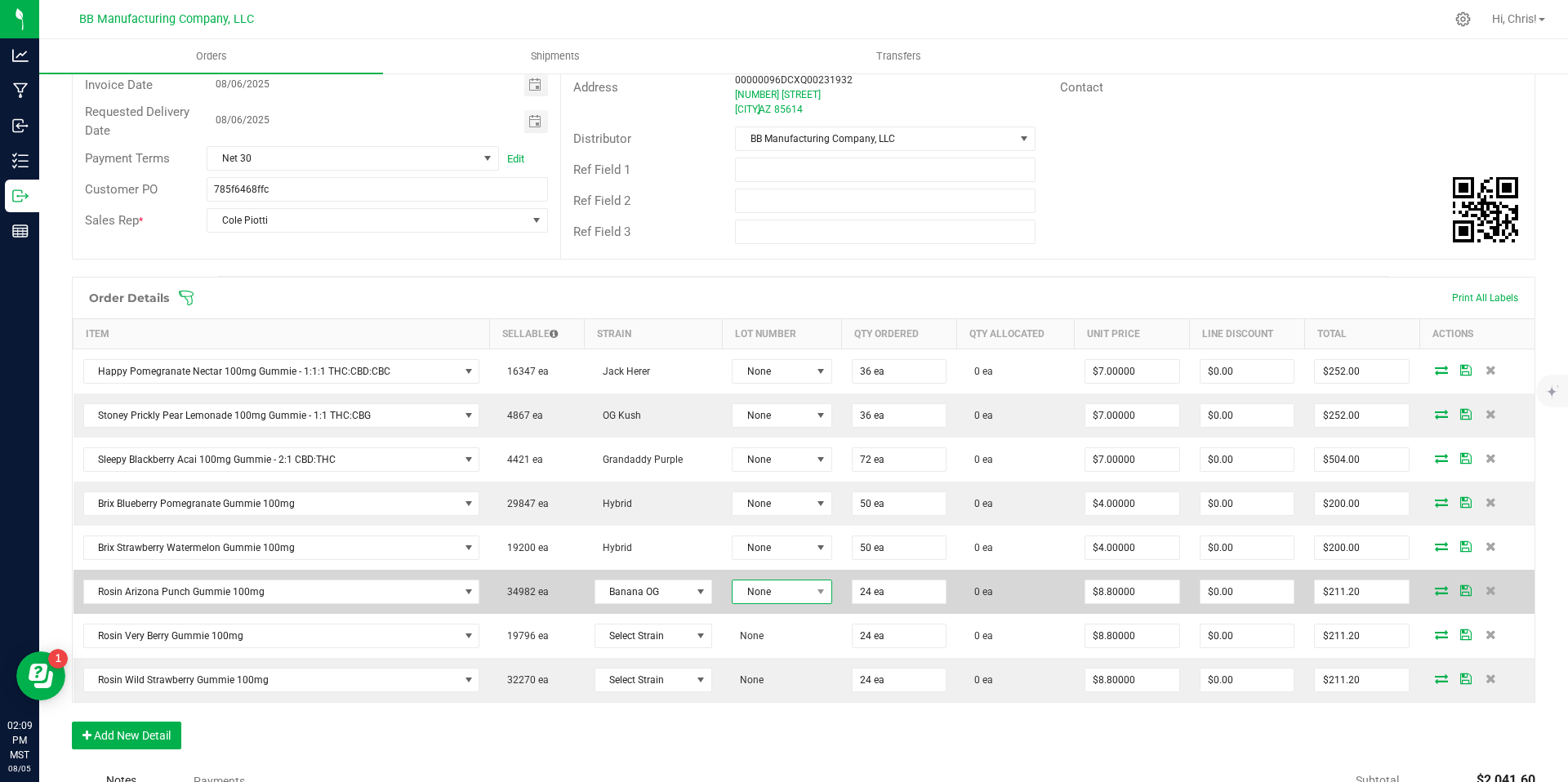 click on "None" at bounding box center (772, 592) 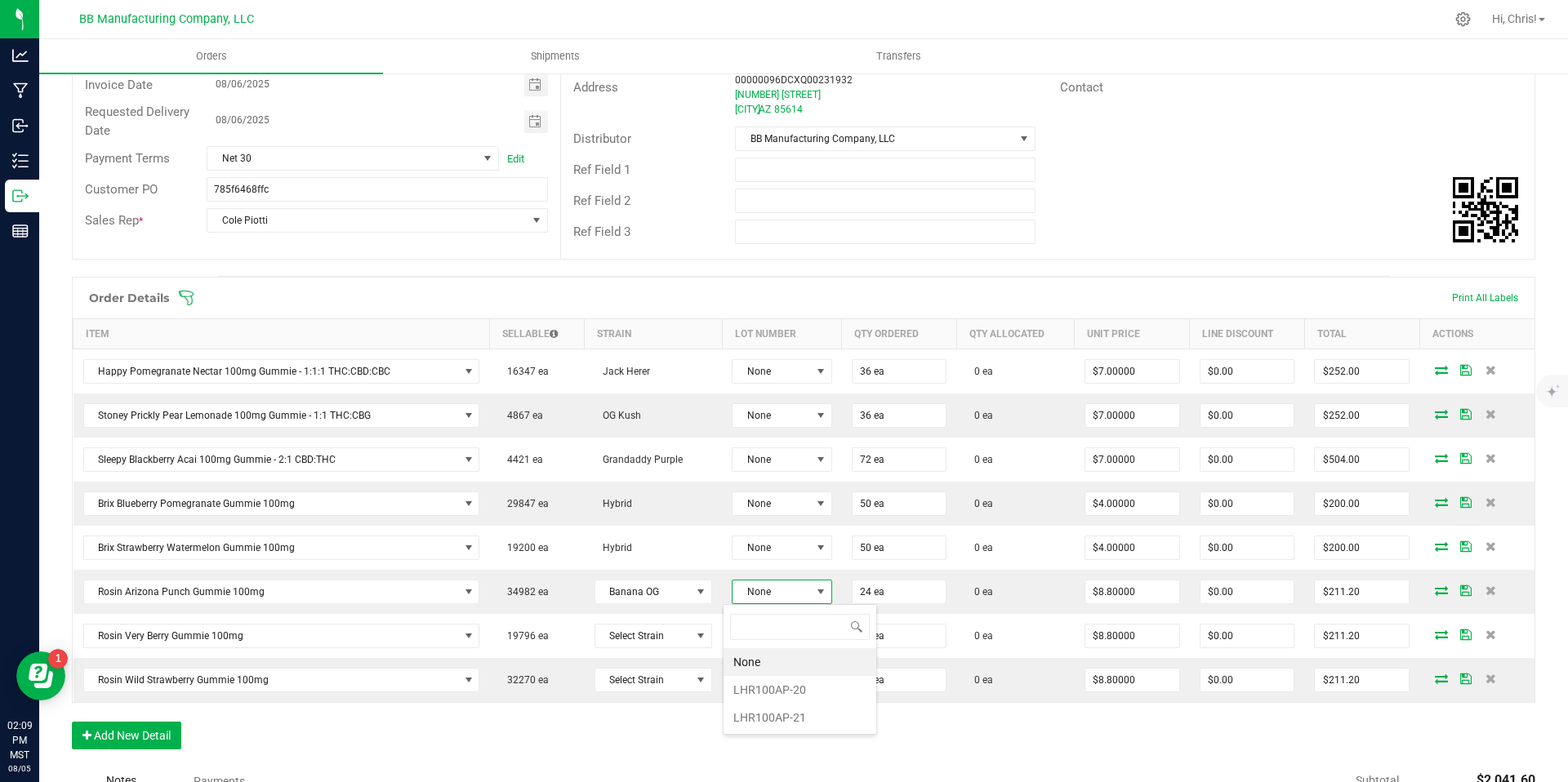 scroll, scrollTop: 81604, scrollLeft: 81567, axis: both 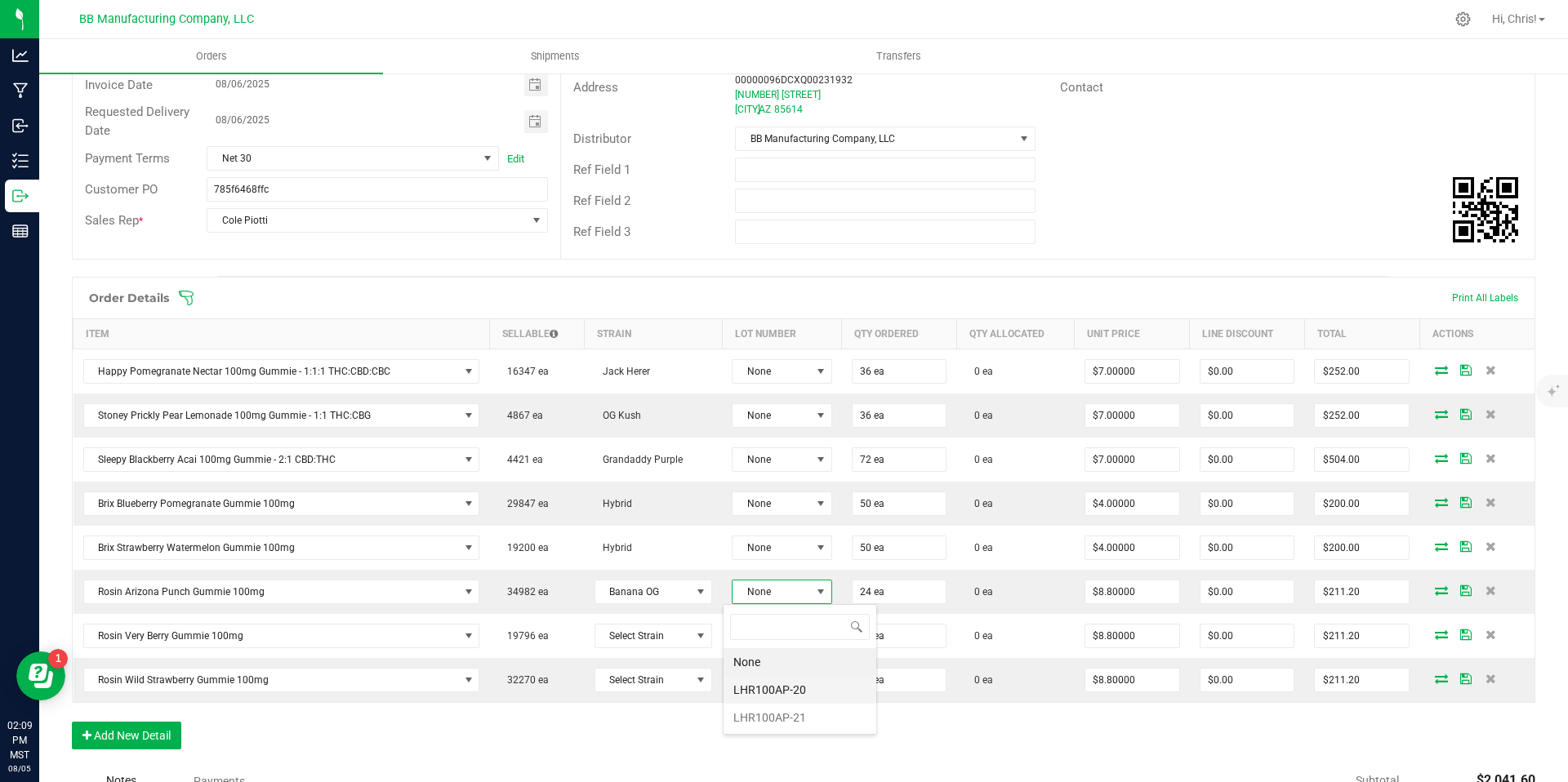 click on "None LHR100AP-20 LHR100AP-21" at bounding box center [800, 690] 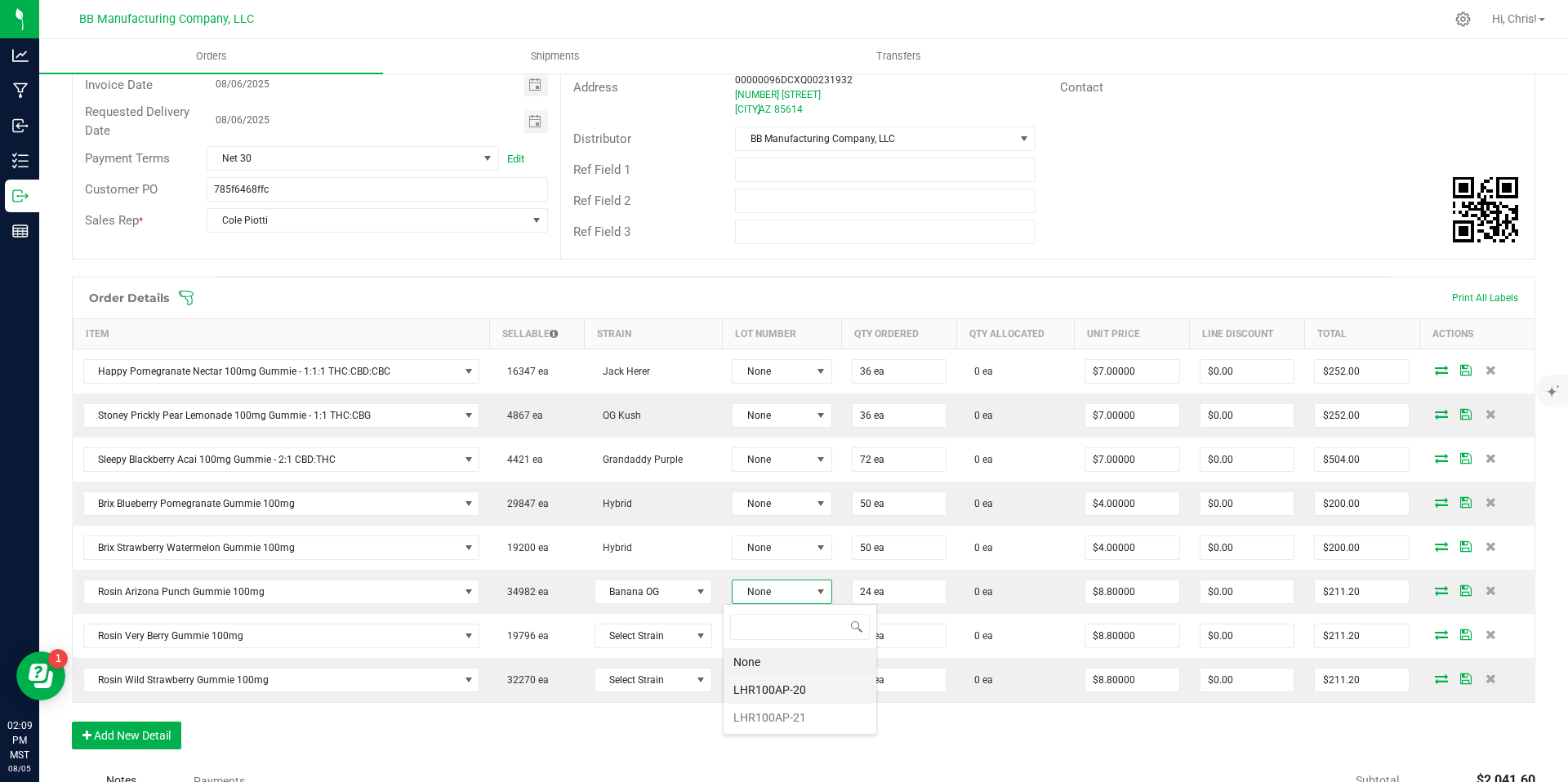 click on "LHR100AP-20" at bounding box center (800, 690) 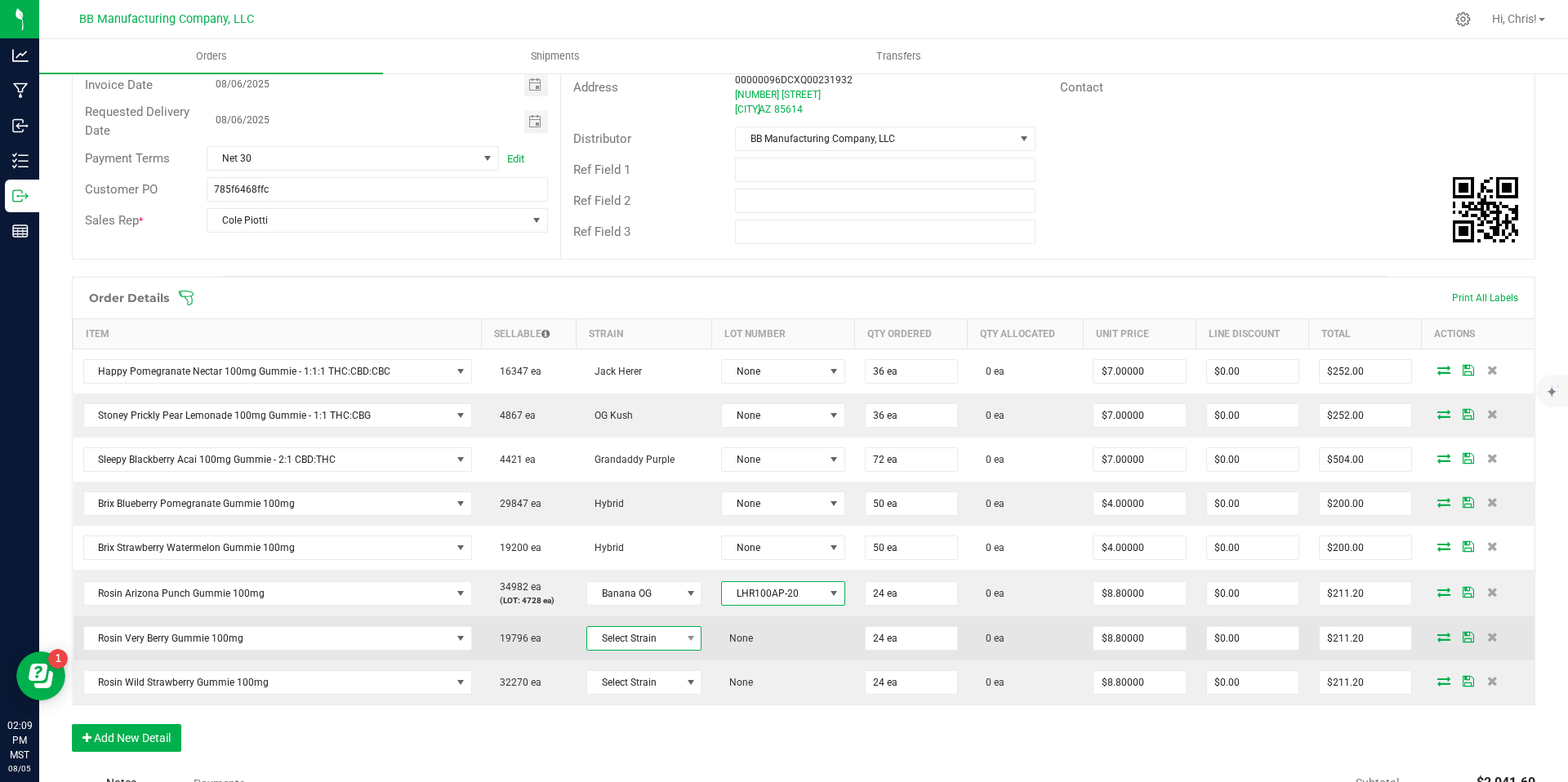 click at bounding box center (690, 638) 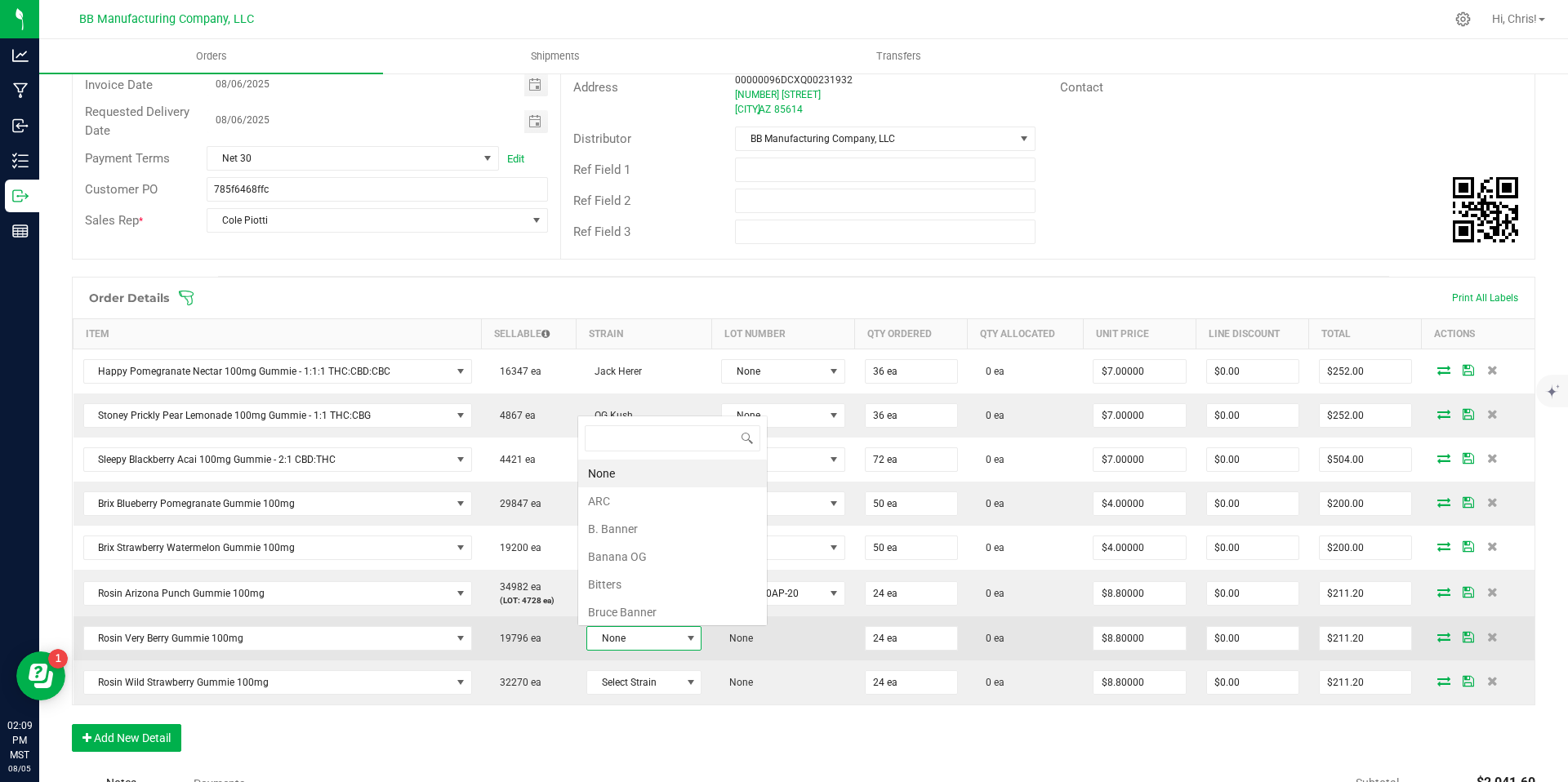 scroll, scrollTop: 0, scrollLeft: 0, axis: both 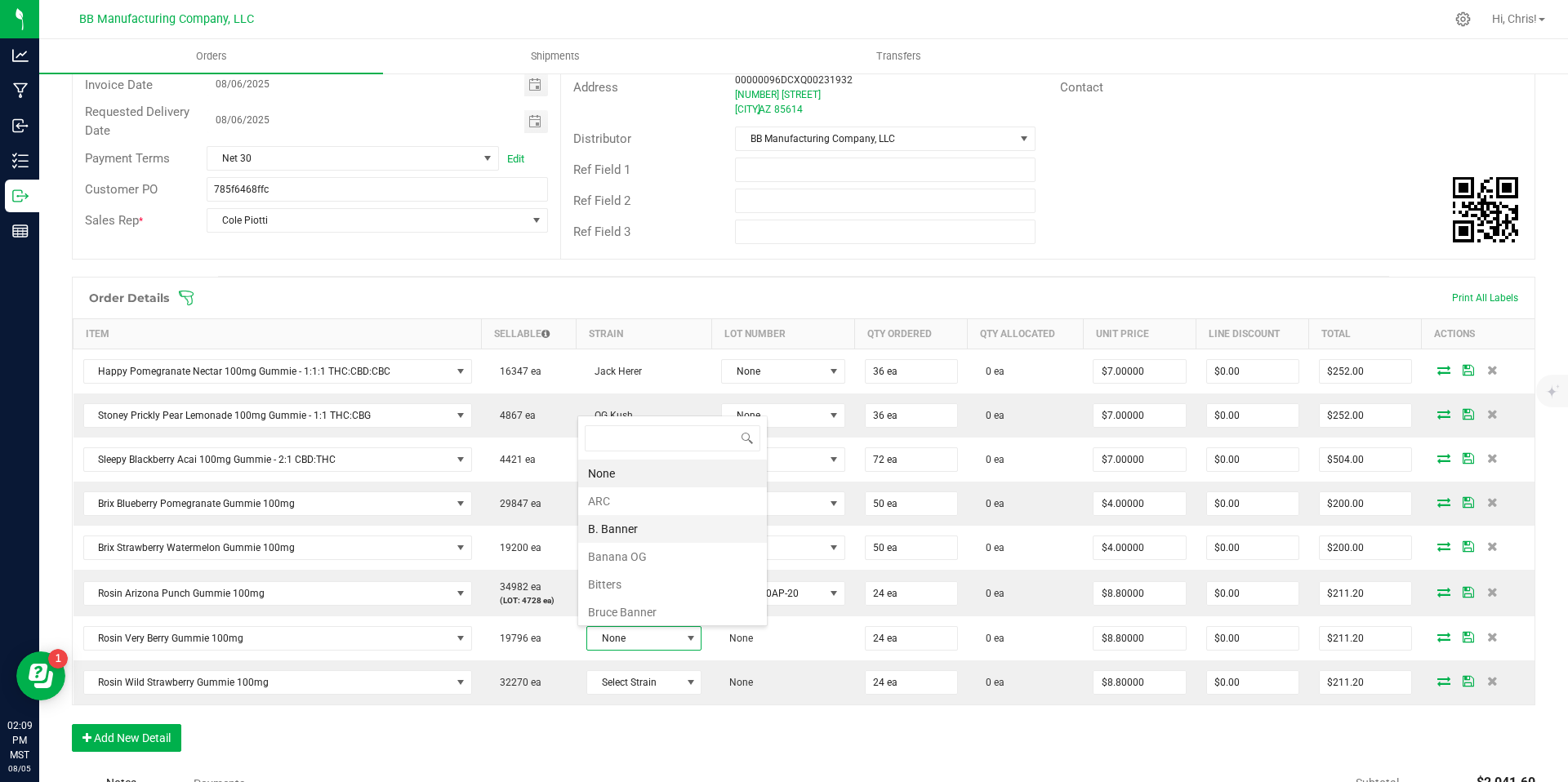 click on "B. Banner" at bounding box center [672, 529] 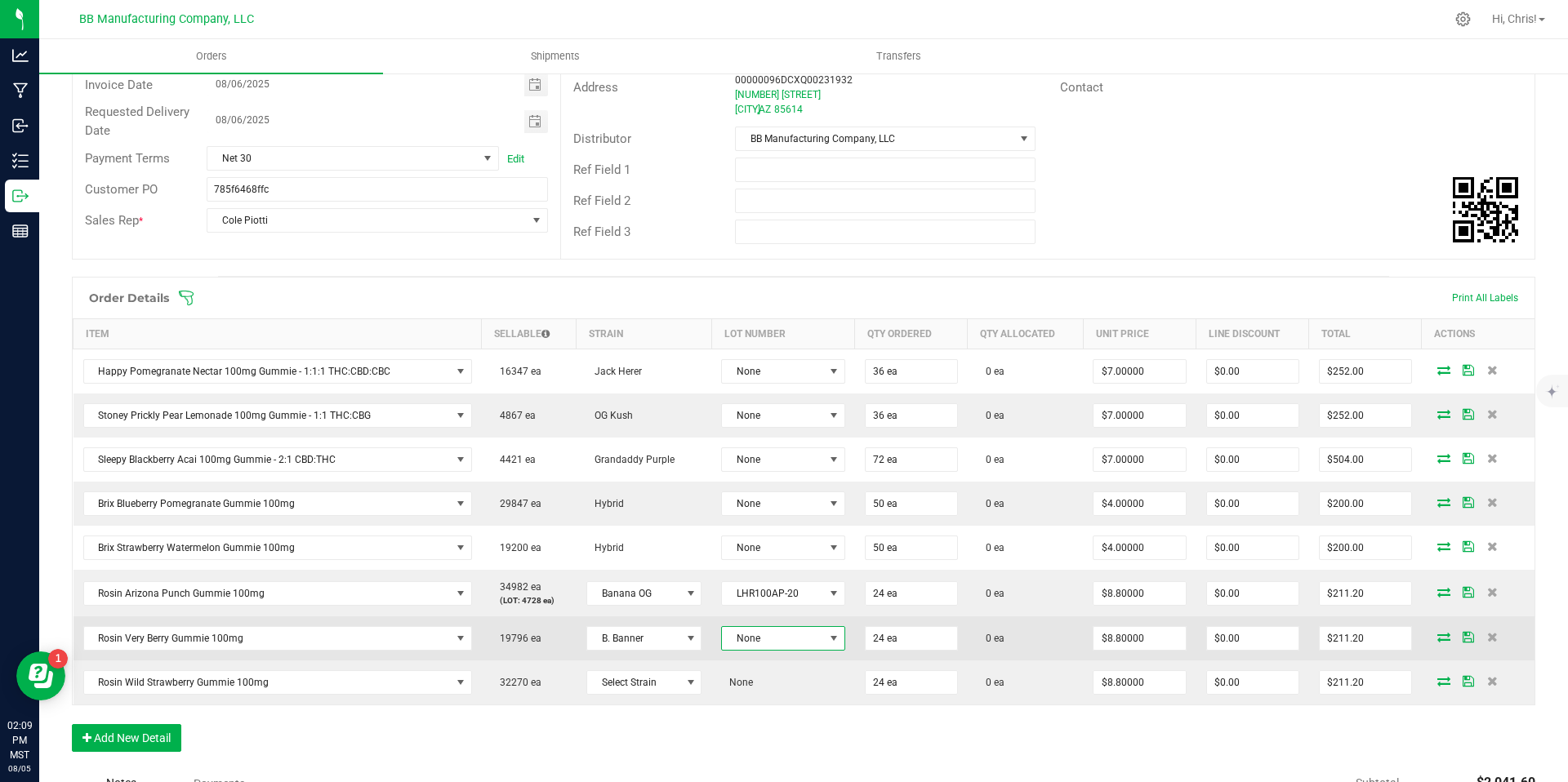 click on "None" at bounding box center (773, 638) 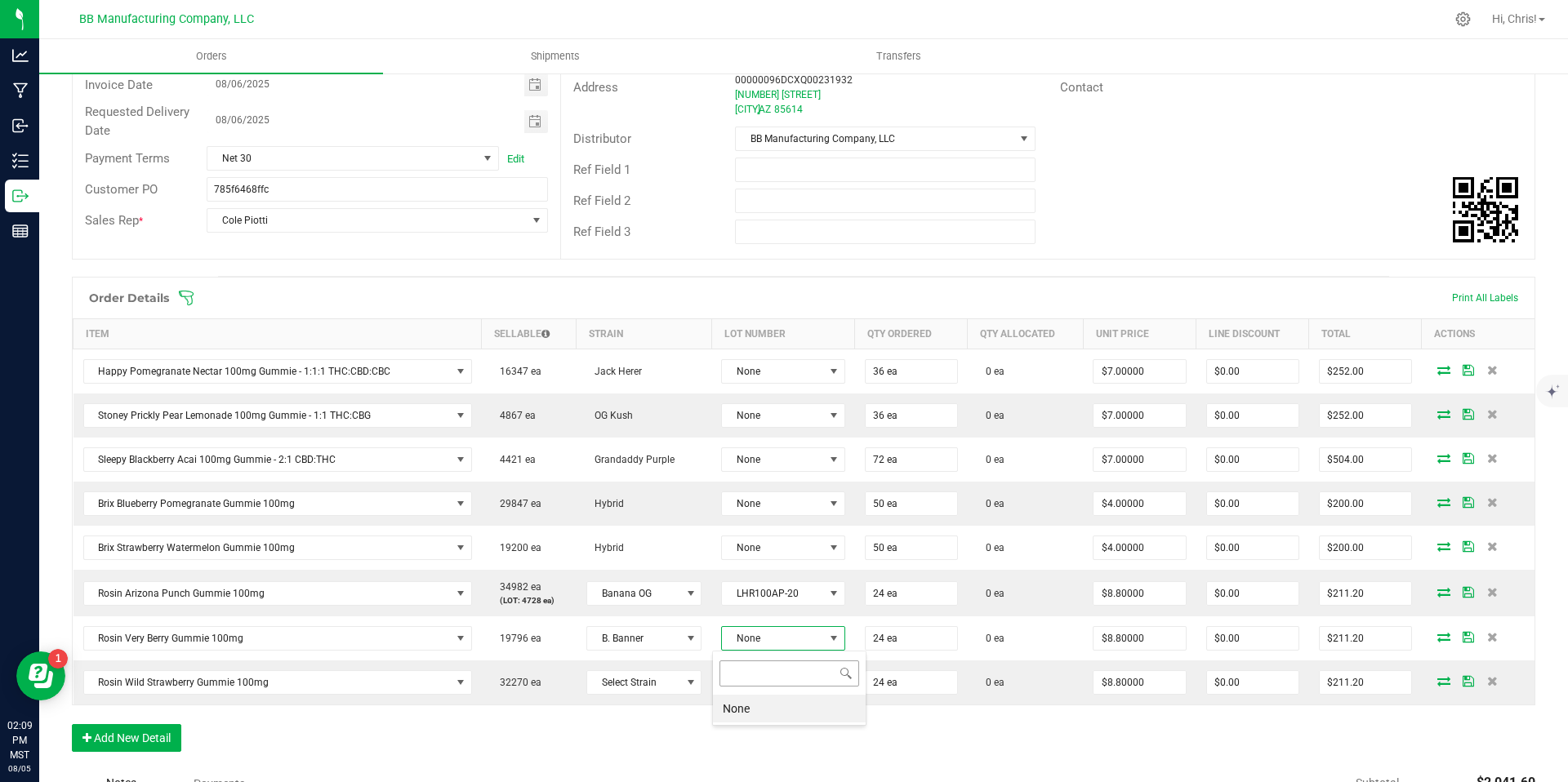 scroll, scrollTop: 81604, scrollLeft: 81544, axis: both 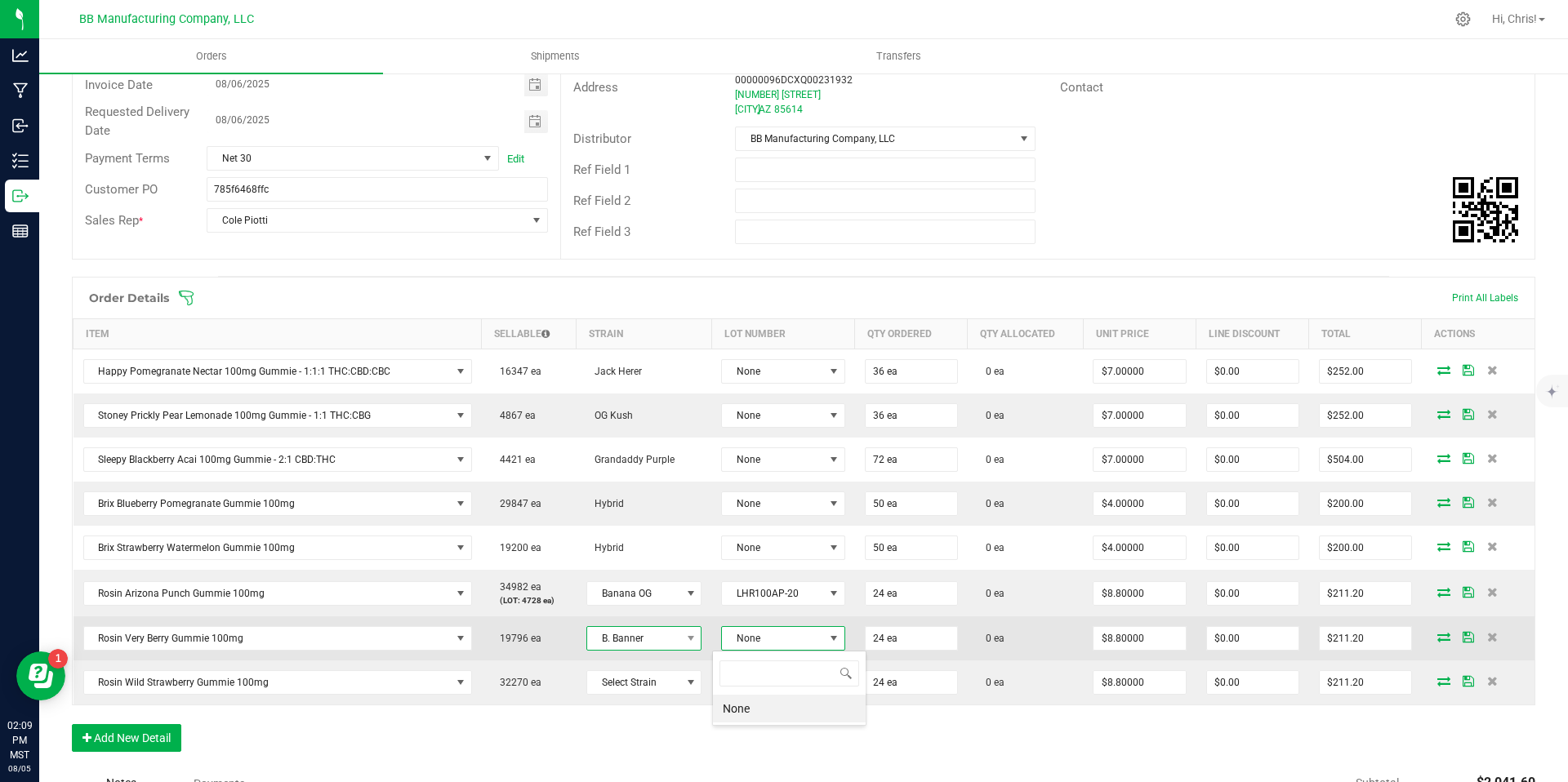 click on "B. Banner" at bounding box center (634, 638) 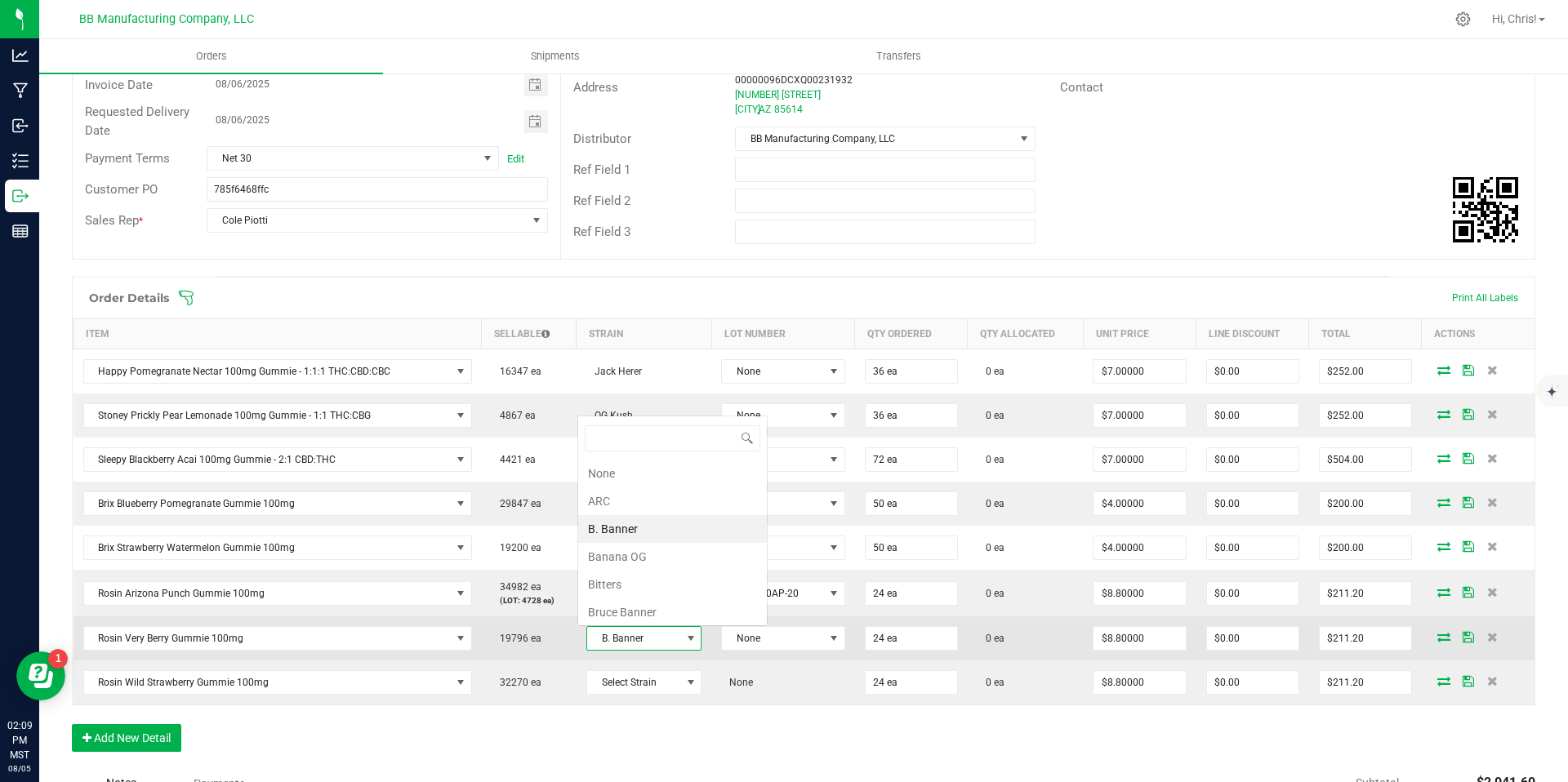 scroll, scrollTop: 0, scrollLeft: 0, axis: both 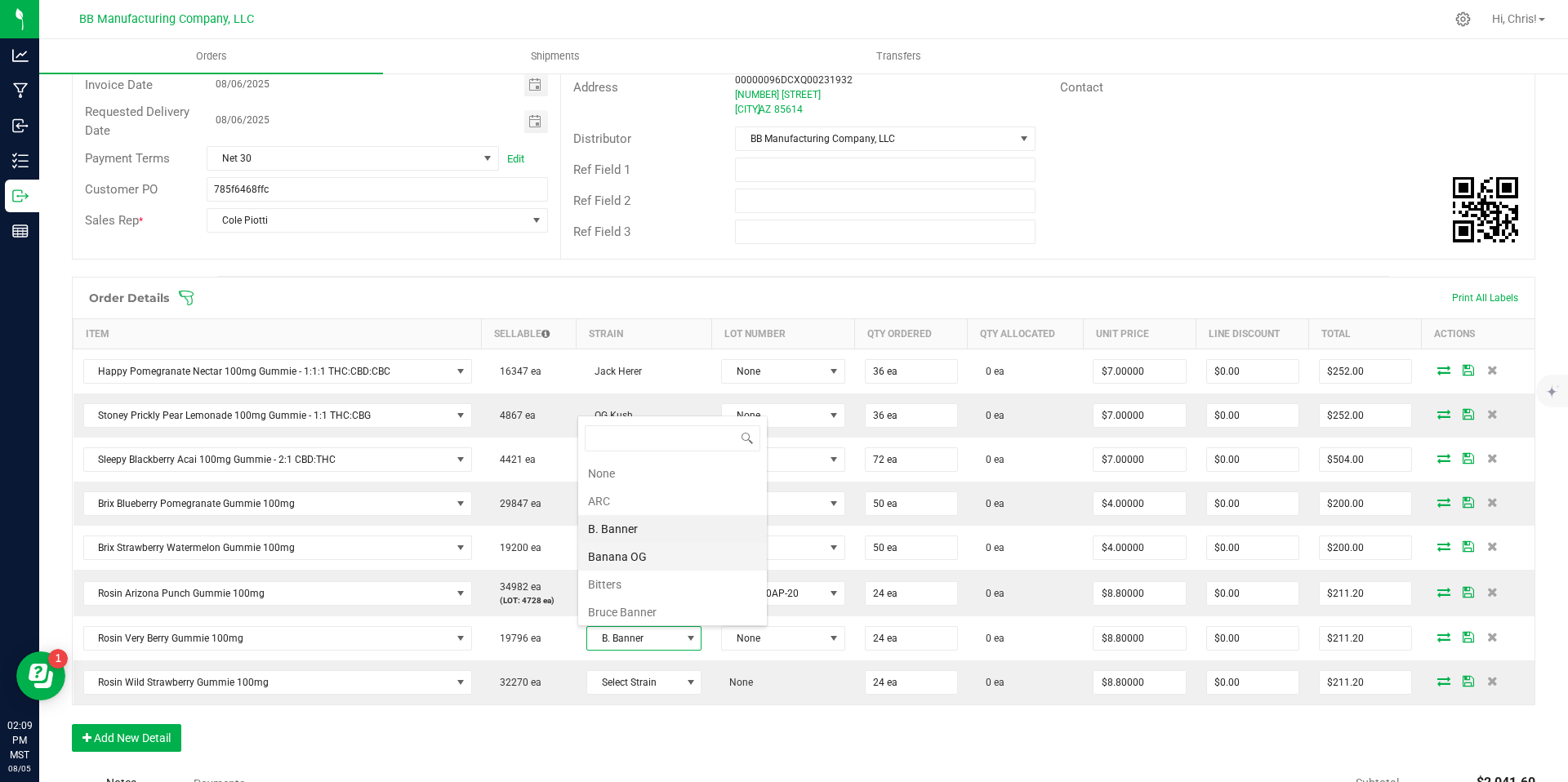 click on "Banana OG" at bounding box center [672, 557] 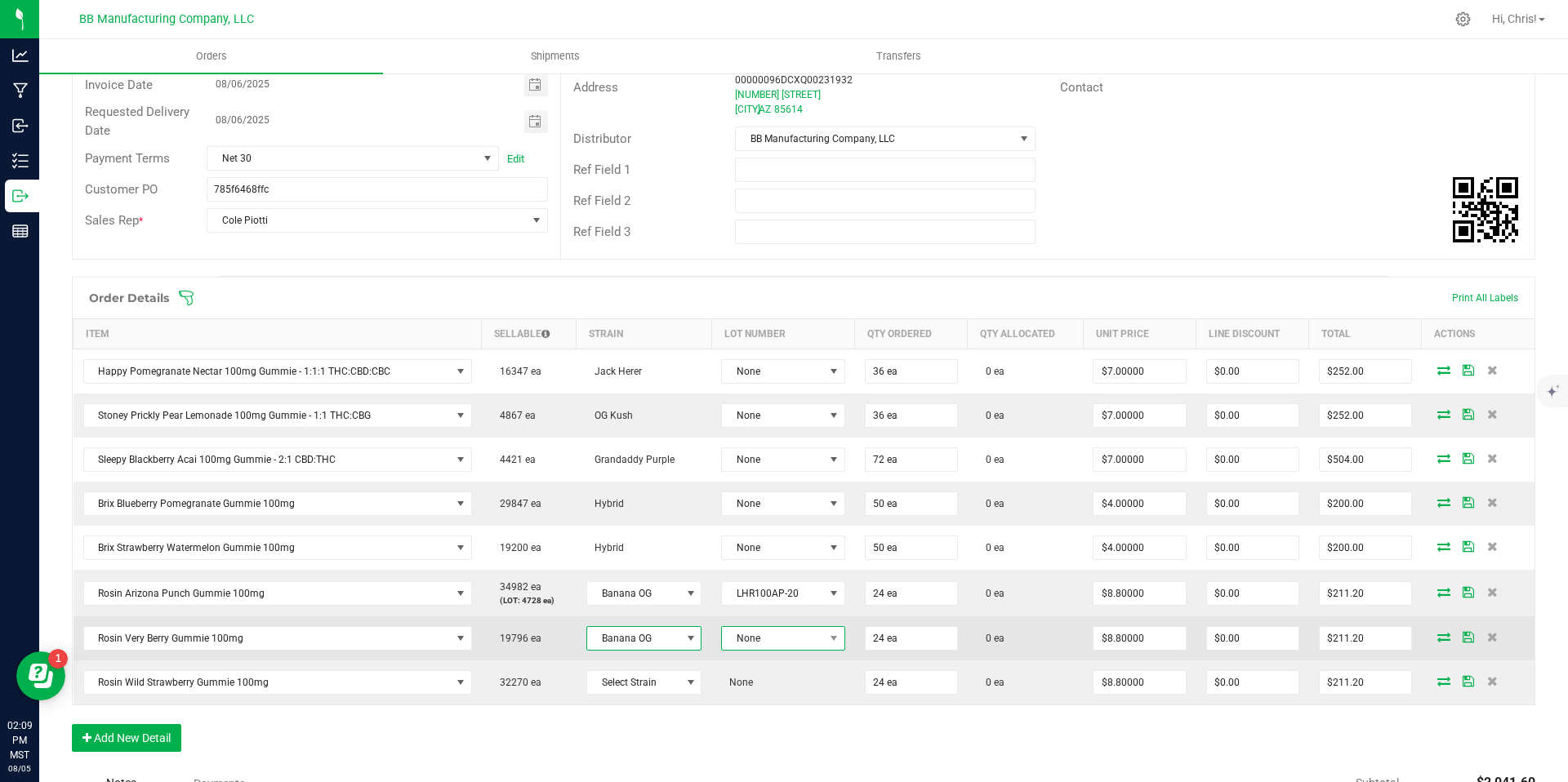 click on "None" at bounding box center [773, 638] 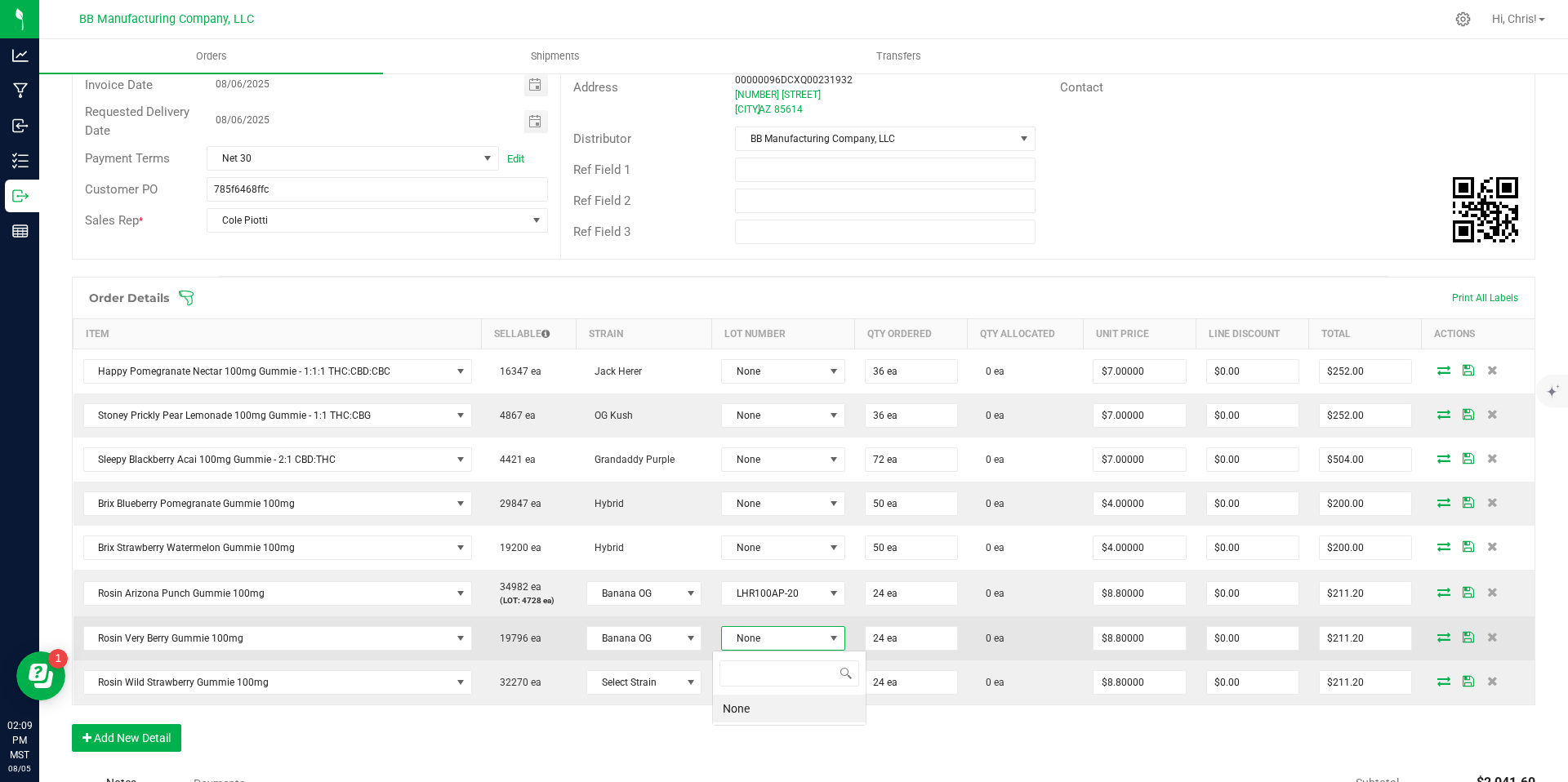 scroll, scrollTop: 81604, scrollLeft: 81544, axis: both 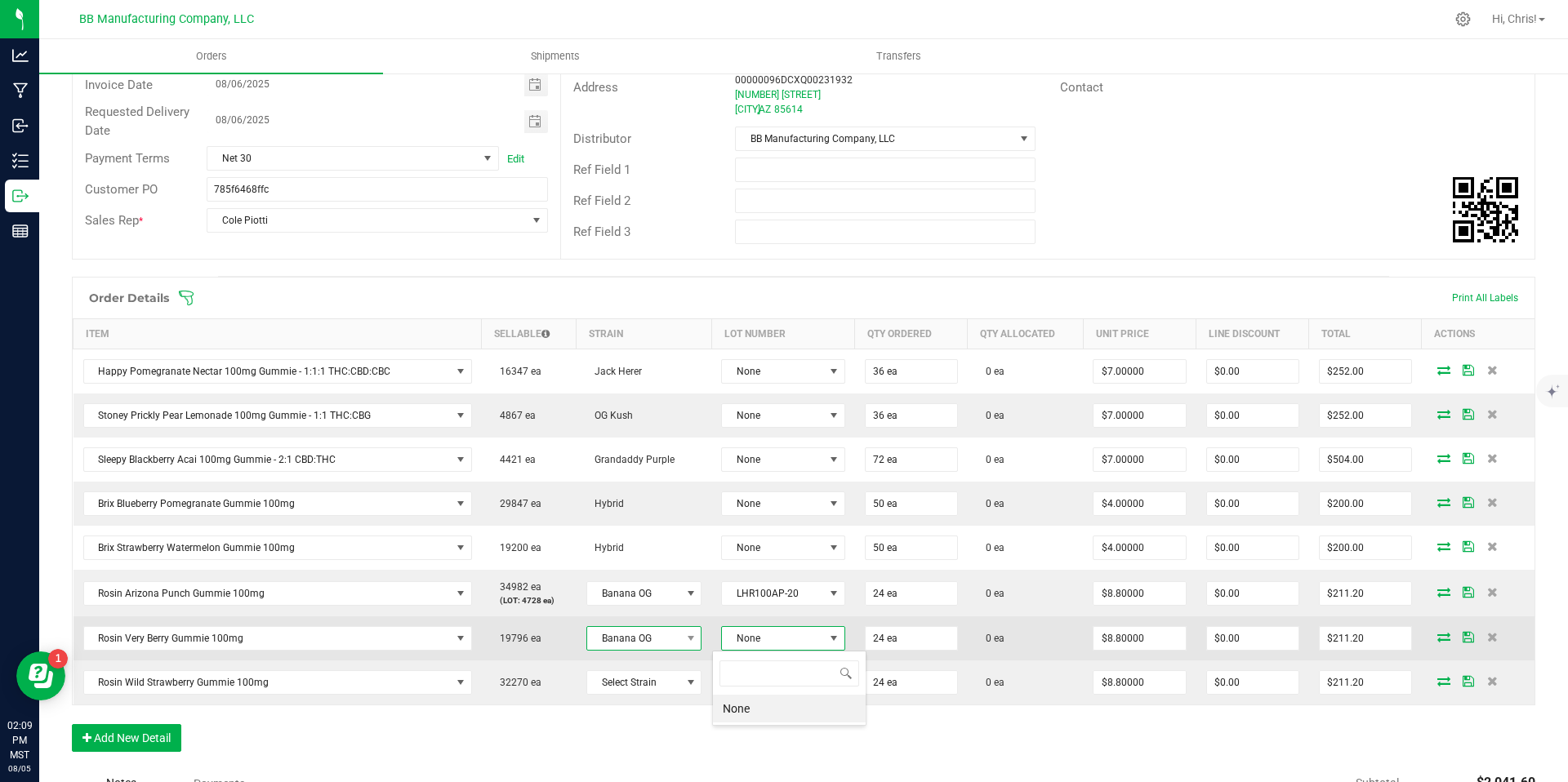 click on "Banana OG" at bounding box center (634, 638) 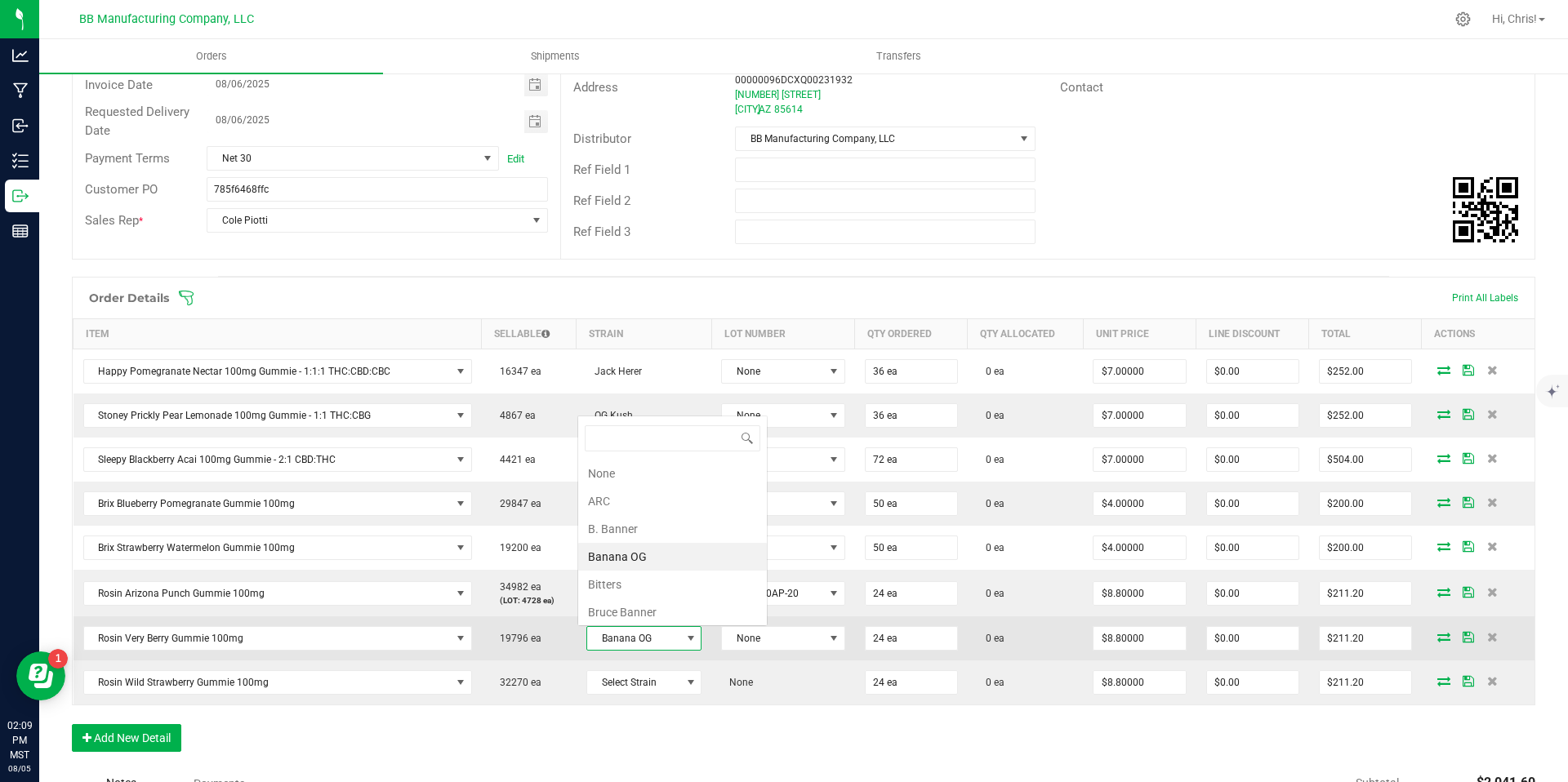 scroll, scrollTop: 0, scrollLeft: 0, axis: both 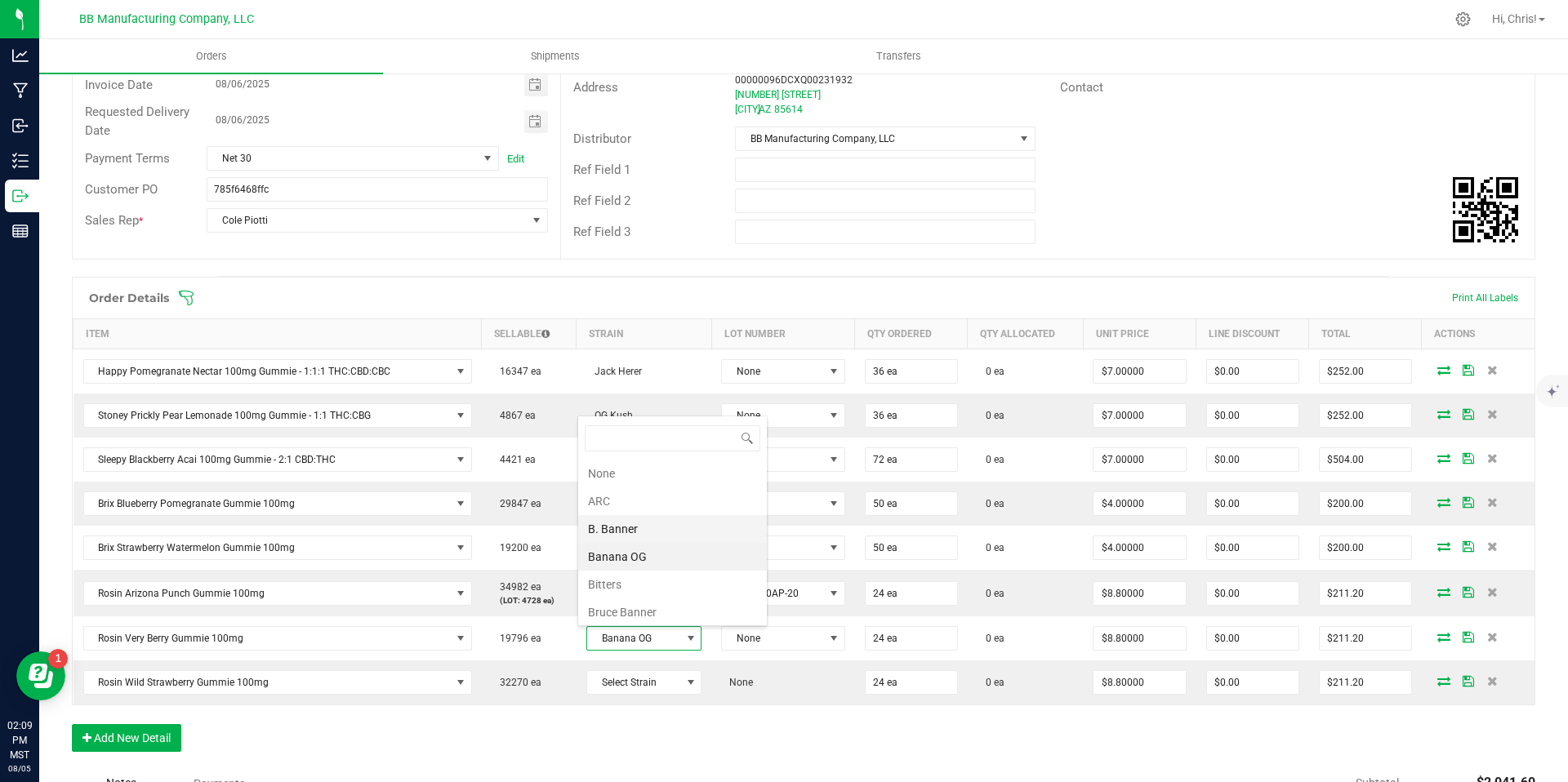 click on "B. Banner" at bounding box center [672, 529] 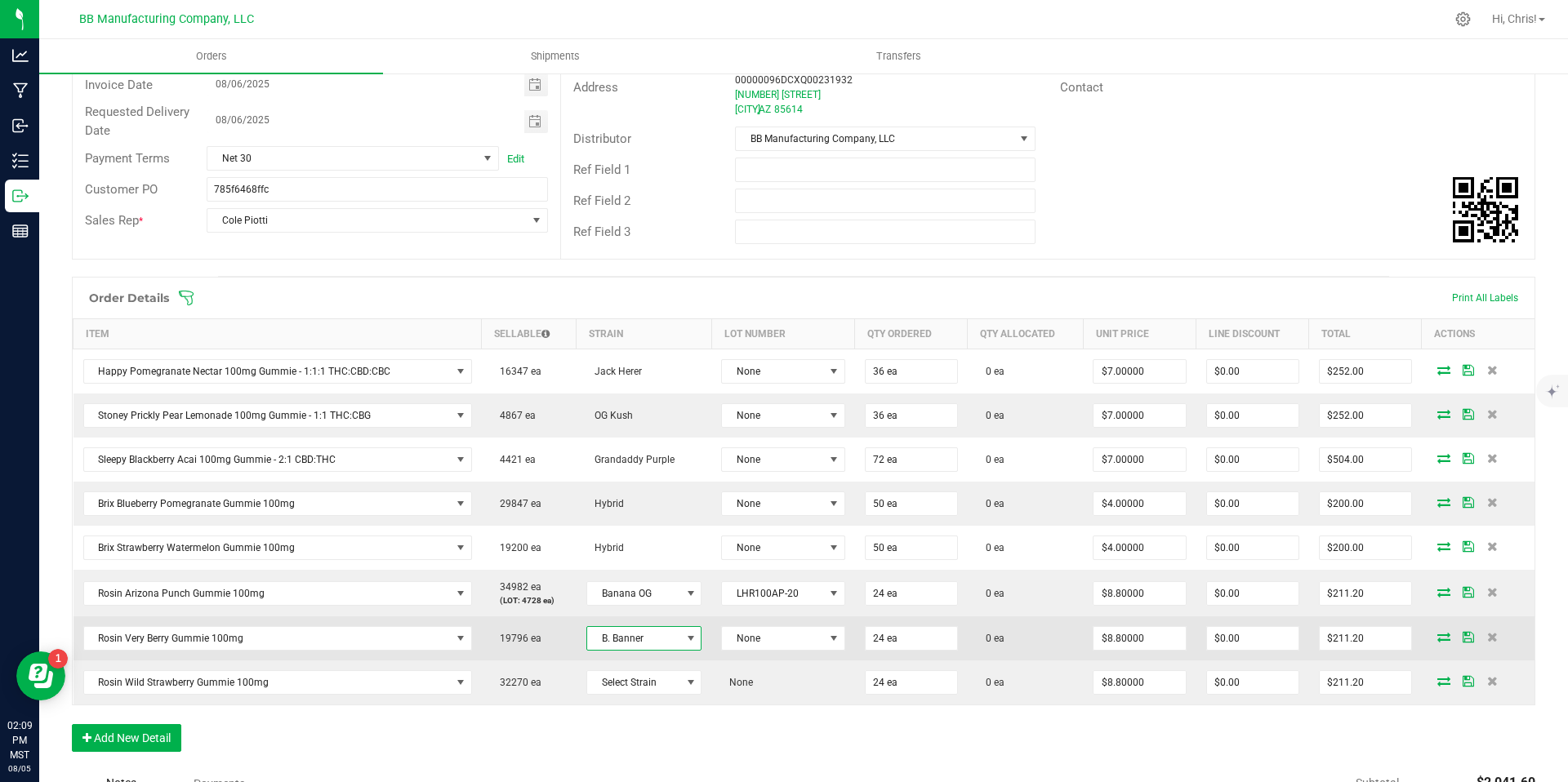 click on "B. Banner" at bounding box center (634, 638) 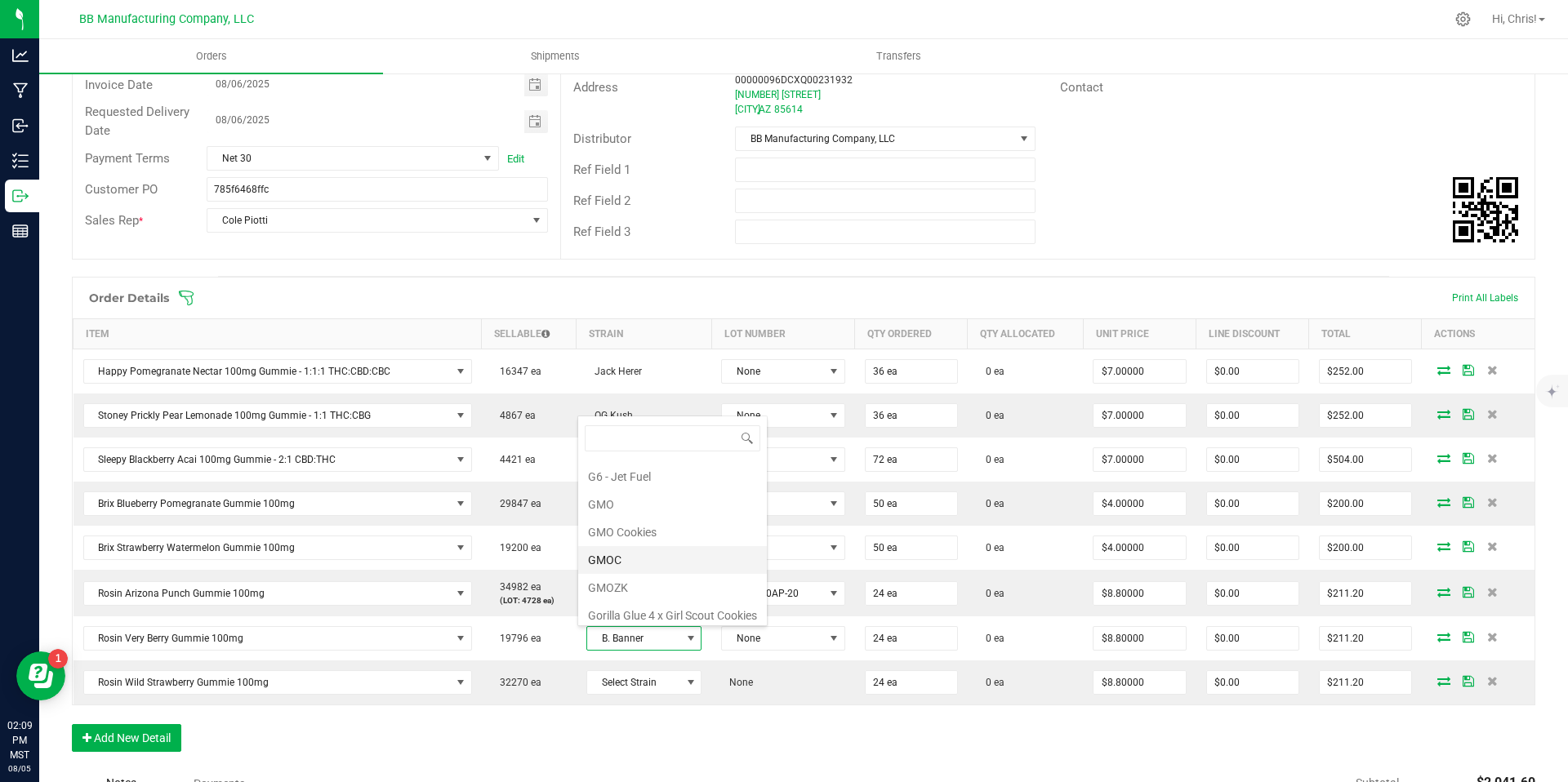 click on "GMOC" at bounding box center (672, 560) 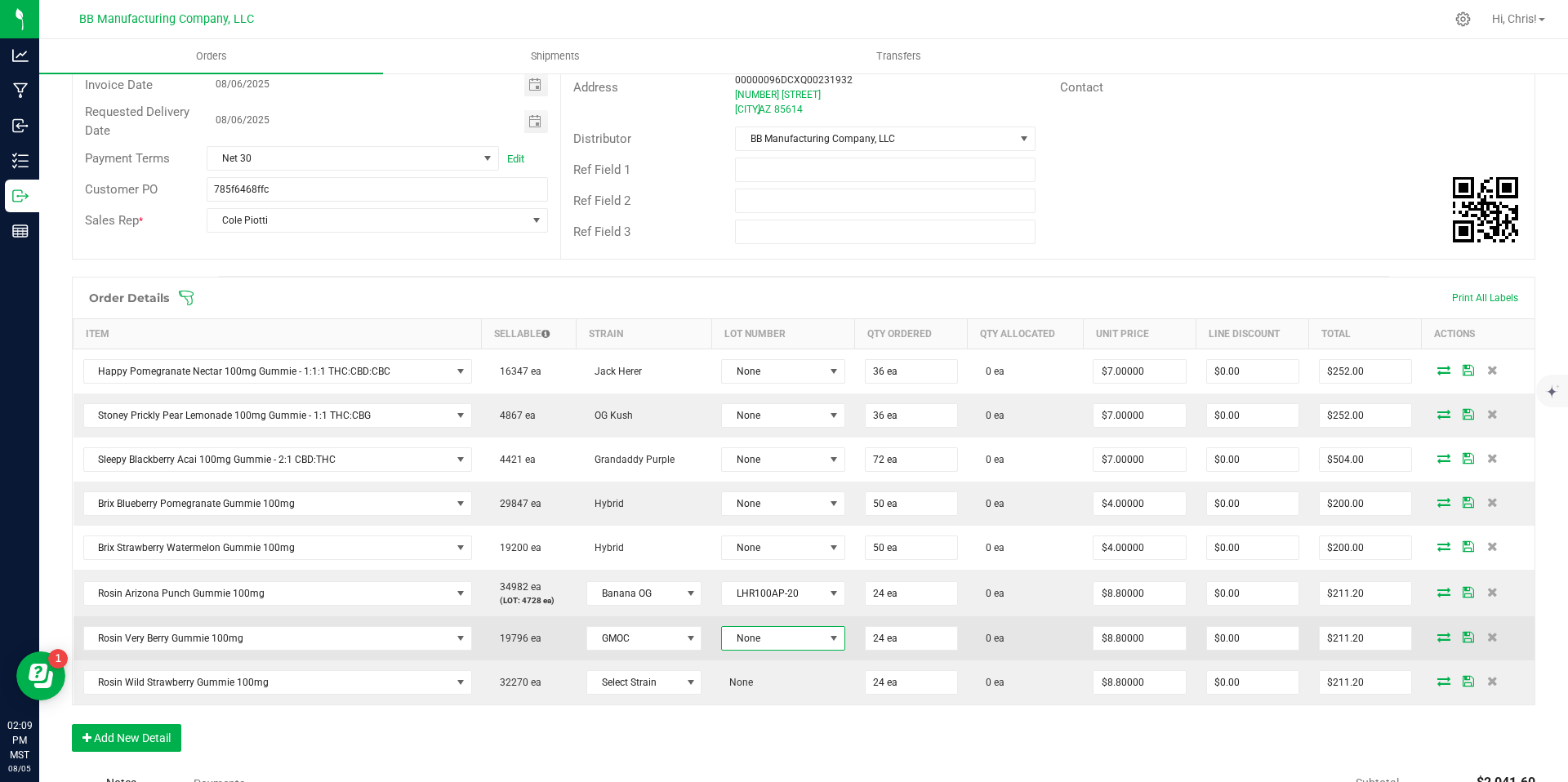 click on "None" at bounding box center [773, 638] 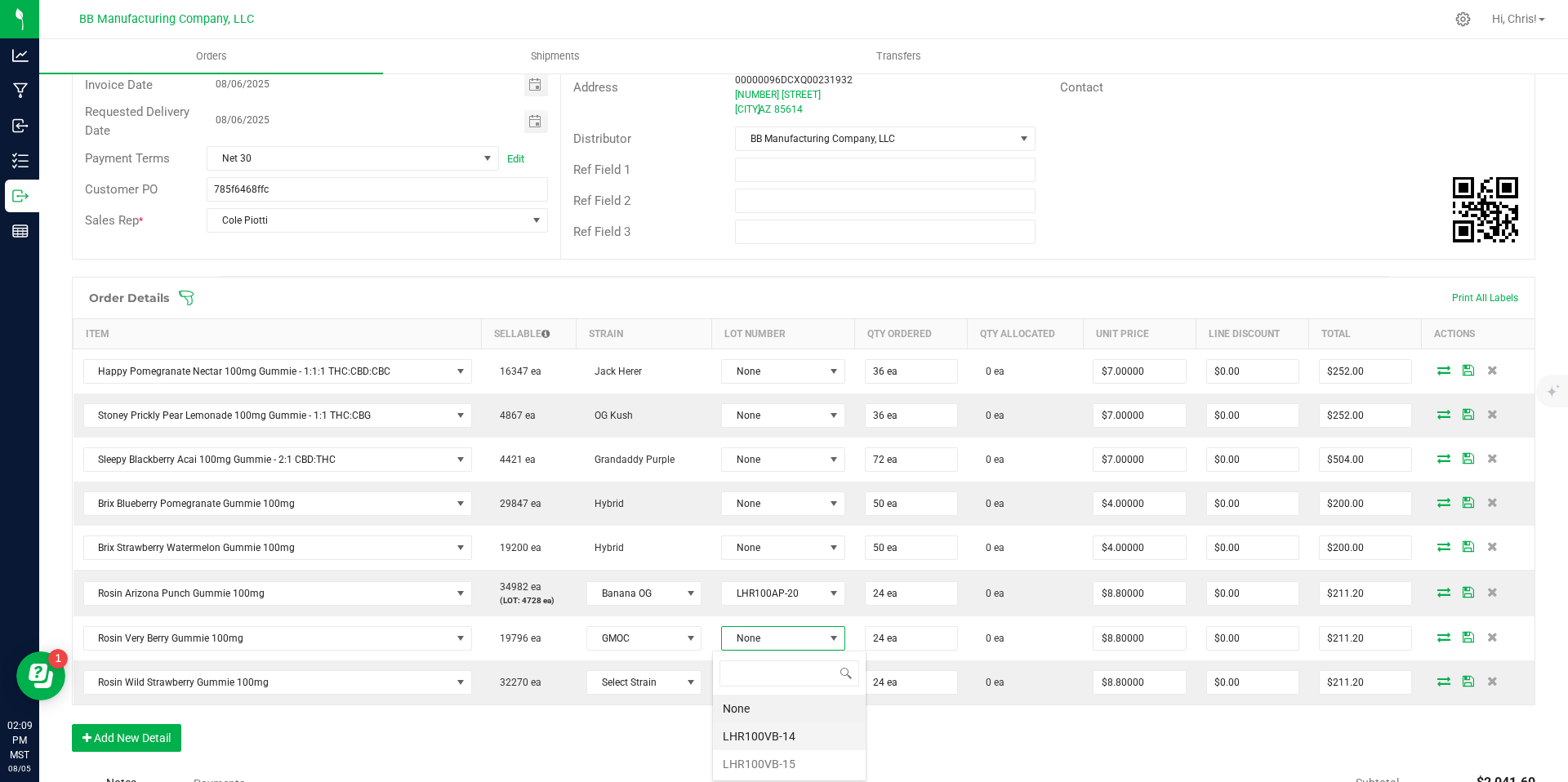 click on "LHR100VB-14" at bounding box center (789, 736) 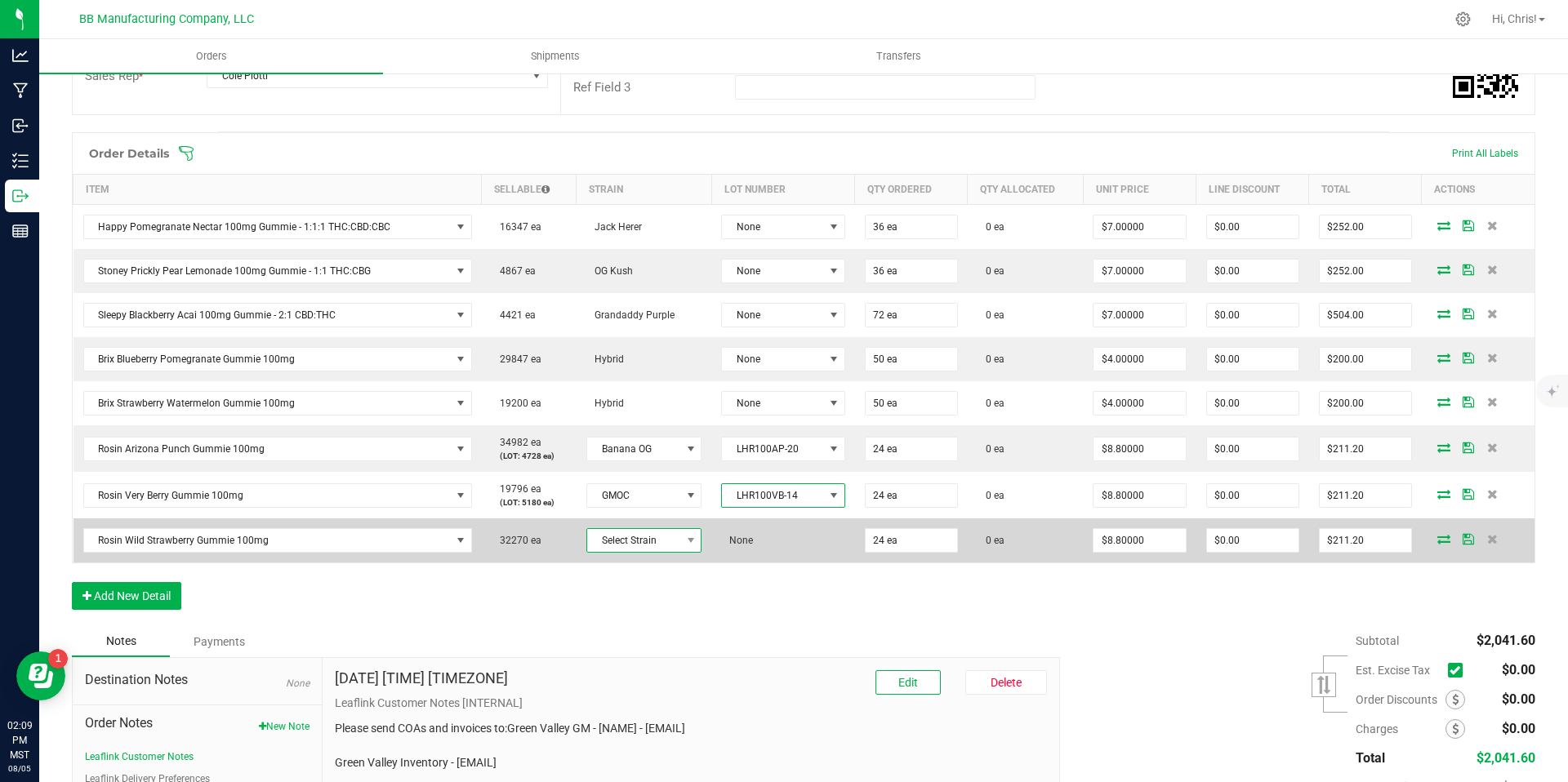 click on "Select Strain" at bounding box center (634, 540) 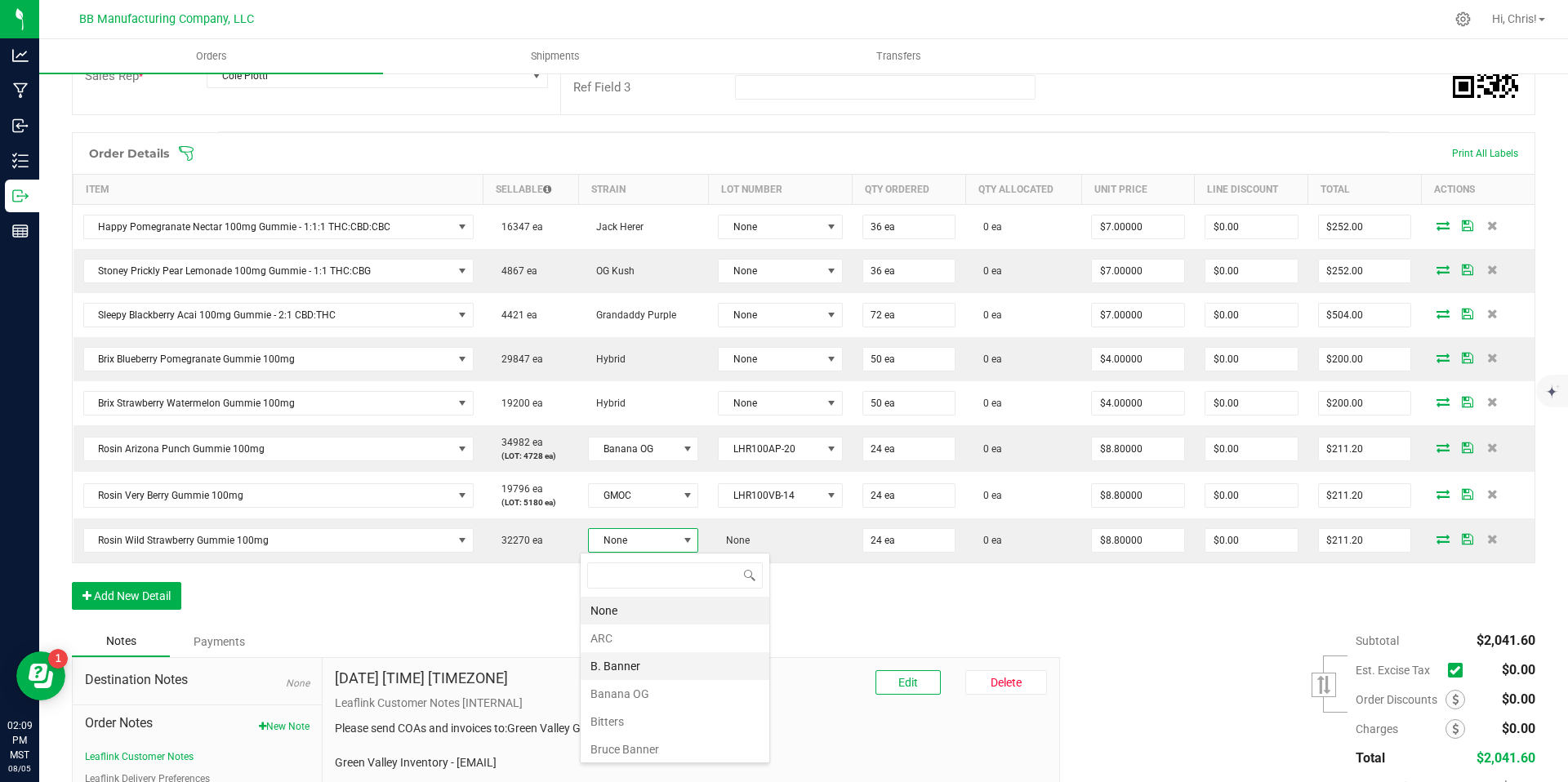 click on "B. Banner" at bounding box center [675, 666] 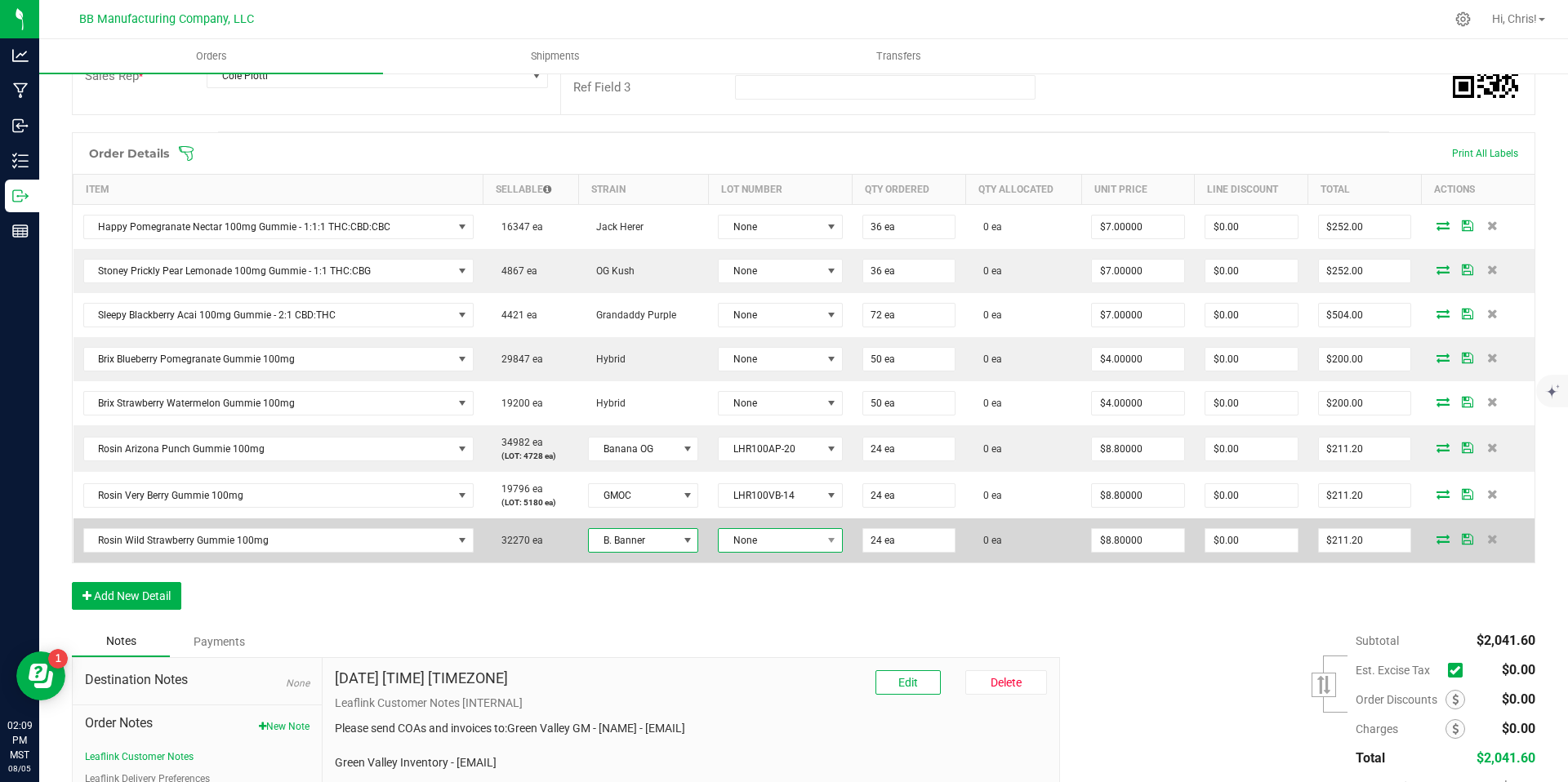 click on "None" at bounding box center (769, 540) 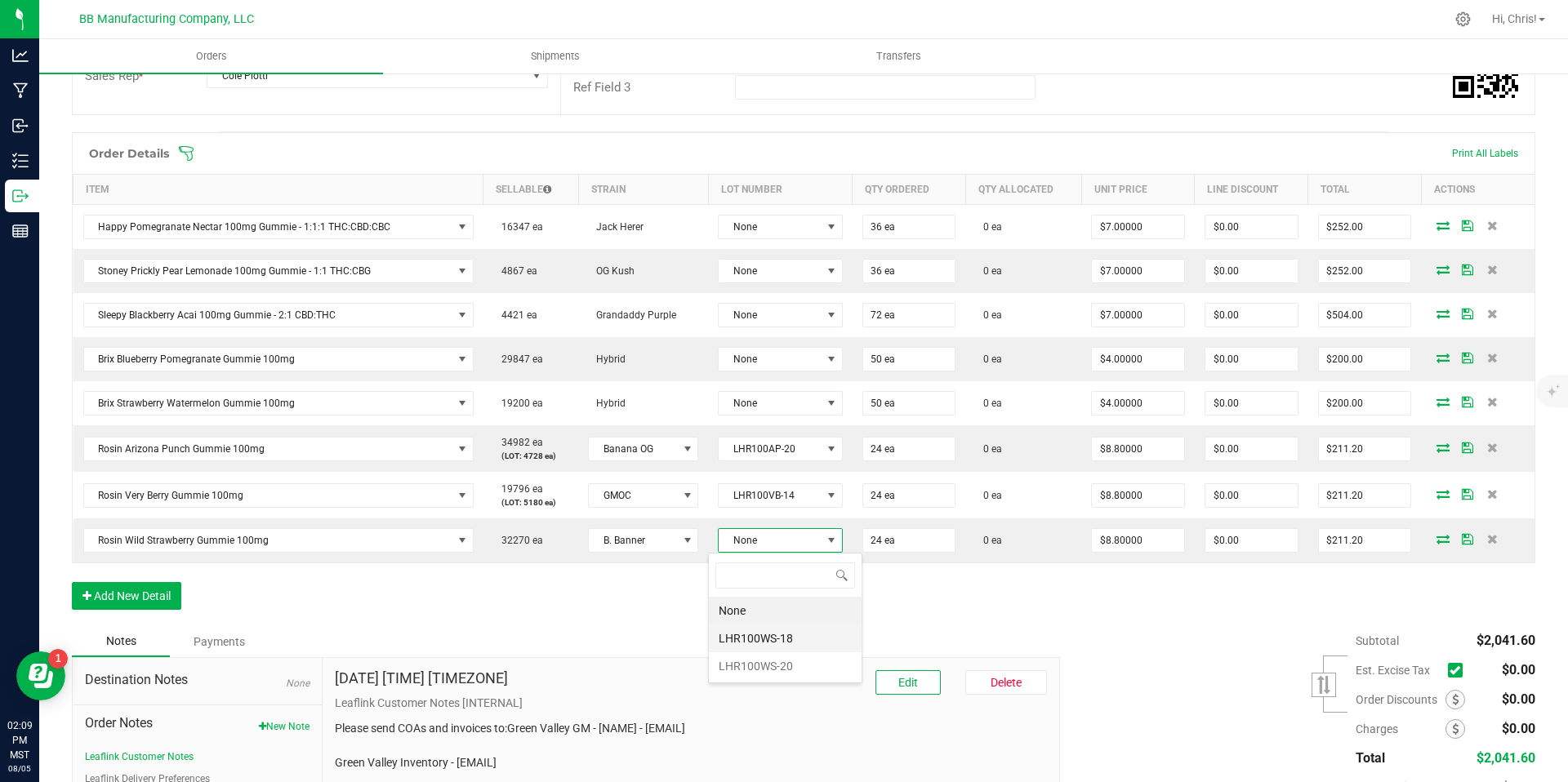 click on "LHR100WS-18" at bounding box center [785, 638] 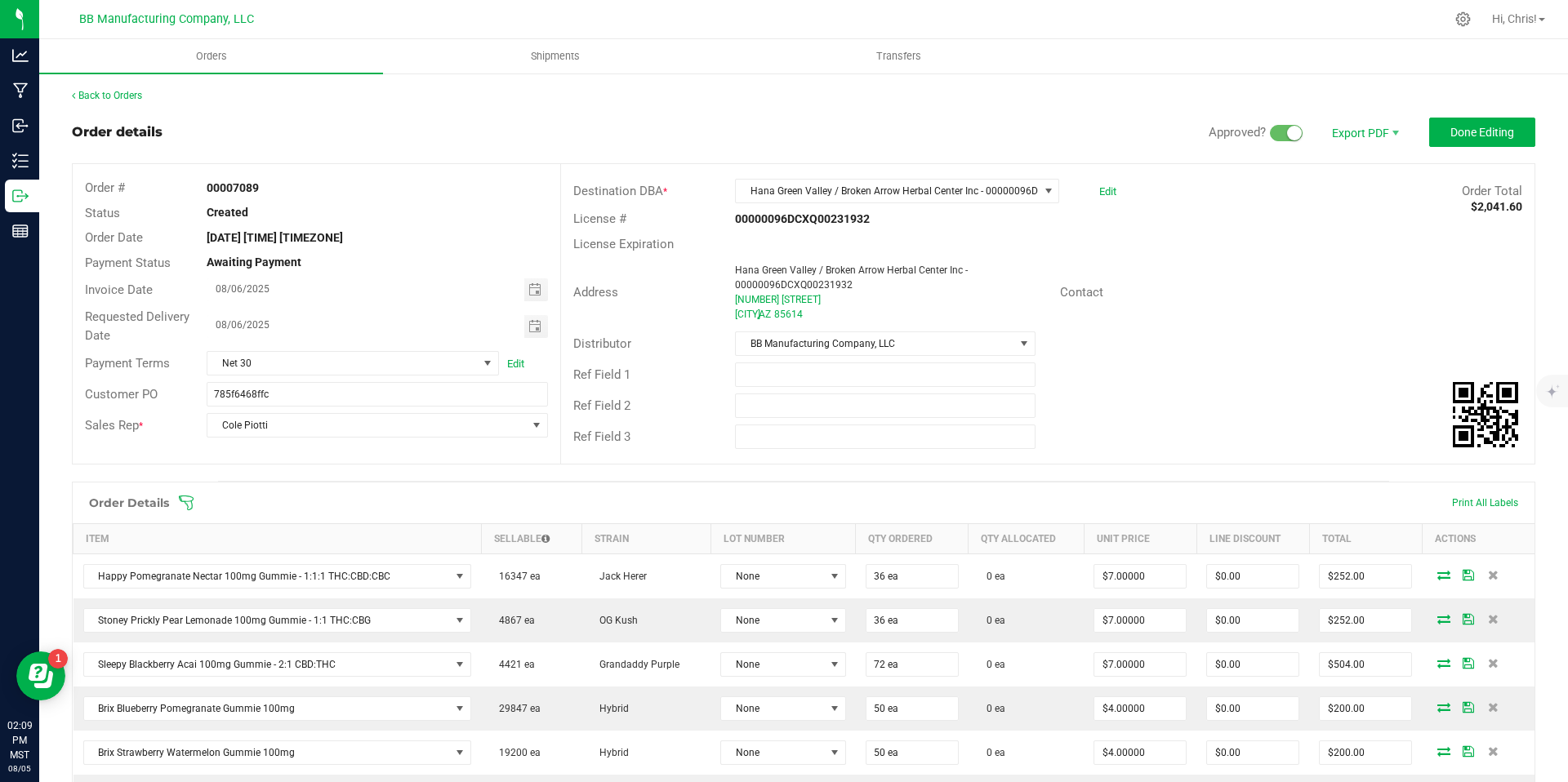 click on "Order Date   [DATE] [TIME] [TIMEZONE]   Payment Status   Awaiting Payment   Invoice Date  08/06/2025  Requested Delivery Date  08/06/2025  Payment Terms  Net 30  Edit   Customer PO  785f6468ffc  Sales Rep   *  [LAST] [FIRST]  Destination DBA  * [COMPANY_NAME] / [COMPANY_NAME] - [LICENSE_NUMBER]  Edit   Order Total   $2,041.60   License #   [LICENSE_NUMBER]   License Expiration   Address  [COMPANY_NAME] / [COMPANY_NAME] - [LICENSE_NUMBER] 1732 W Commerce Point PL [CITY]  ,  AZ [POSTAL_CODE]  Contact   Distributor  BB Manufacturing Company, LLC  Ref Field 1   Ref Field 2   Ref Field 3
Order Details Print All Labels Item  Sellable  Total" at bounding box center (804, 659) 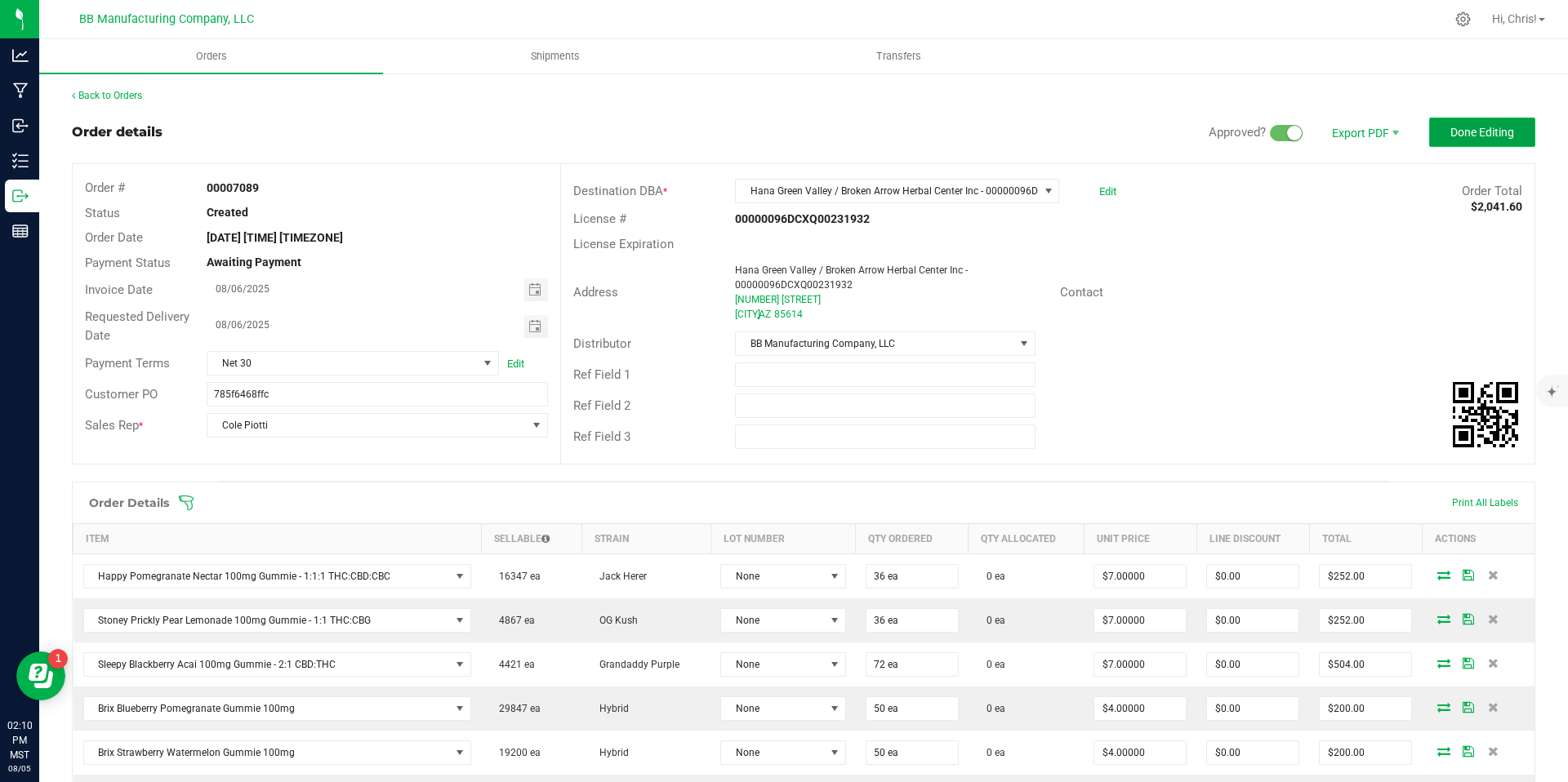 click on "Done Editing" at bounding box center (1482, 132) 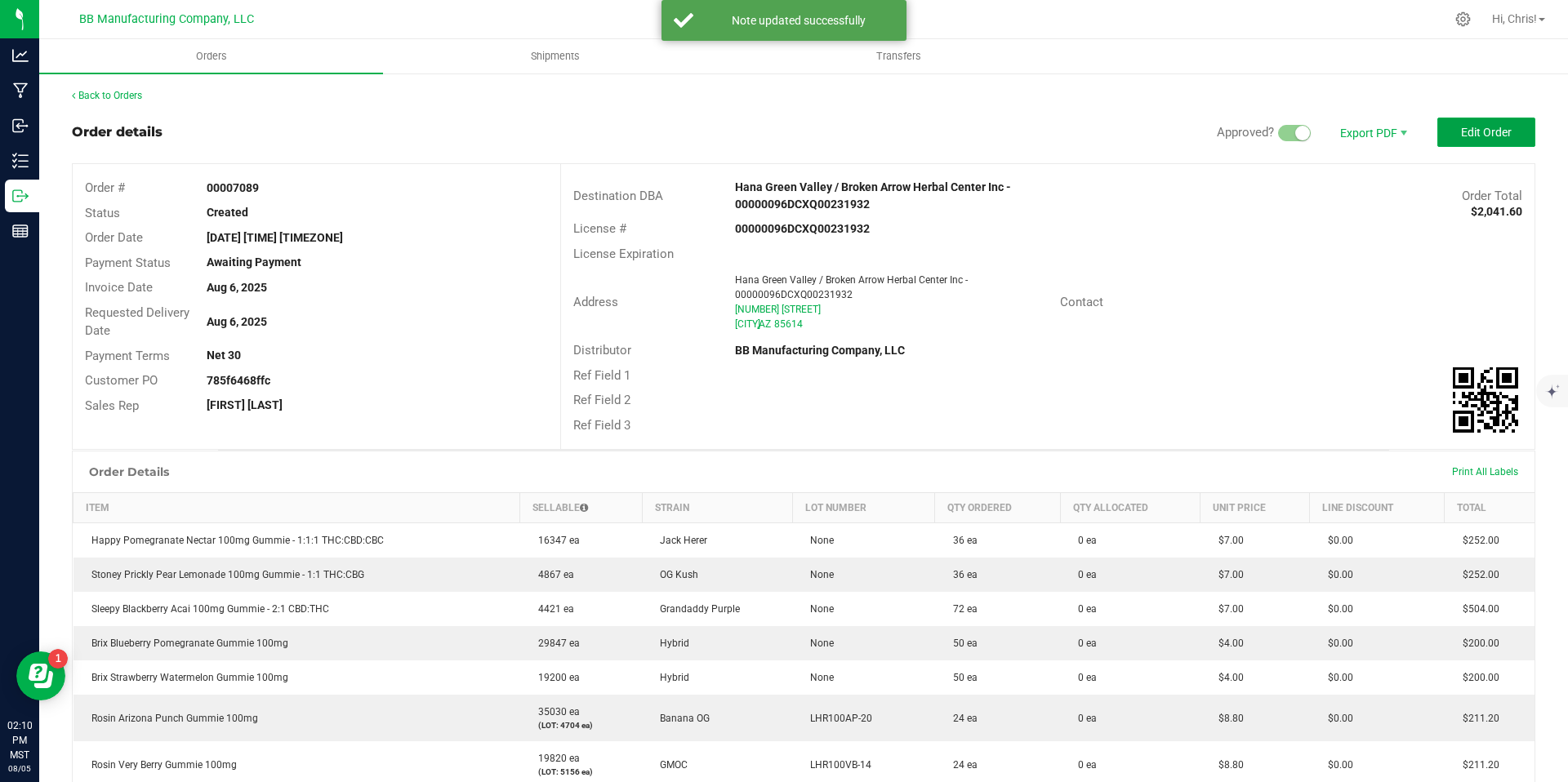click on "Edit Order" at bounding box center (1486, 132) 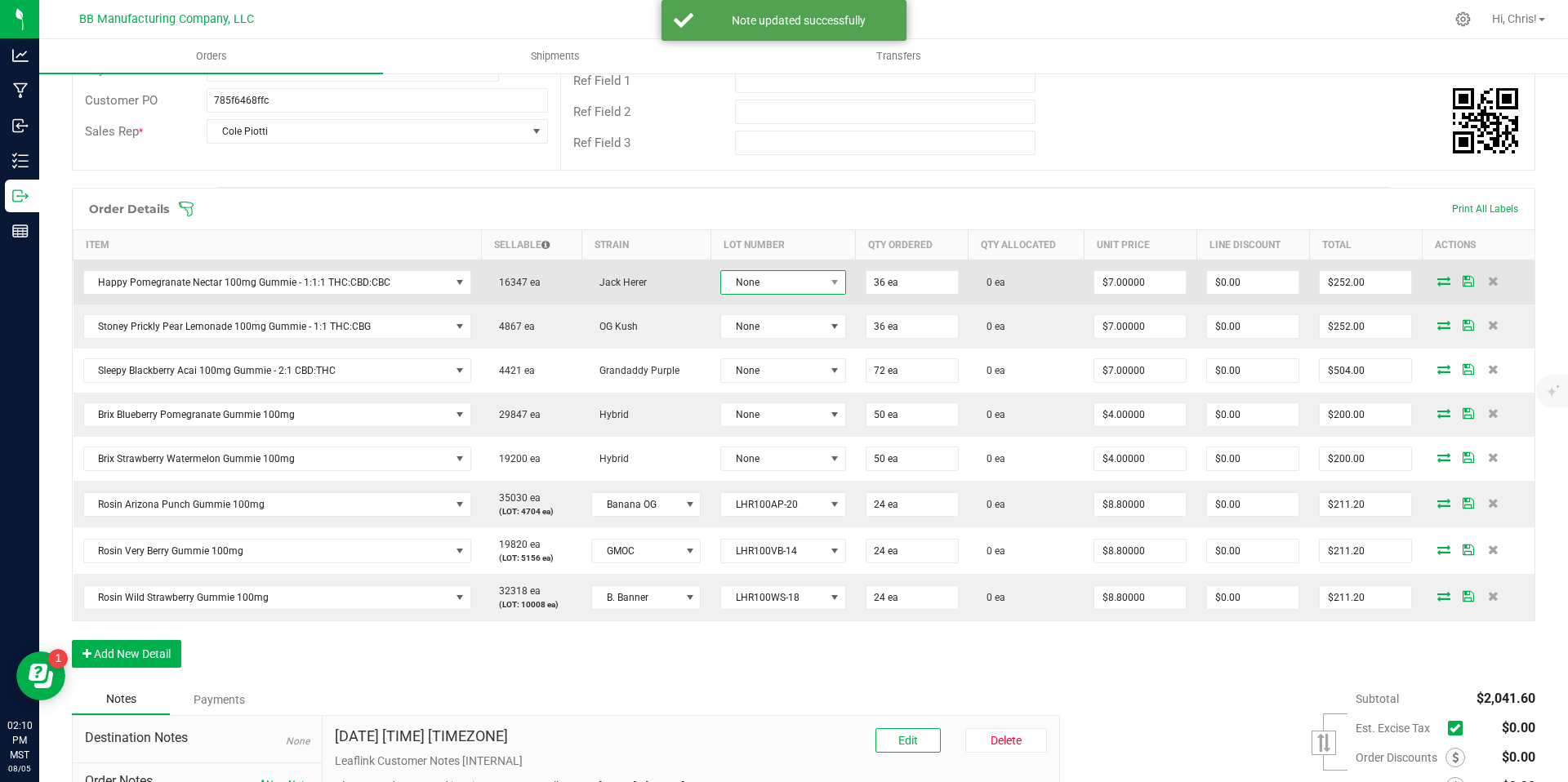 click on "None" at bounding box center (783, 282) 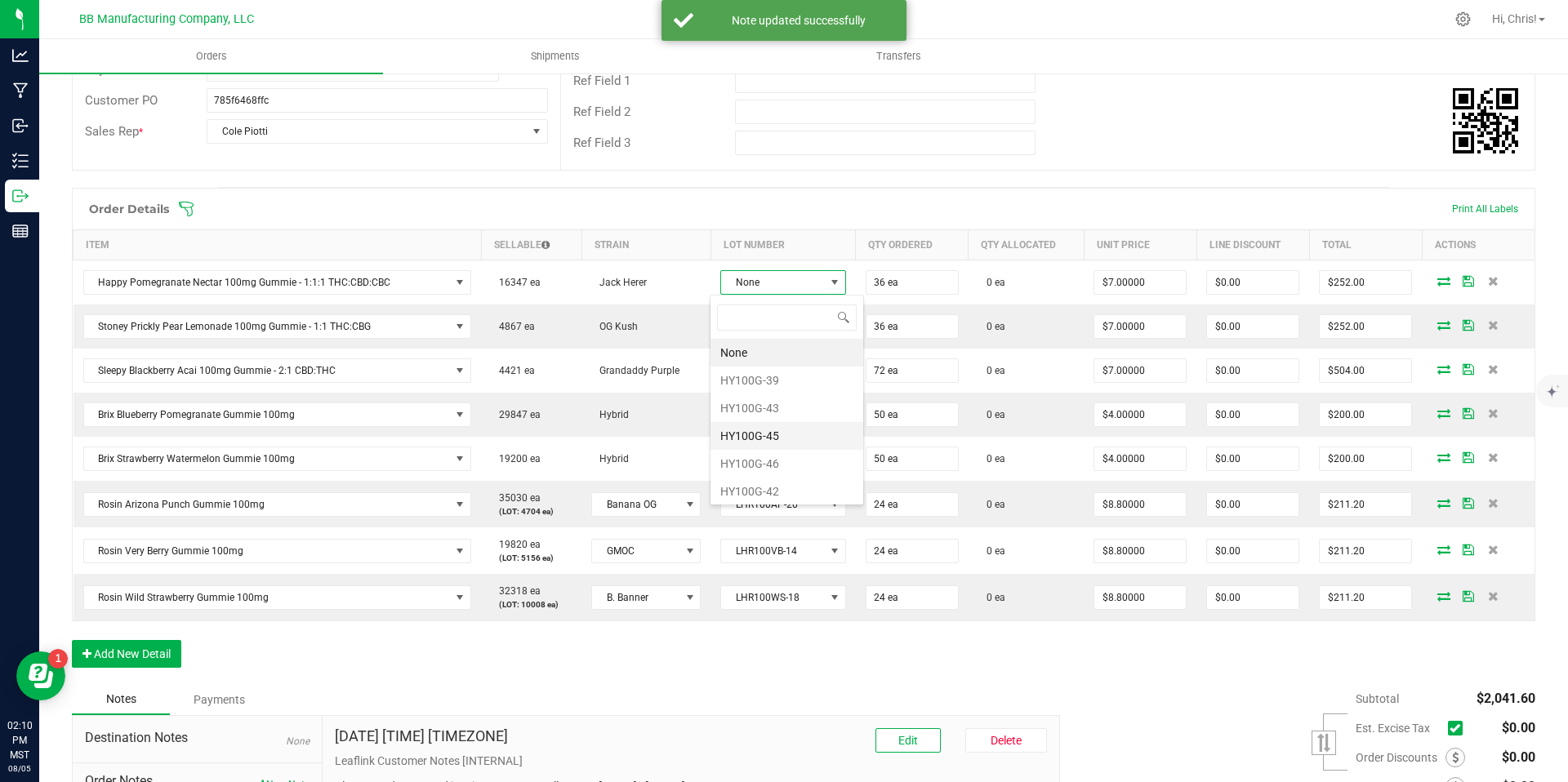 click on "HY100G-45" at bounding box center [786, 436] 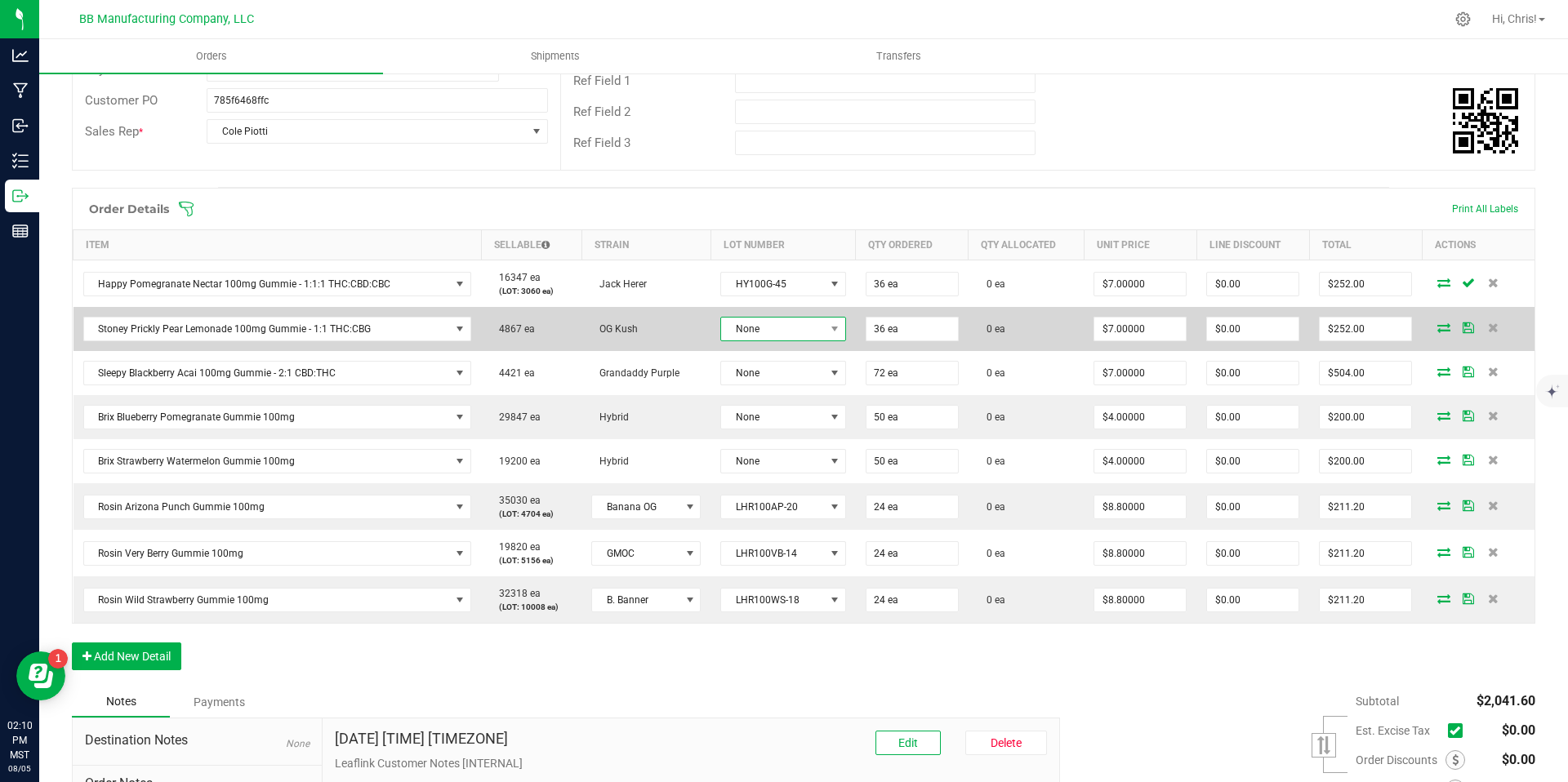 click on "None" at bounding box center [773, 329] 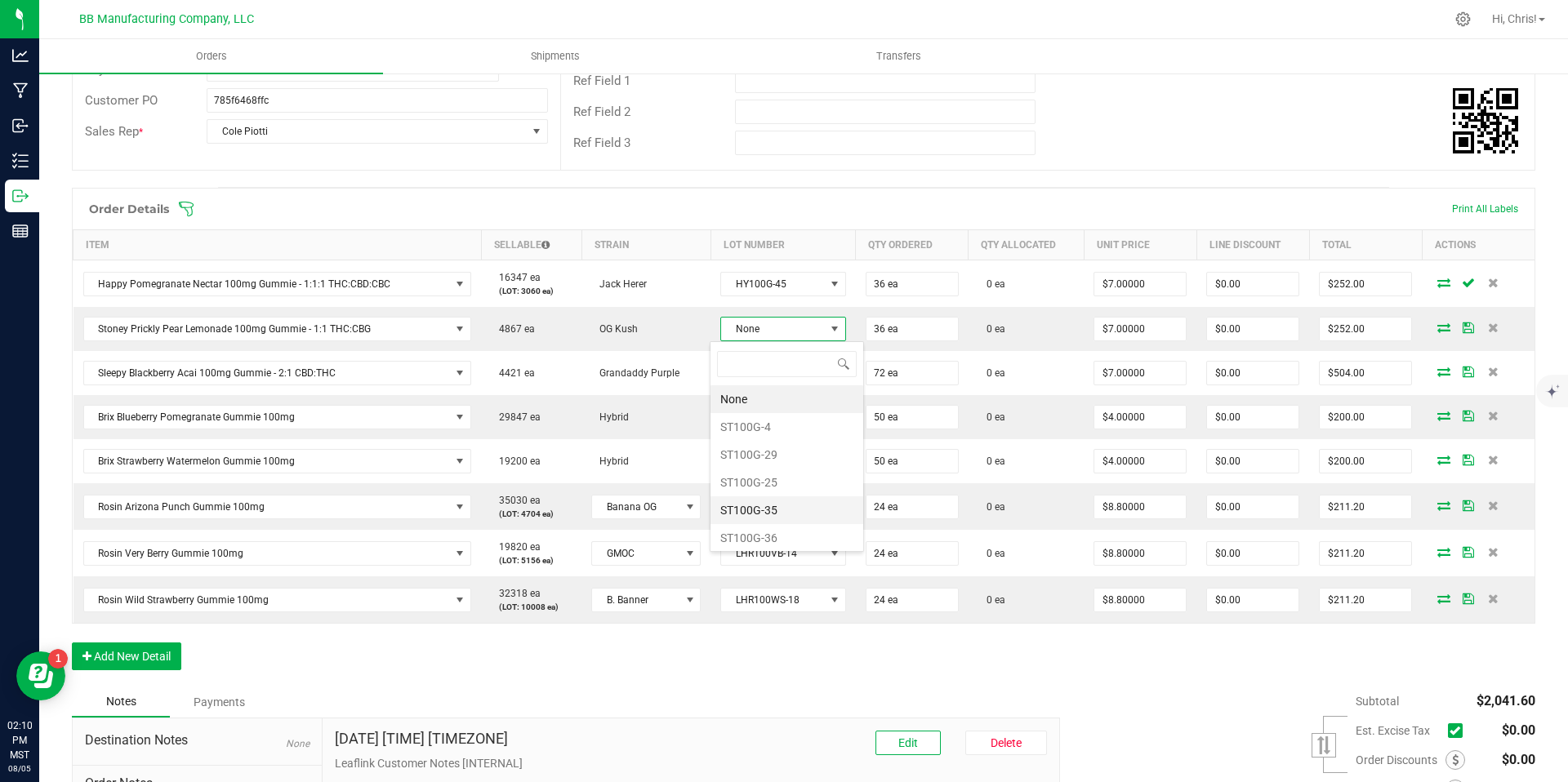 click on "ST100G-35" at bounding box center (786, 510) 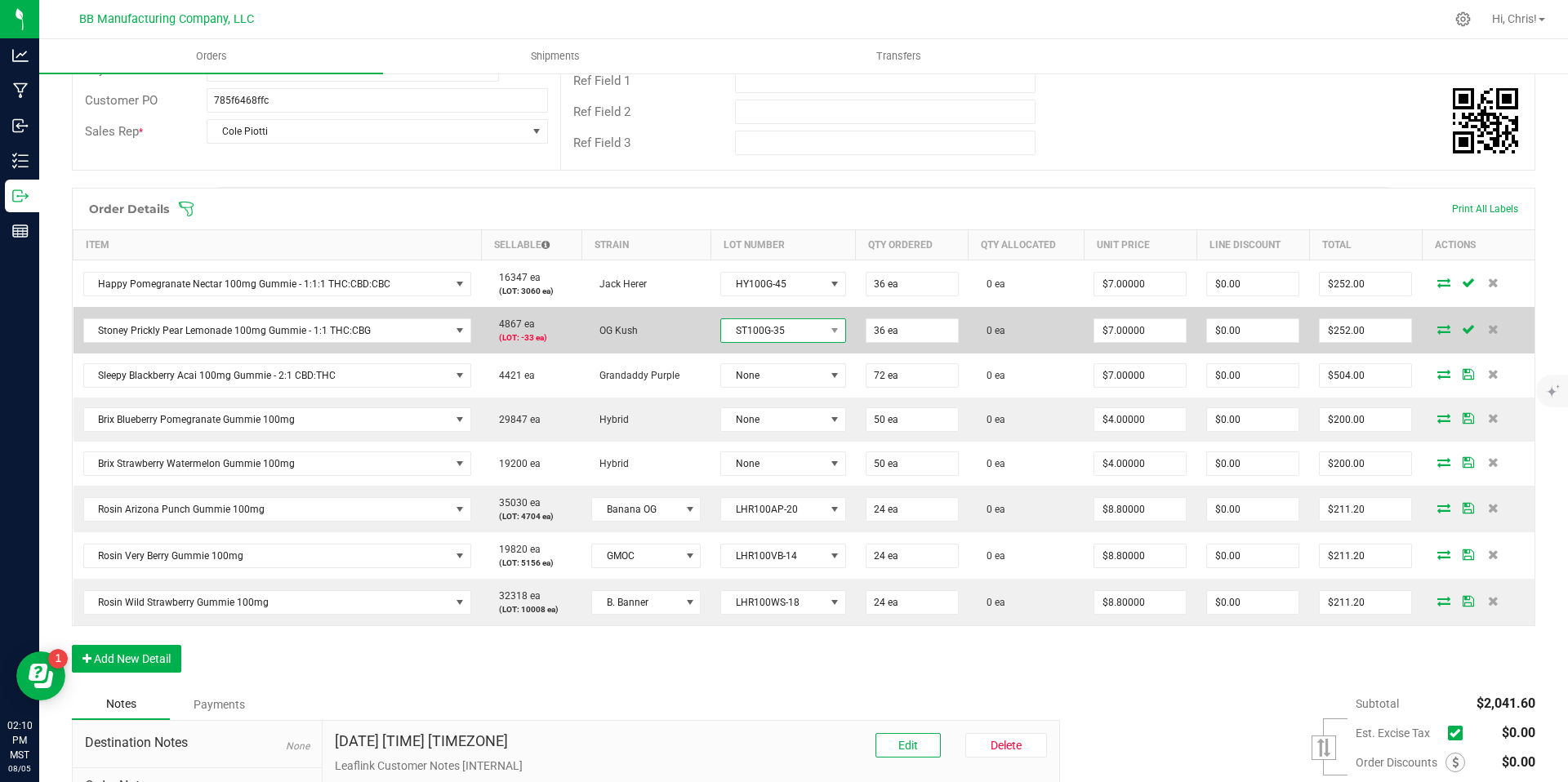 click on "ST100G-35" at bounding box center [773, 331] 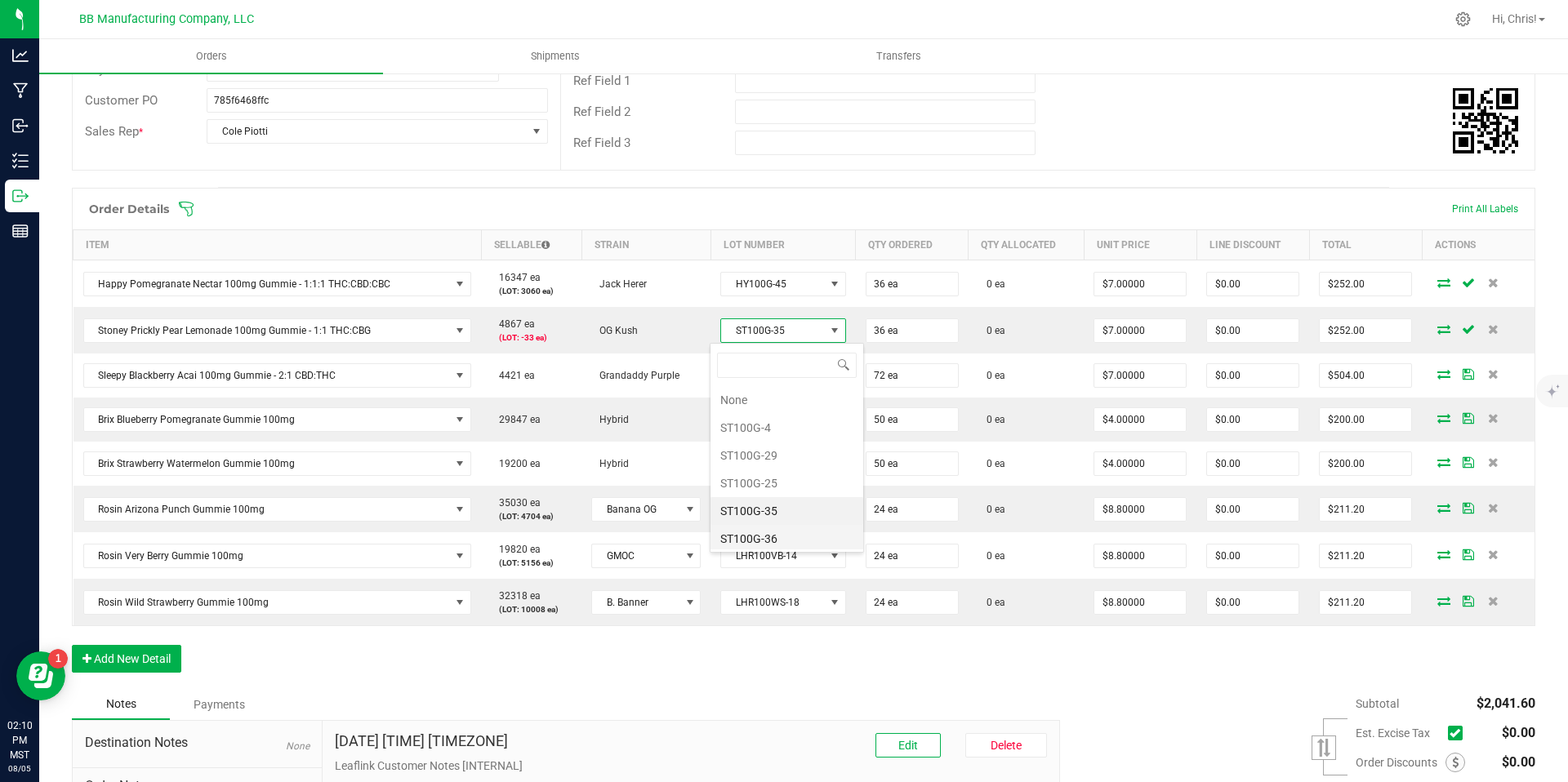 click on "ST100G-36" at bounding box center (786, 539) 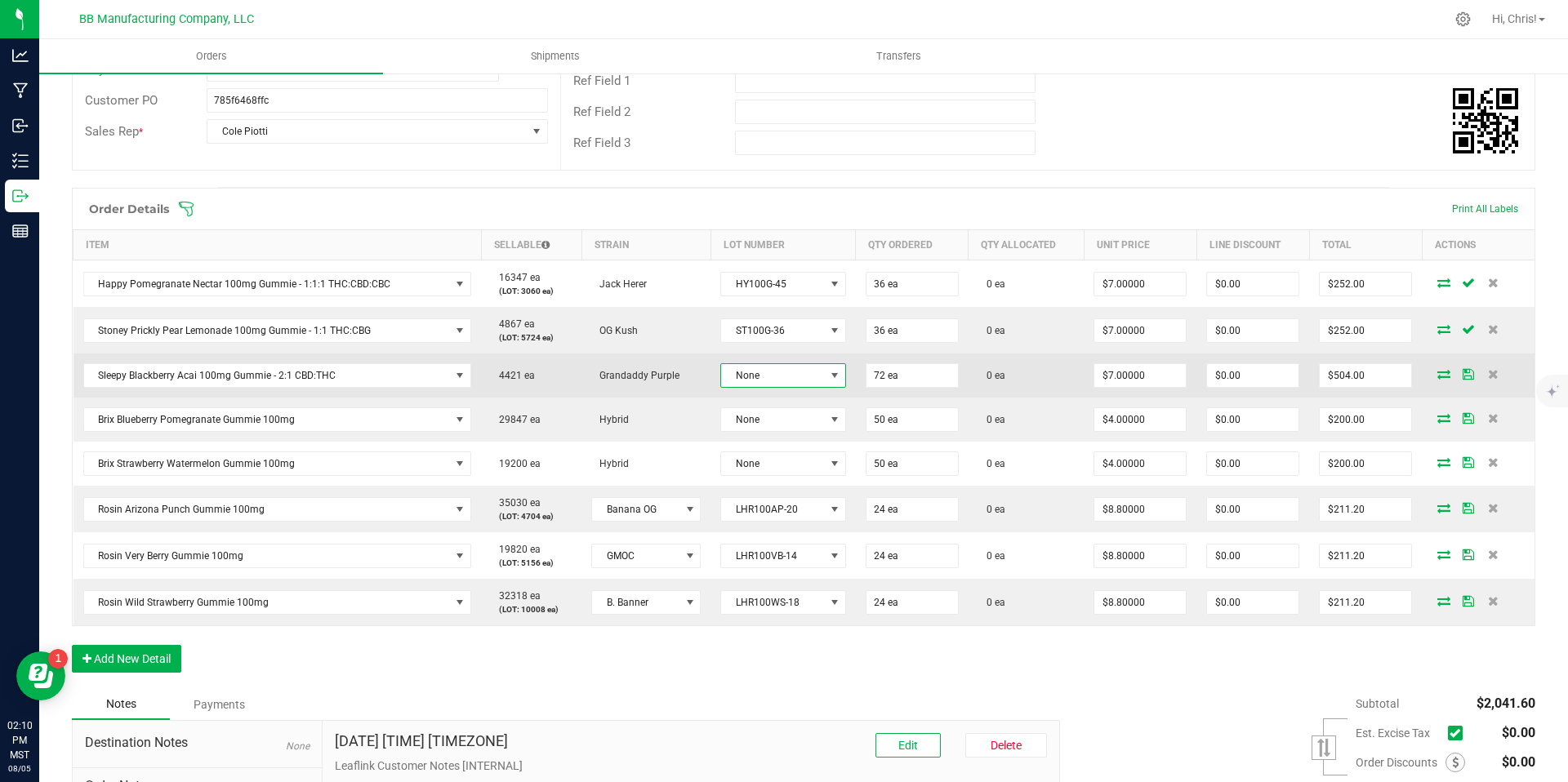 click on "None" at bounding box center [773, 375] 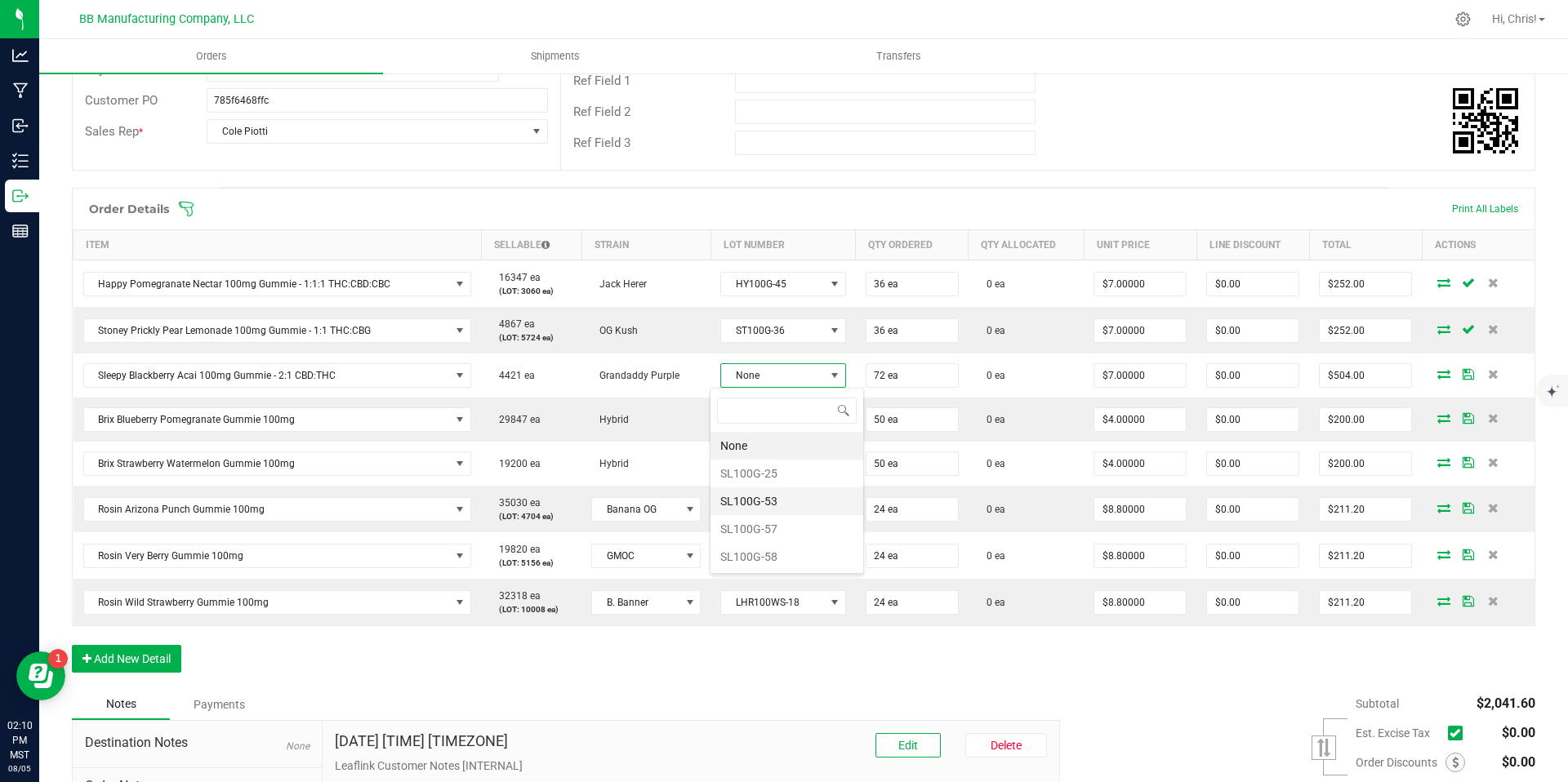 click on "SL100G-53" at bounding box center (786, 501) 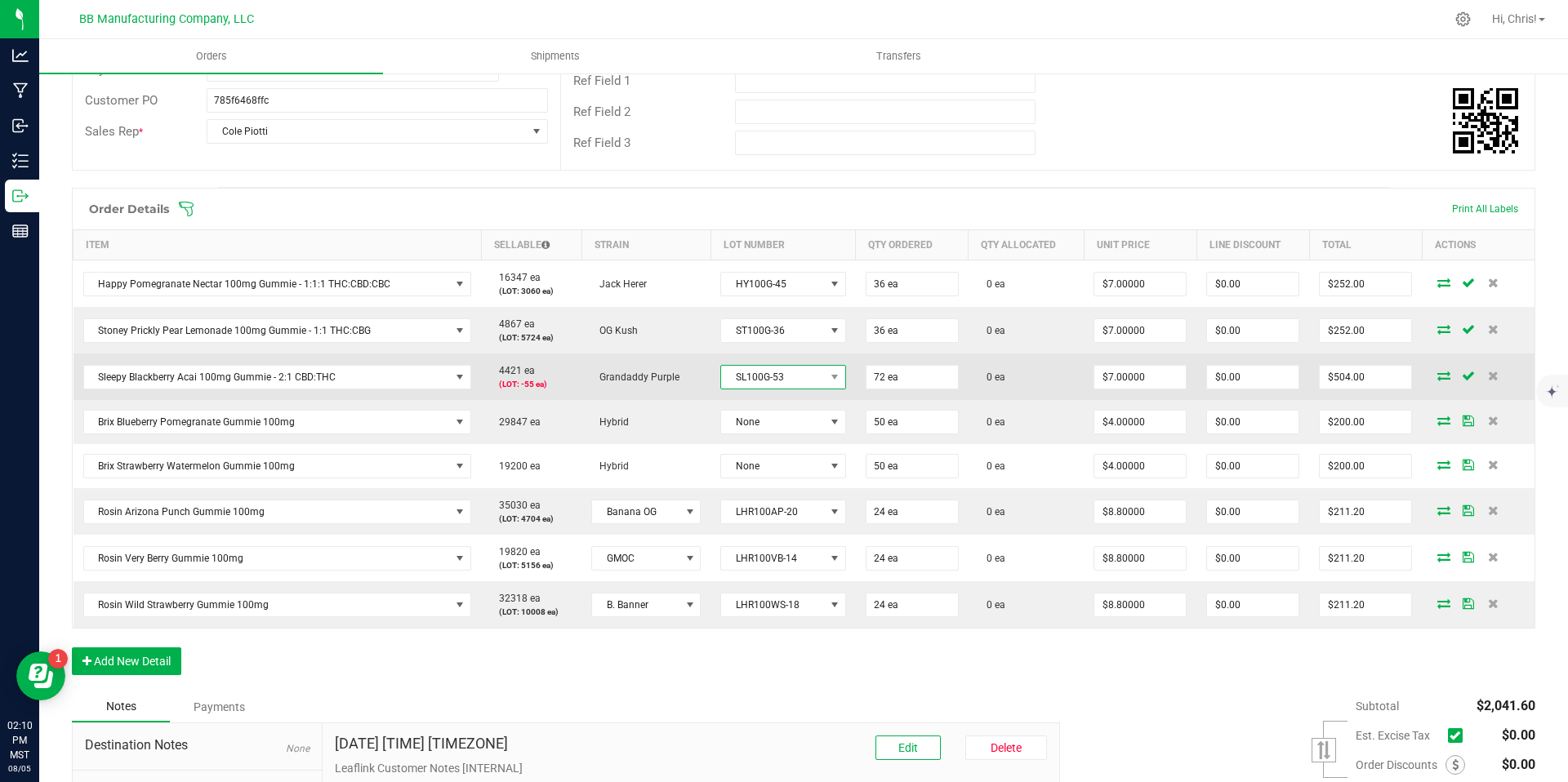 click on "SL100G-53" at bounding box center [773, 377] 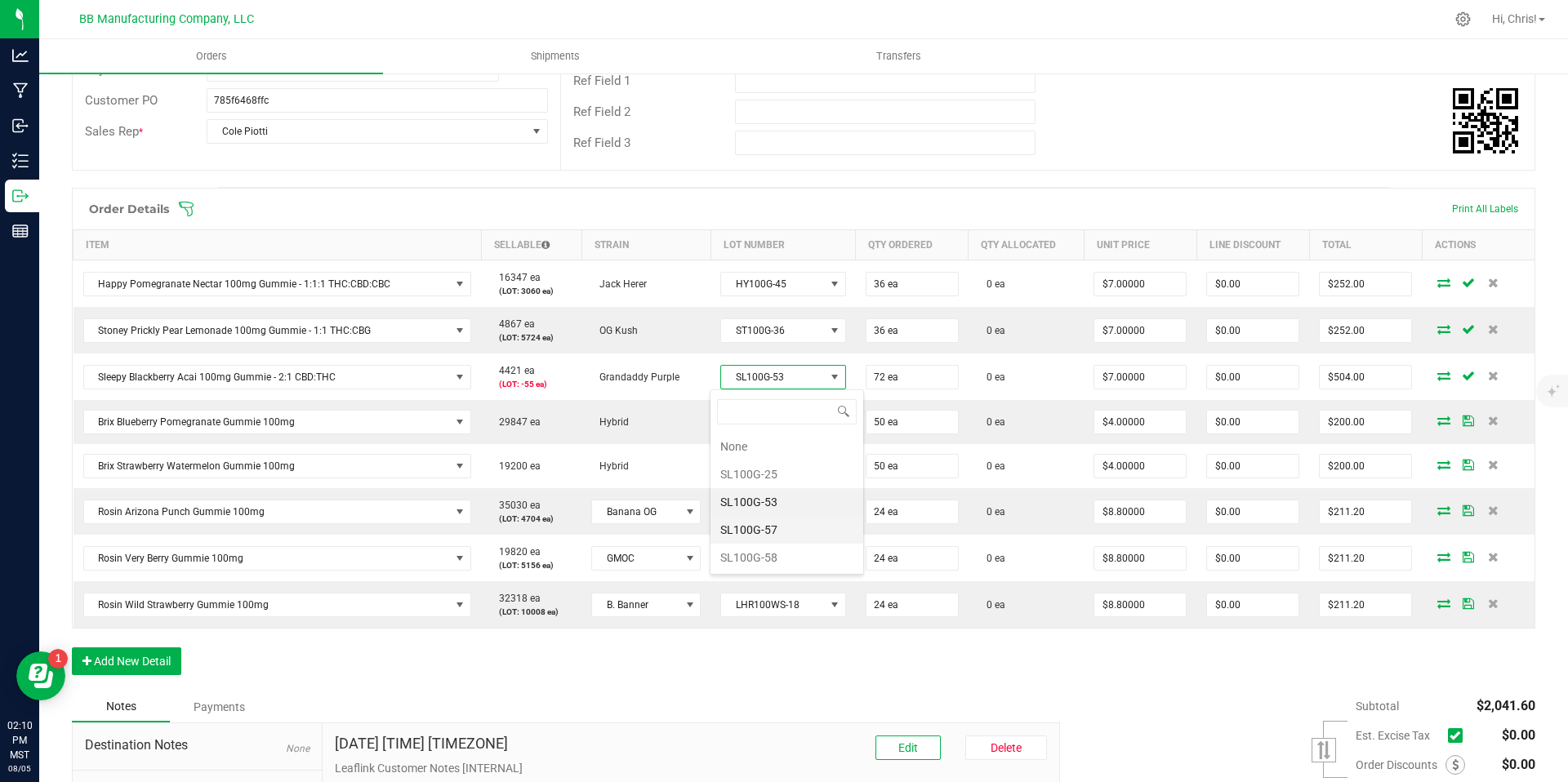 click on "SL100G-57" at bounding box center [786, 530] 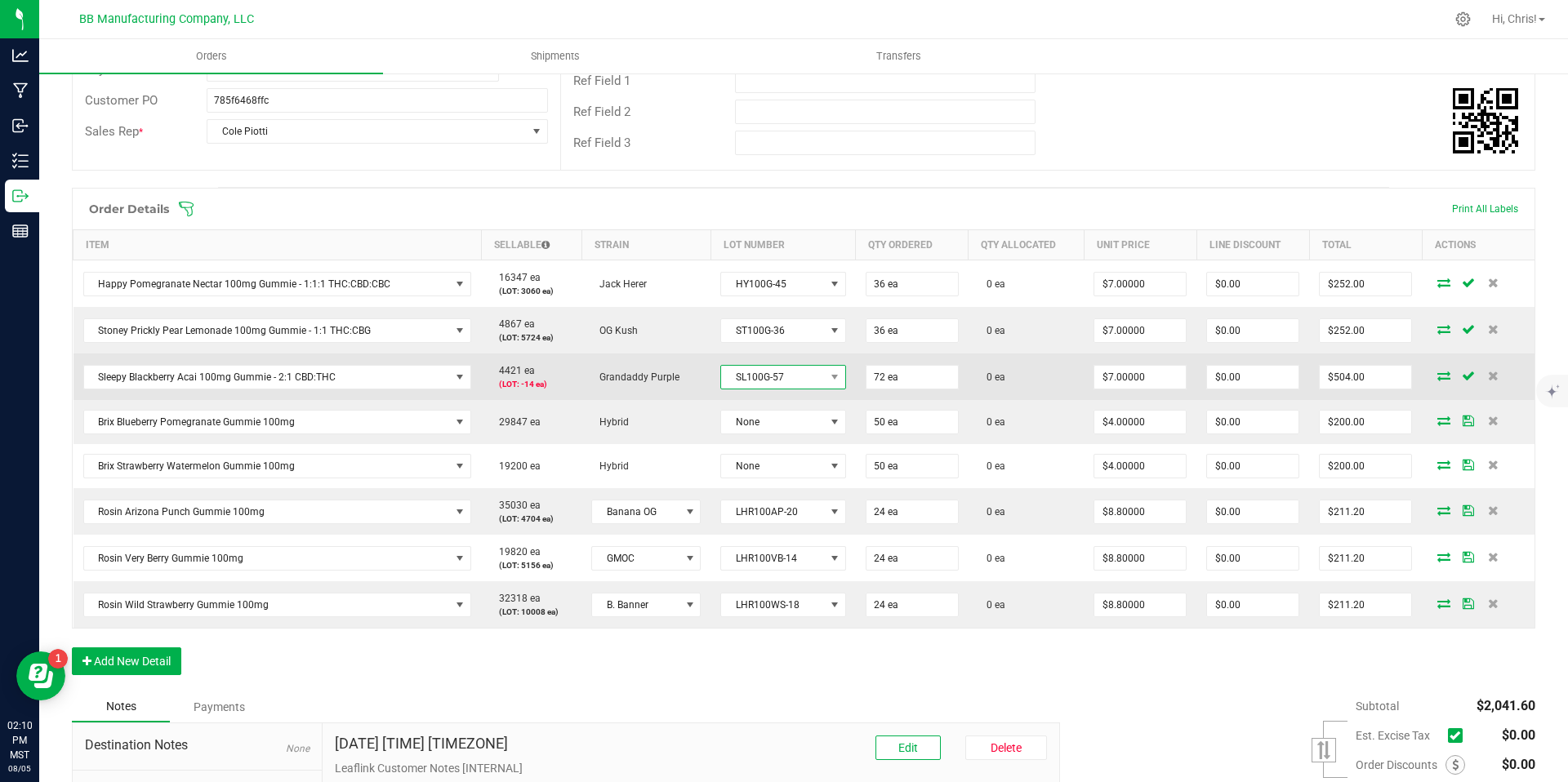 click on "SL100G-57" at bounding box center [773, 377] 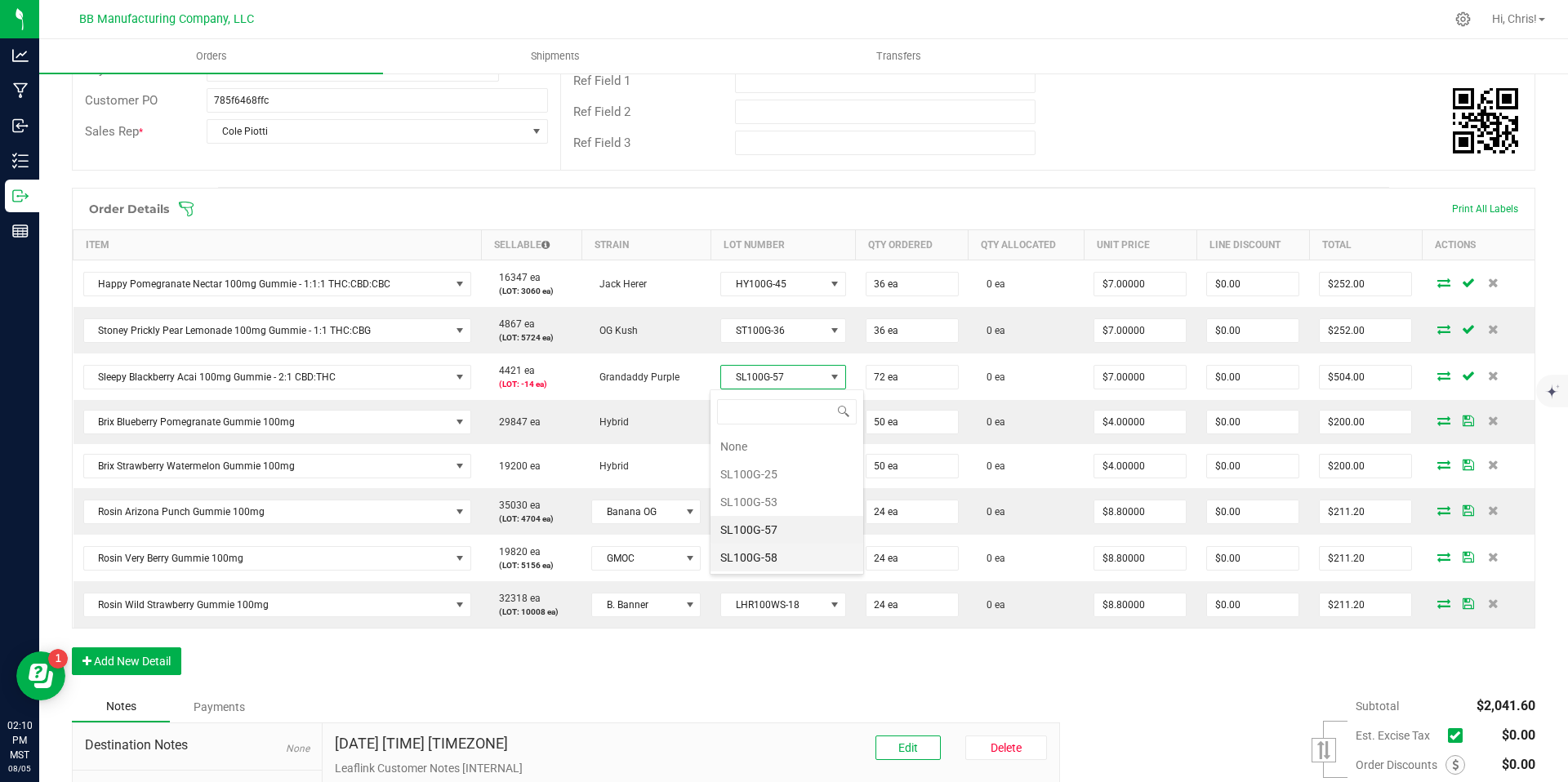 click on "SL100G-58" at bounding box center [786, 558] 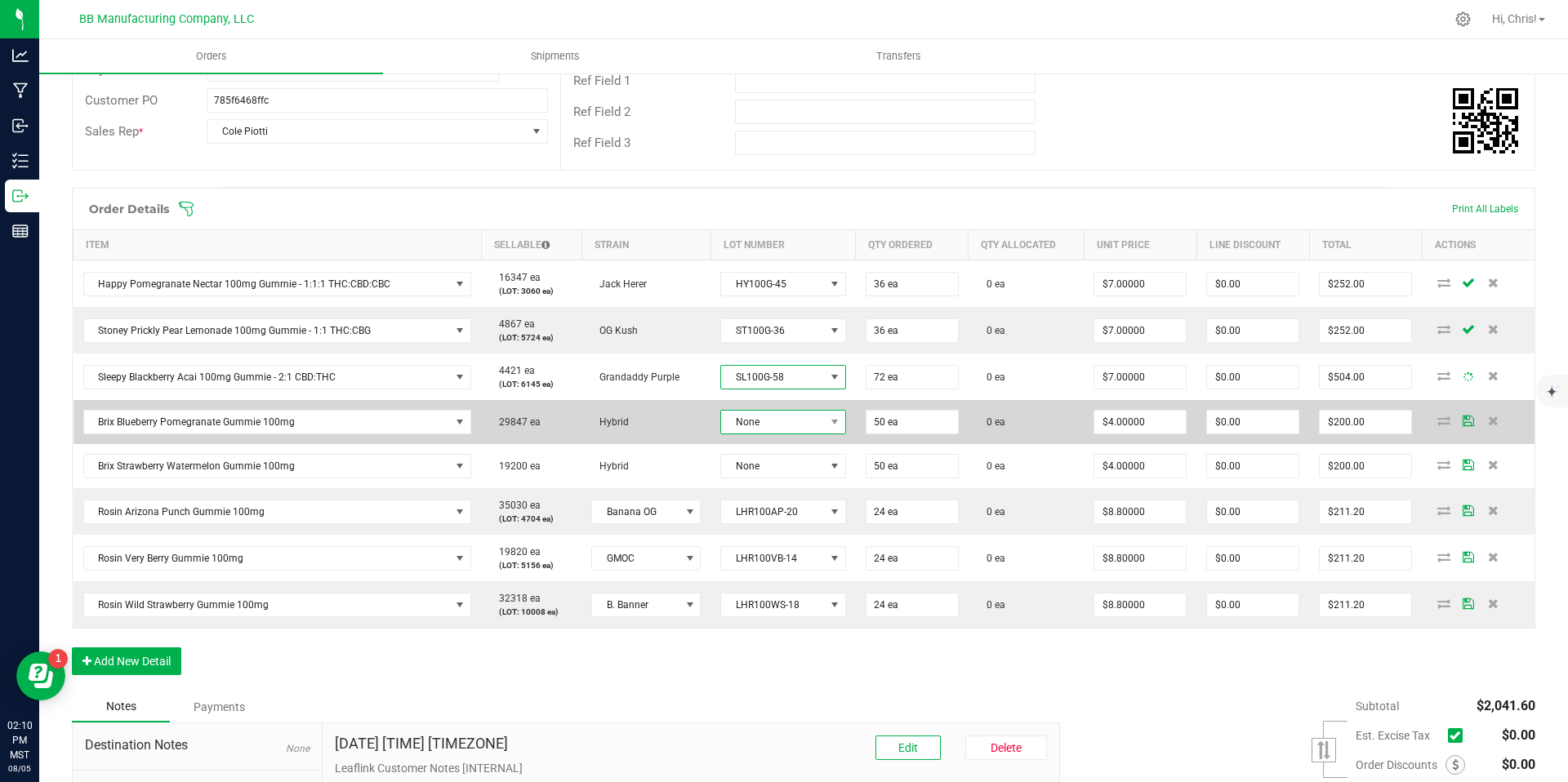 click on "None" at bounding box center [773, 422] 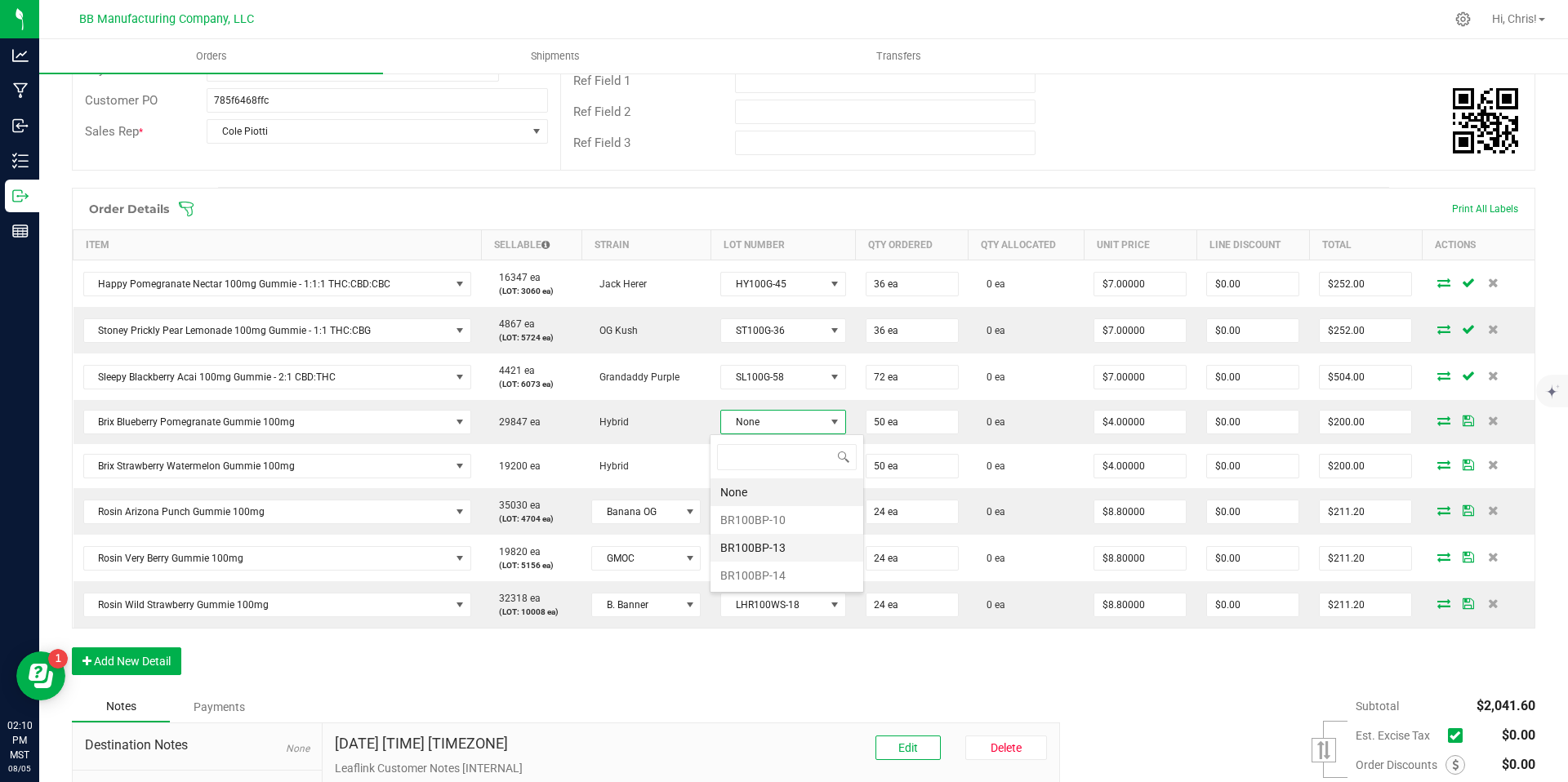 click on "BR100BP-13" at bounding box center (786, 548) 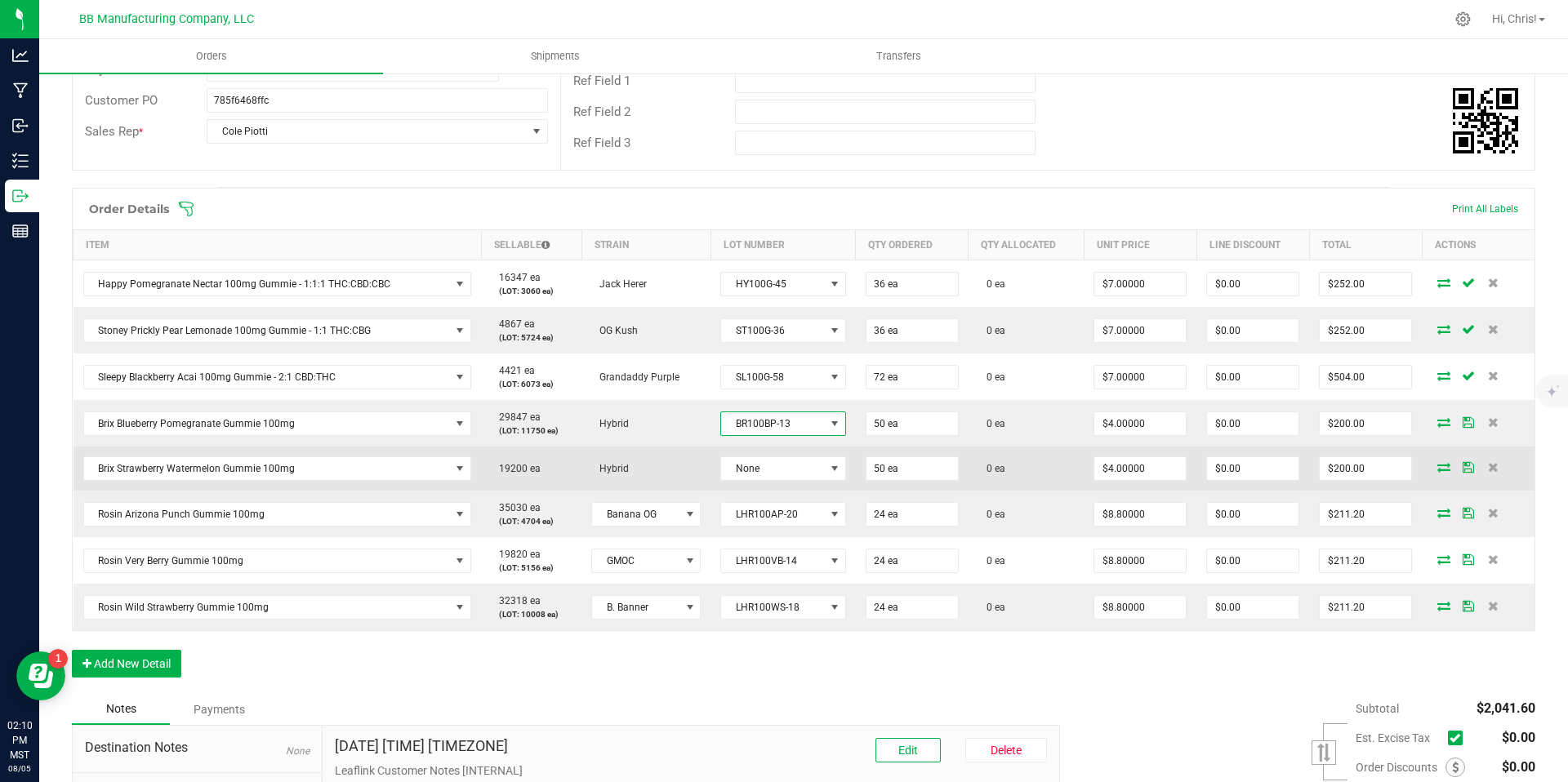 click on "None" at bounding box center [783, 469] 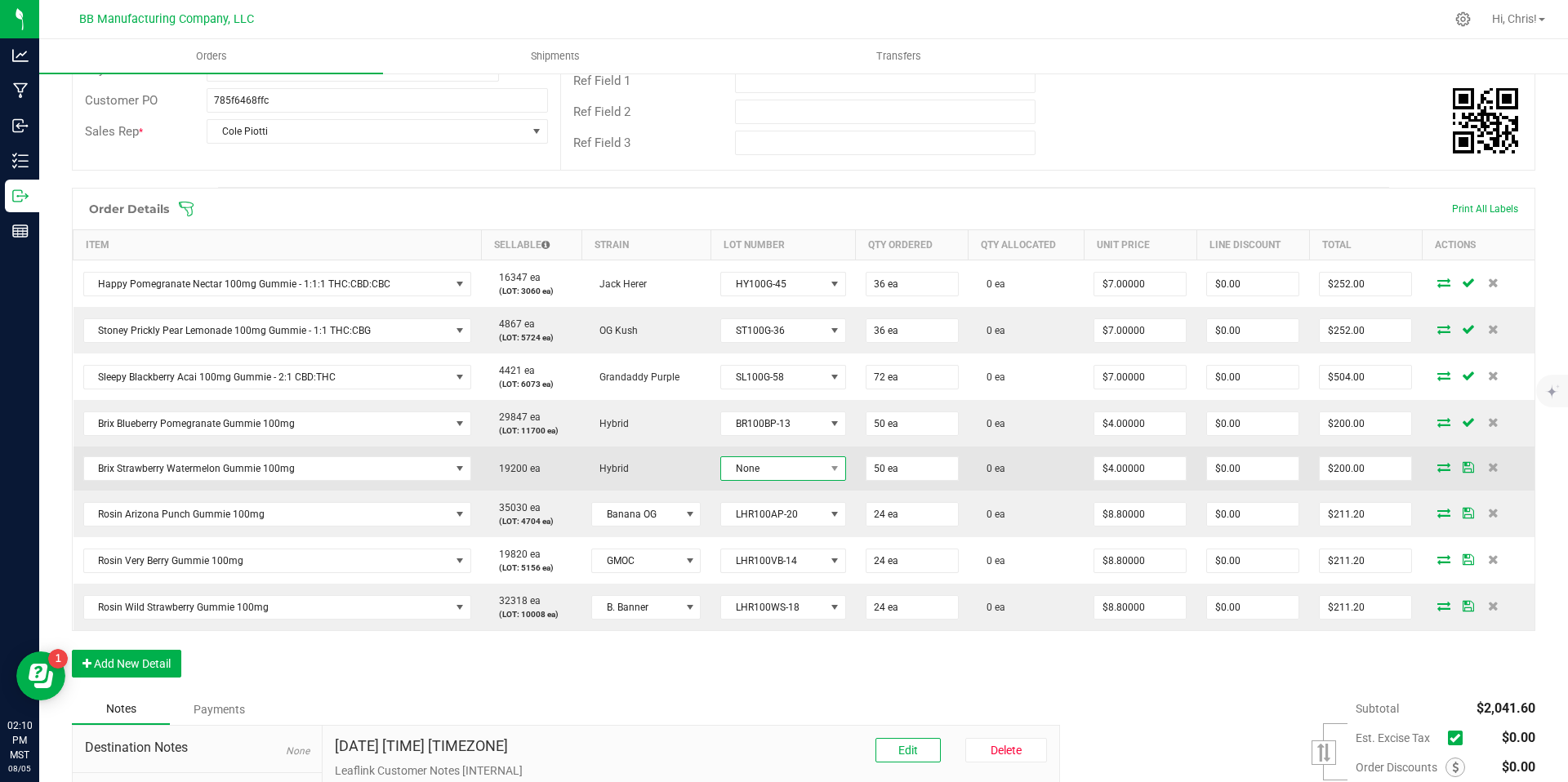 click on "None" at bounding box center [773, 469] 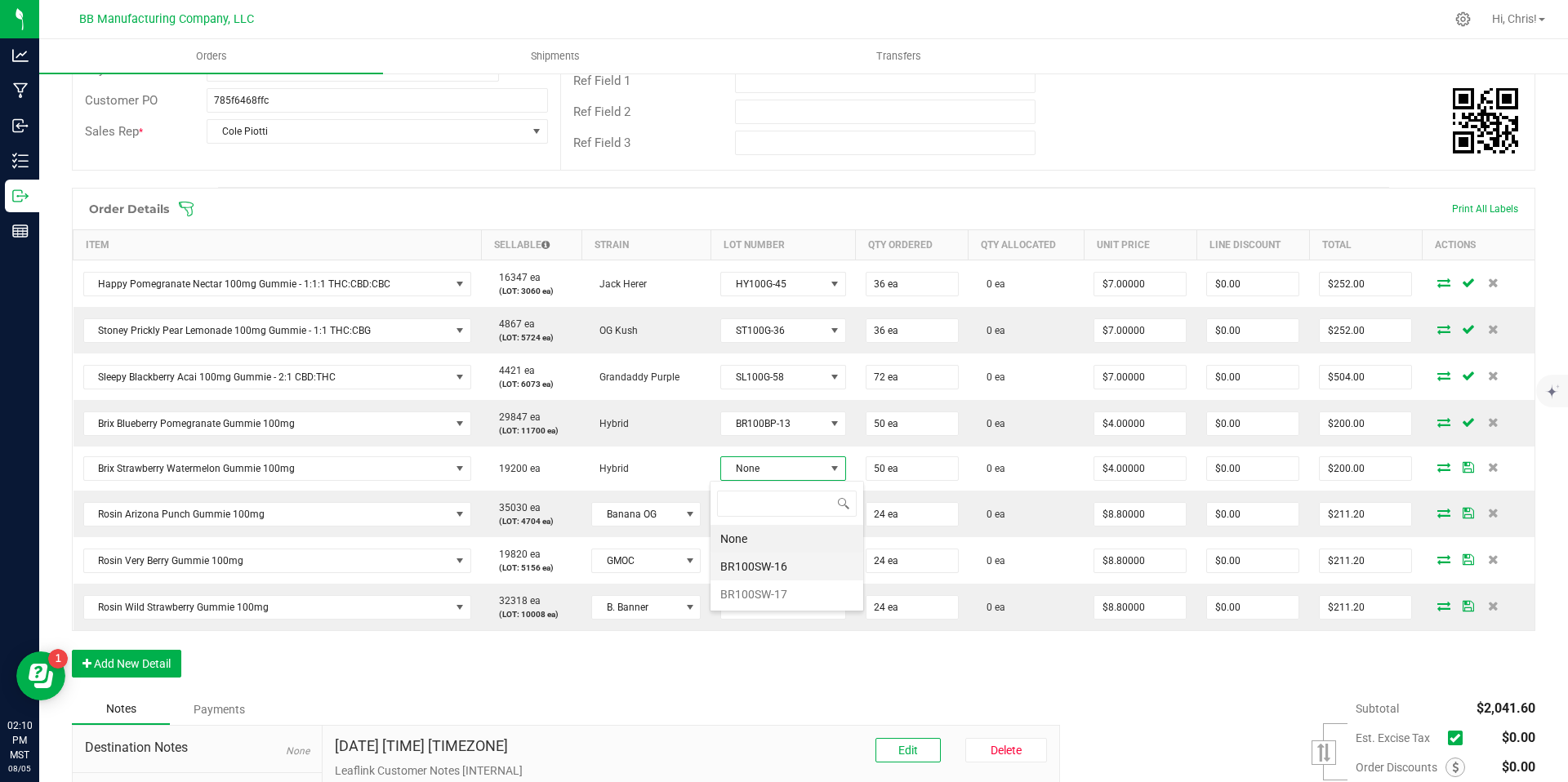 click on "BR100SW-16" at bounding box center (786, 567) 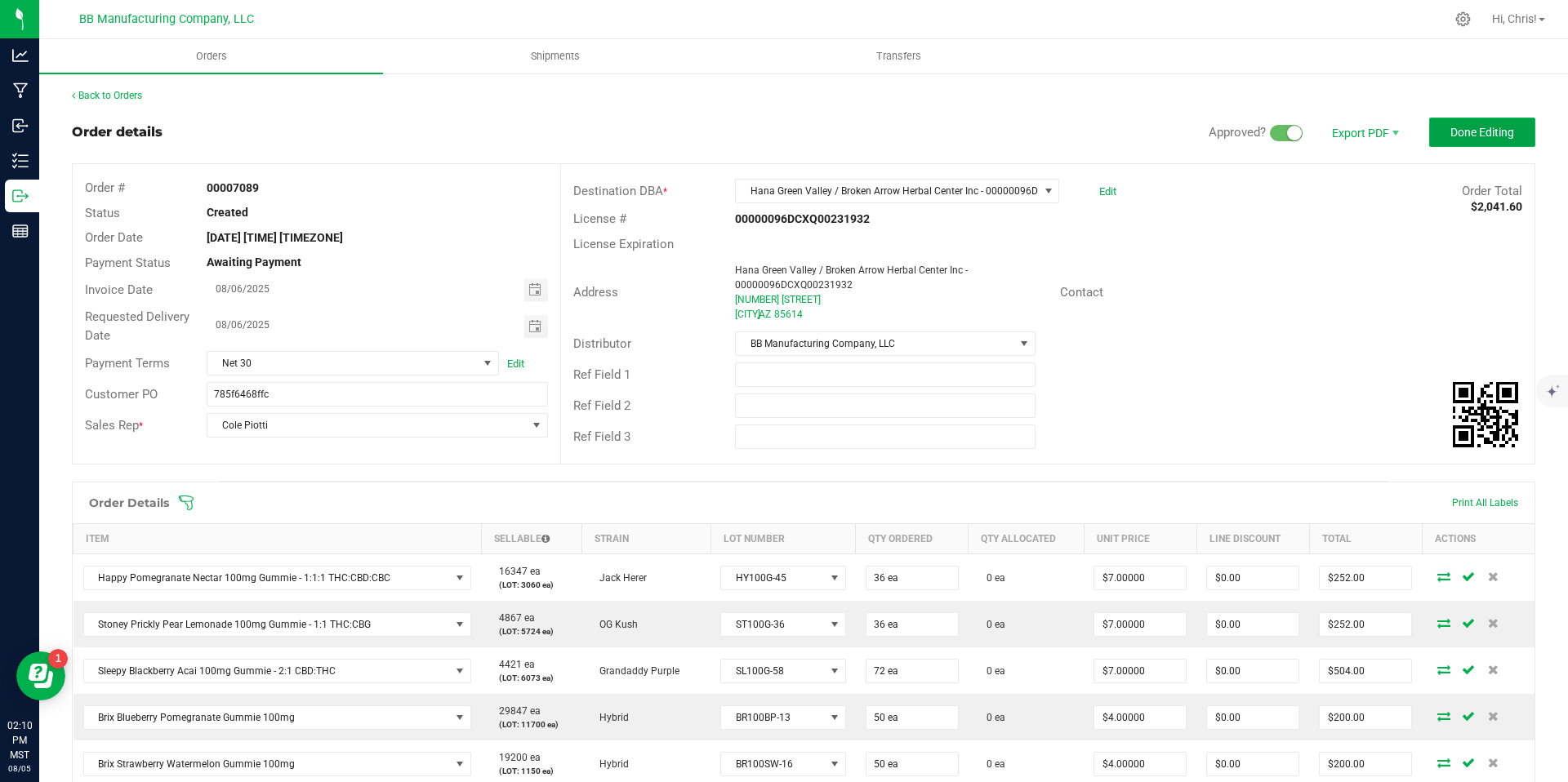 click on "Done Editing" at bounding box center [1482, 132] 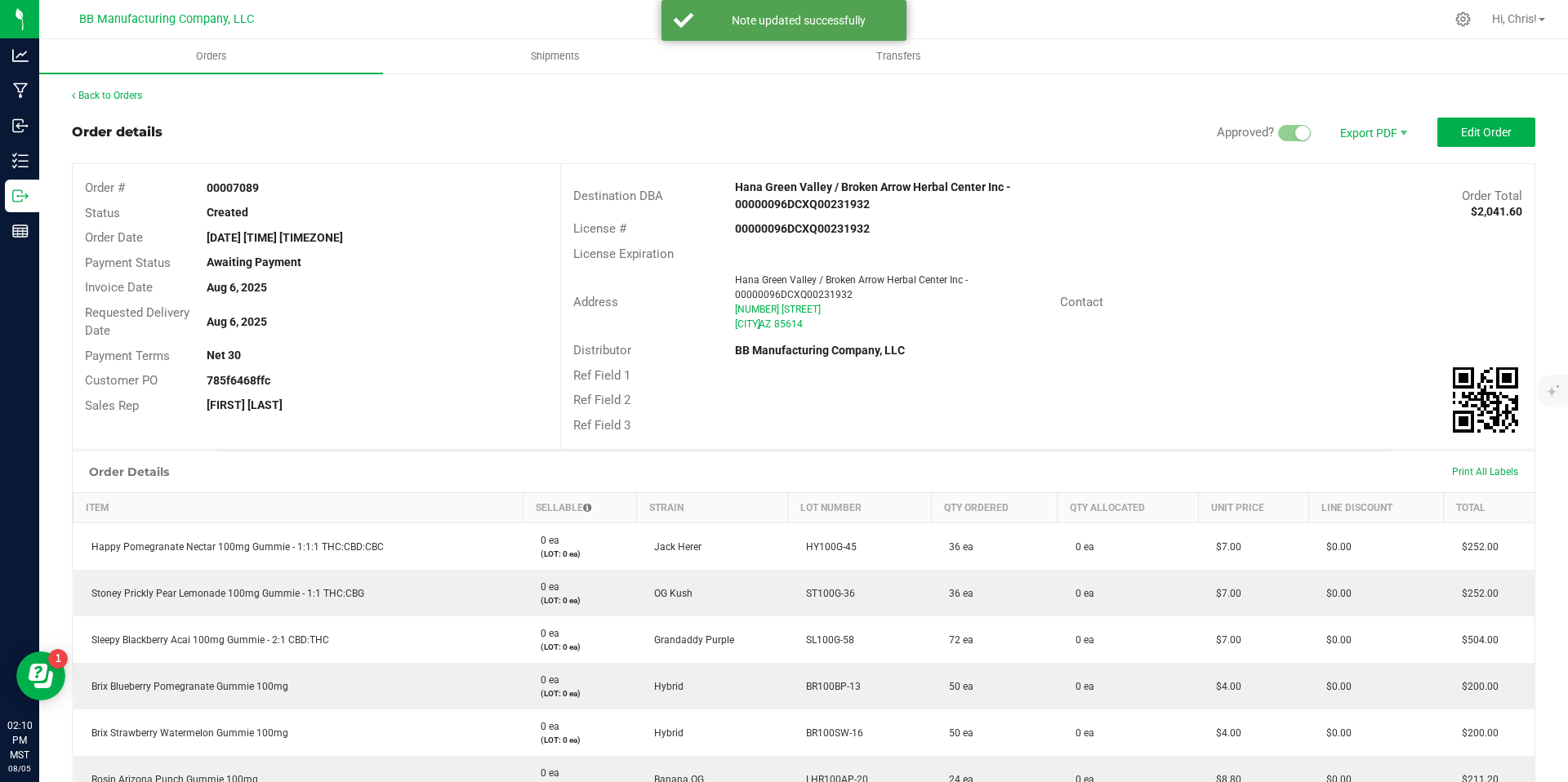 click on "Edit Order" at bounding box center [1486, 132] 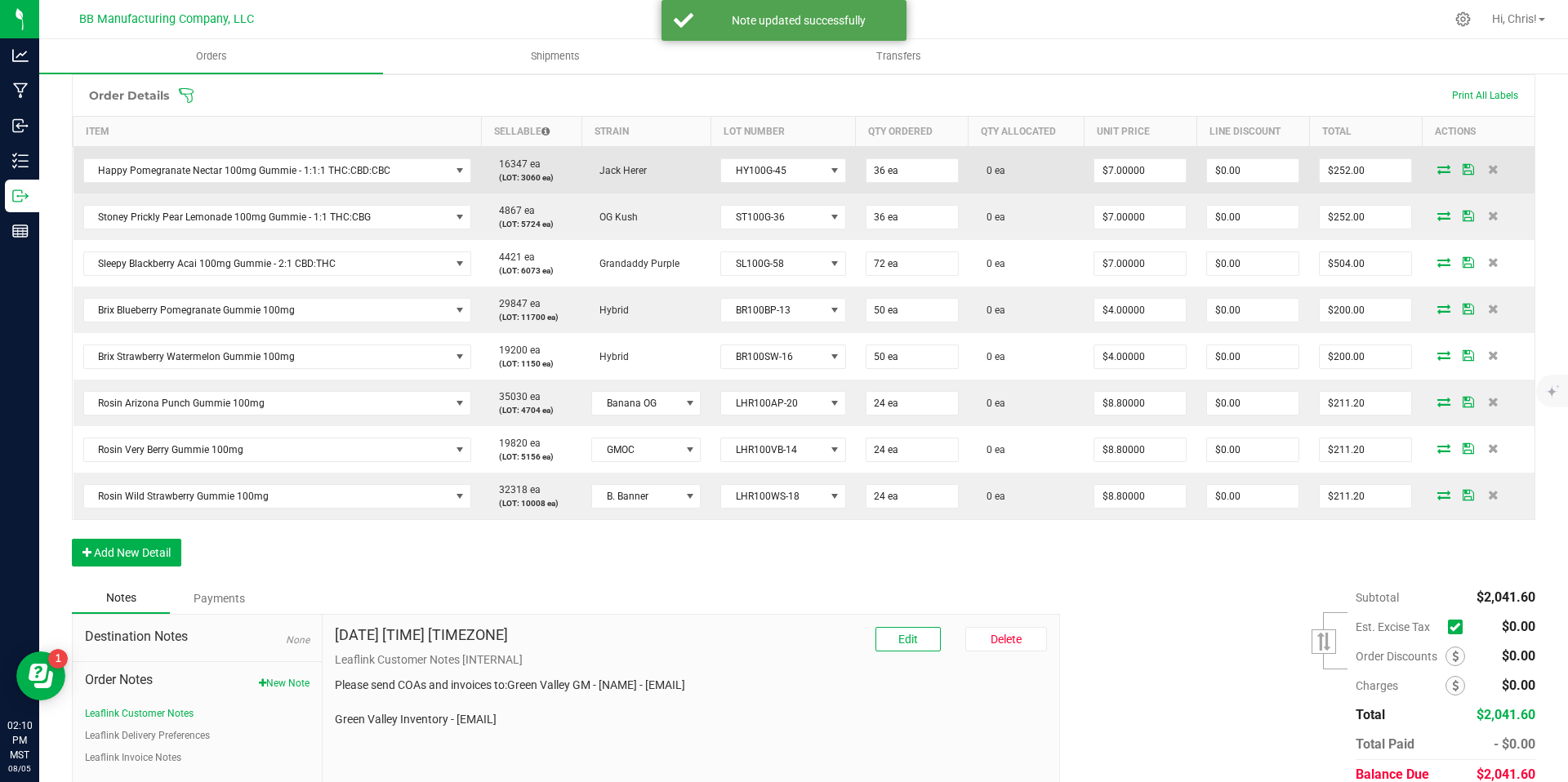 click at bounding box center (1444, 169) 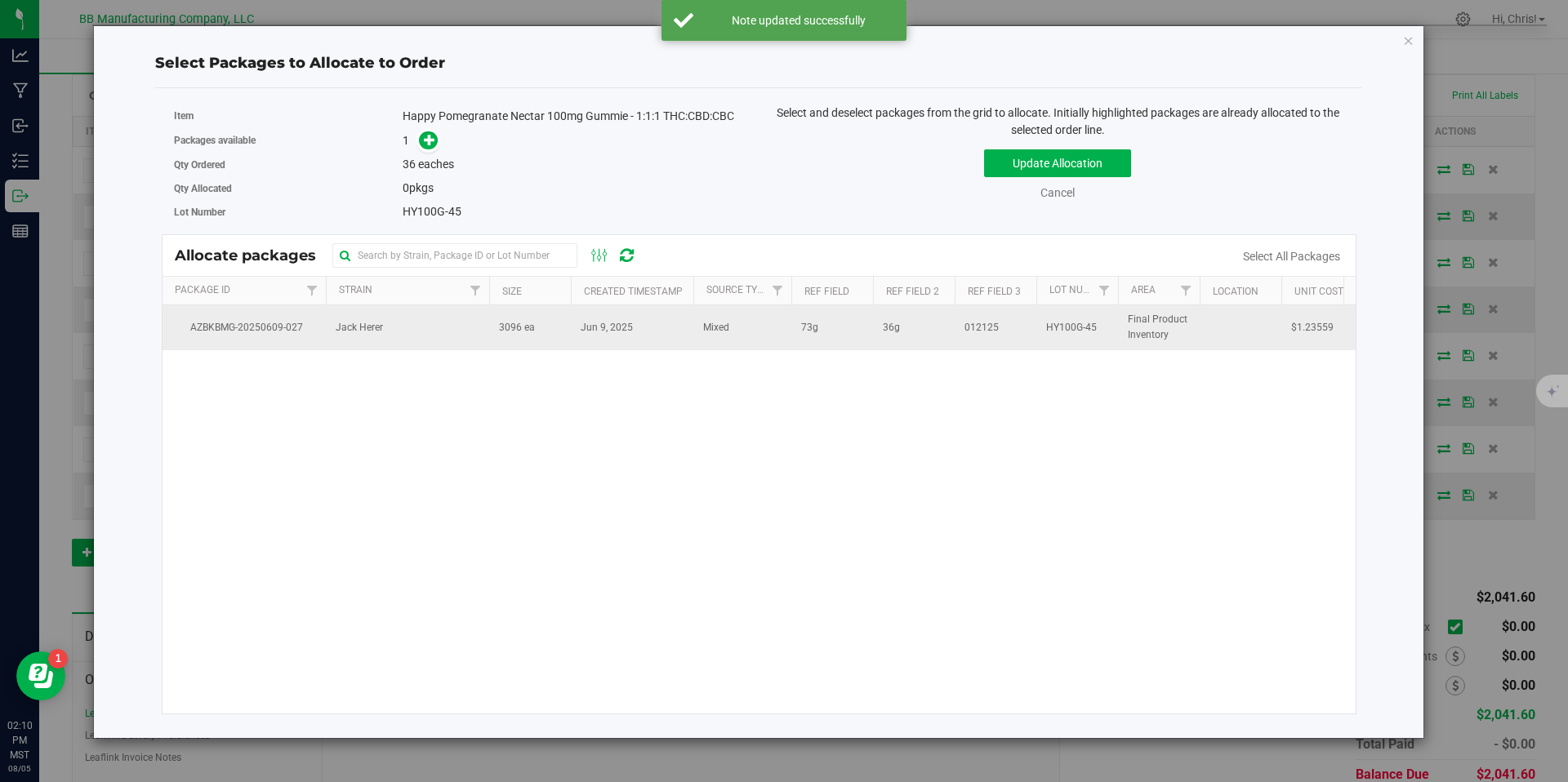 click on "Jack Herer" at bounding box center [408, 327] 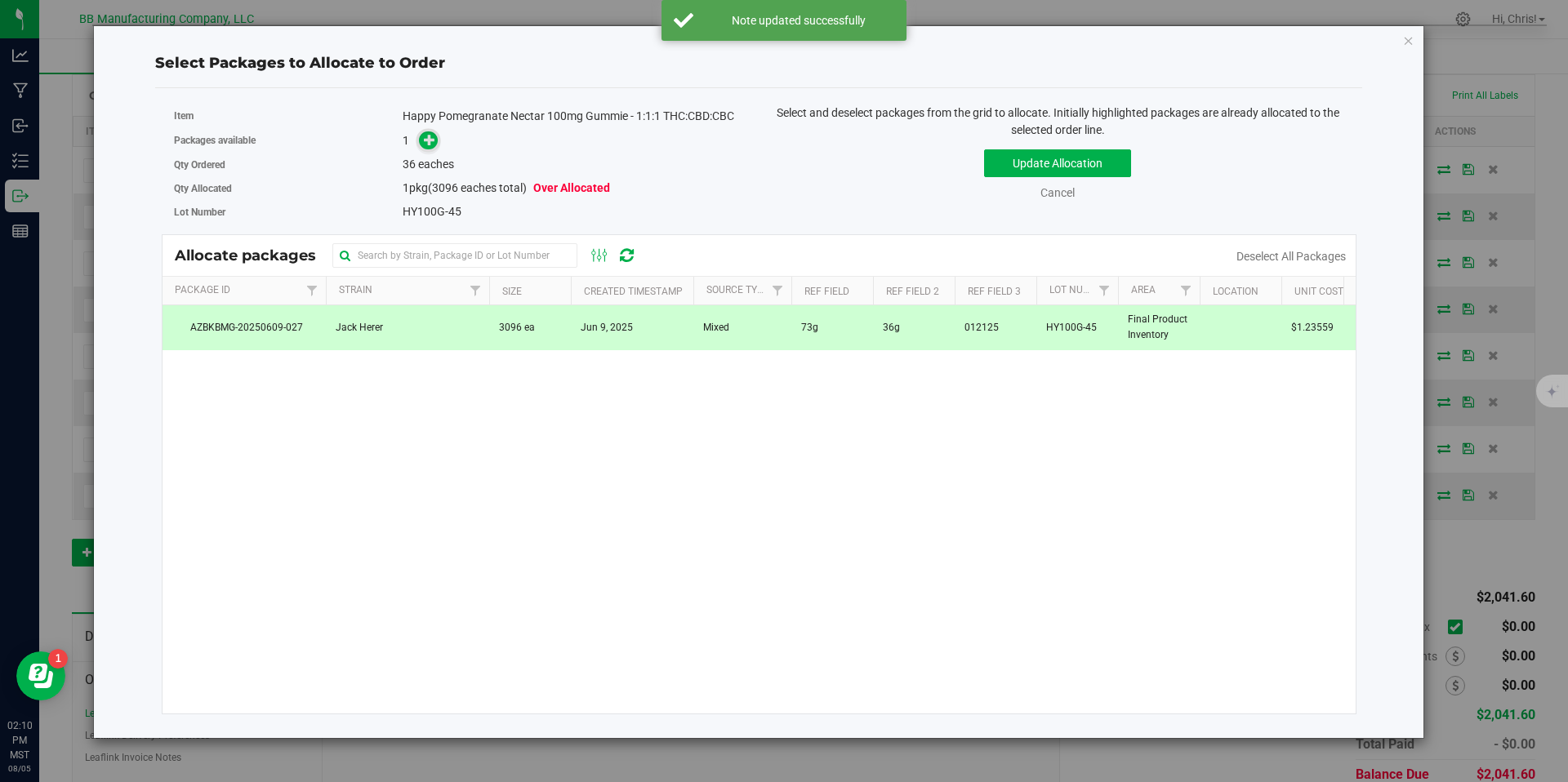 click at bounding box center [430, 140] 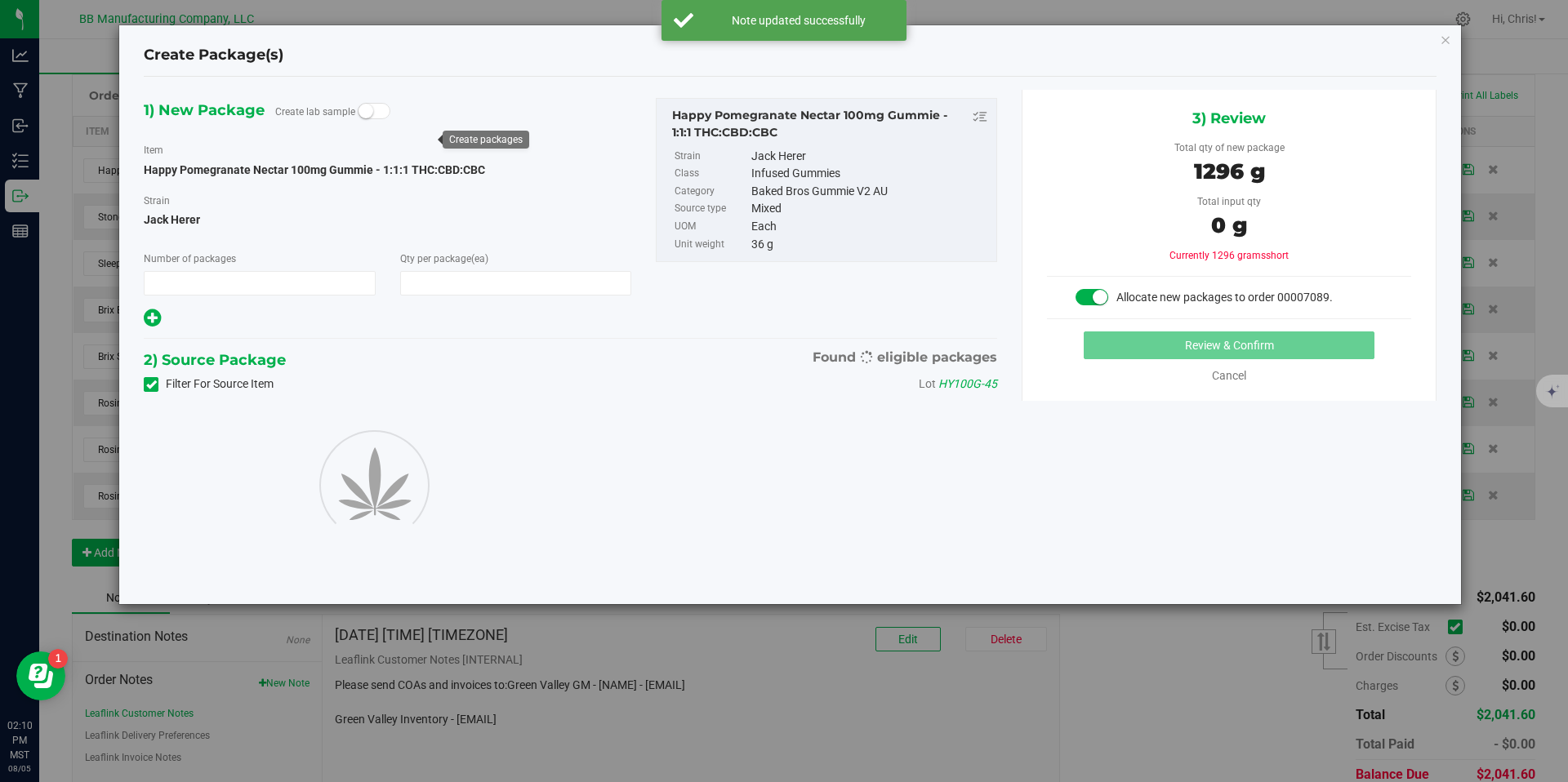 type on "1" 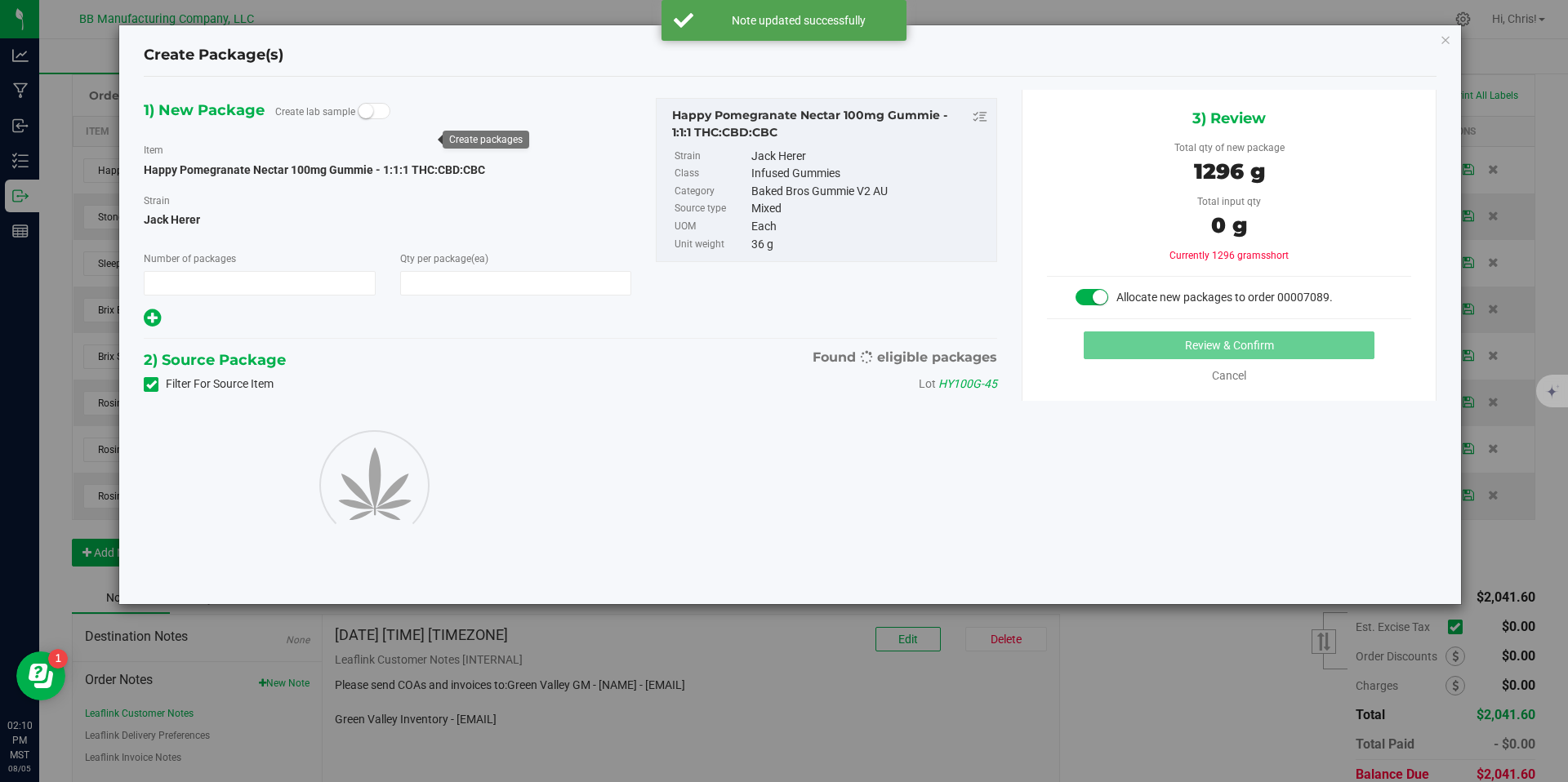 type on "36" 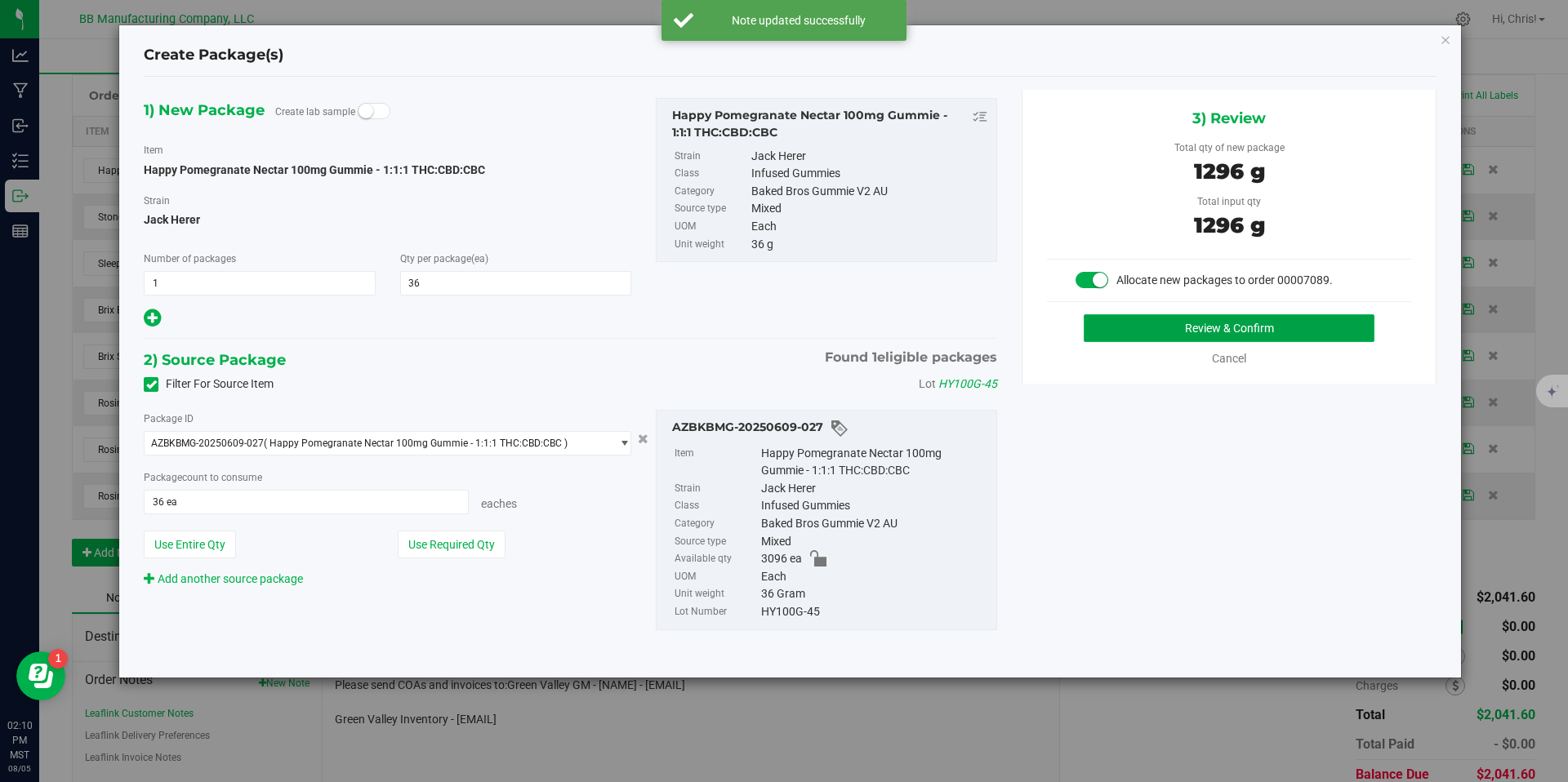 click on "Review & Confirm" at bounding box center [1229, 328] 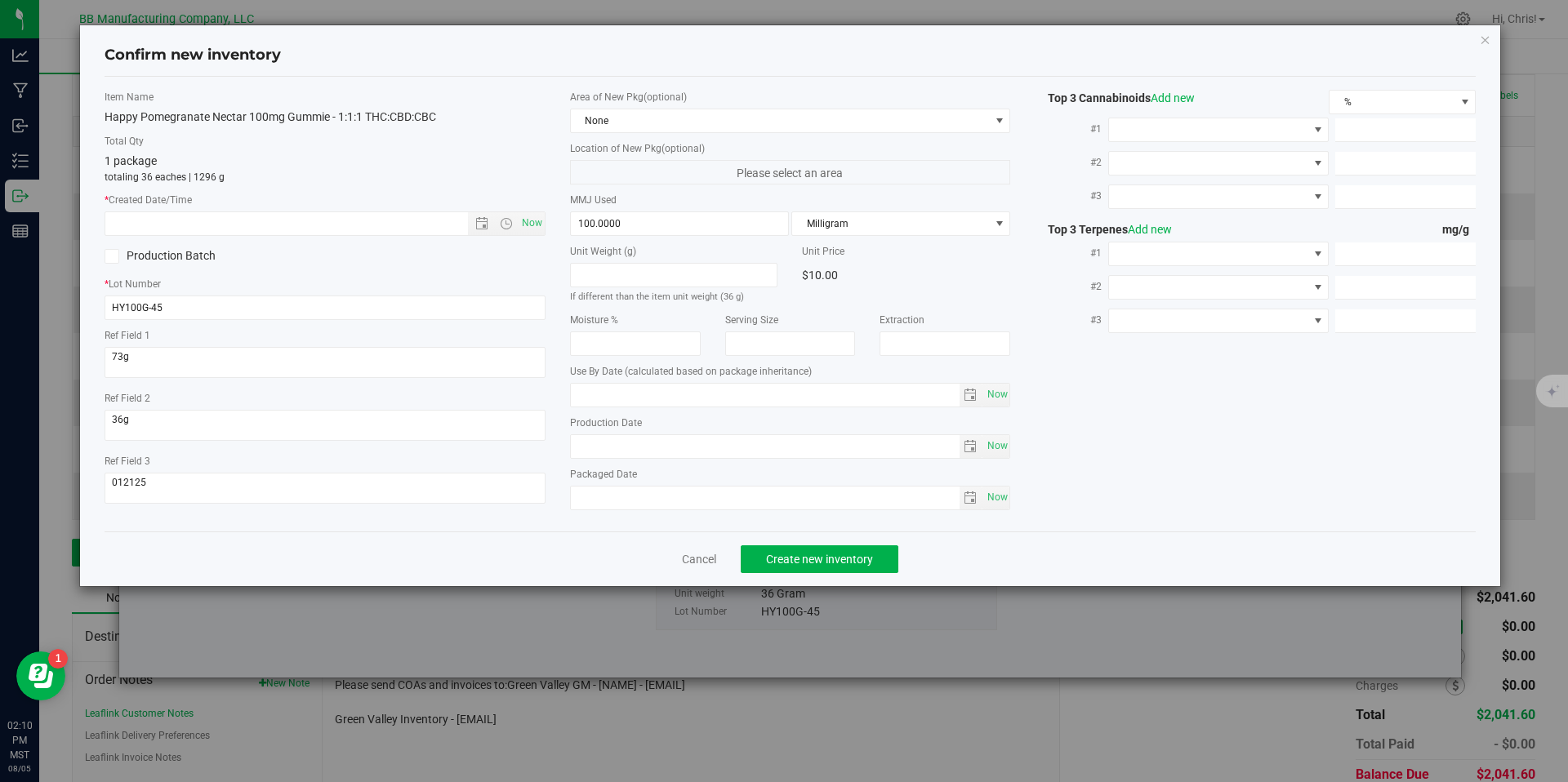 type on "2026-05-02" 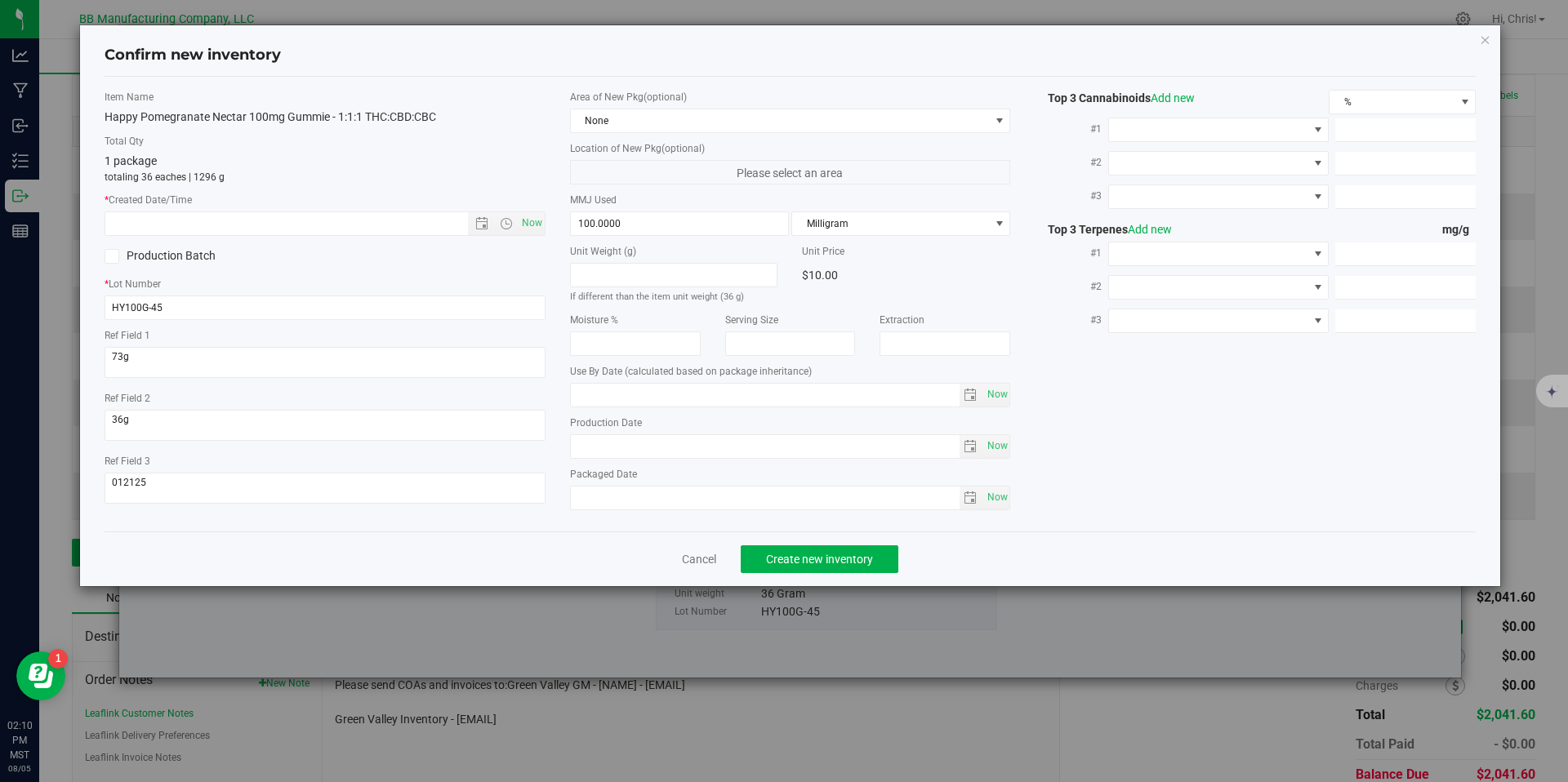 type on "2025-05-02" 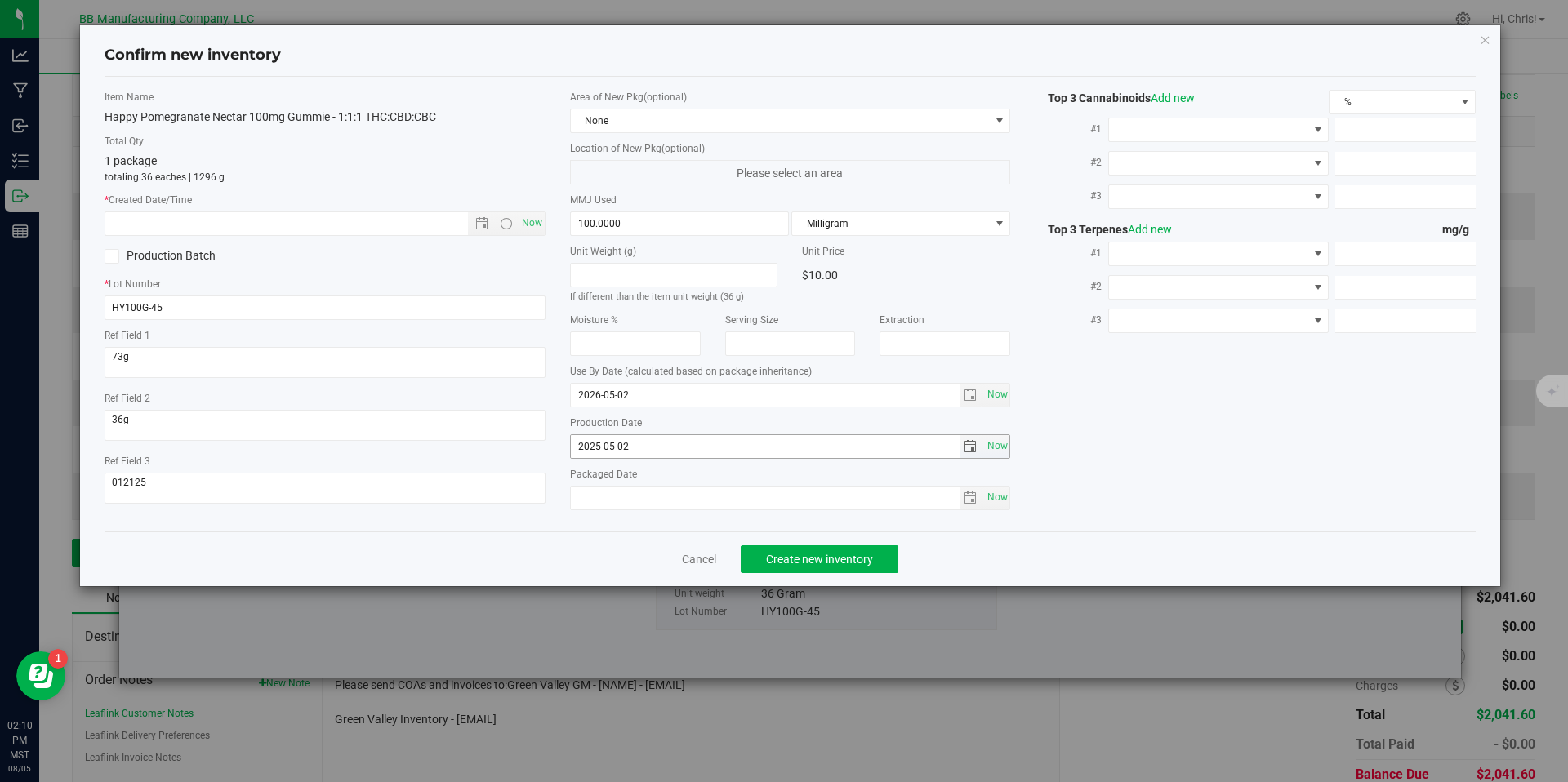 click on "2025-05-02" at bounding box center [765, 447] 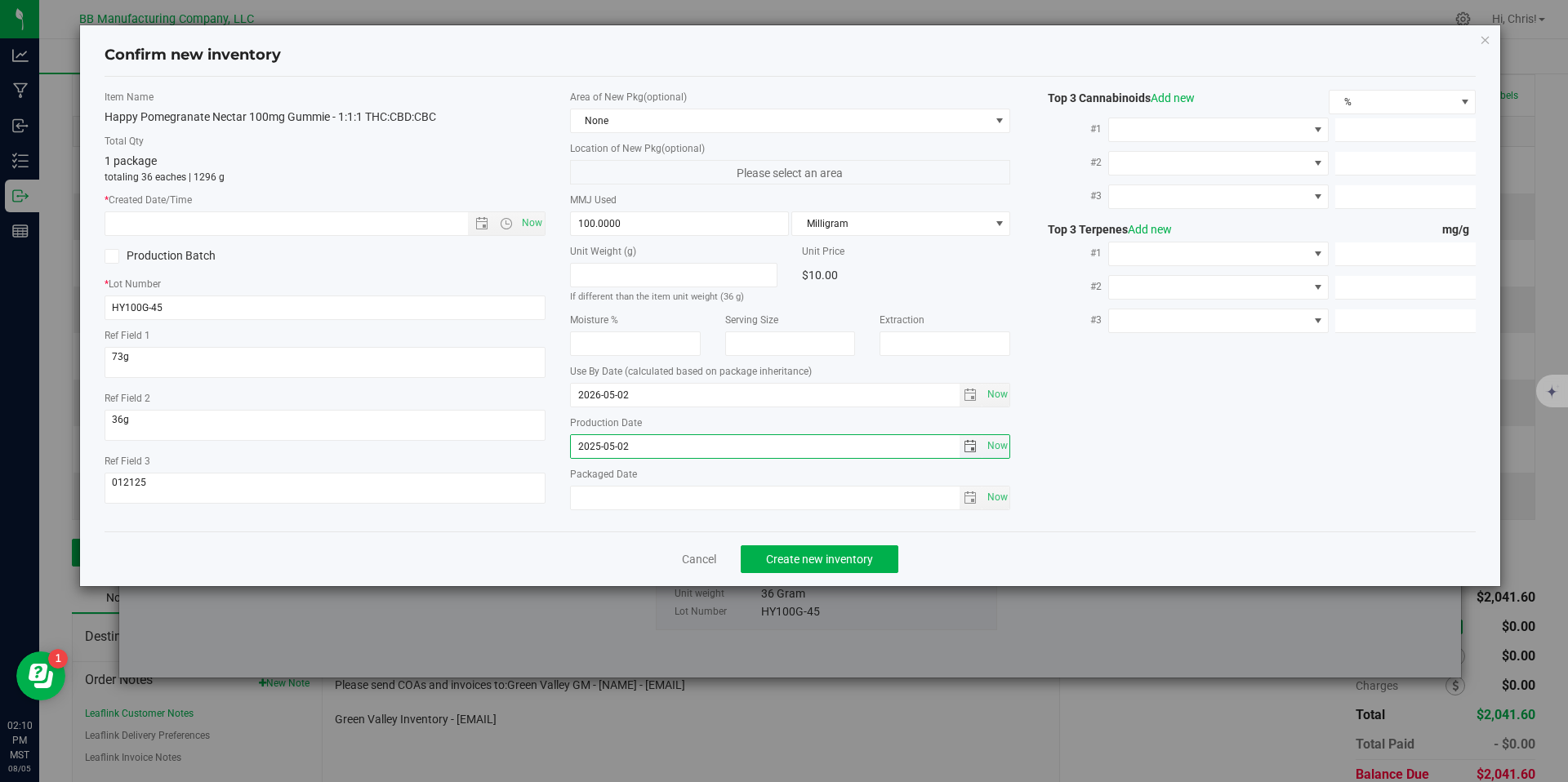 click on "2025-05-02" at bounding box center [765, 447] 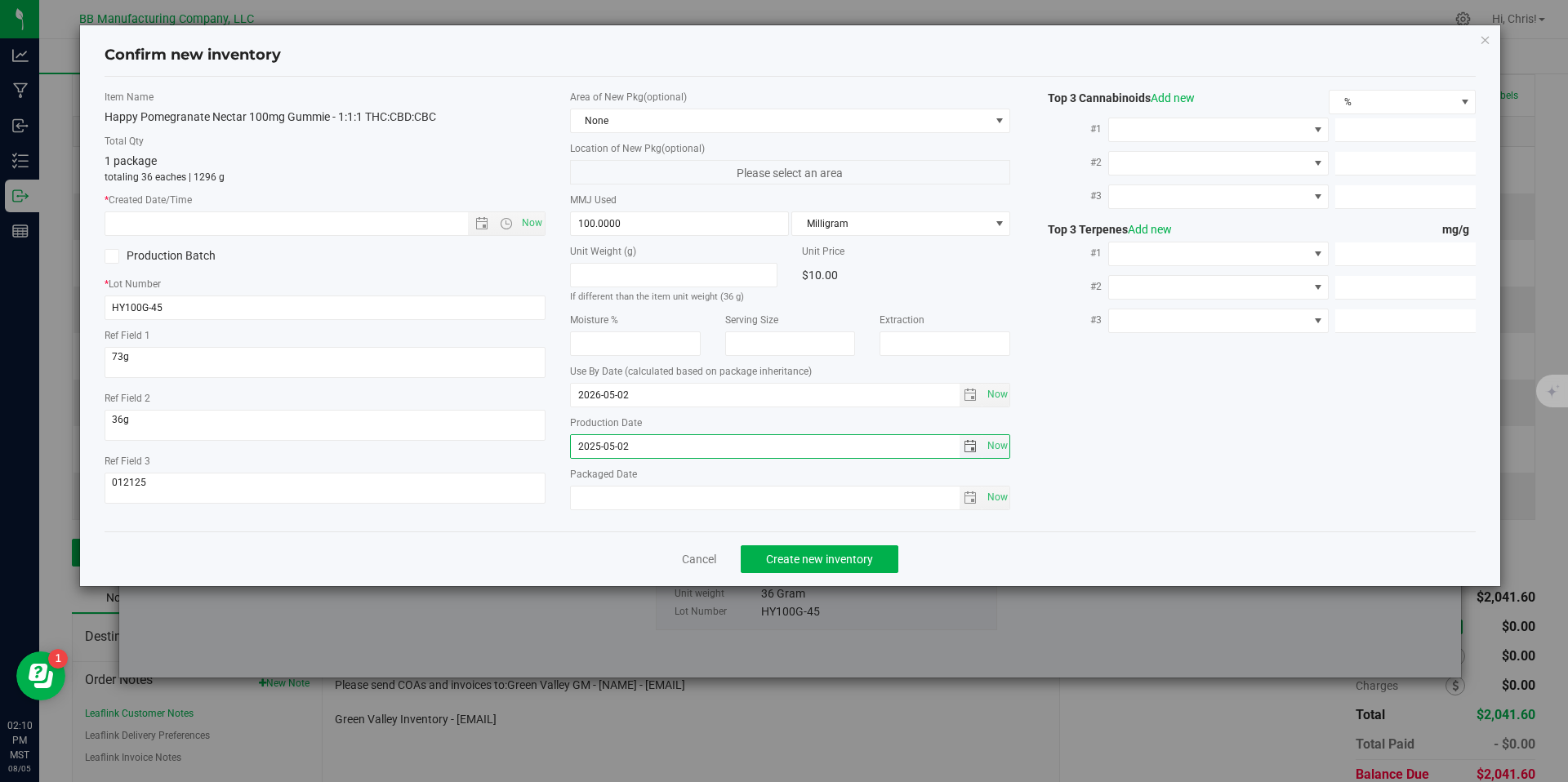 click on "2025-05-02" at bounding box center [765, 447] 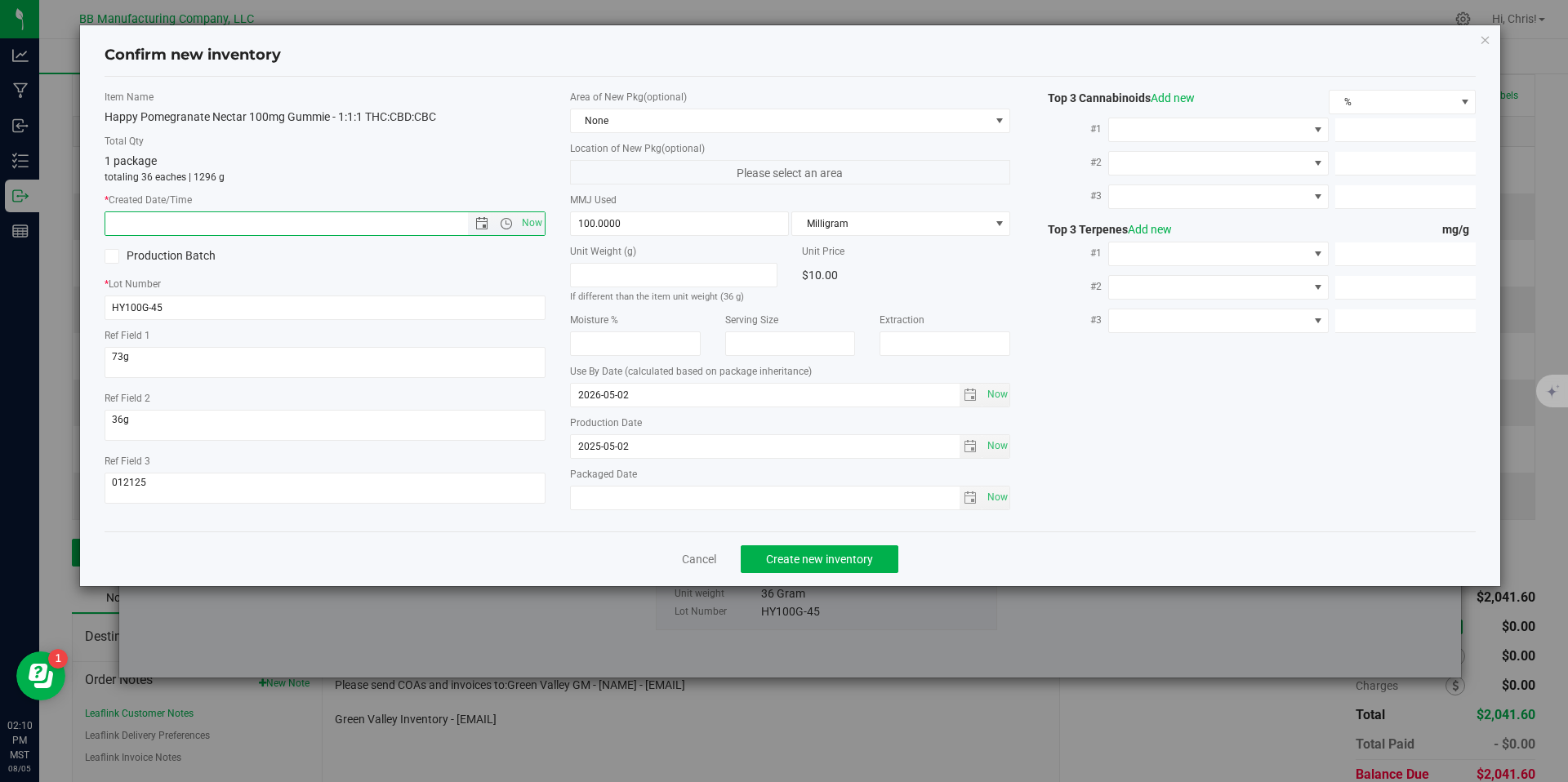 click at bounding box center (301, 224) 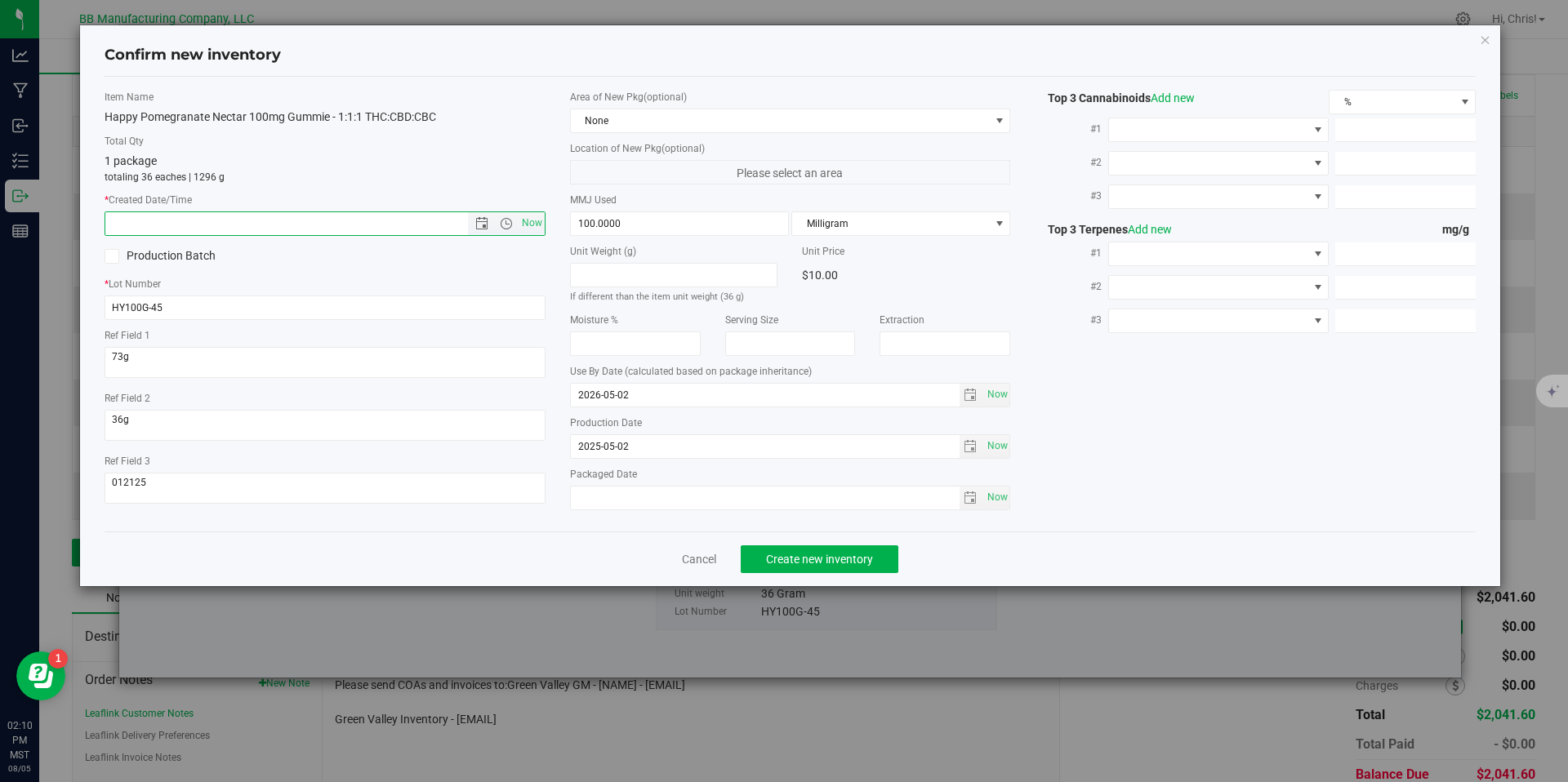 paste on "2025-05-02" 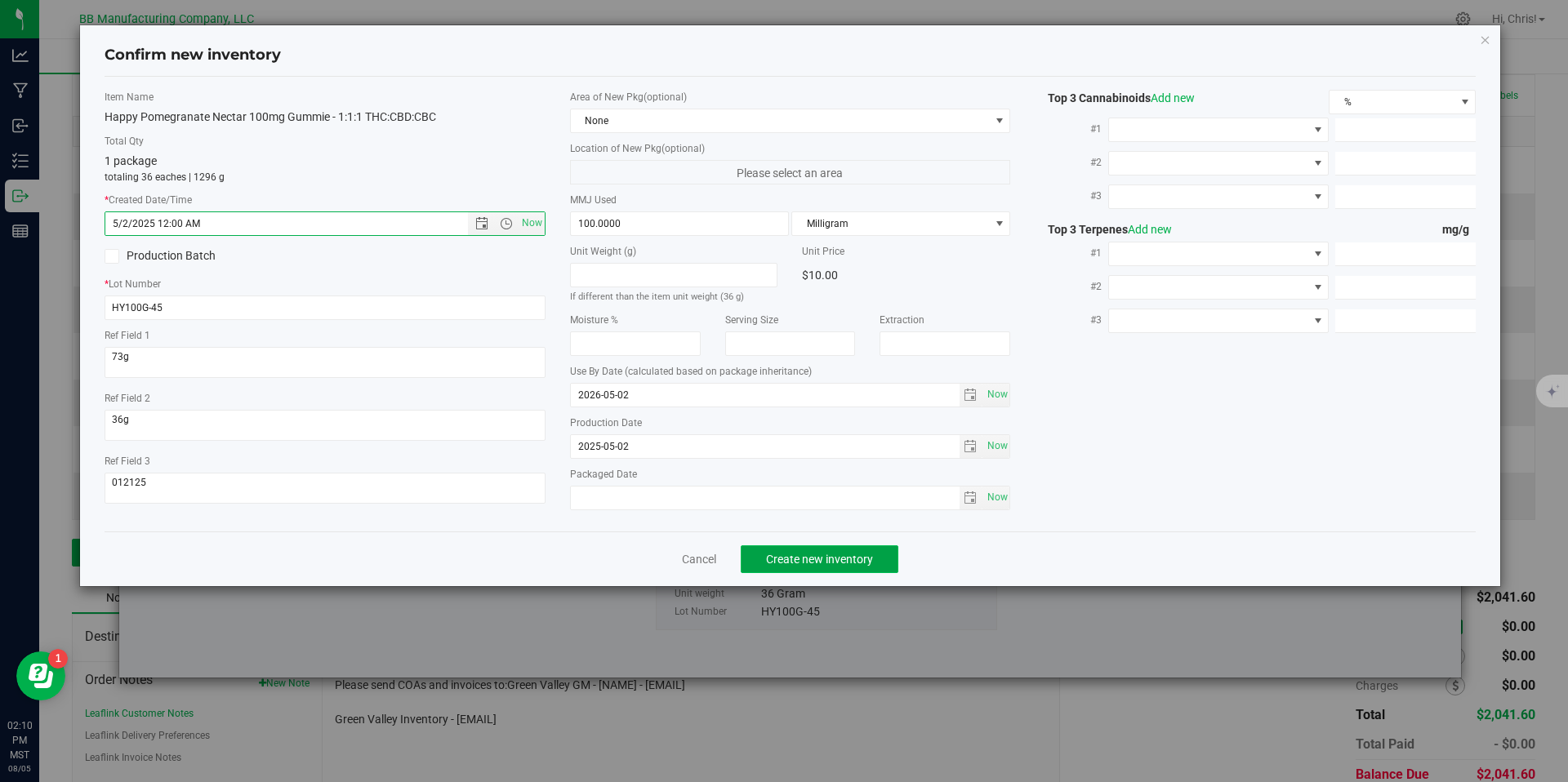 type on "[DATE] [TIME]" 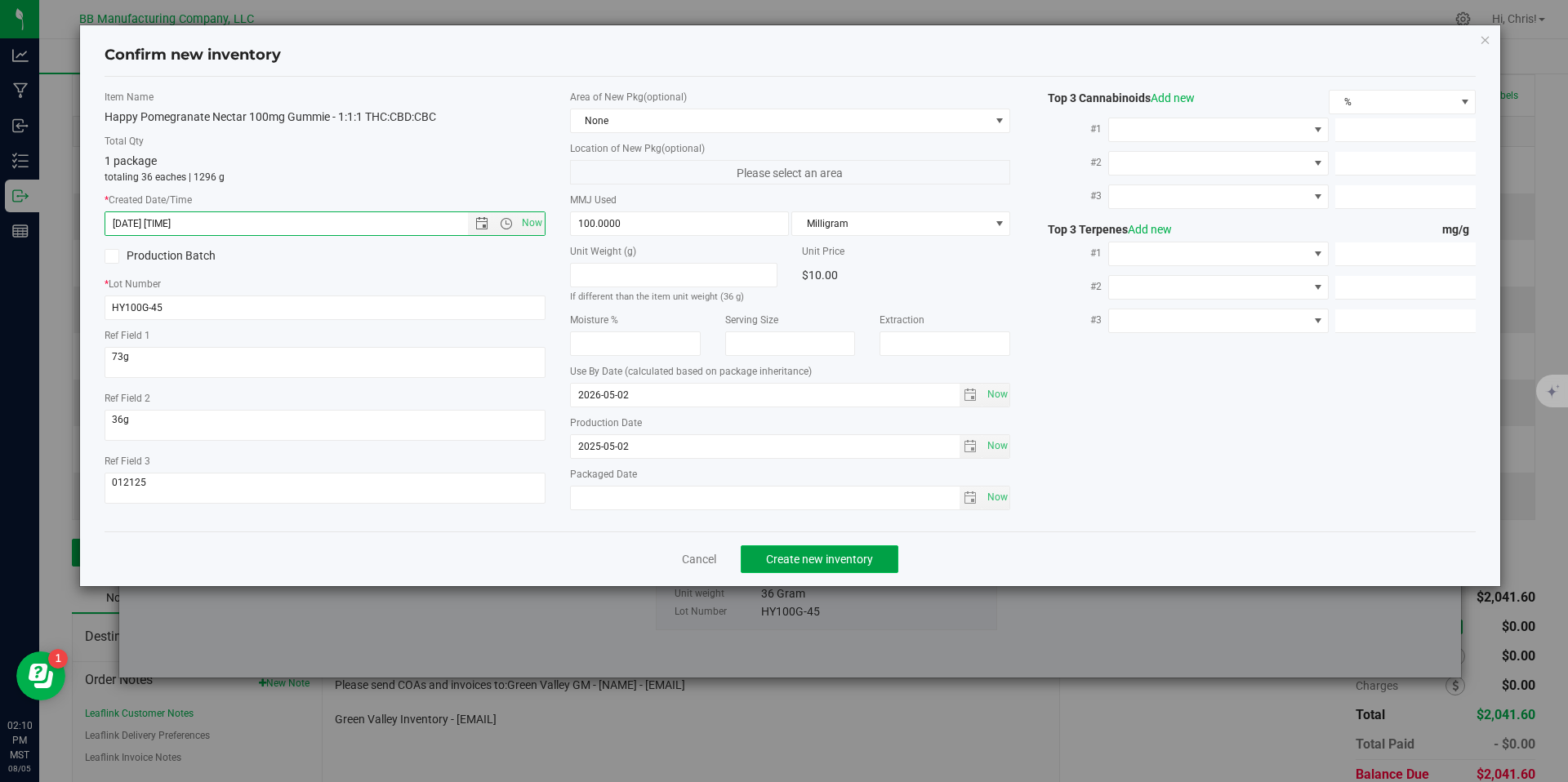 click on "Create new inventory" 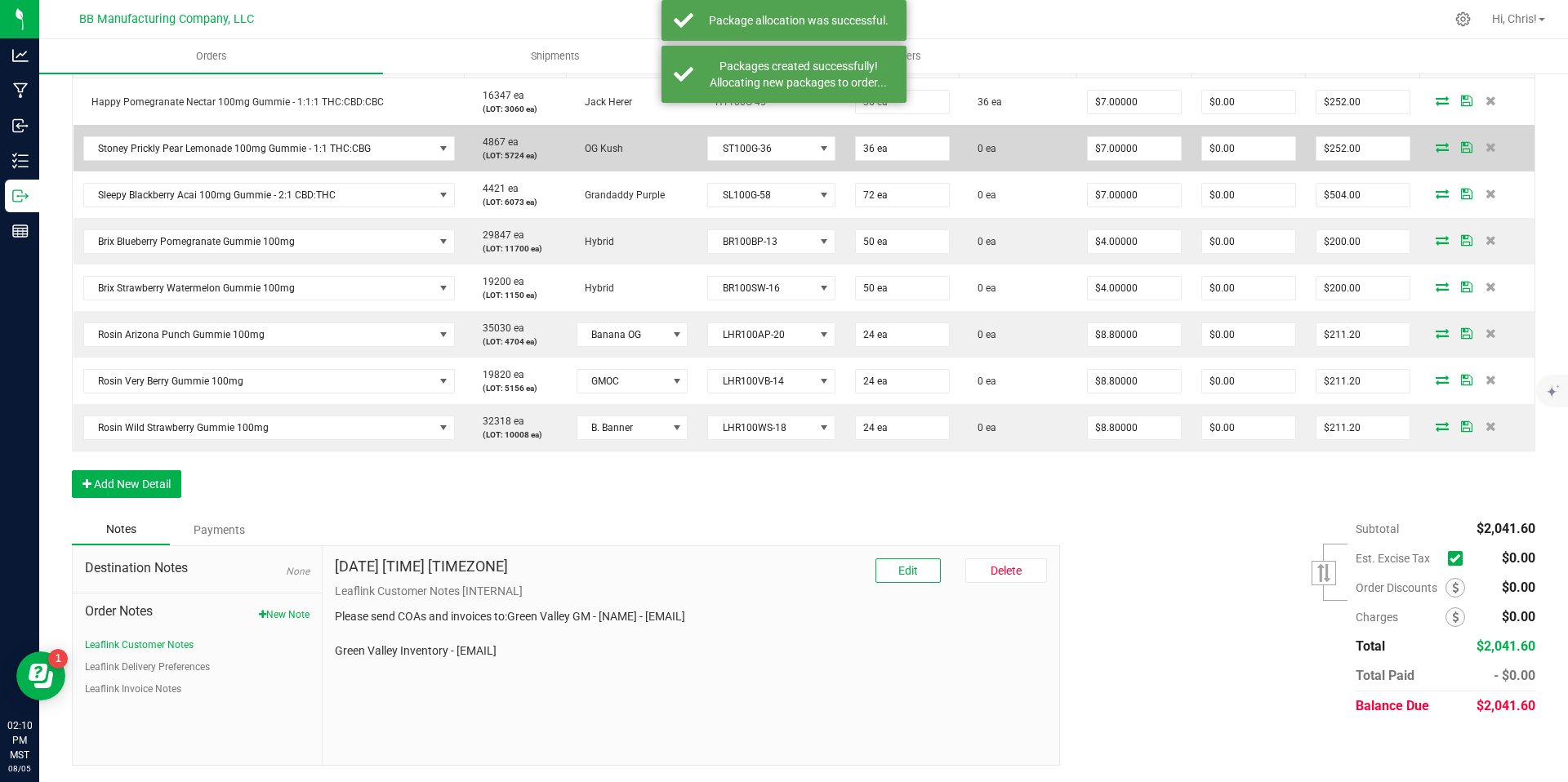 click at bounding box center [1477, 148] 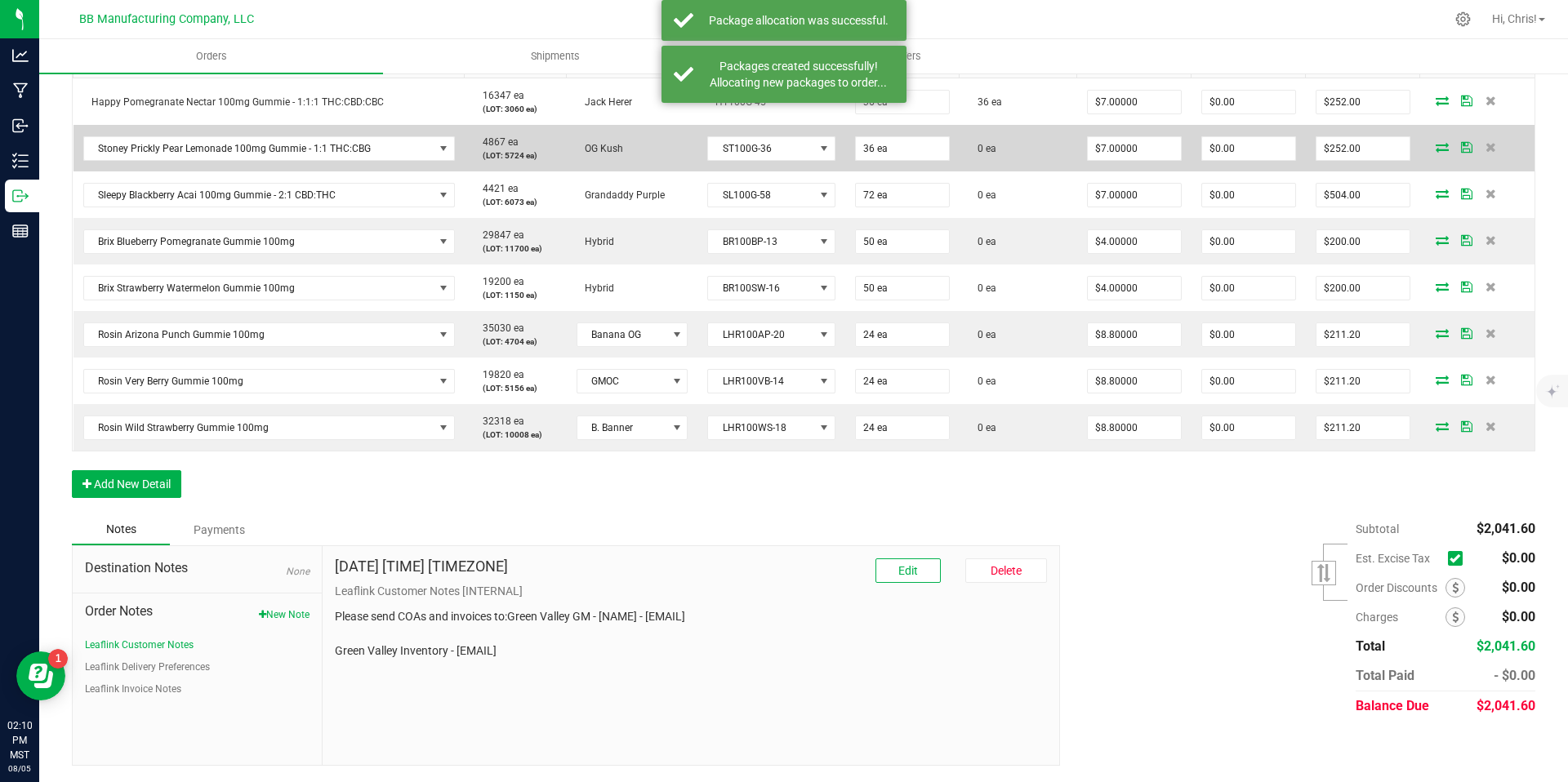 click at bounding box center (1442, 147) 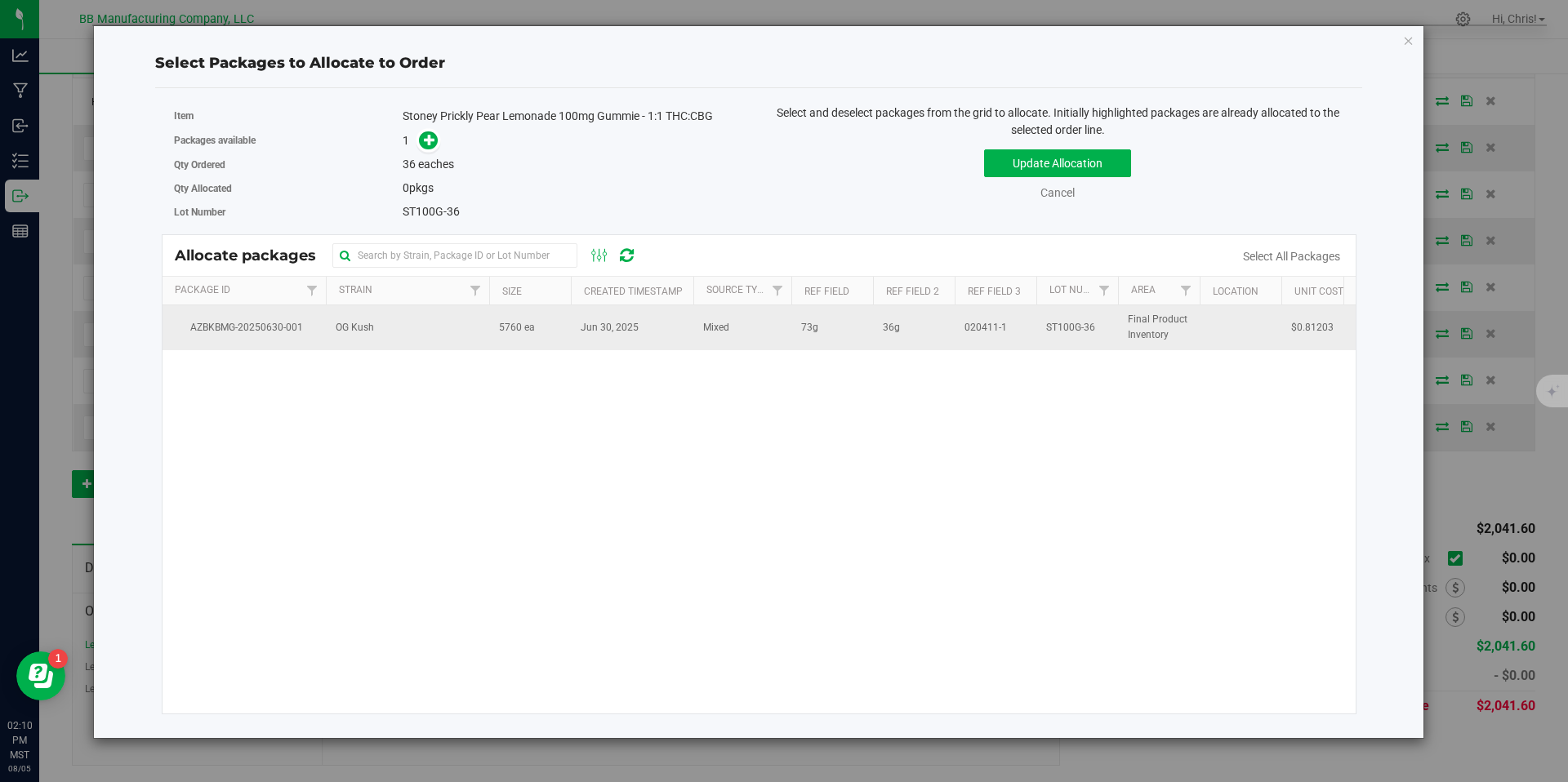 click on "OG Kush" at bounding box center [408, 327] 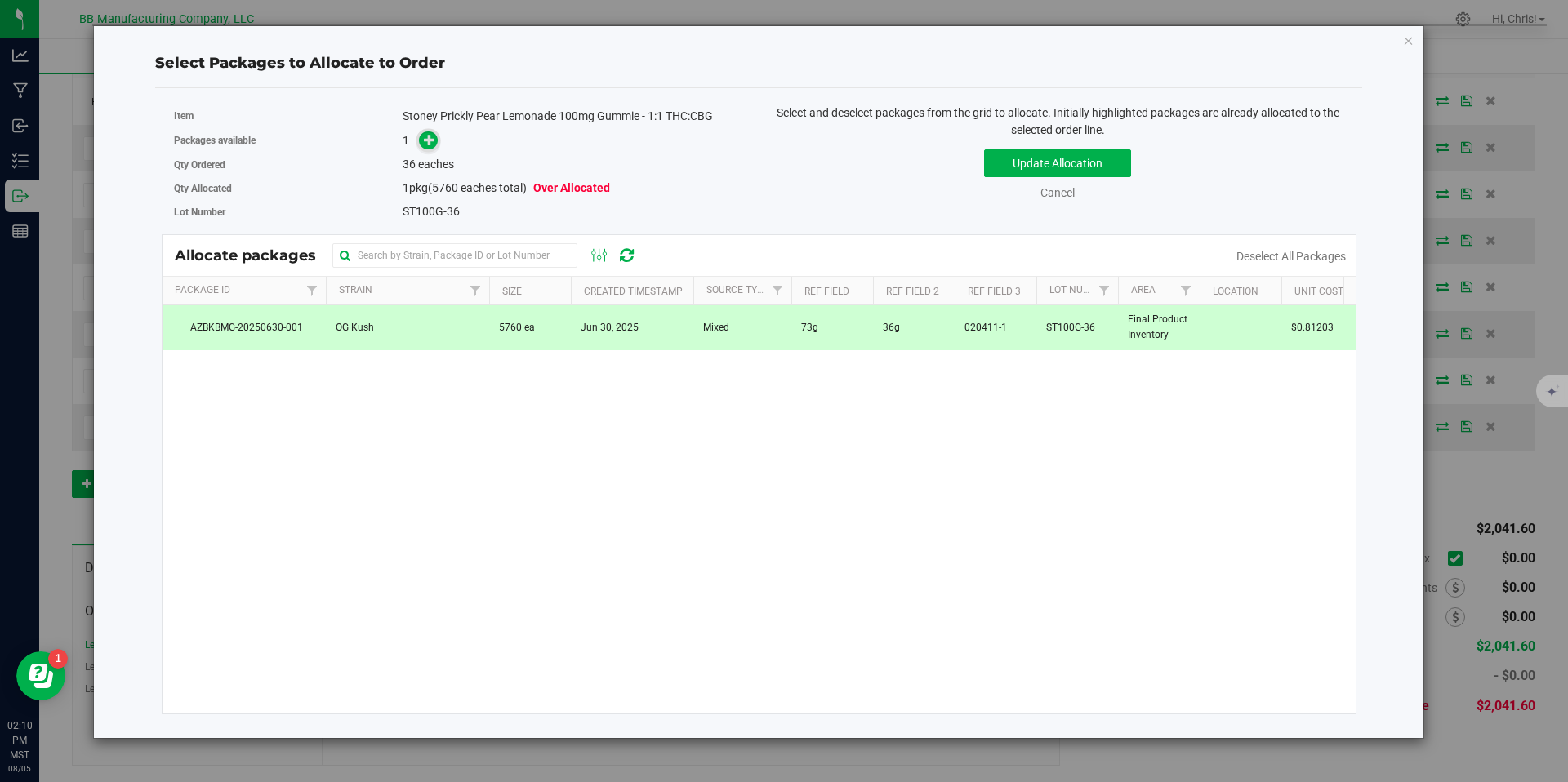 click at bounding box center [430, 140] 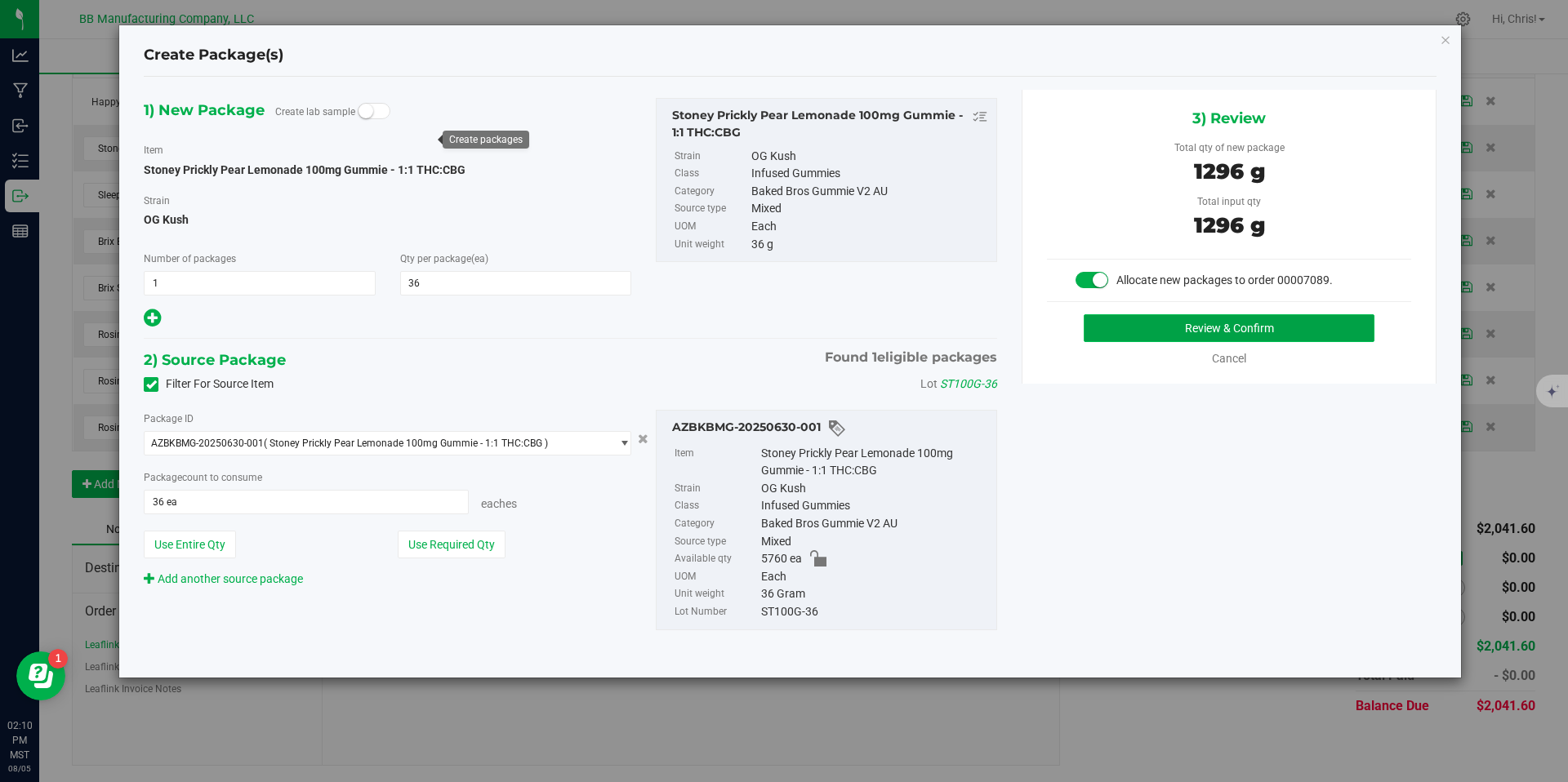 click on "Review & Confirm" at bounding box center (1229, 328) 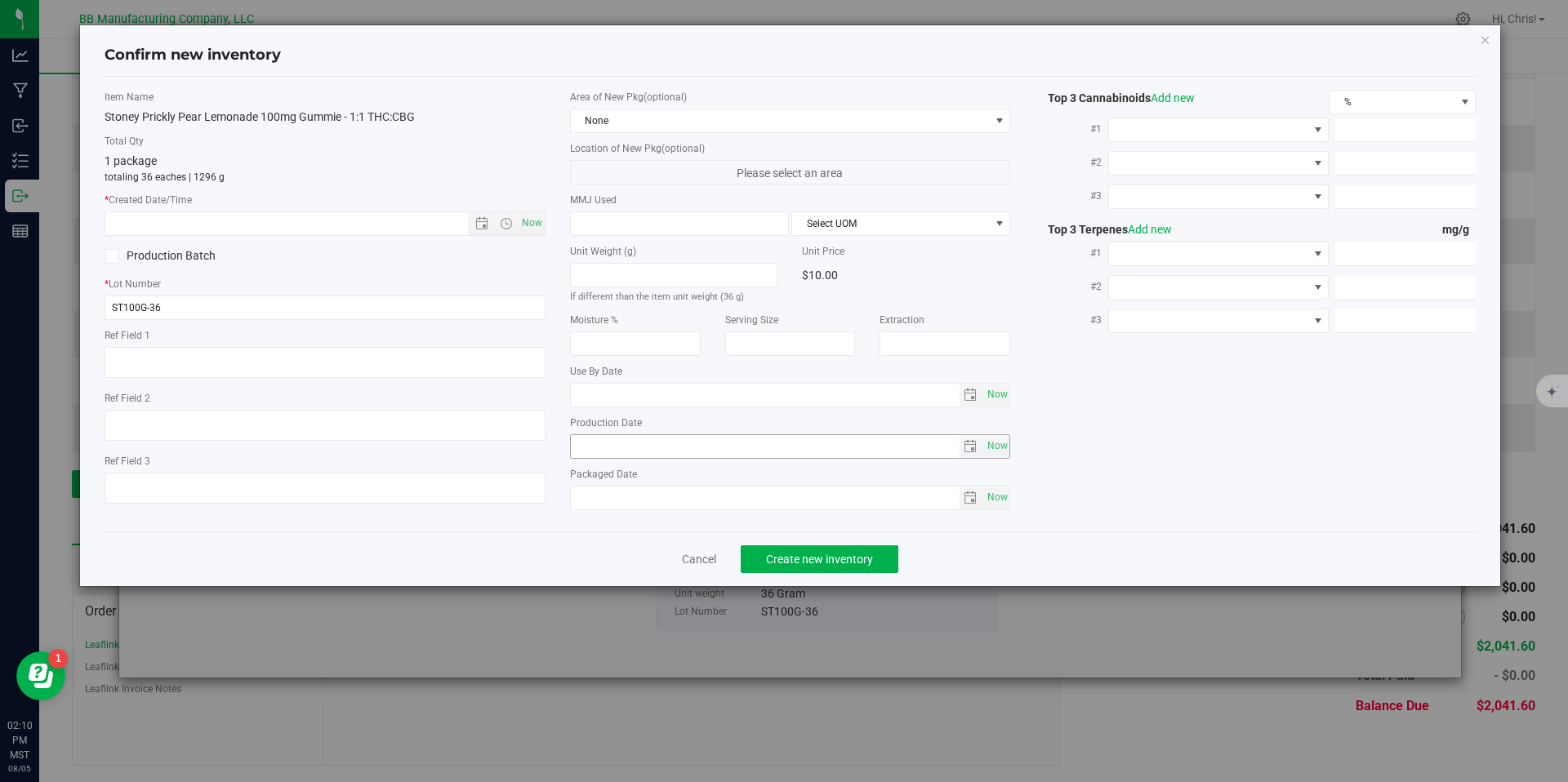 type on "73g" 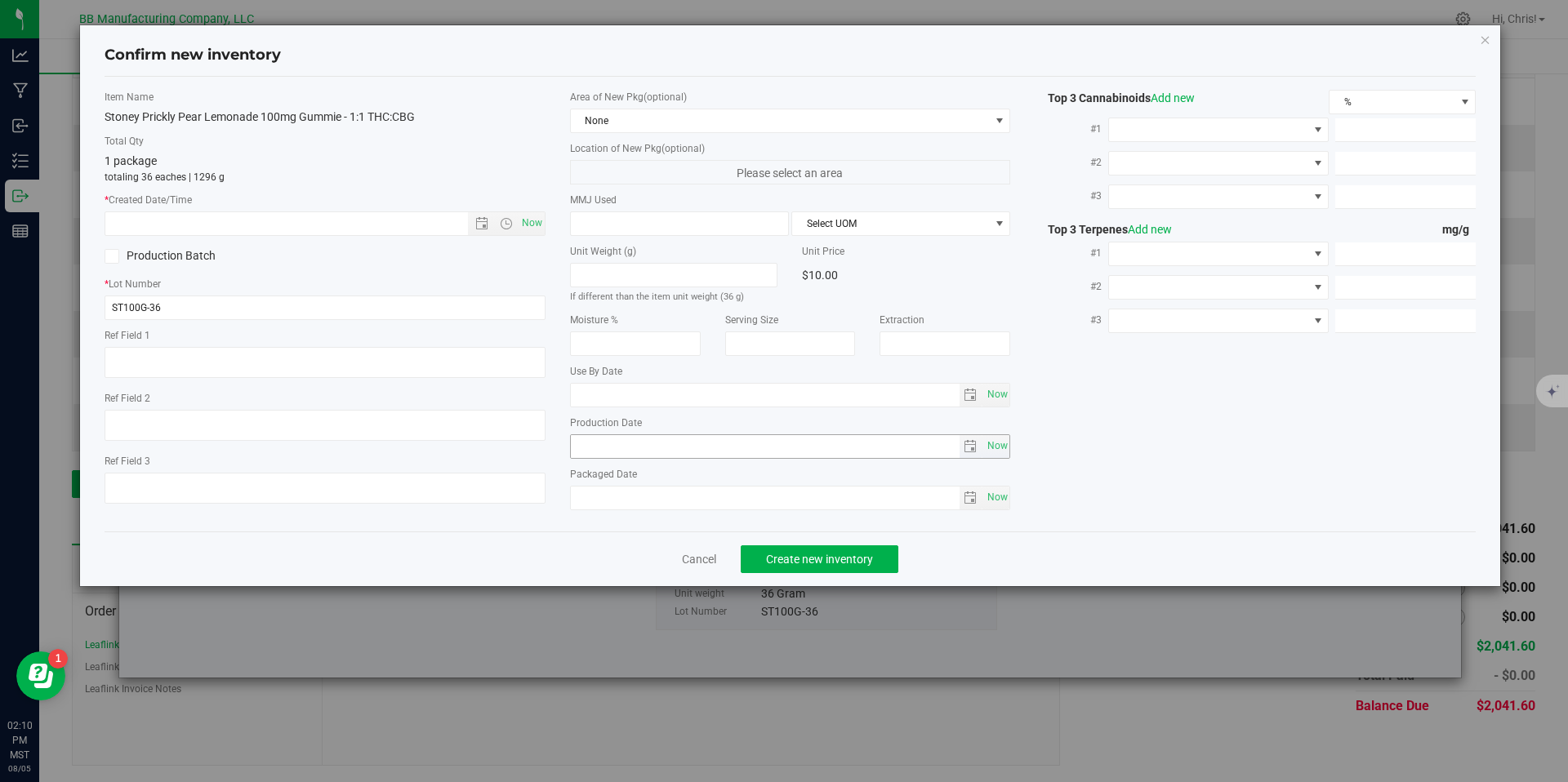 type on "36g" 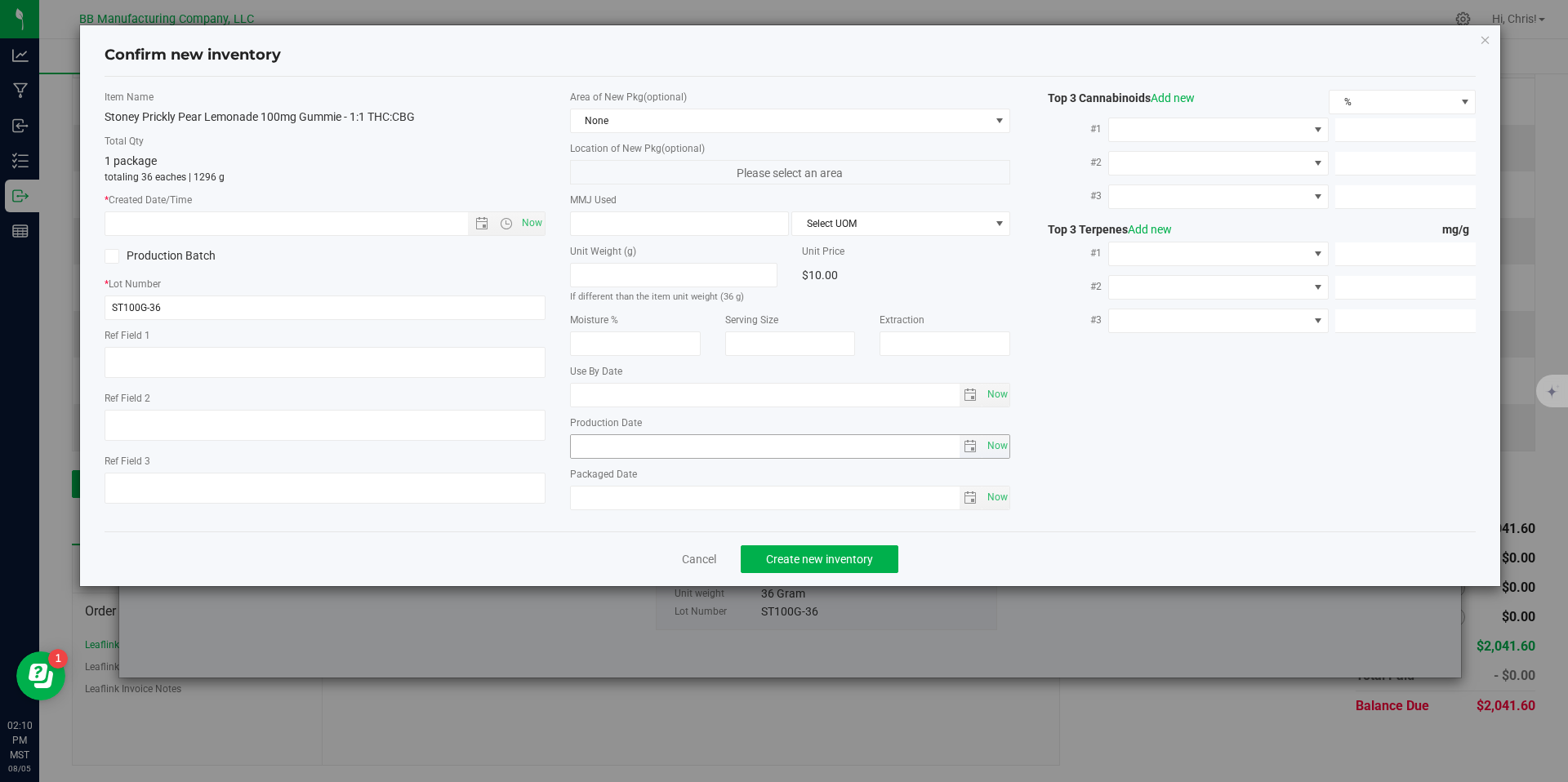 type on "020411-1" 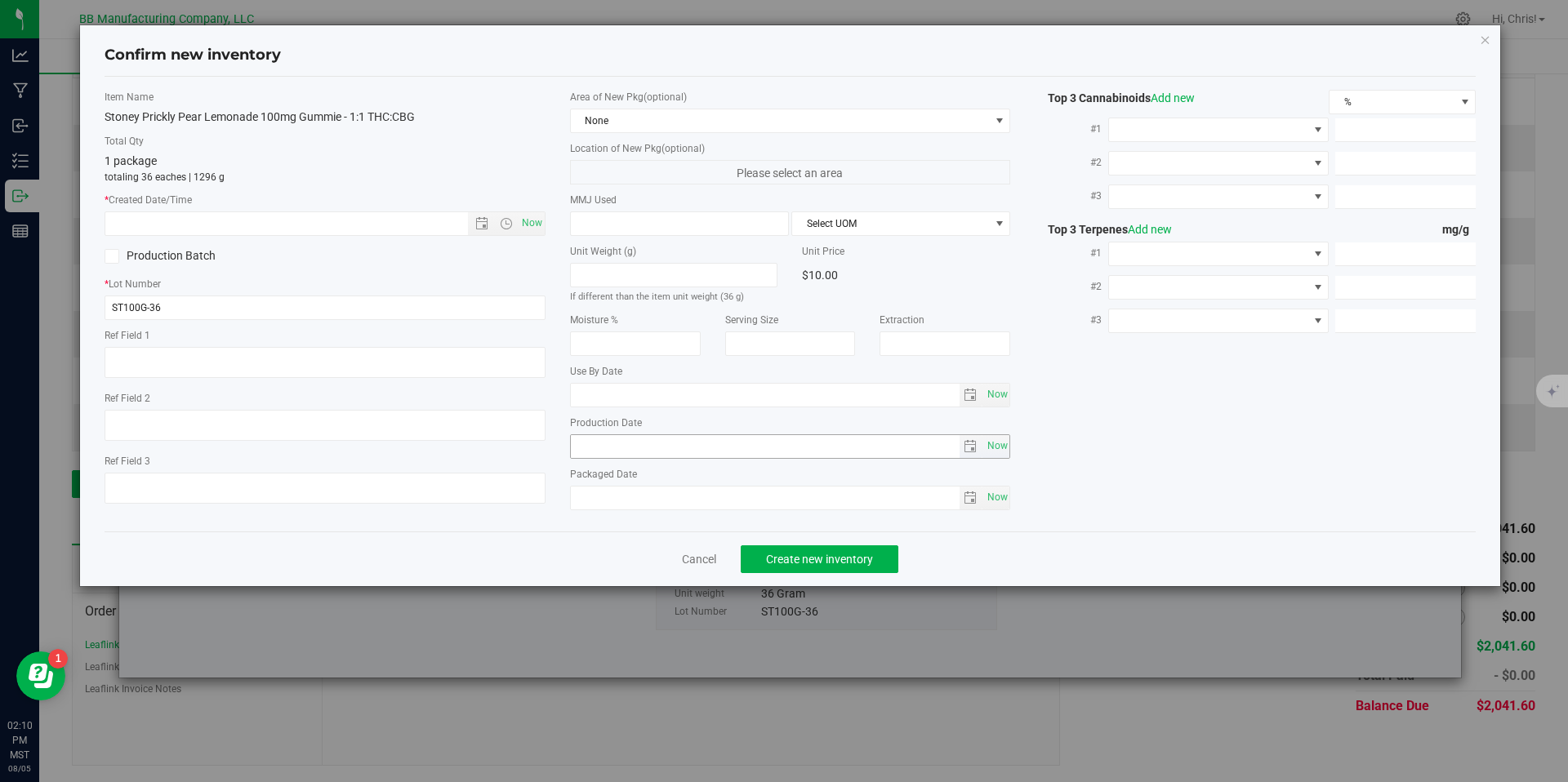 type on "100.0000" 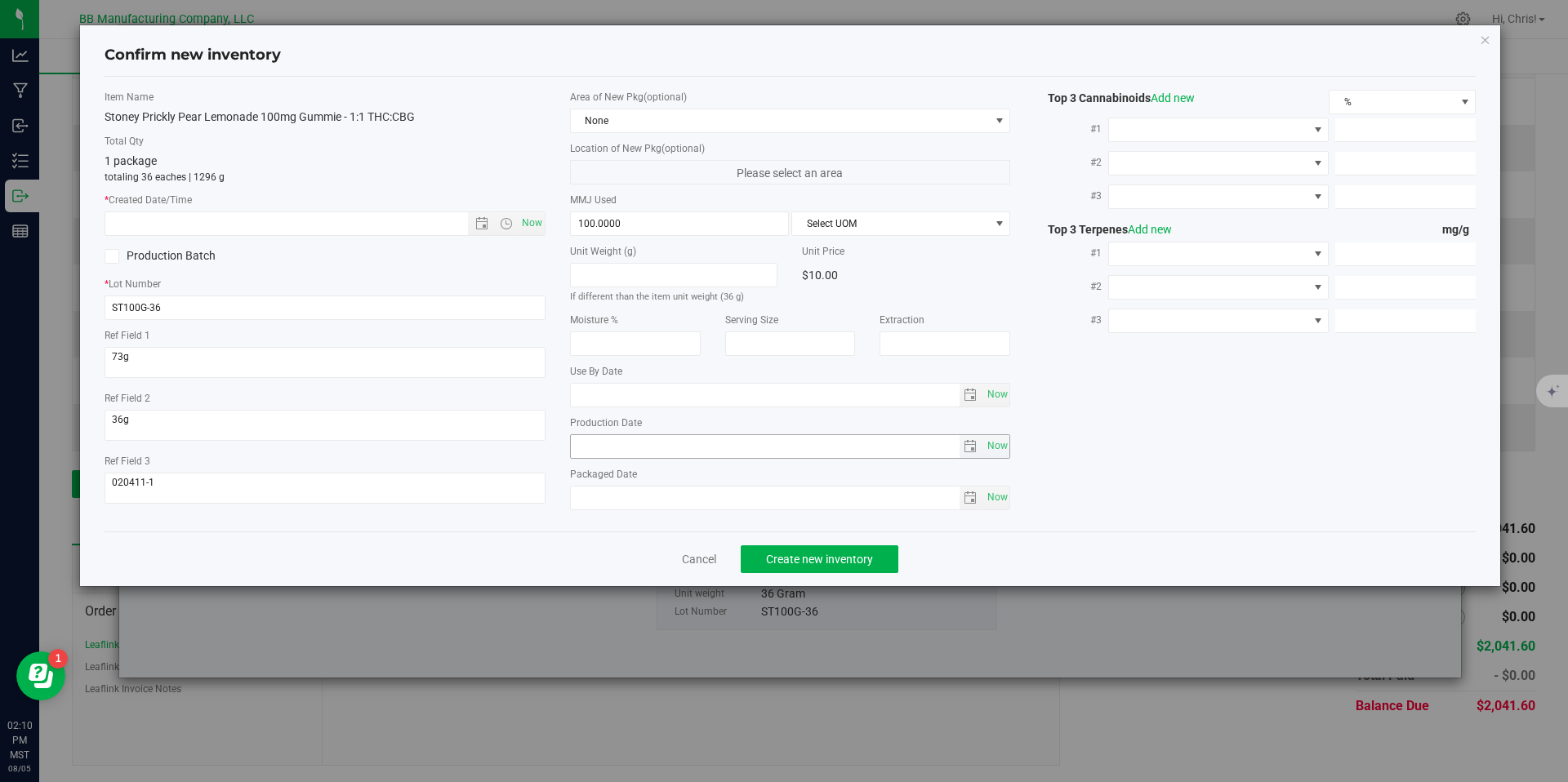 type on "2026-06-02" 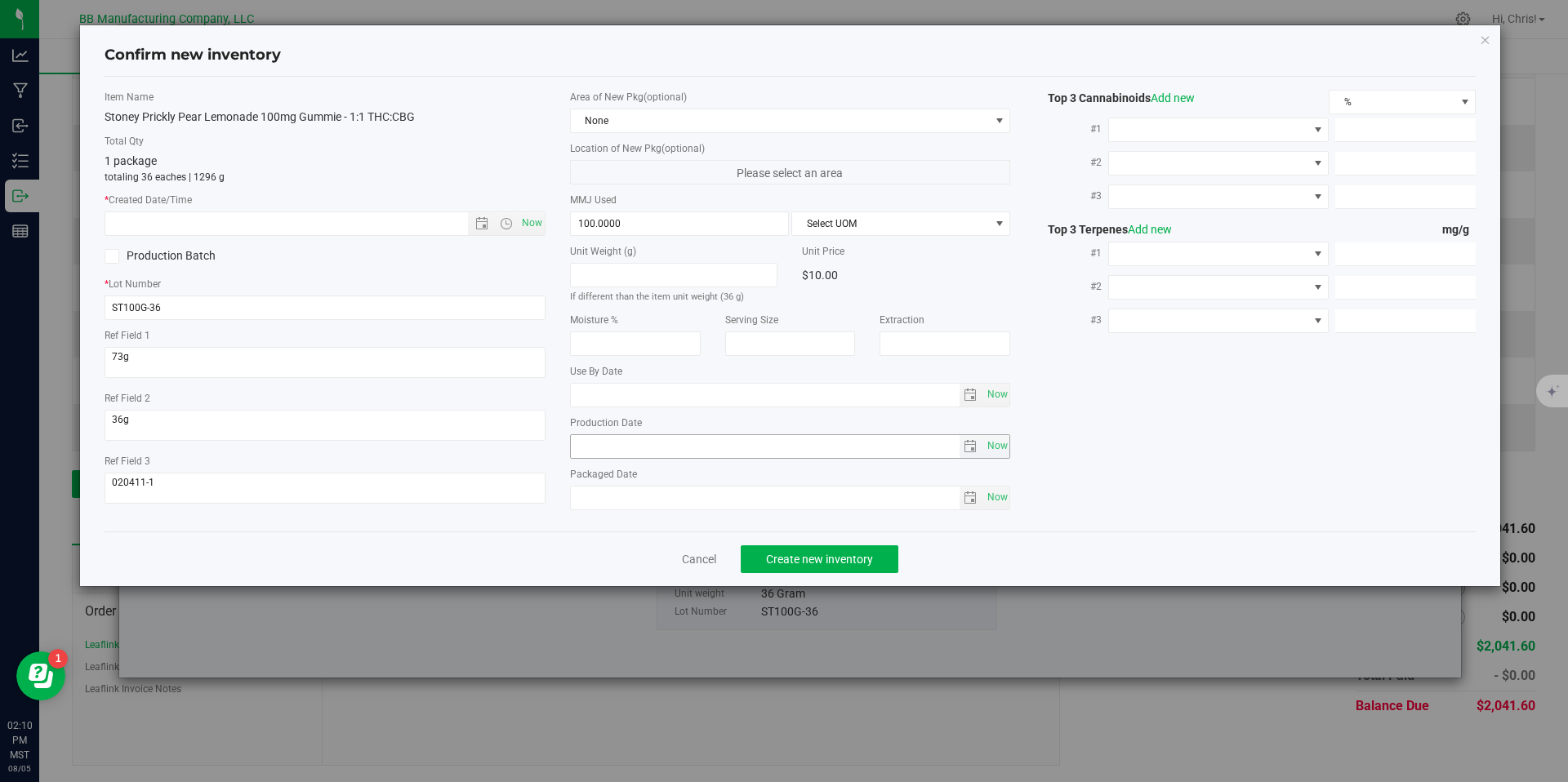 type on "2025-06-02" 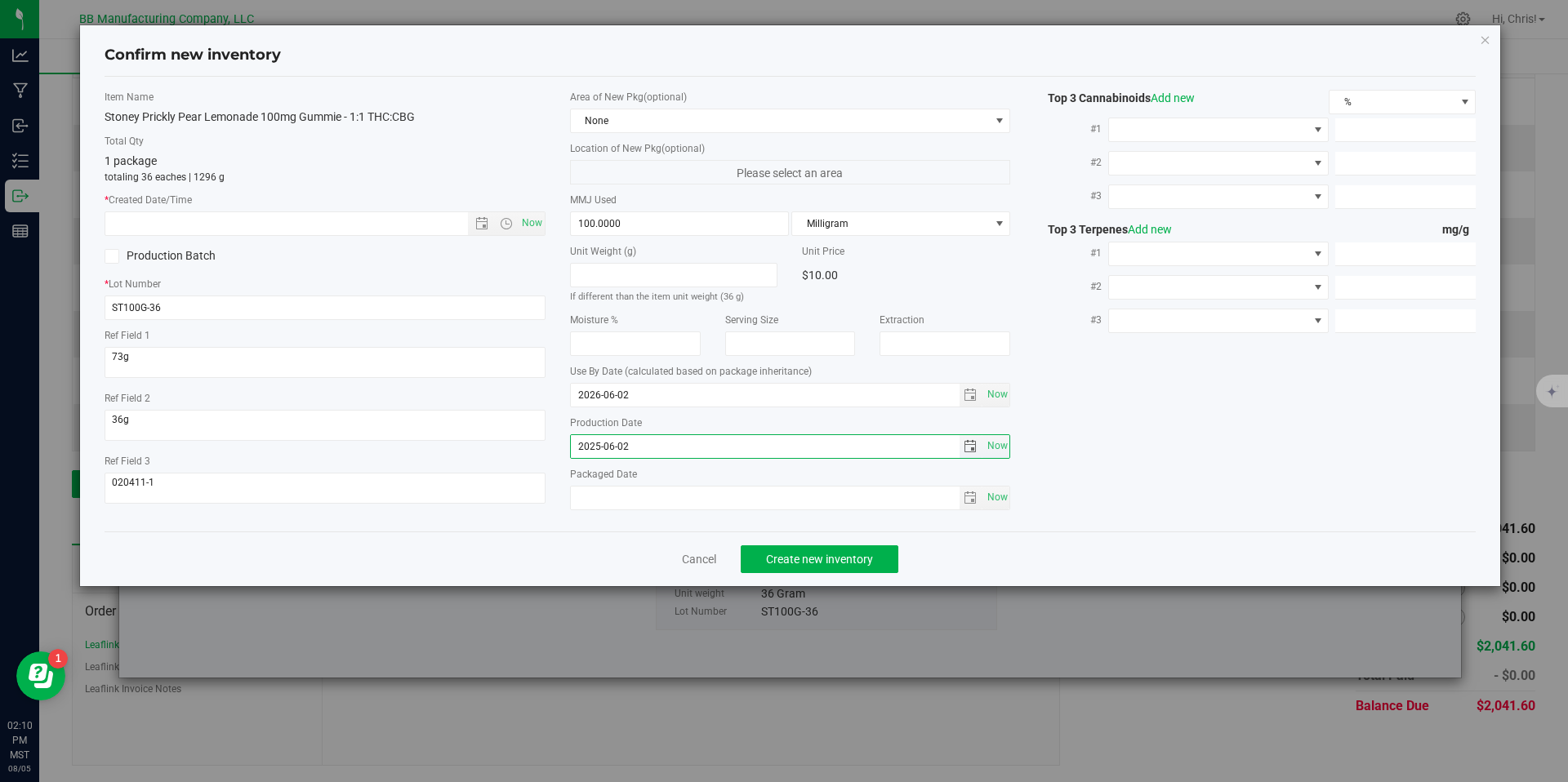 click on "2025-06-02" at bounding box center (765, 447) 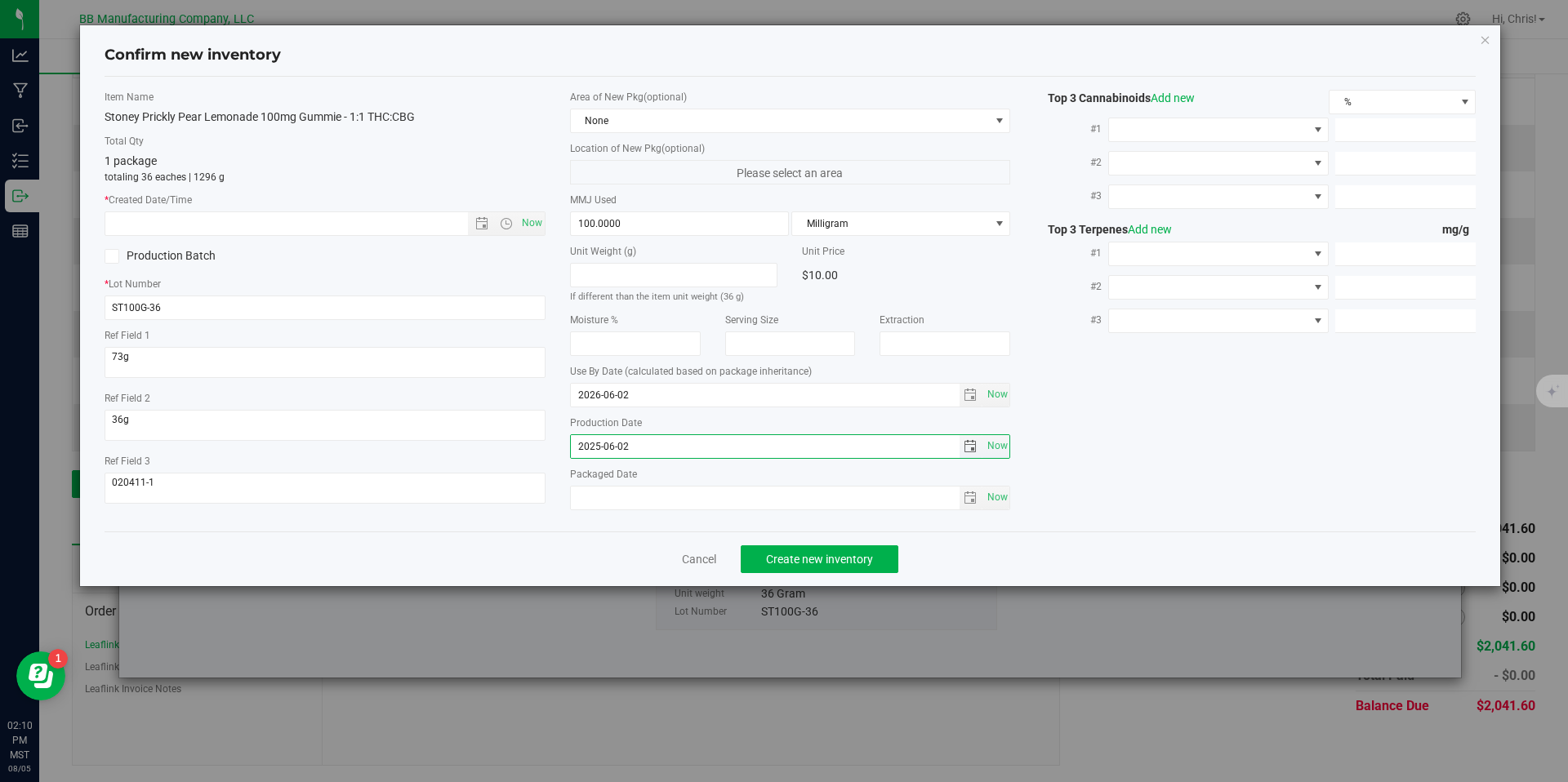 click on "2025-06-02" at bounding box center (765, 447) 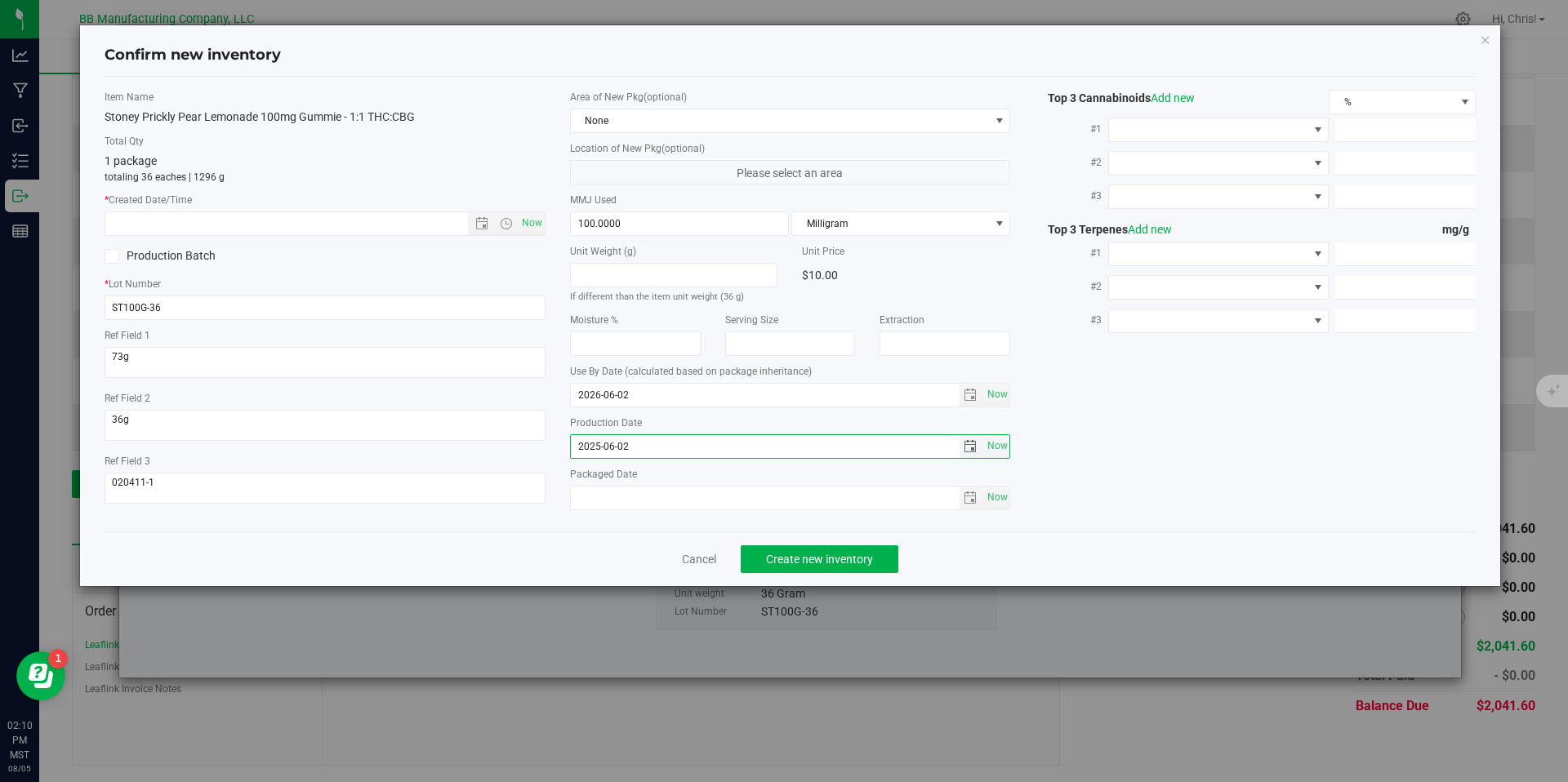 click on "2025-06-02" at bounding box center (765, 447) 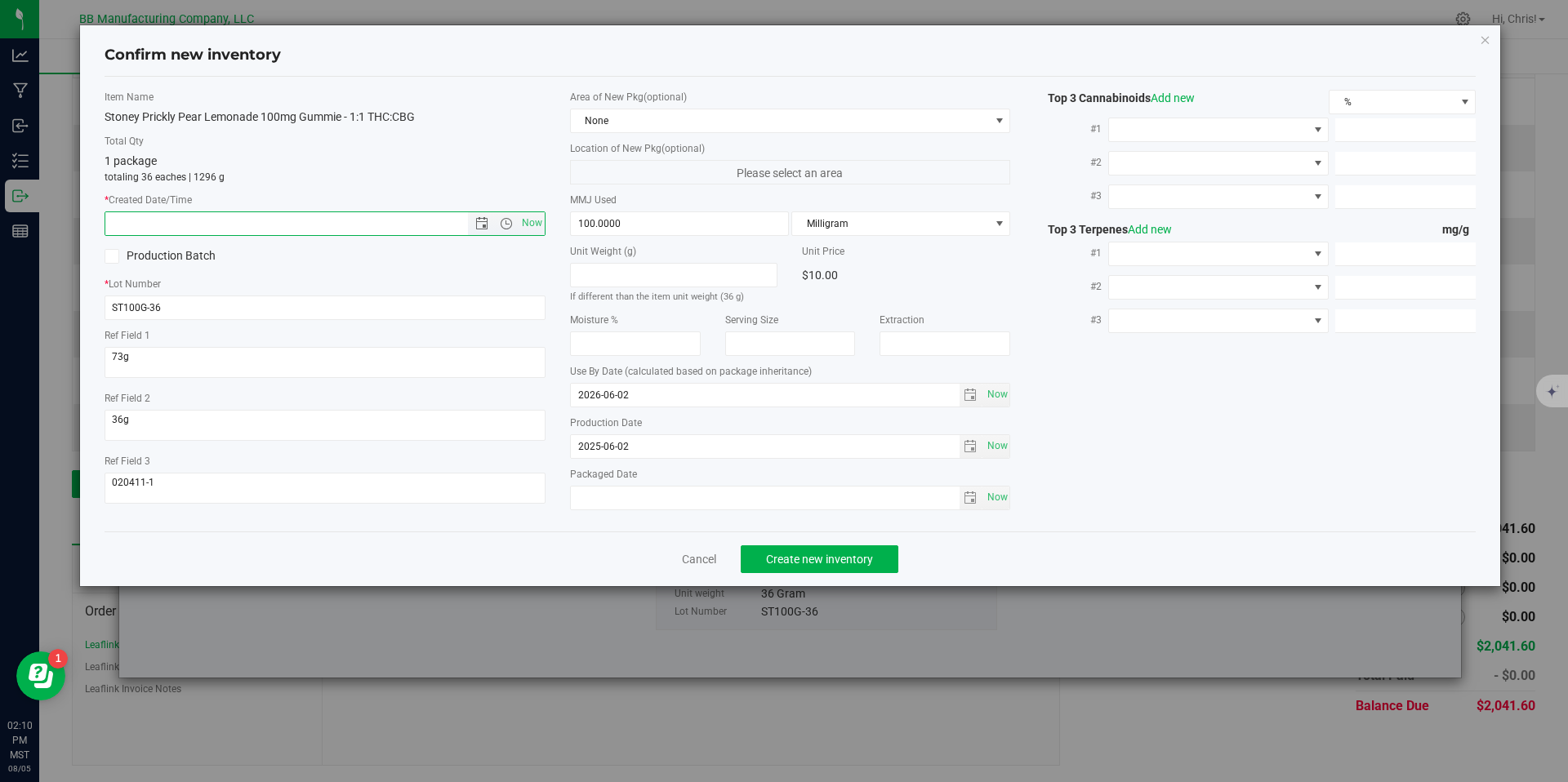 click at bounding box center [301, 224] 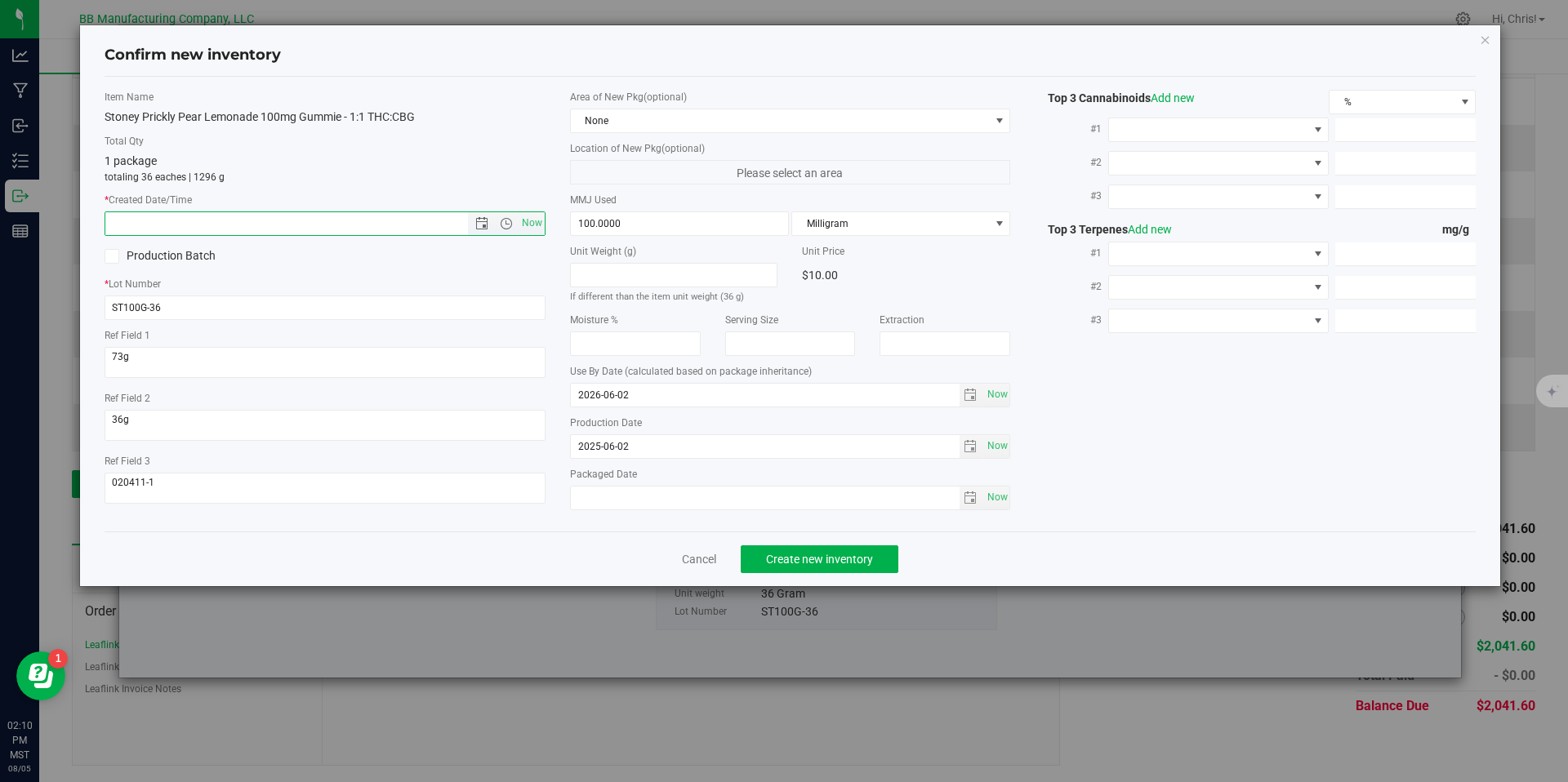 paste on "2025-06-02" 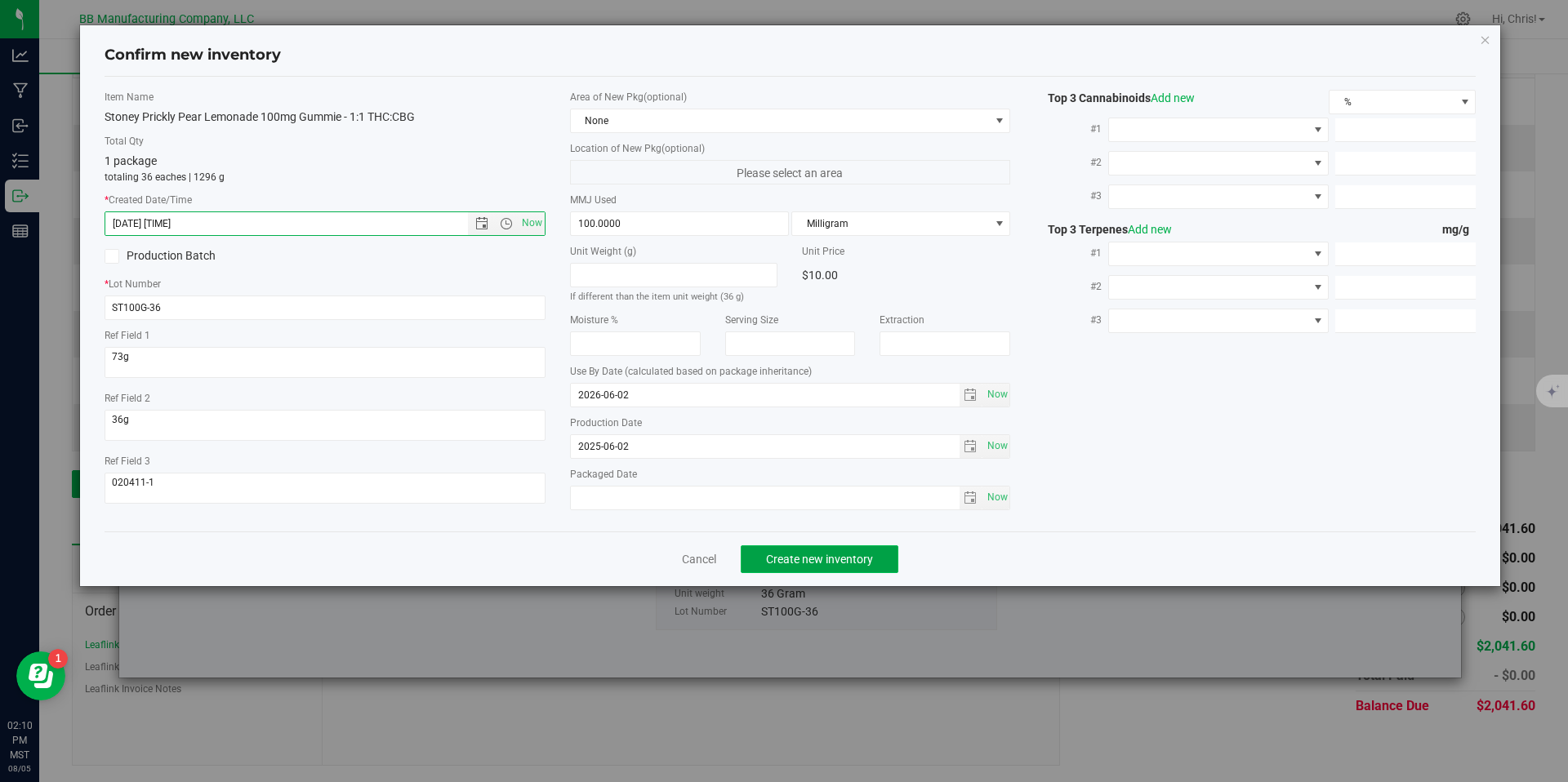type on "[DATE] [TIME]" 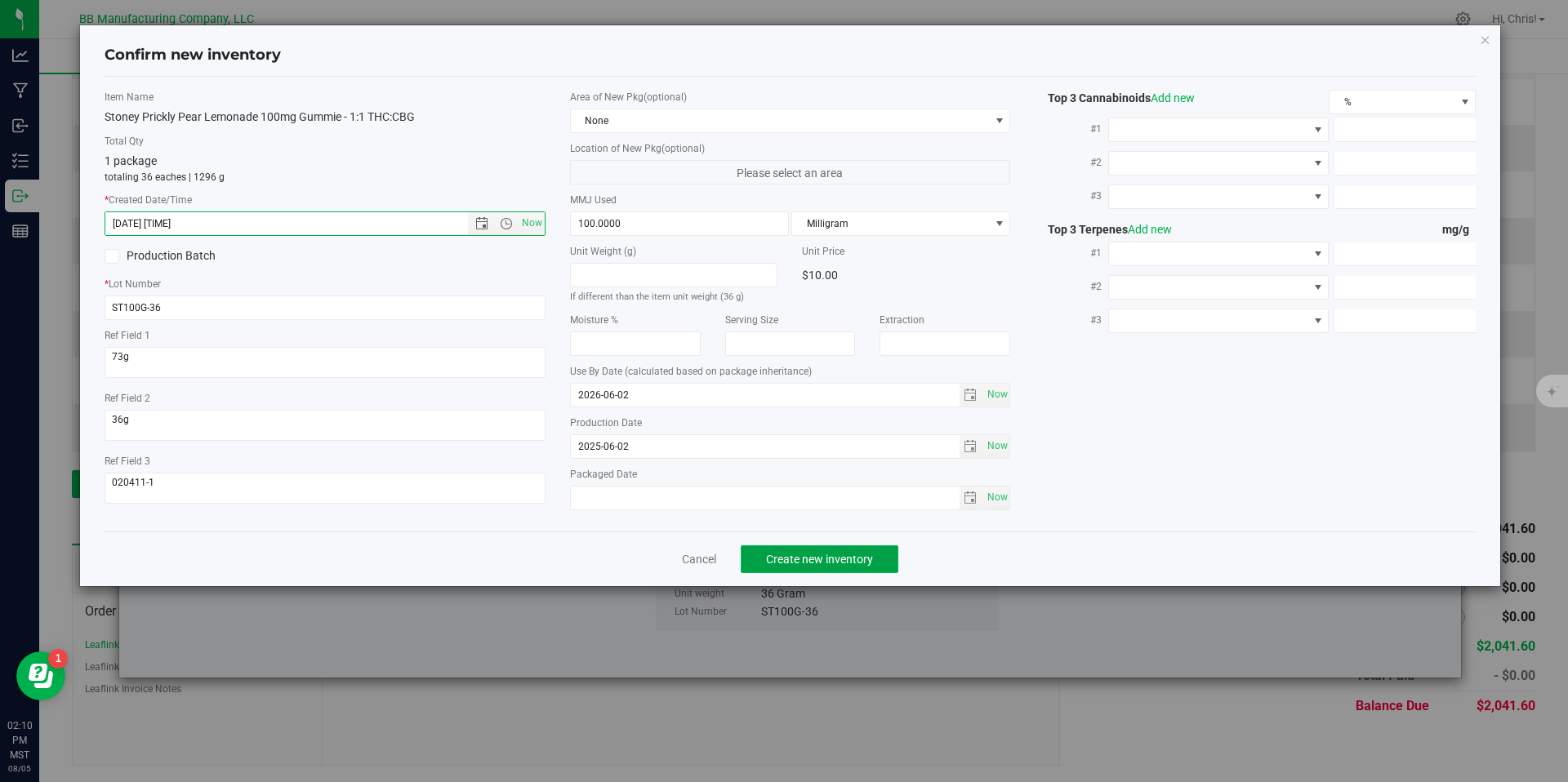 click on "Create new inventory" 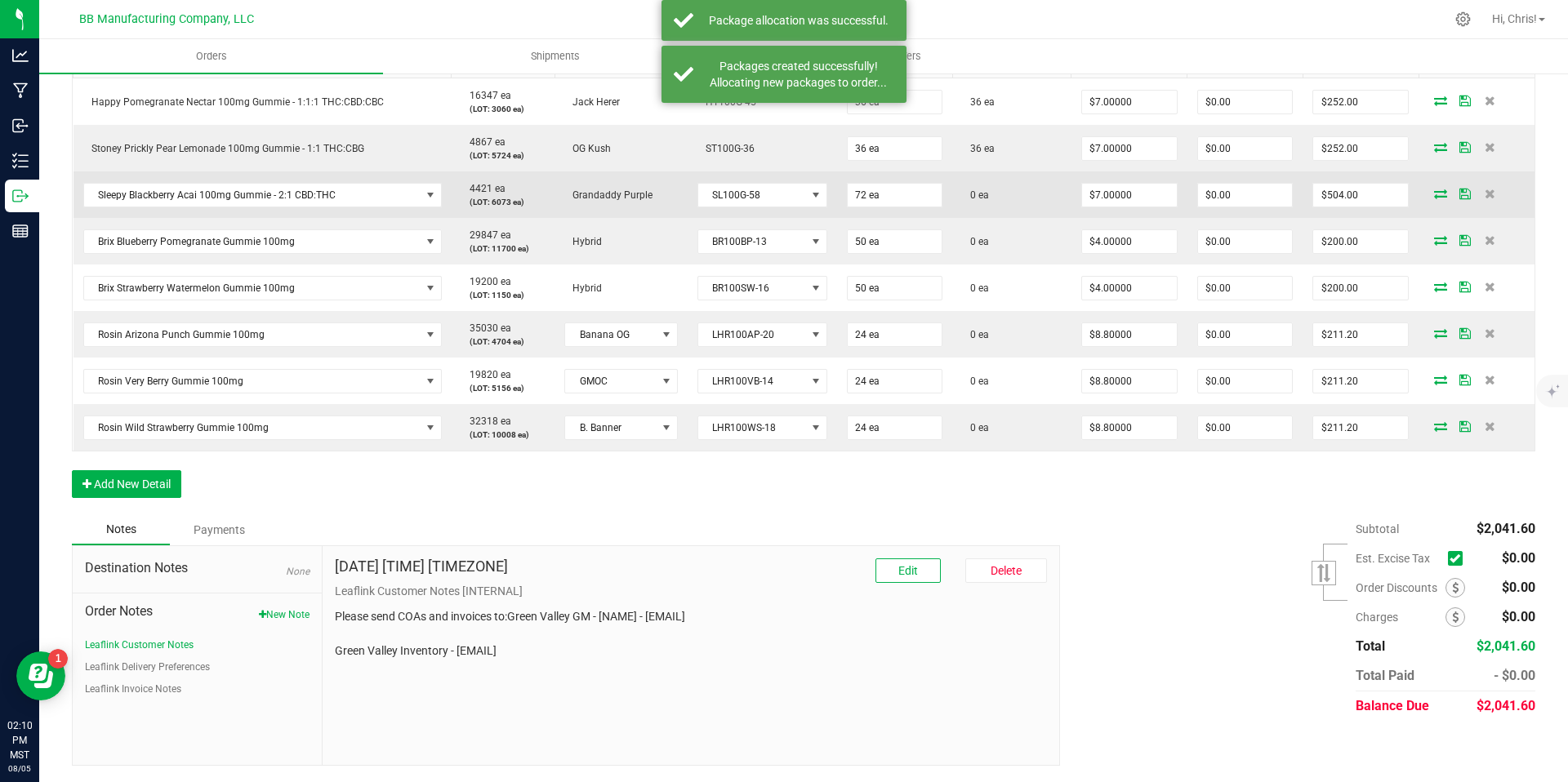click at bounding box center (1441, 193) 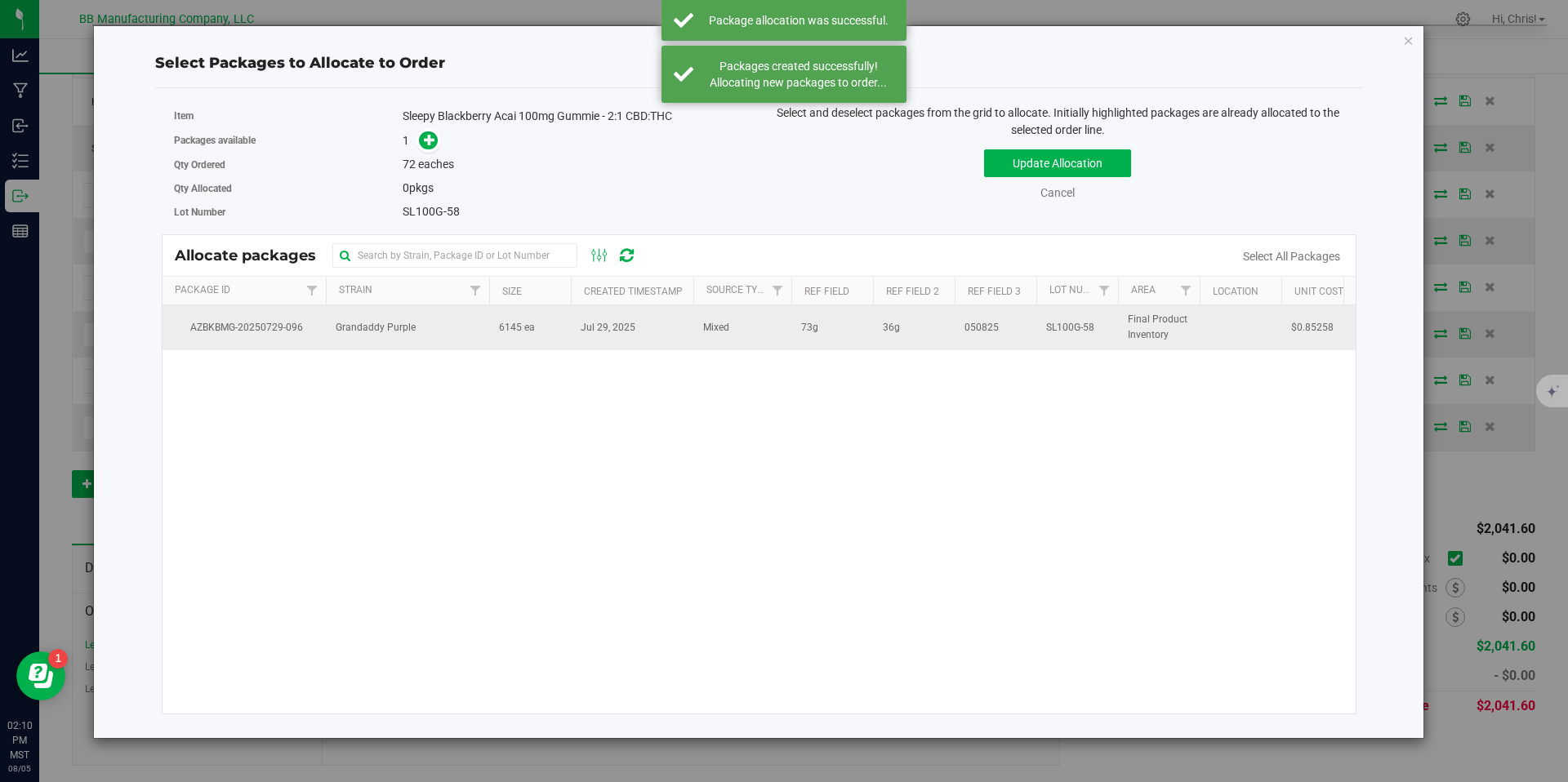 click on "6145 ea" at bounding box center [517, 327] 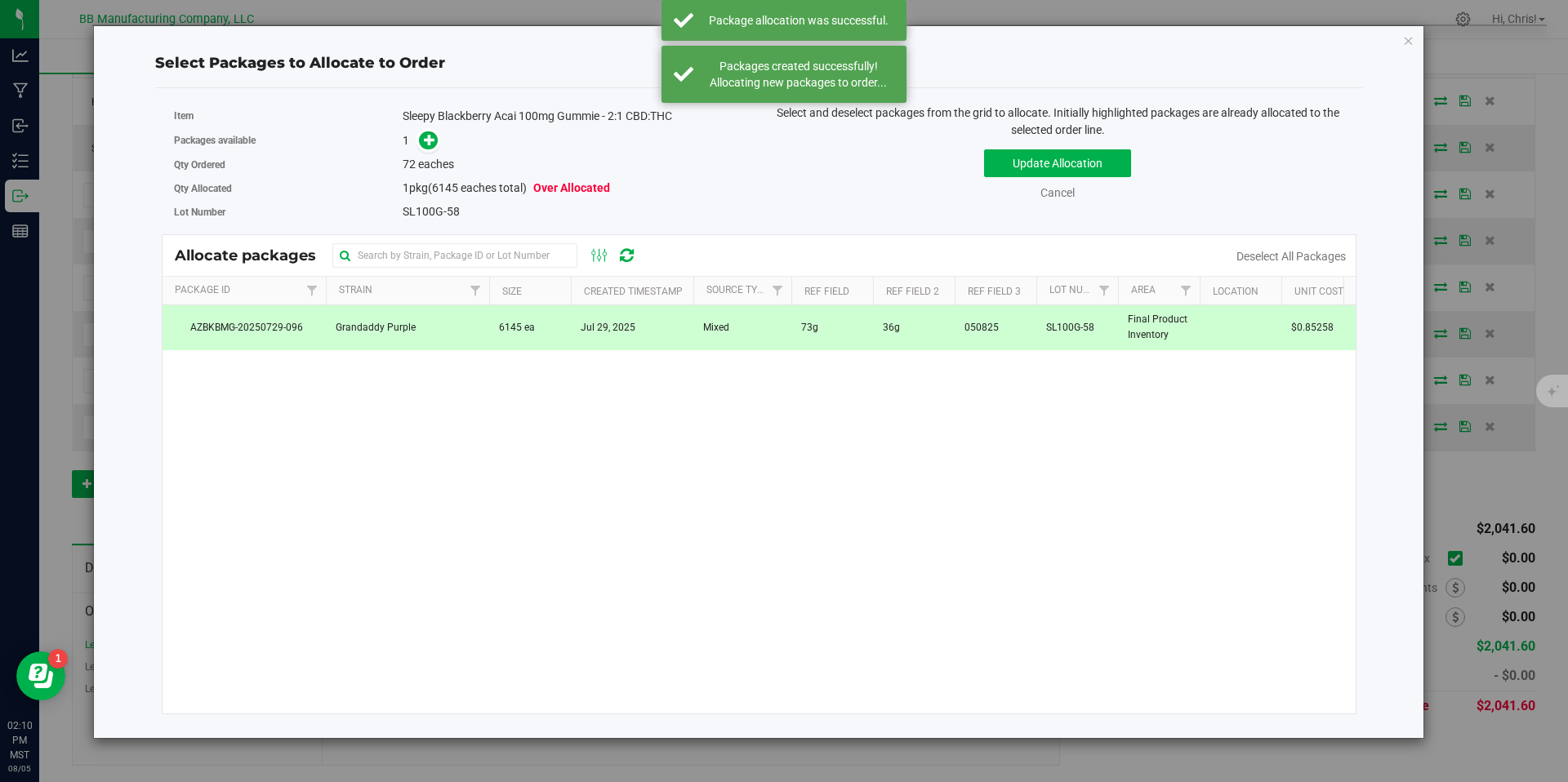 click on "Item
Sleepy Blackberry Acai 100mg Gummie - 2:1 CBD:THC" at bounding box center (461, 116) 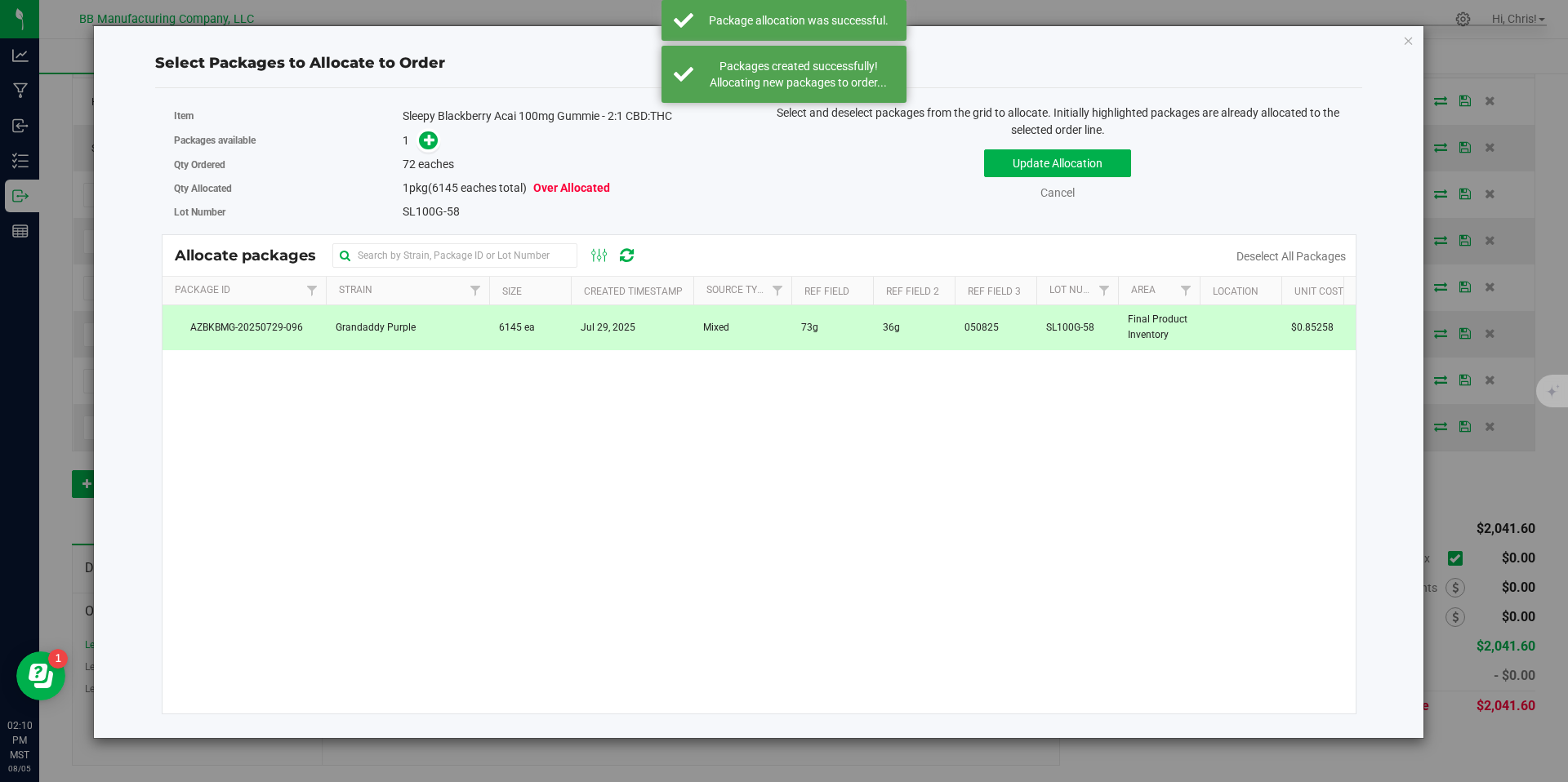 click on "Packages available
1" at bounding box center [461, 140] 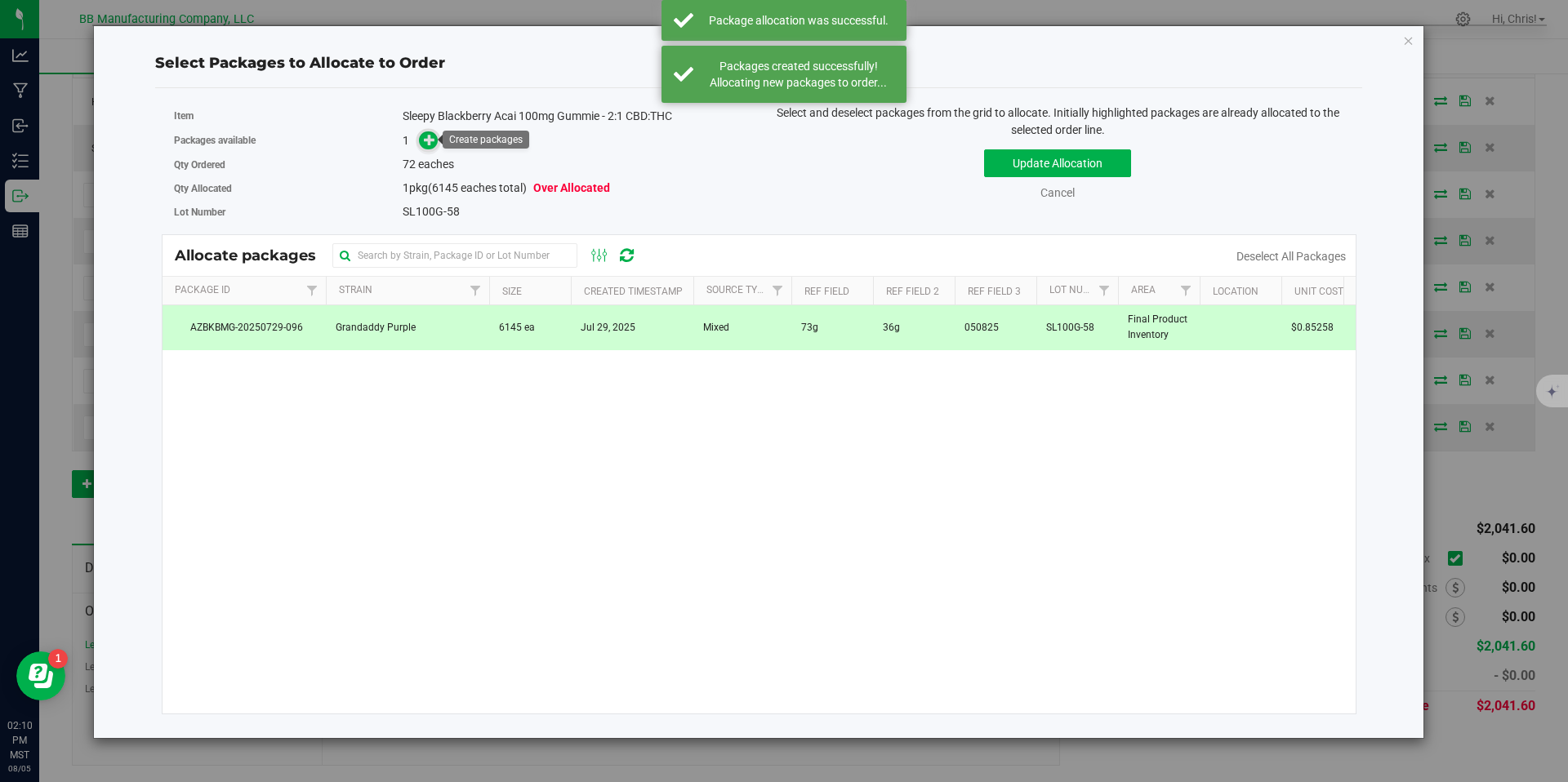 click at bounding box center [430, 140] 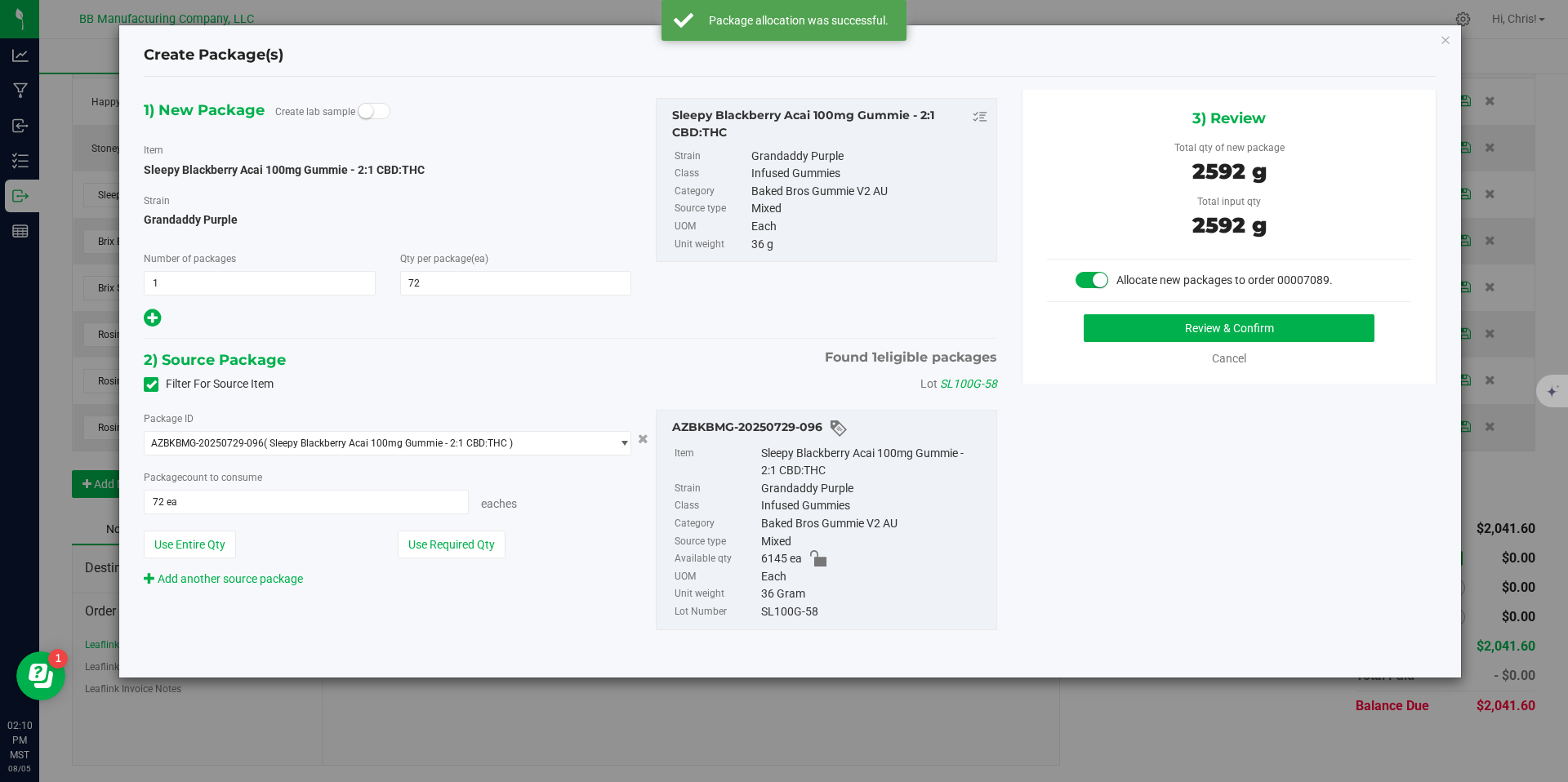 click on "3) Review
Total qty of new package
2592 g
Total input qty
2592 g
Allocate new packages to order 00007089." at bounding box center [1229, 237] 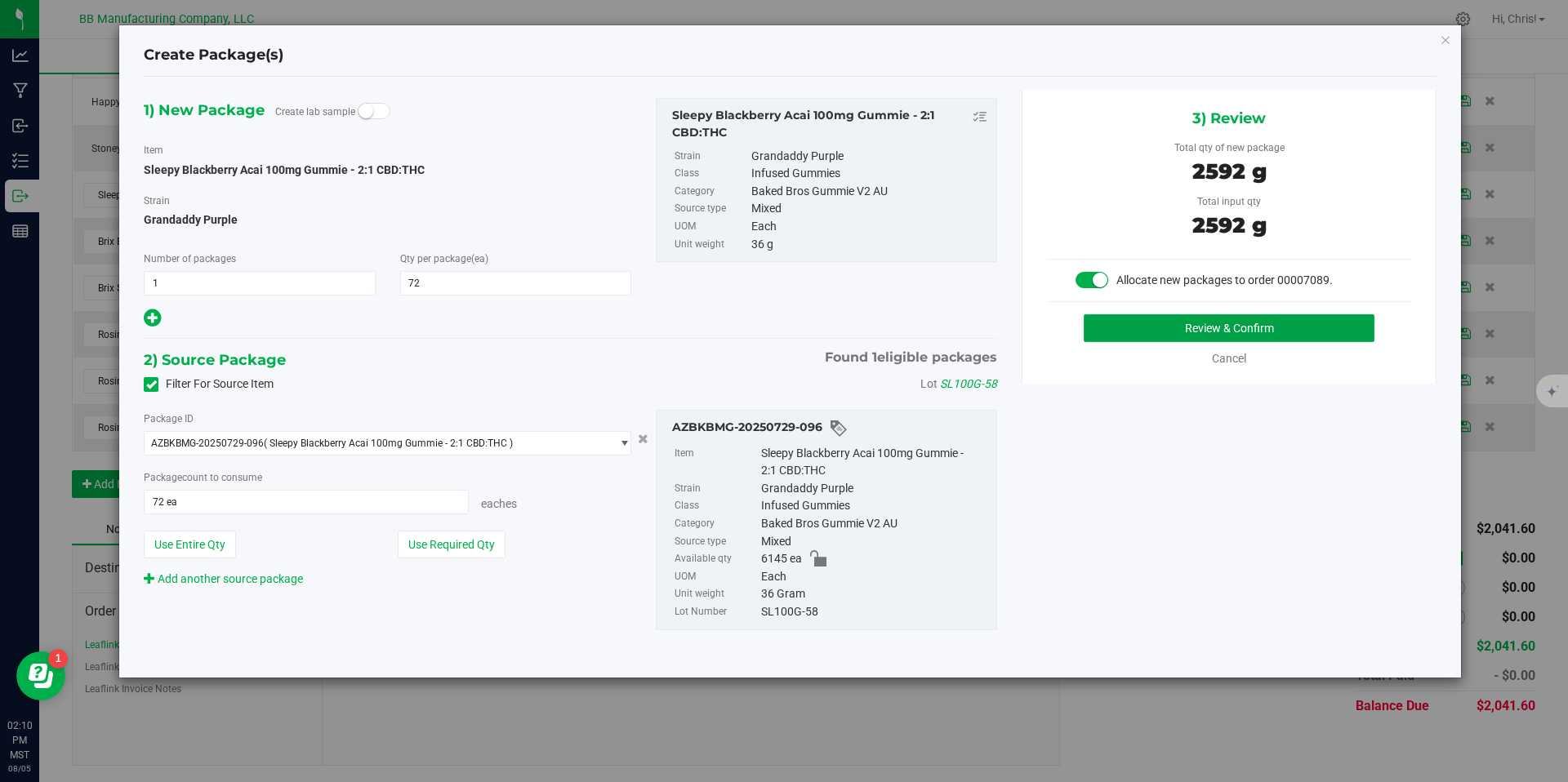 click on "Review & Confirm" at bounding box center [1229, 328] 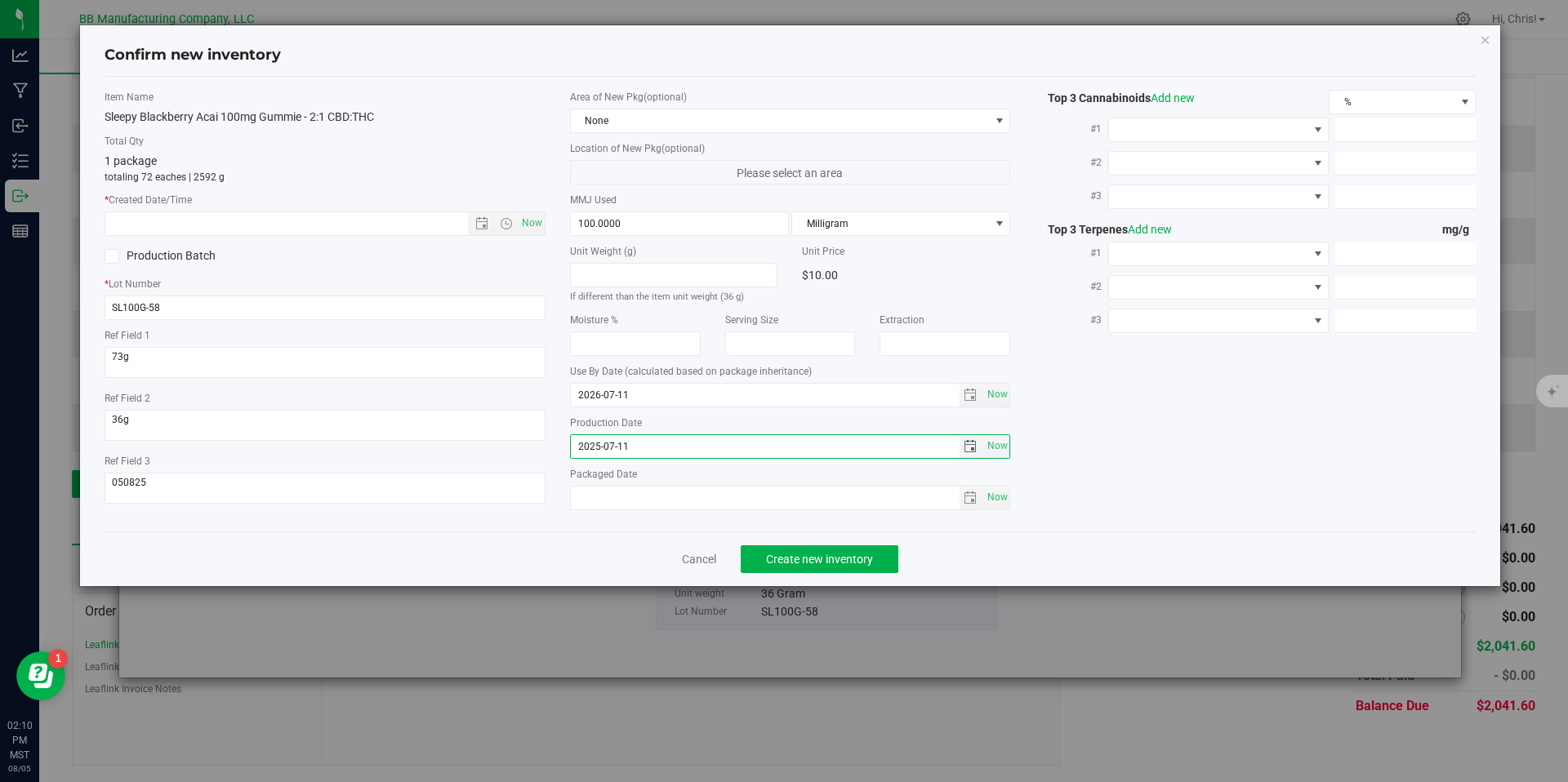 click on "2025-07-11" at bounding box center (765, 447) 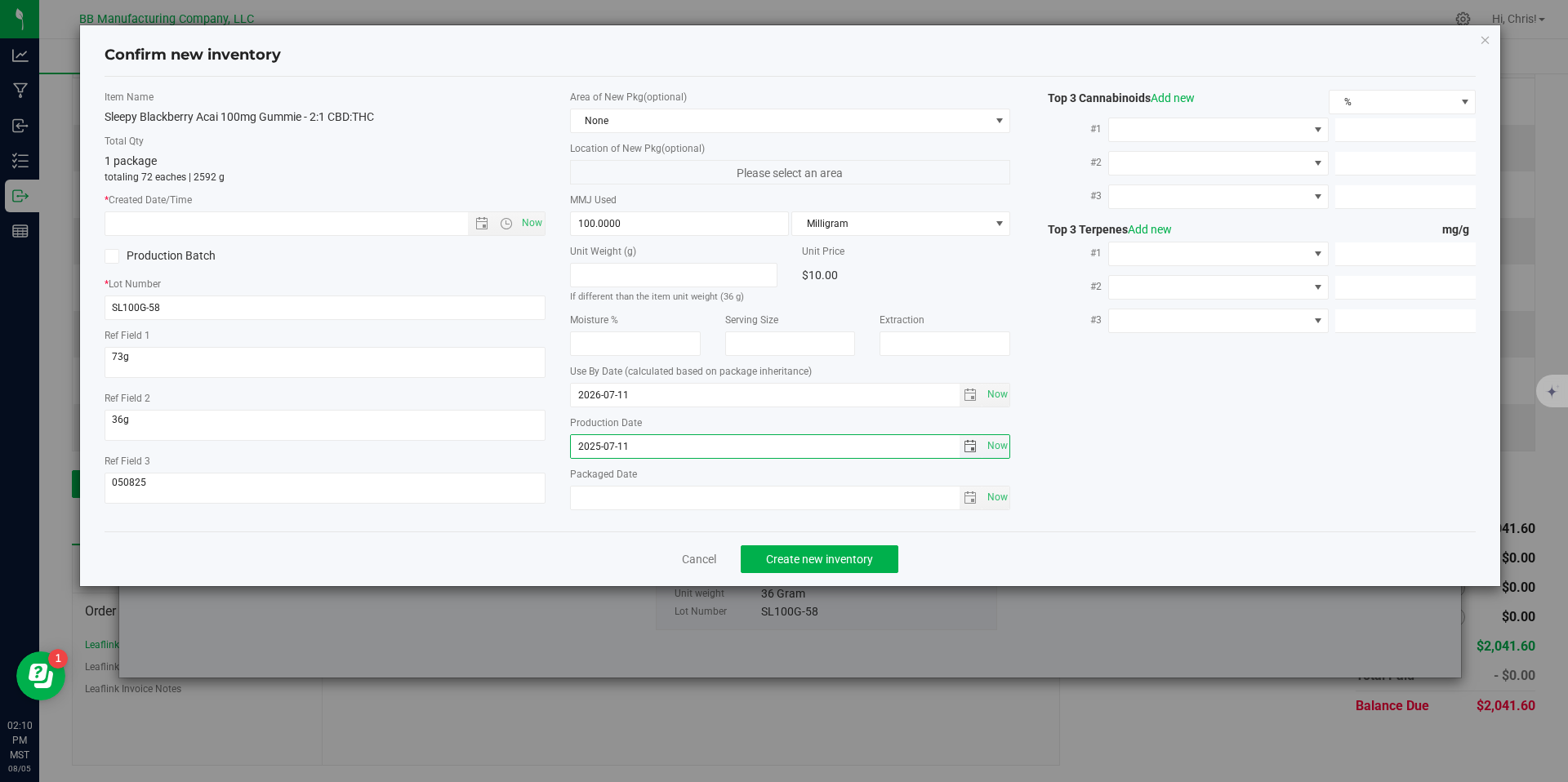 click on "2025-07-11" at bounding box center [765, 447] 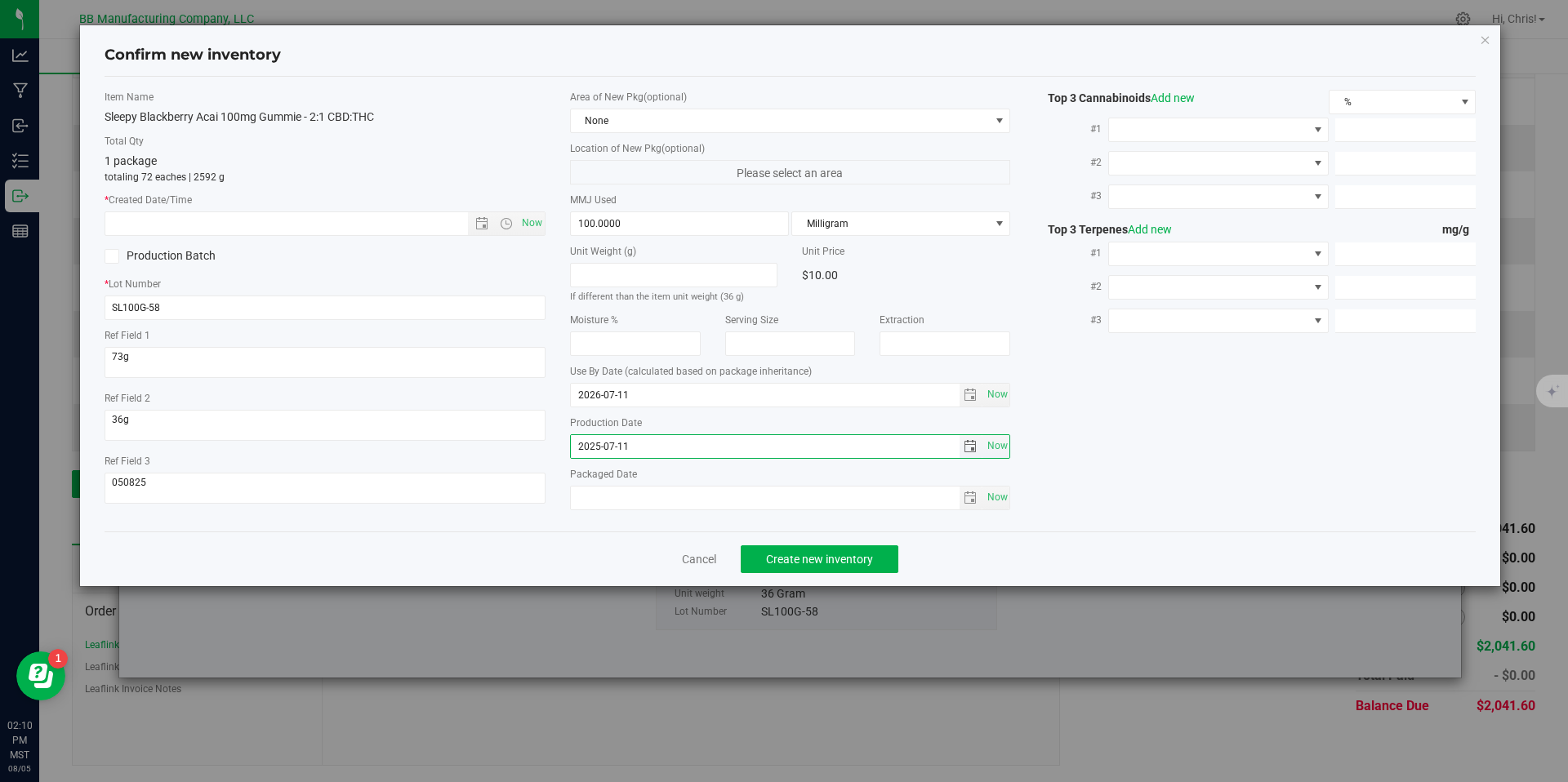 click on "2025-07-11" at bounding box center [765, 447] 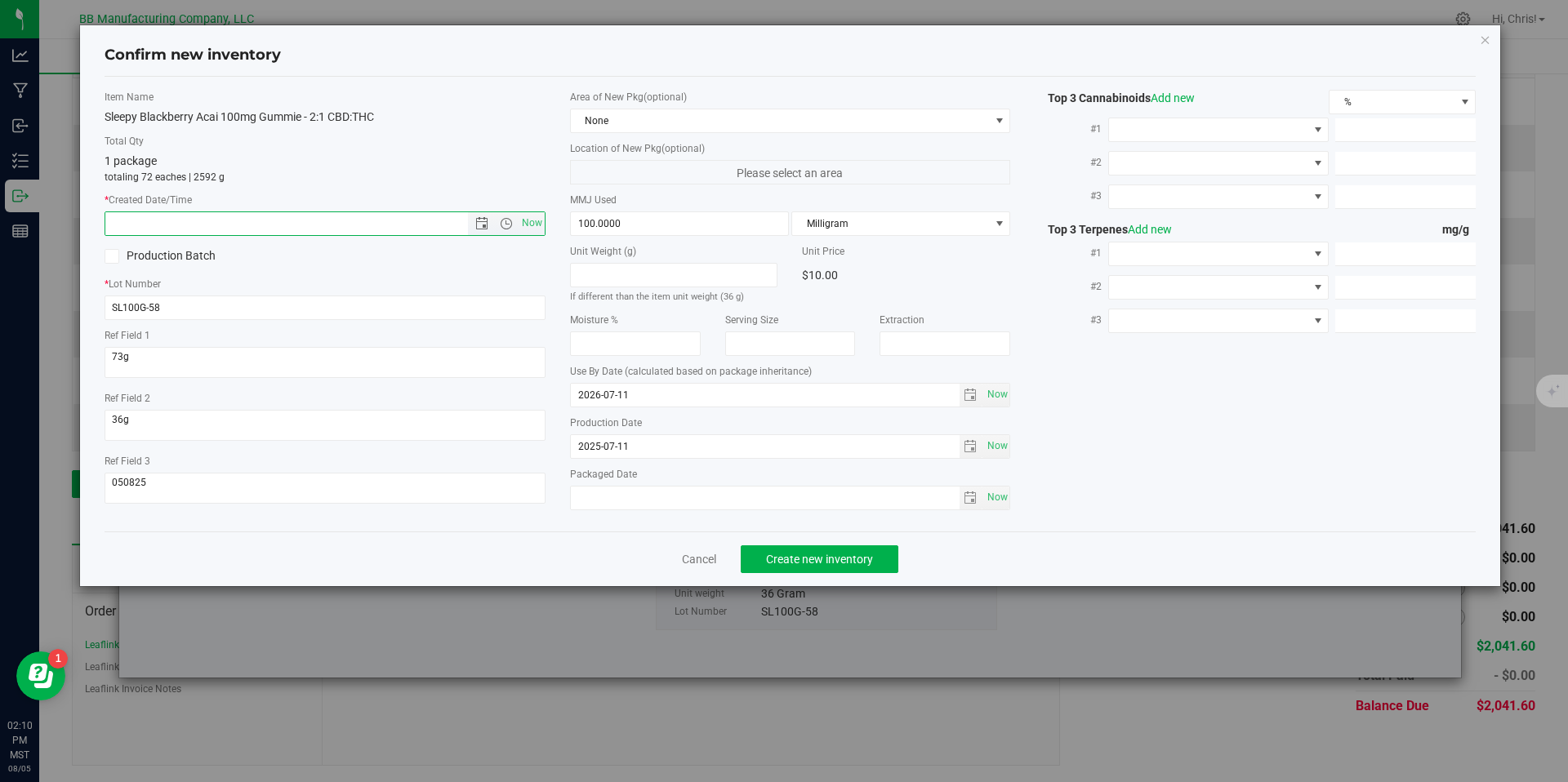 click at bounding box center [301, 224] 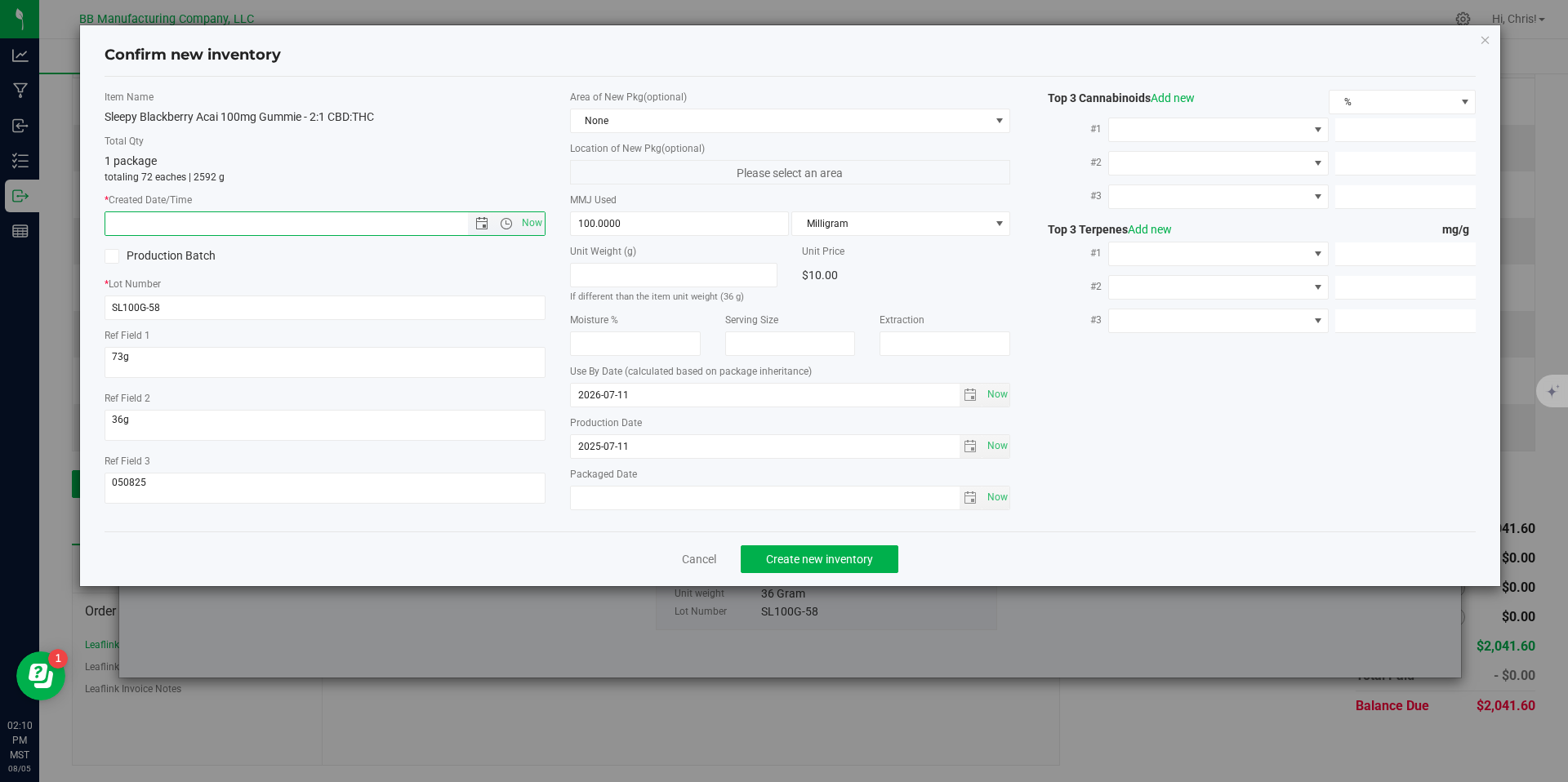 click at bounding box center [301, 224] 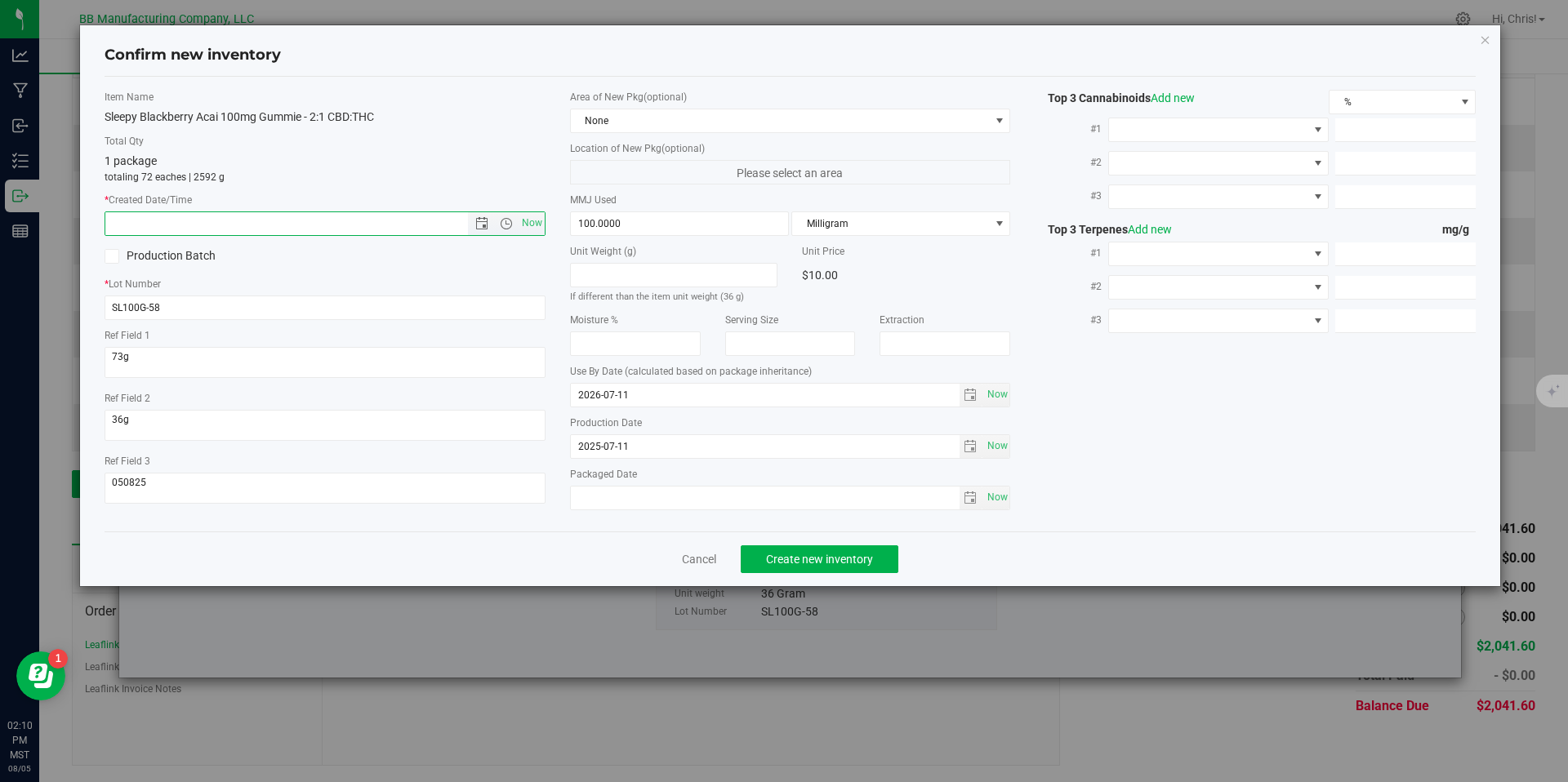 paste on "2025-07-11" 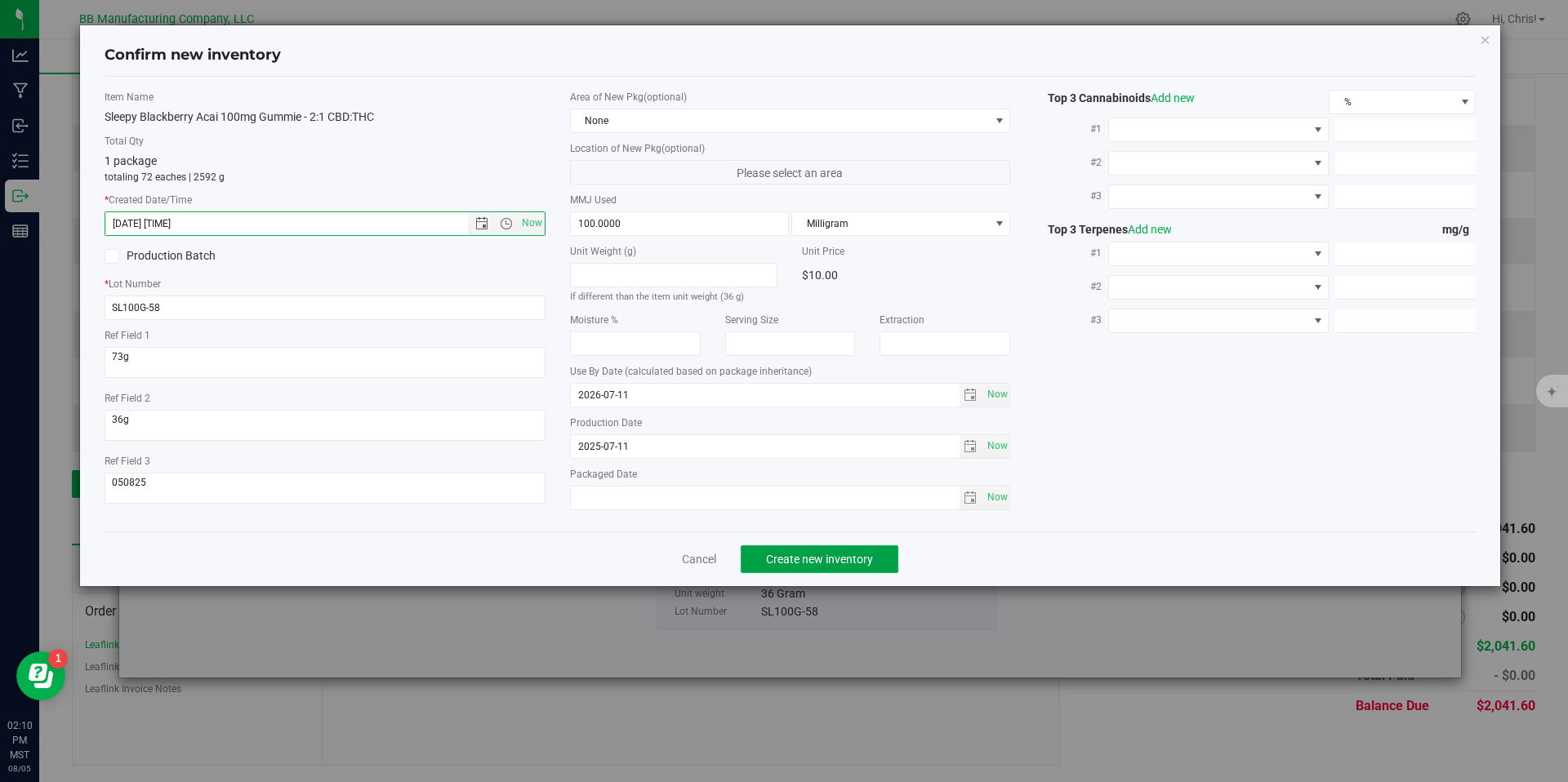 type on "[DATE] [TIME]" 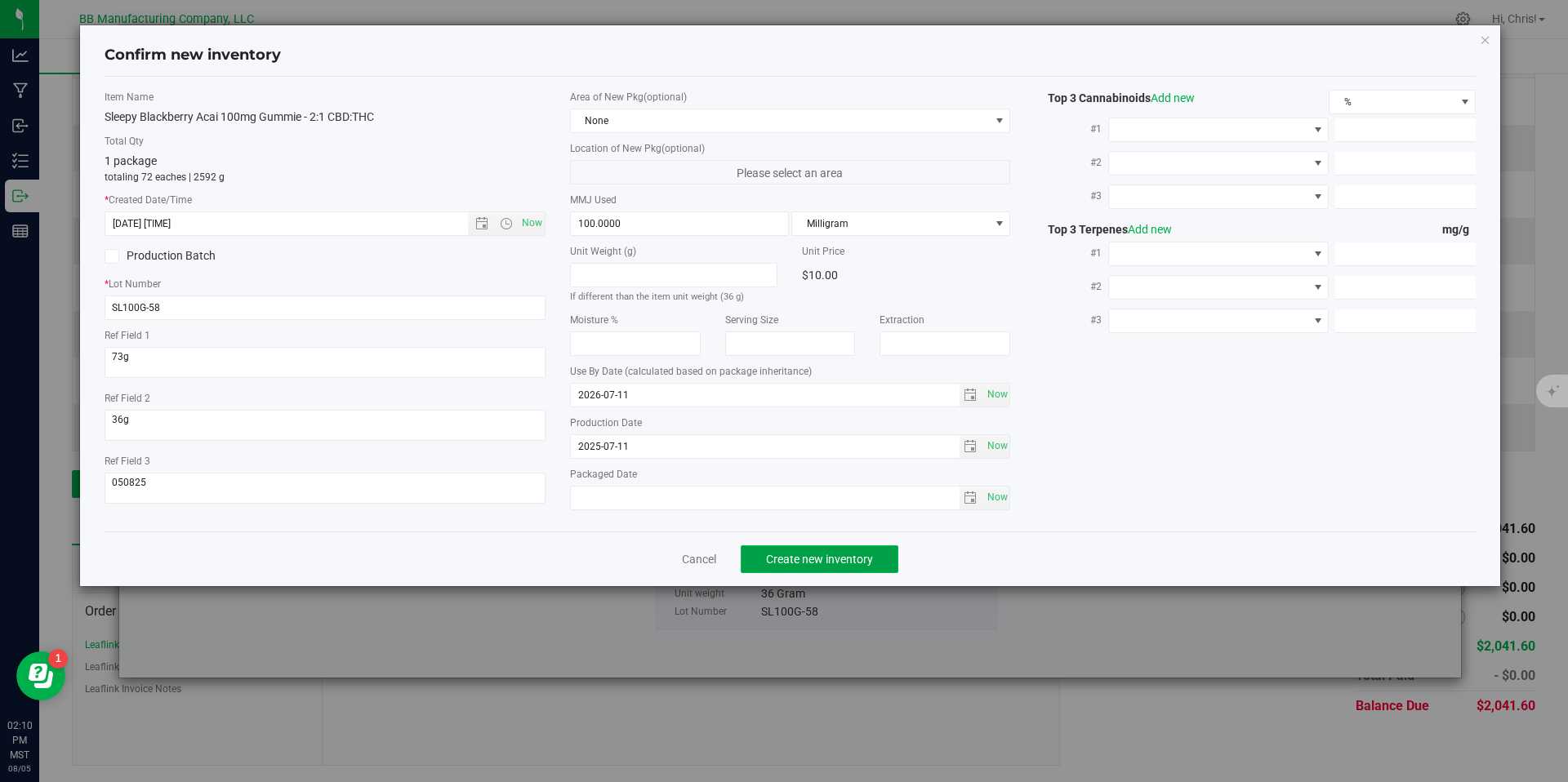 click on "Create new inventory" 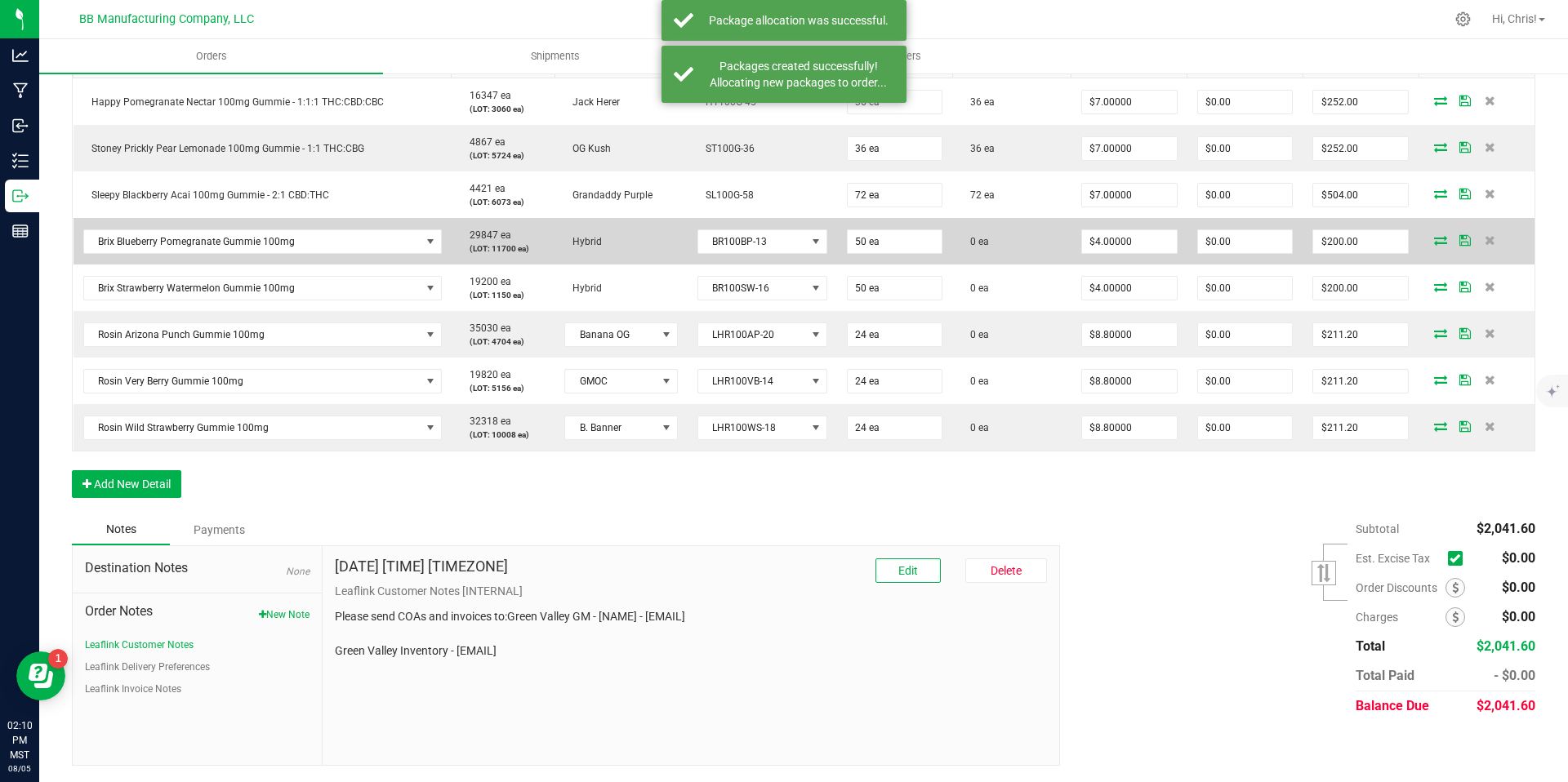 click at bounding box center [1441, 240] 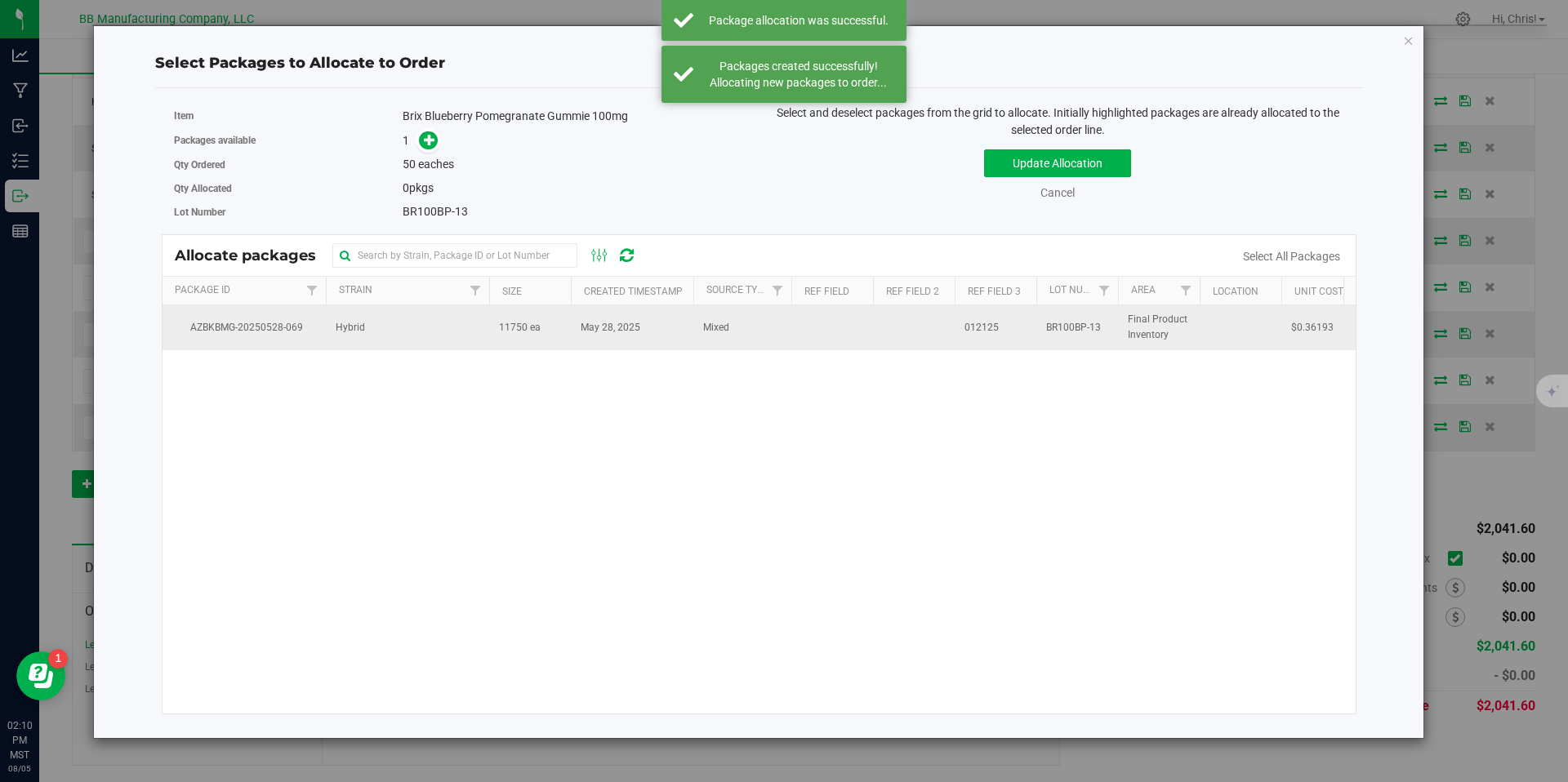 click on "Hybrid" at bounding box center [408, 327] 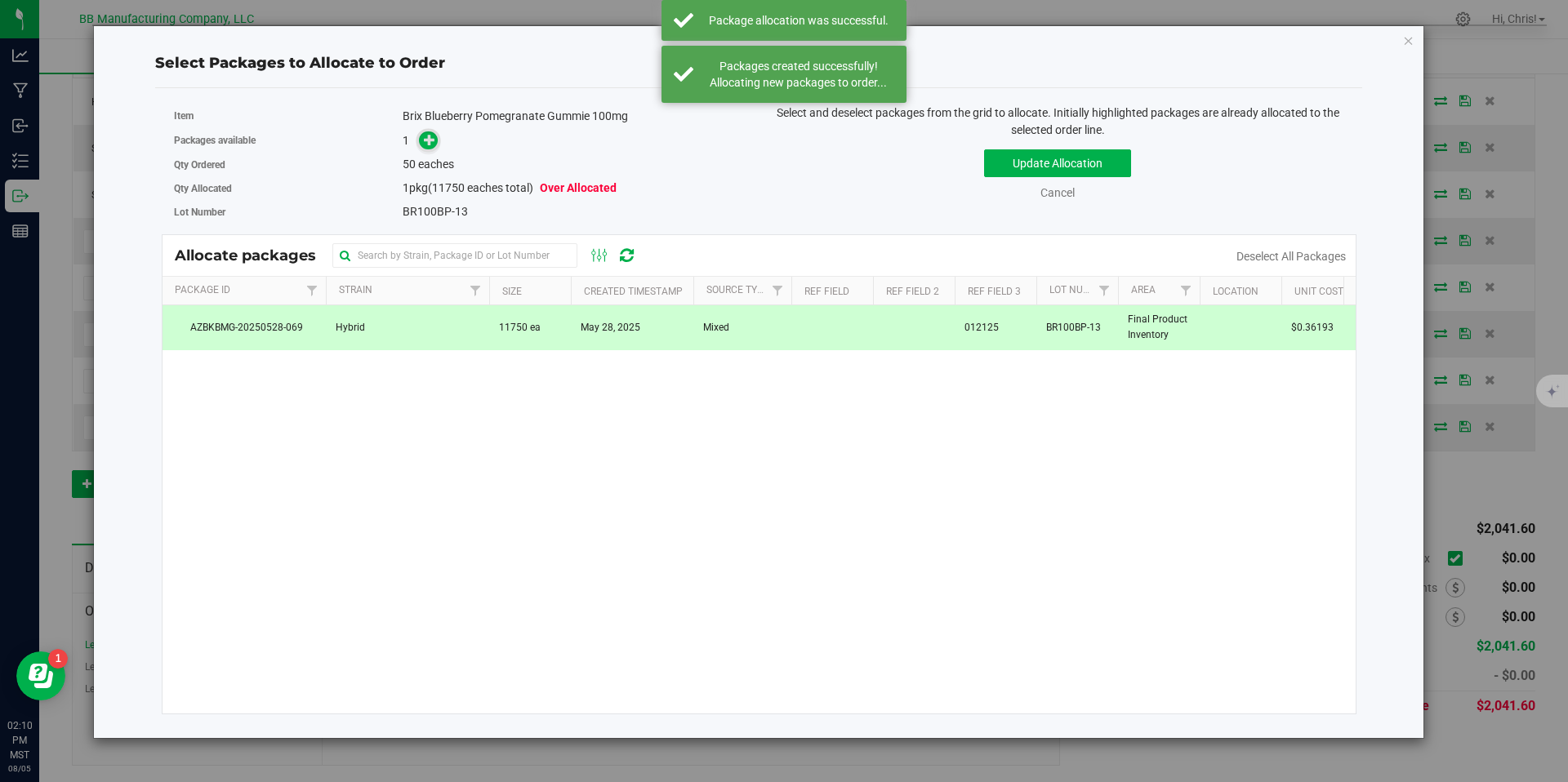 click at bounding box center (430, 140) 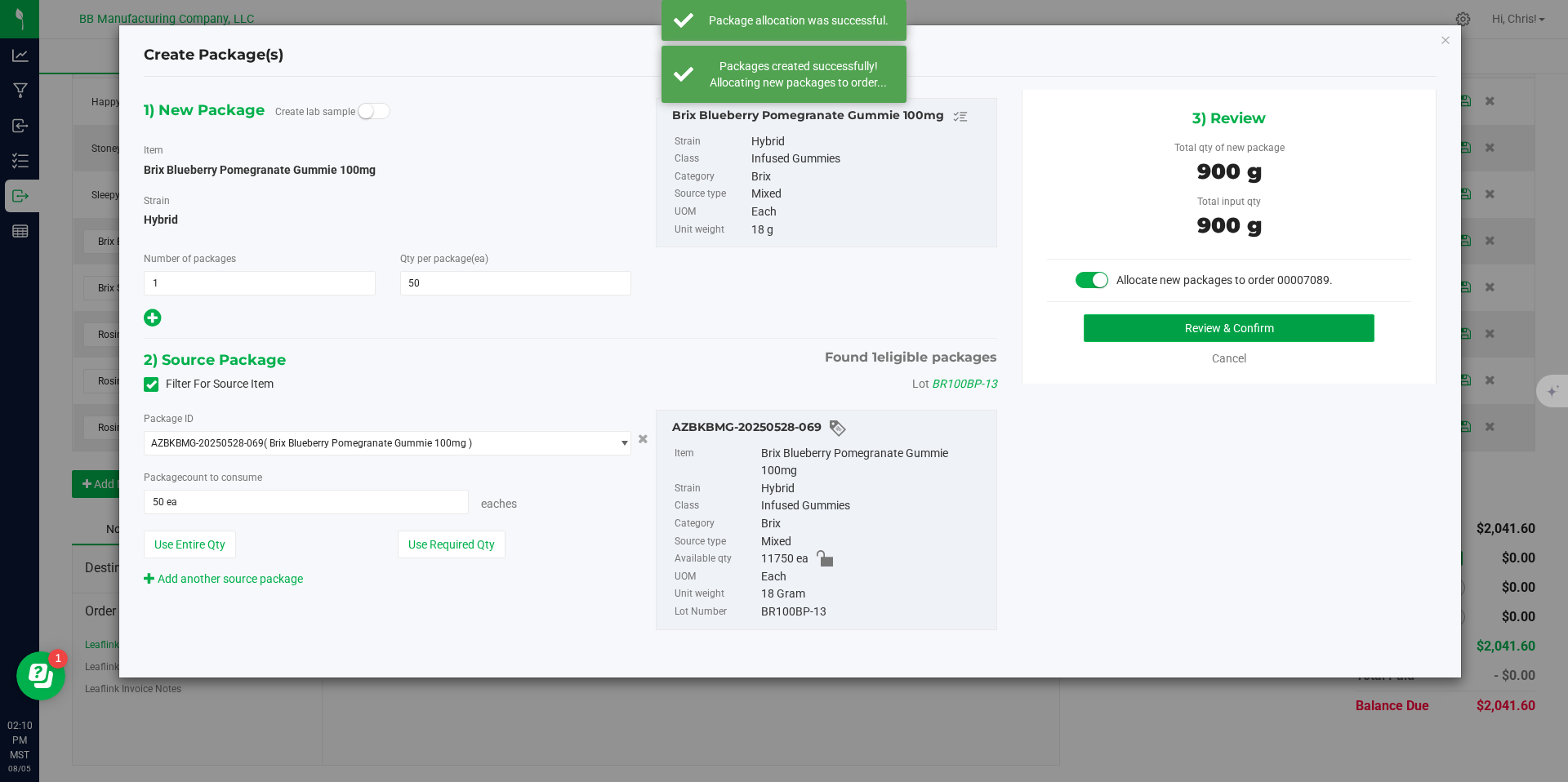 click on "Review & Confirm" at bounding box center [1229, 328] 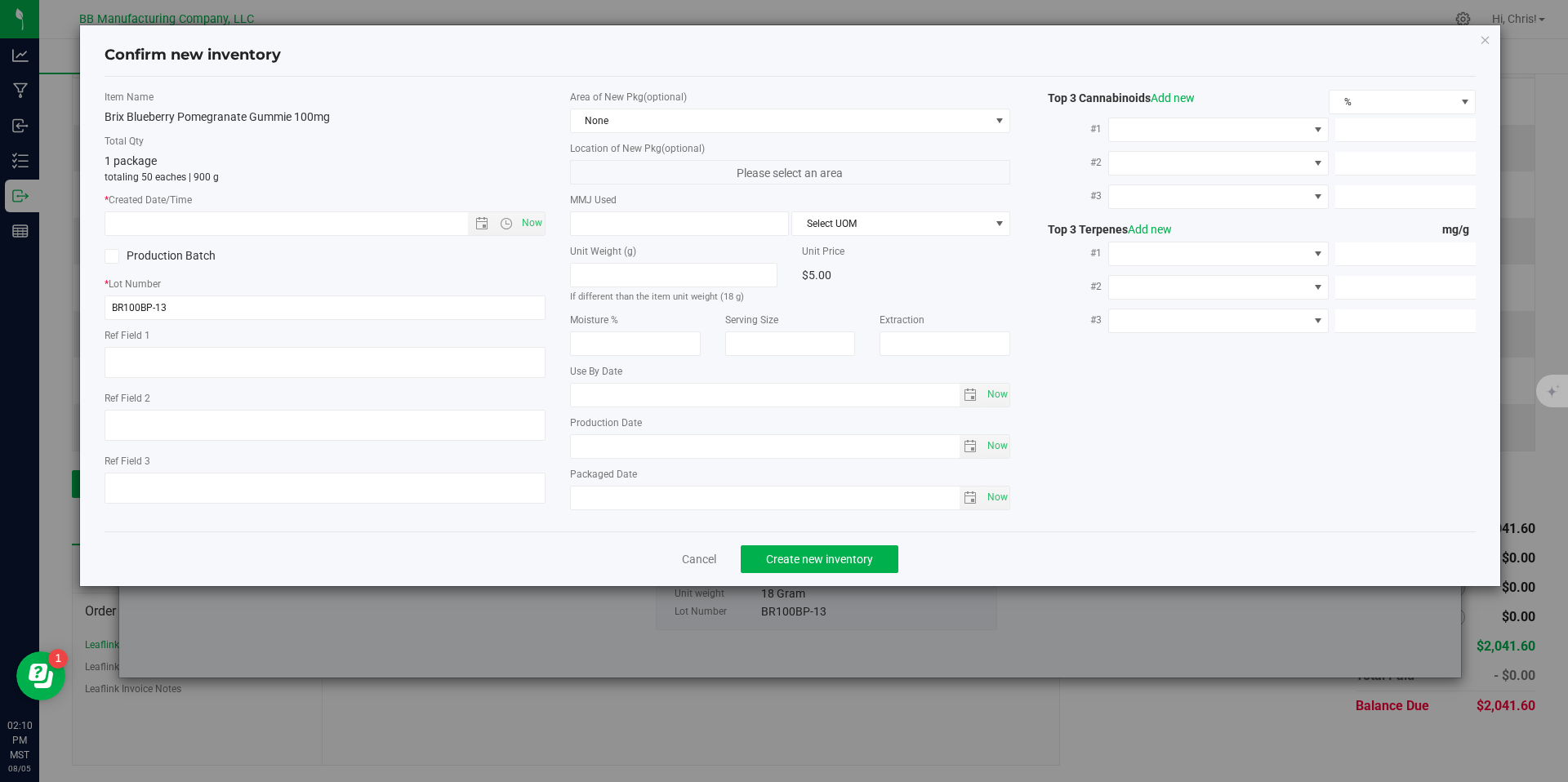 type on "012125" 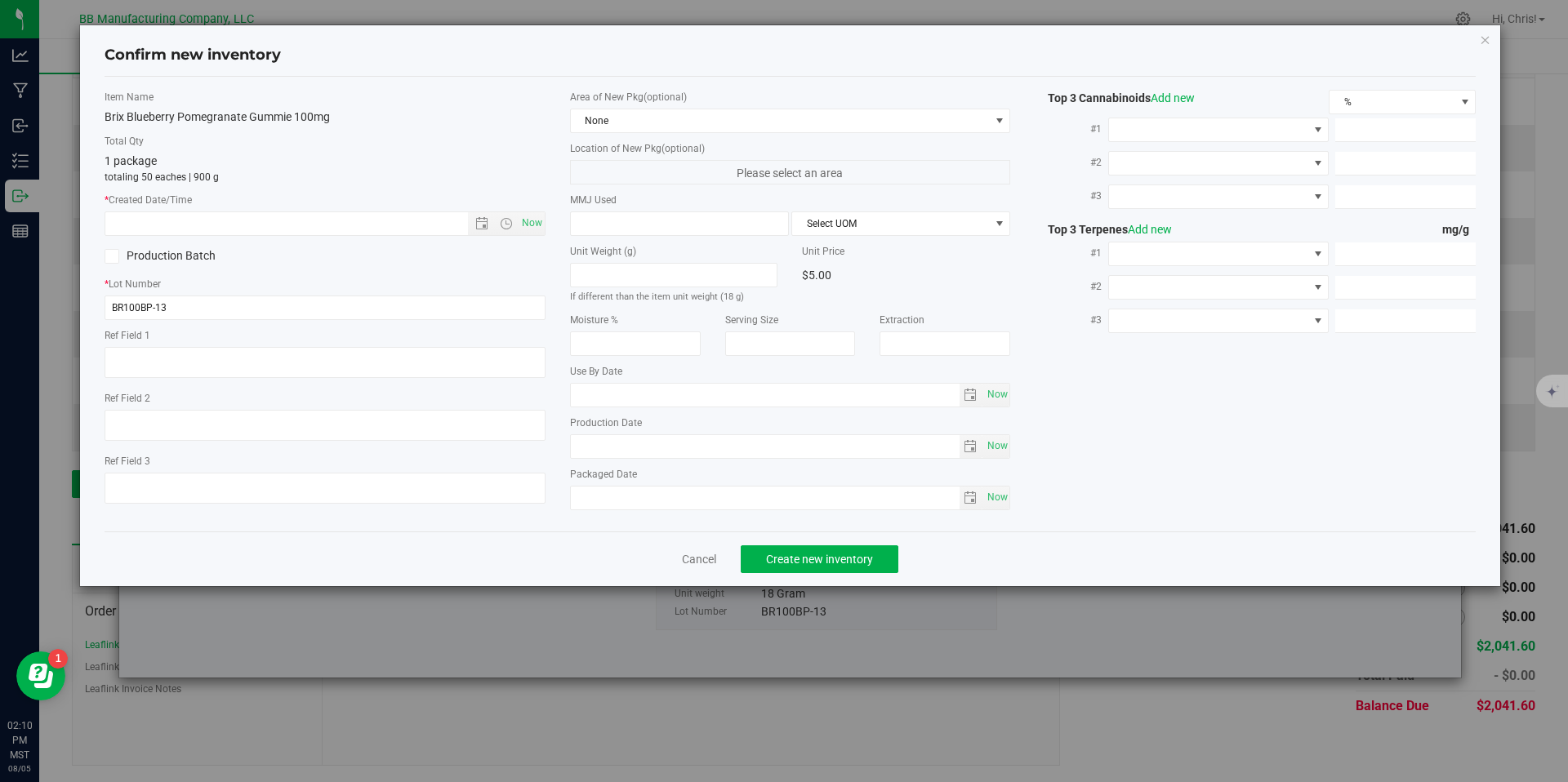 type on "100.0000" 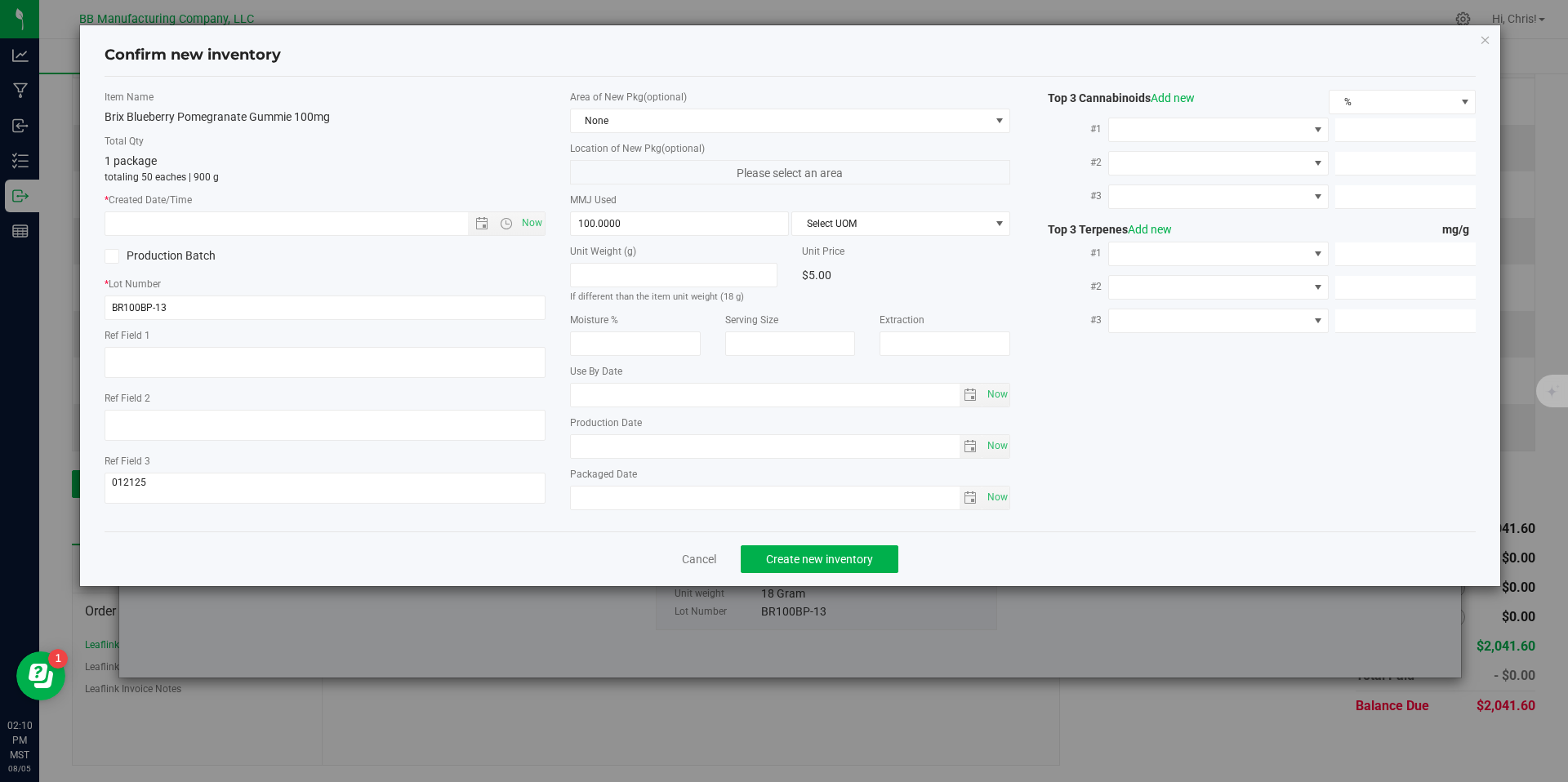 type on "2026-05-08" 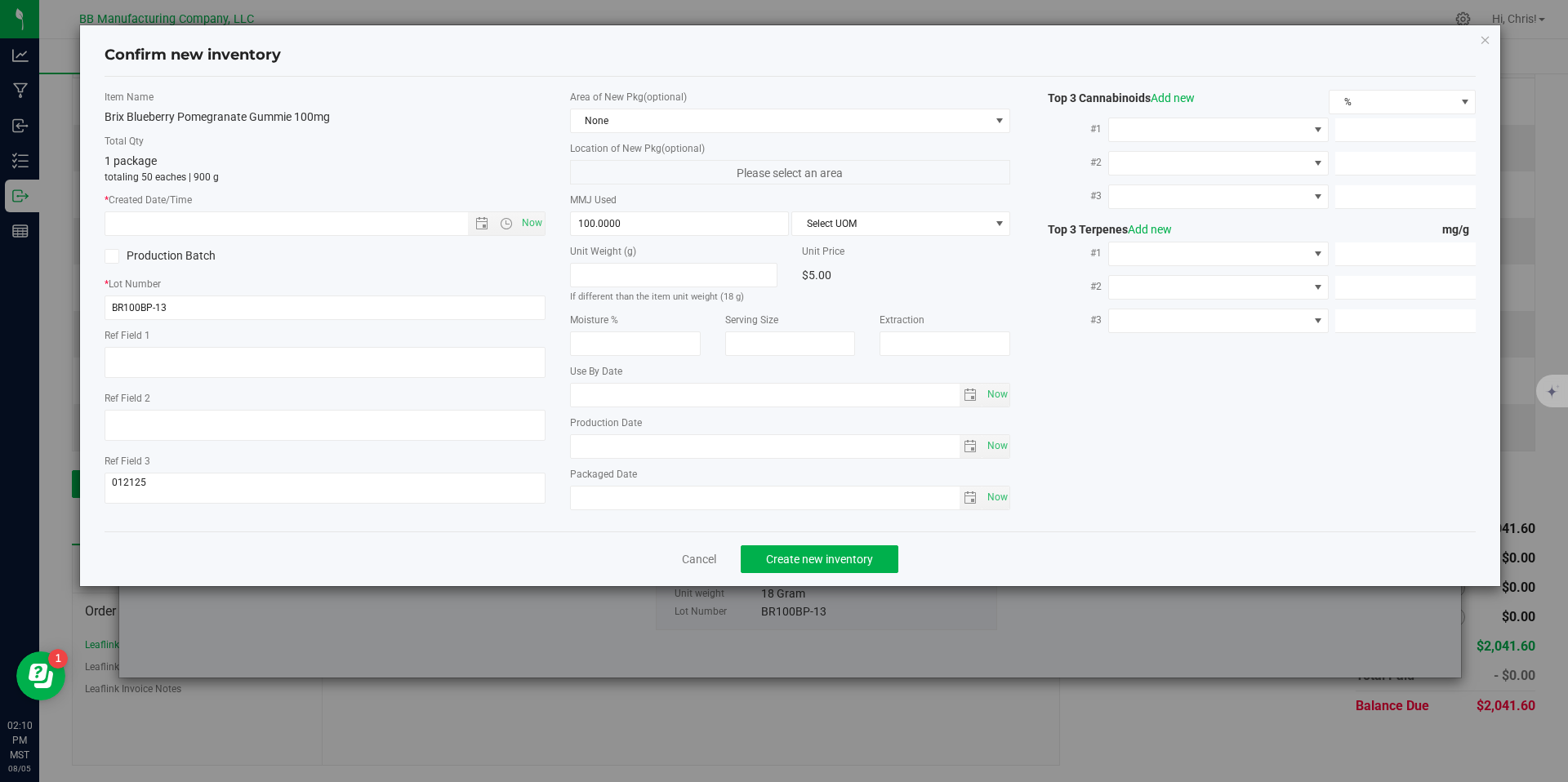 type on "2025-05-08" 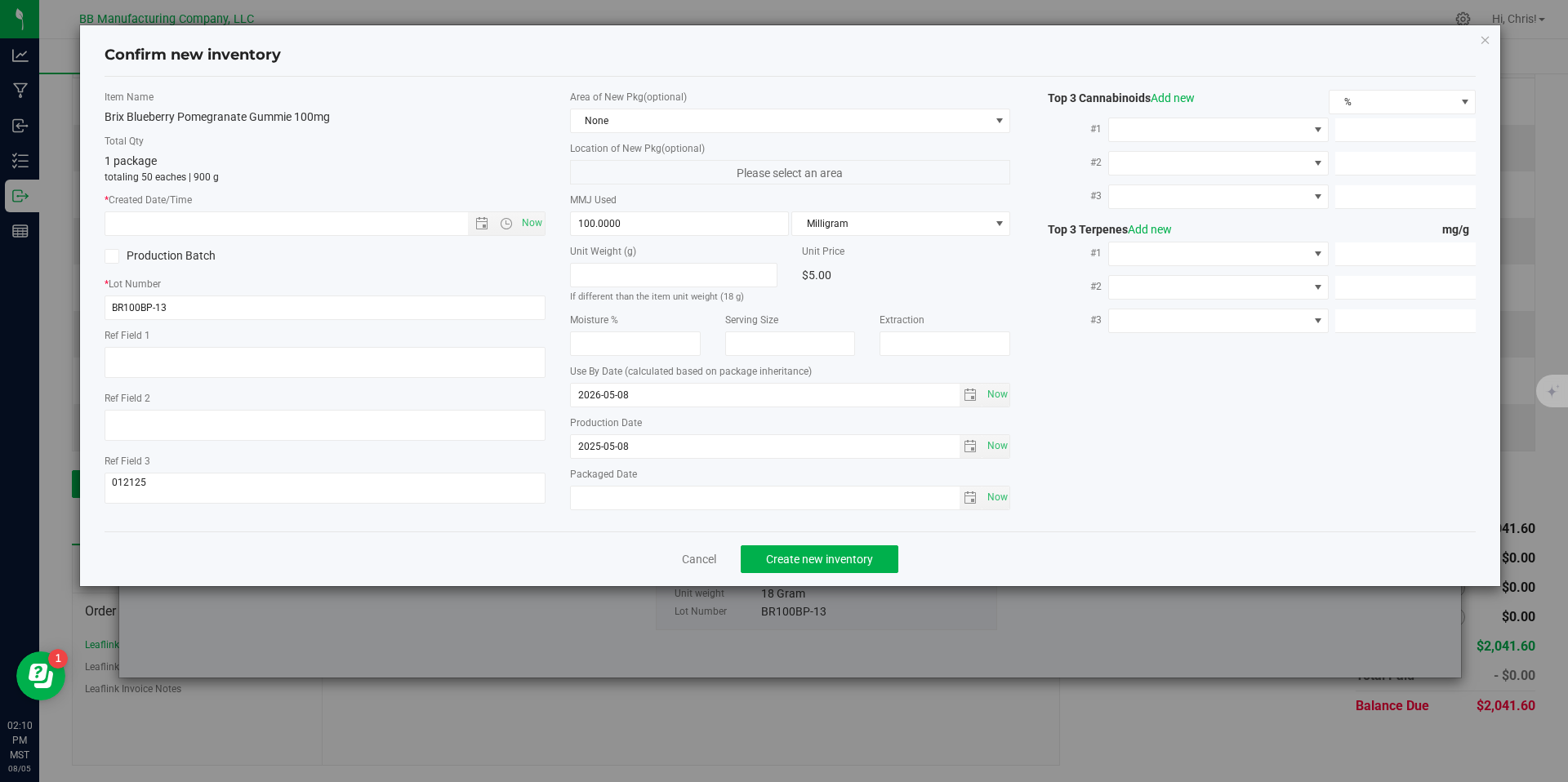 click on "Production Date
2025-05-08
Now" at bounding box center (791, 437) 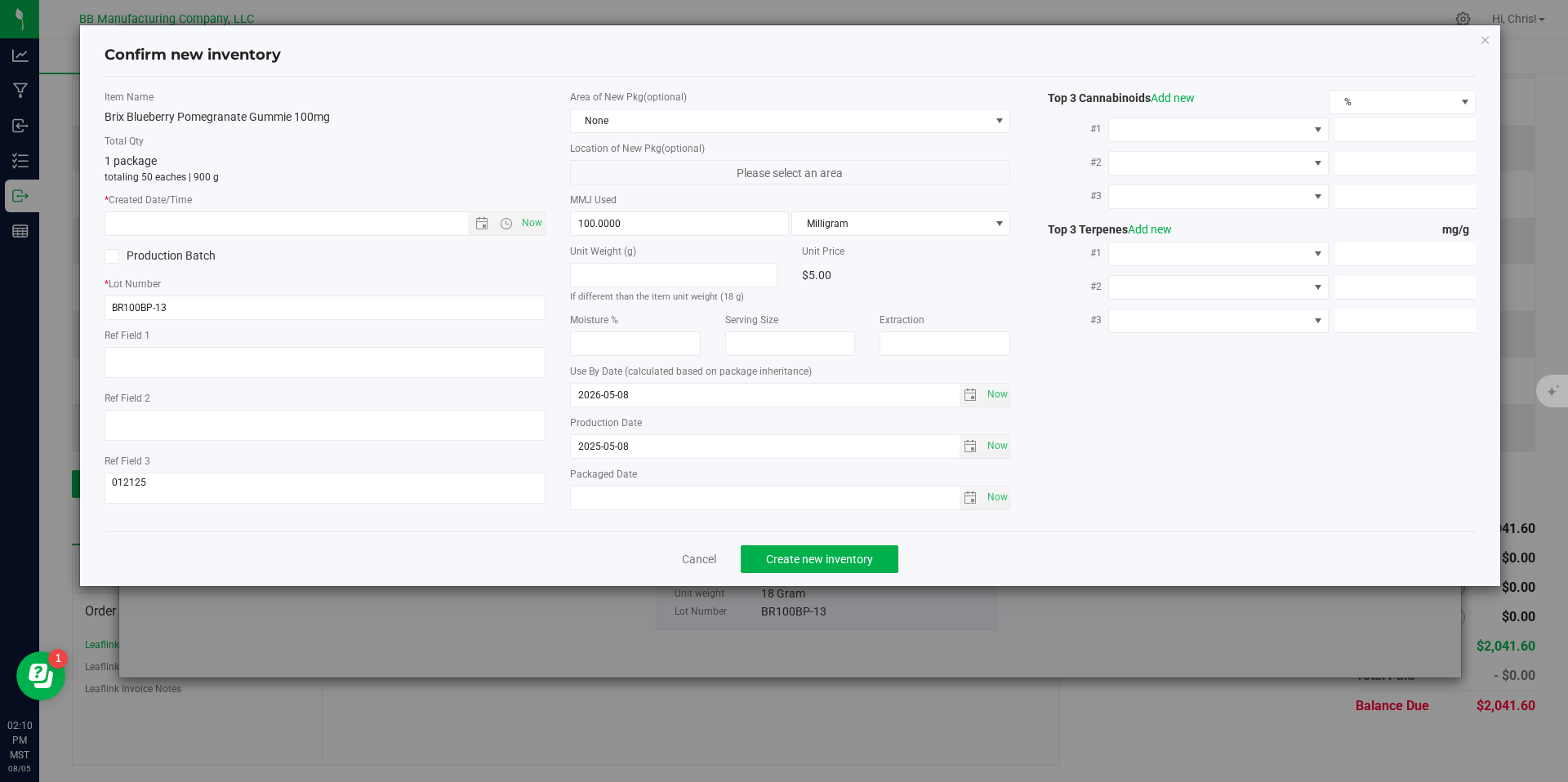 click on "Production Date
2025-05-08
Now" at bounding box center (791, 437) 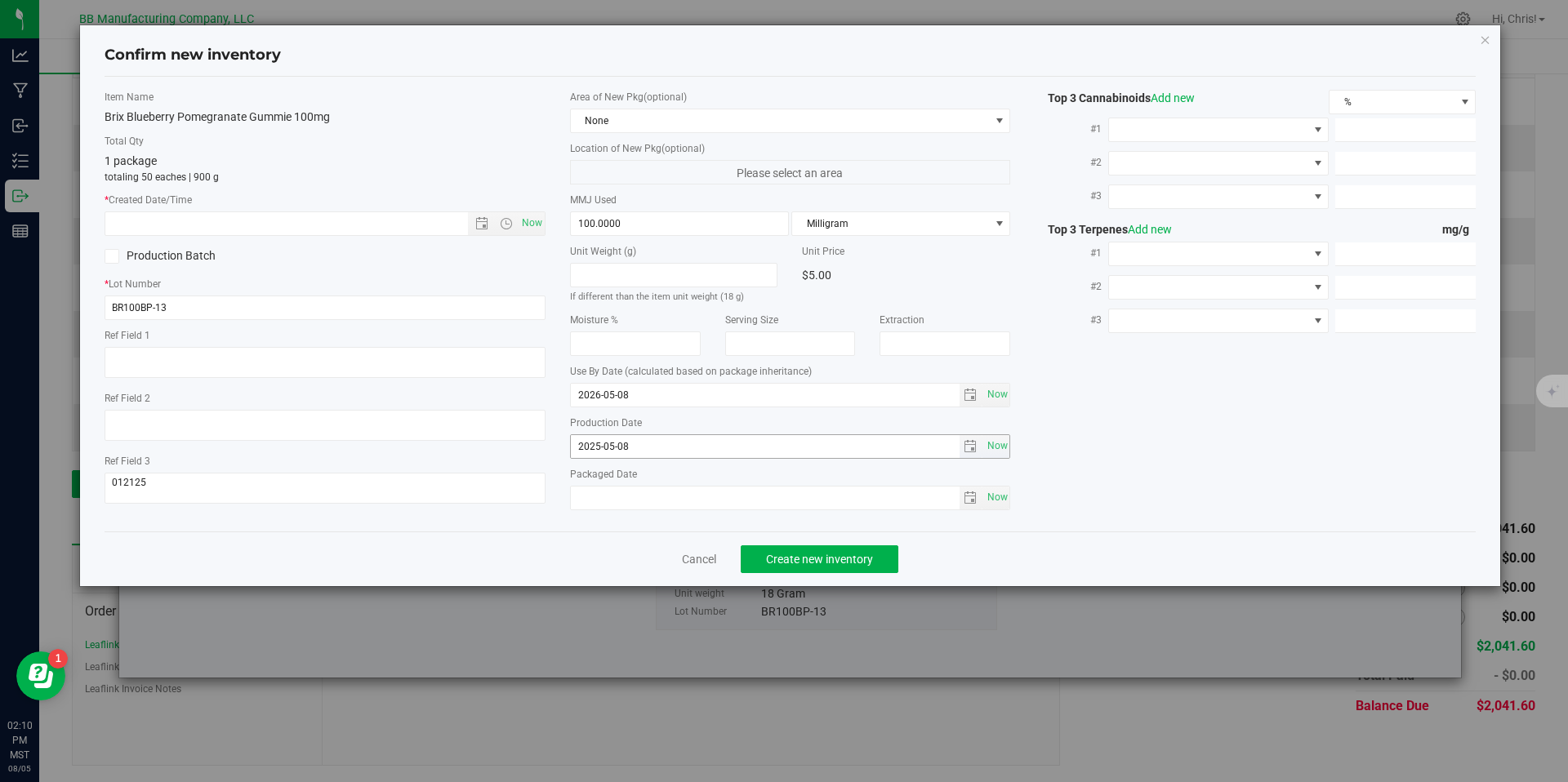 click on "2025-05-08" at bounding box center (765, 447) 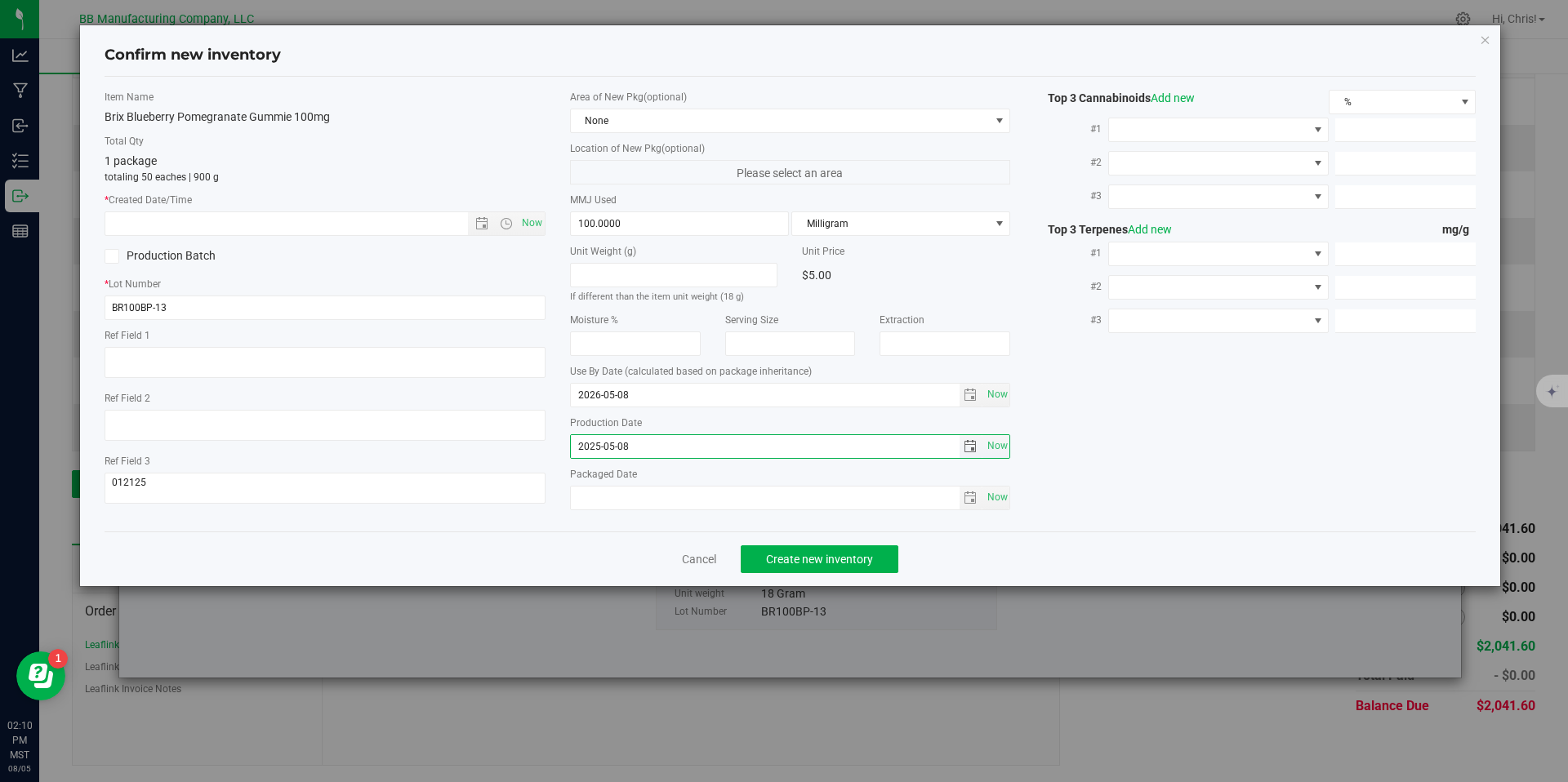 click on "2025-05-08" at bounding box center [765, 447] 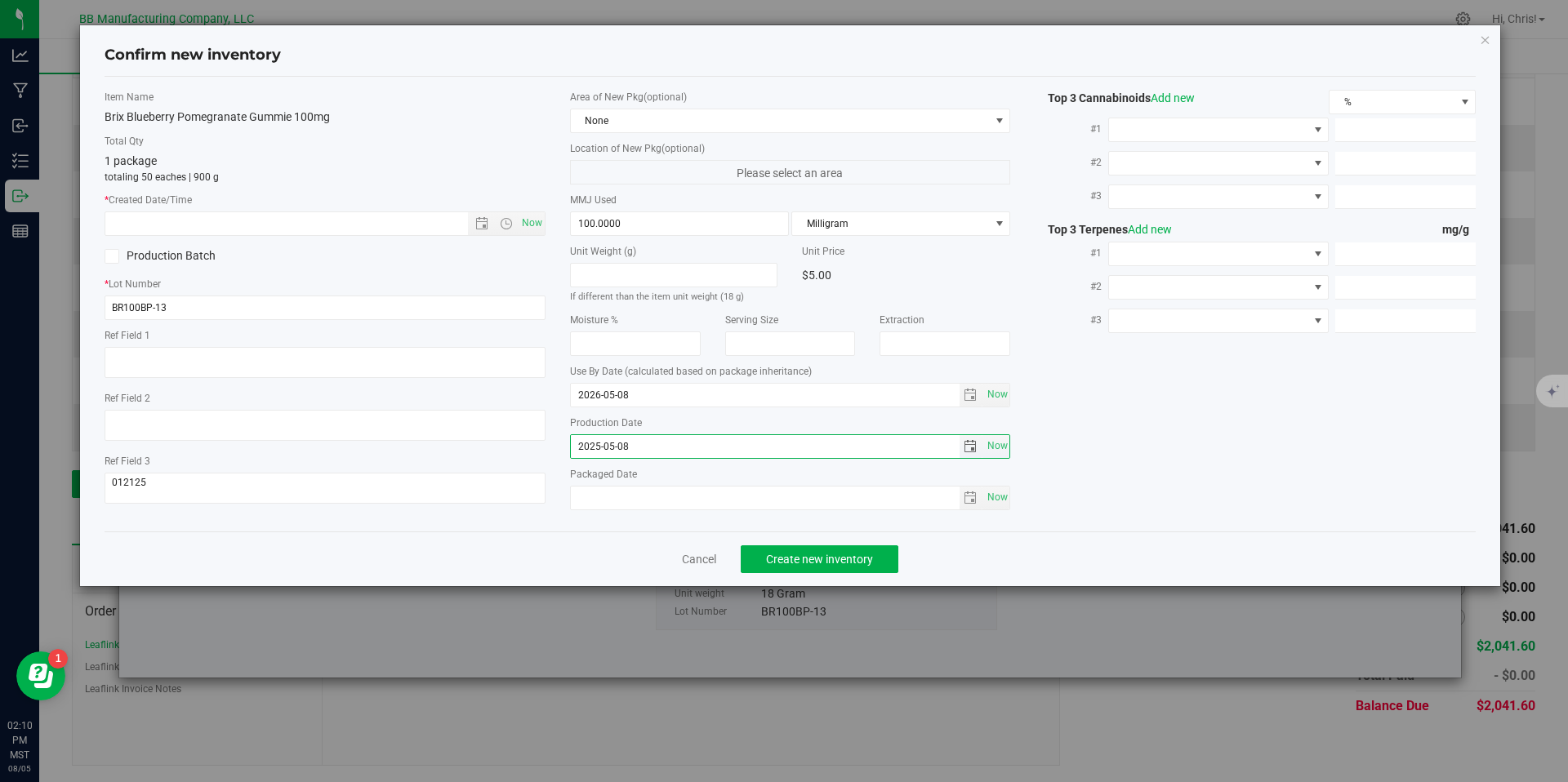 click on "2025-05-08" at bounding box center (765, 447) 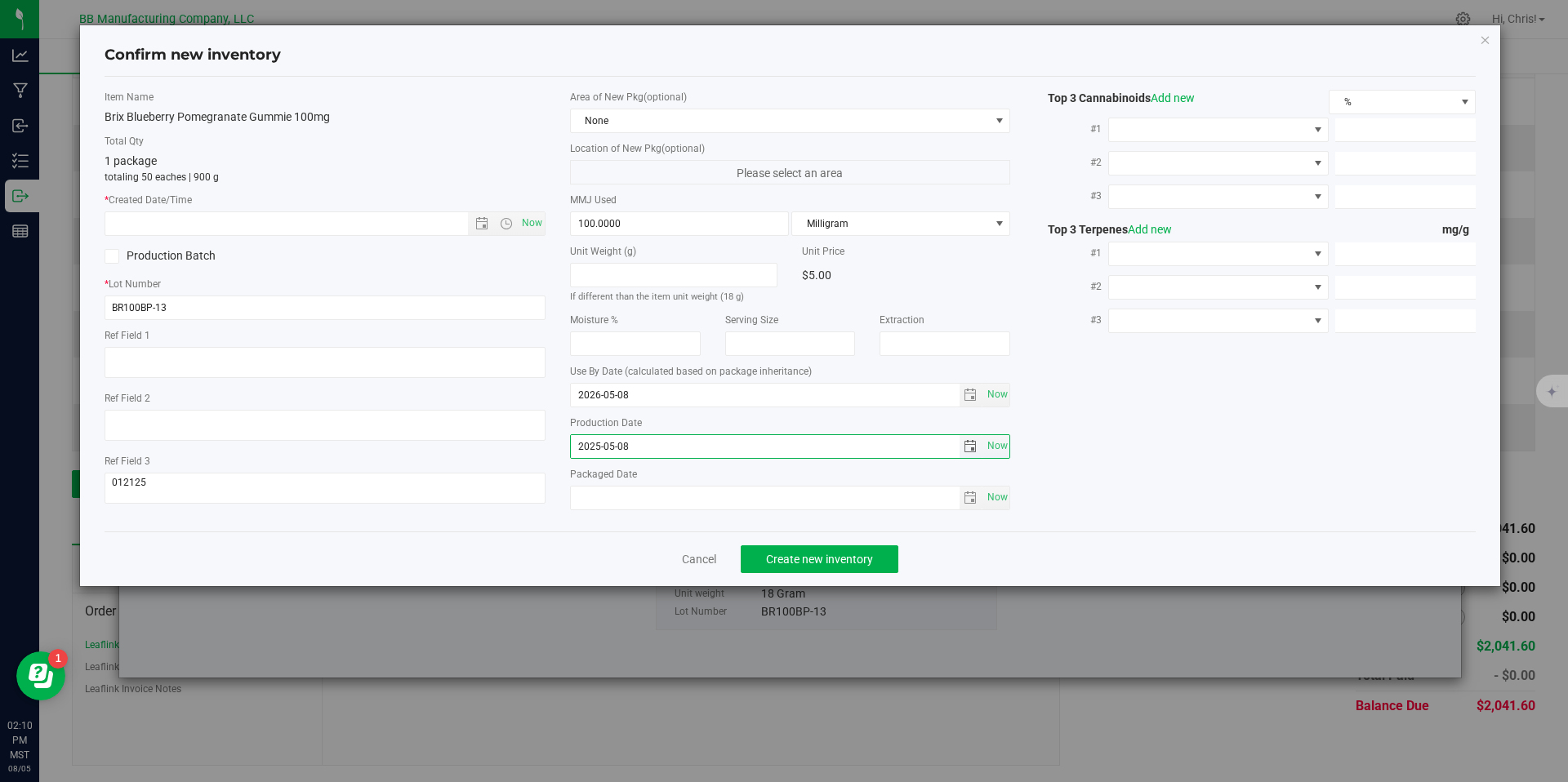 click on "2025-05-08" at bounding box center [765, 447] 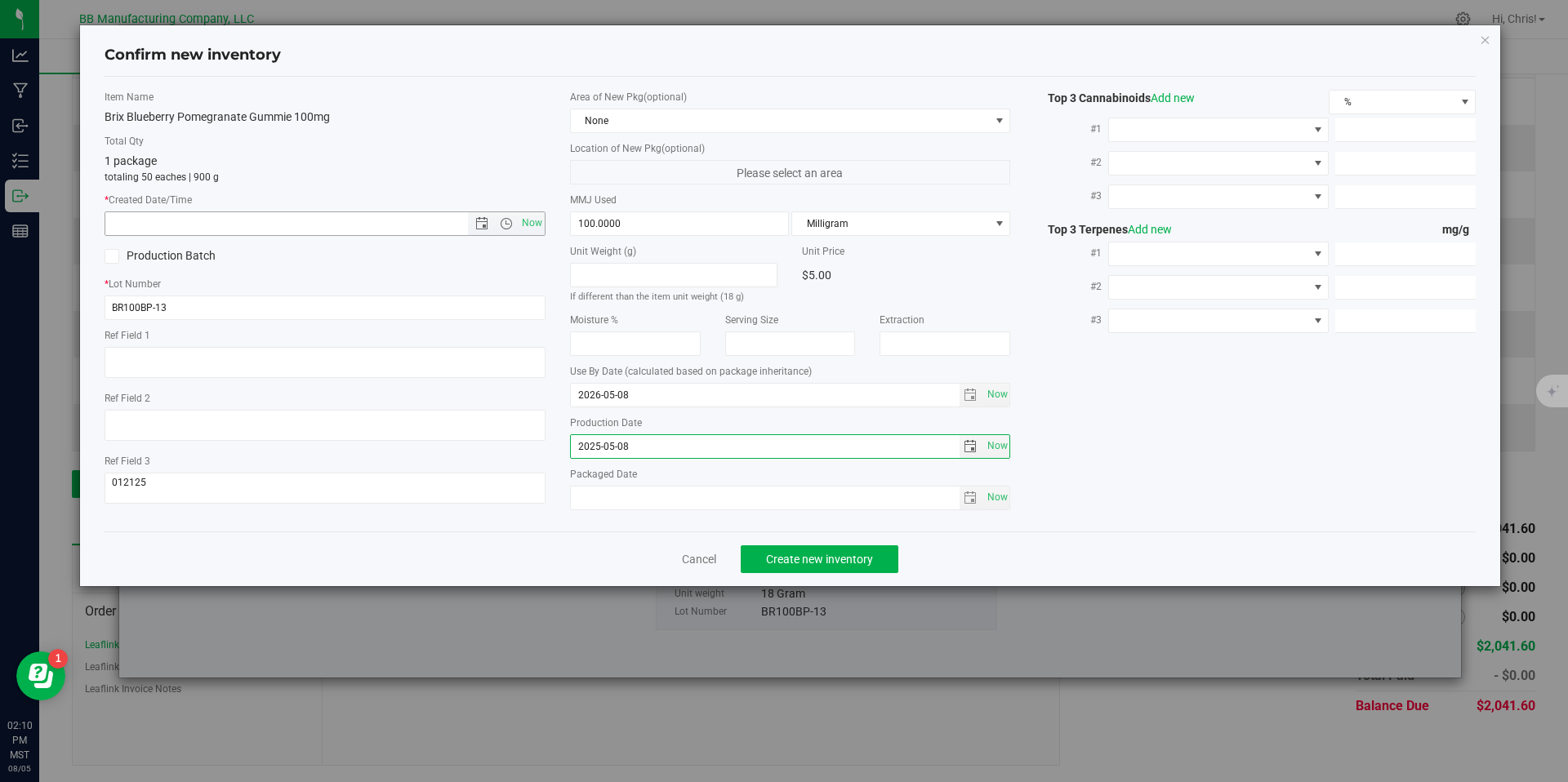 click at bounding box center [301, 224] 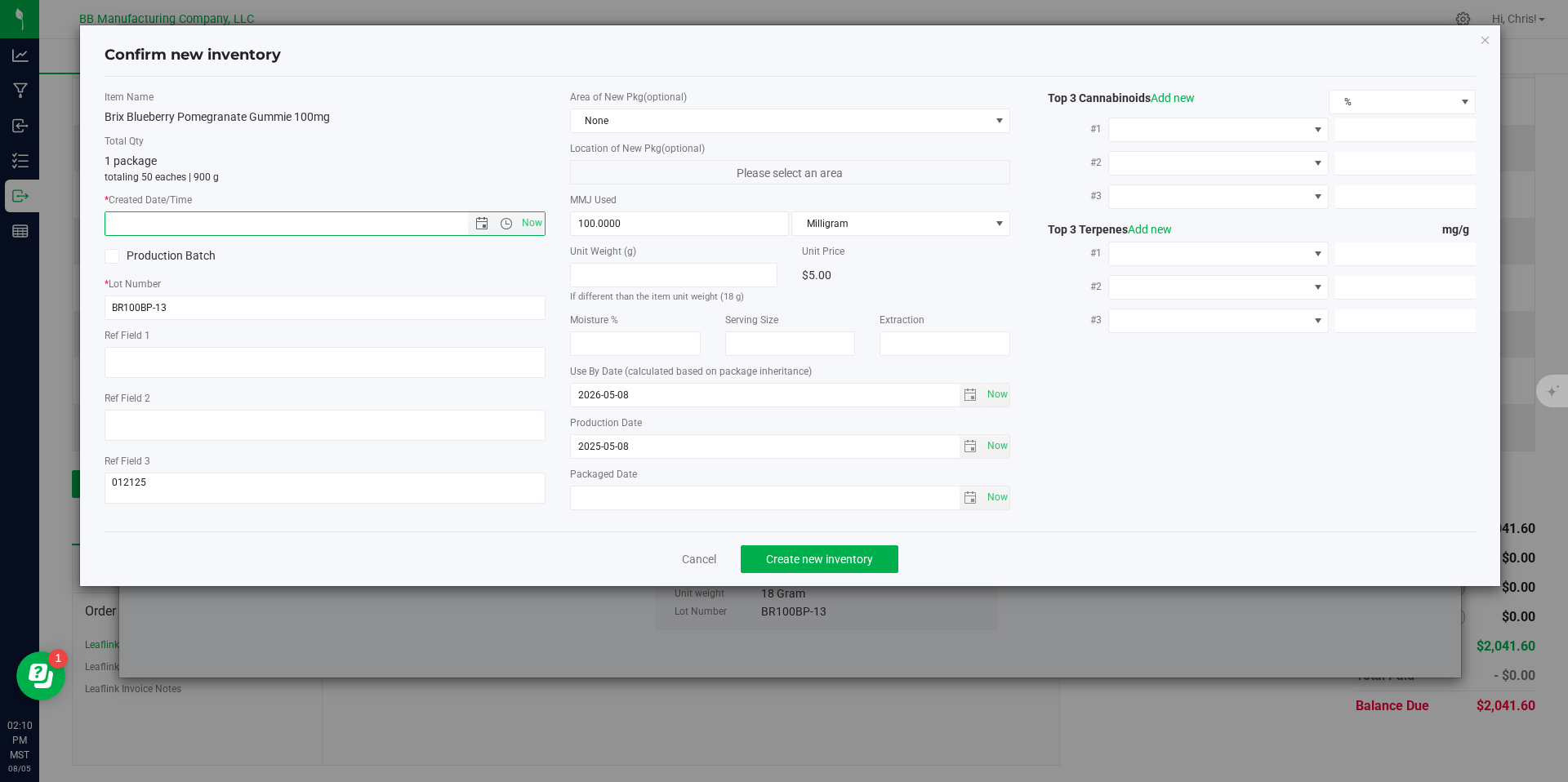 paste on "2025-05-08" 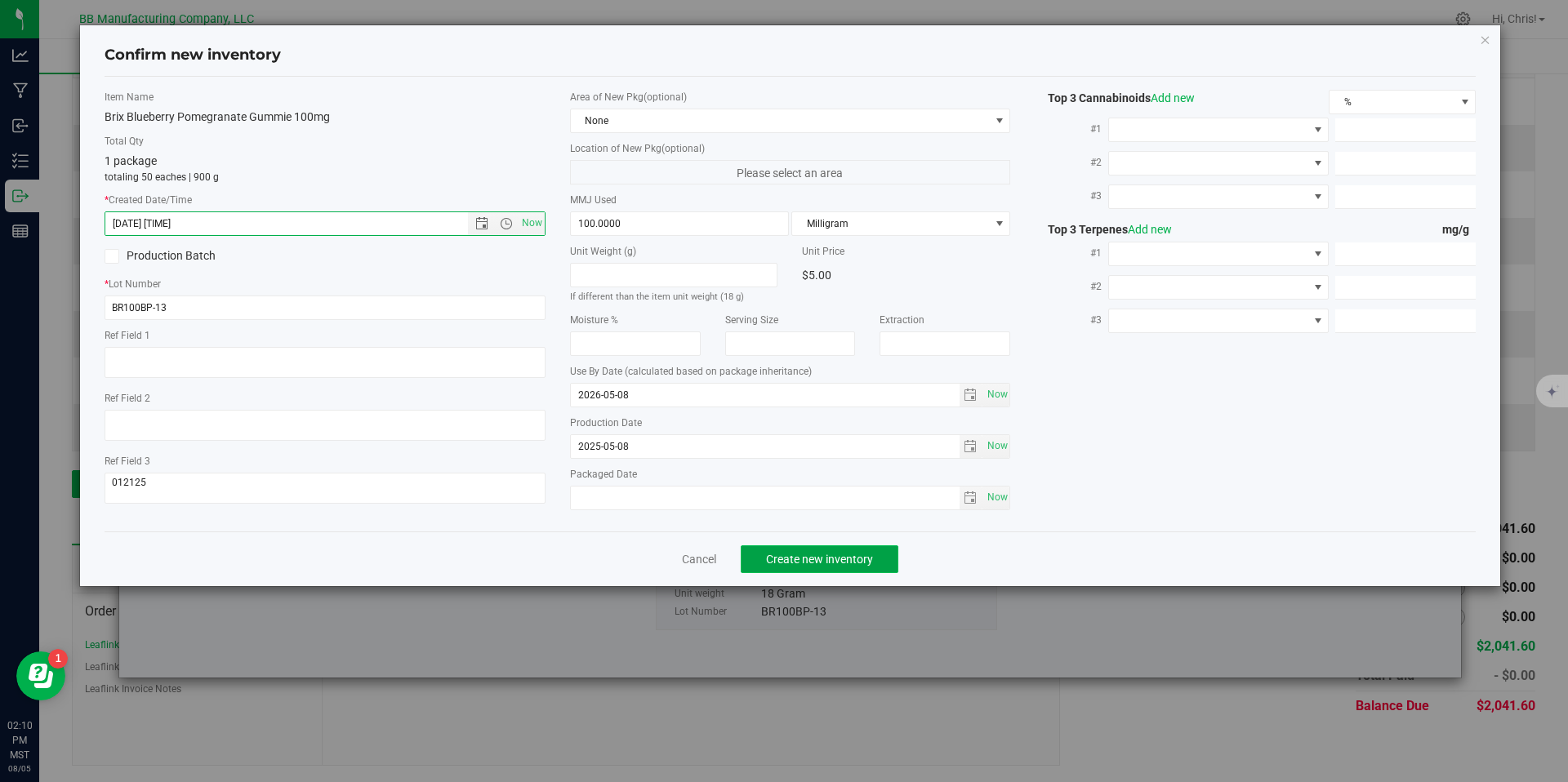 type on "[DATE] [TIME]" 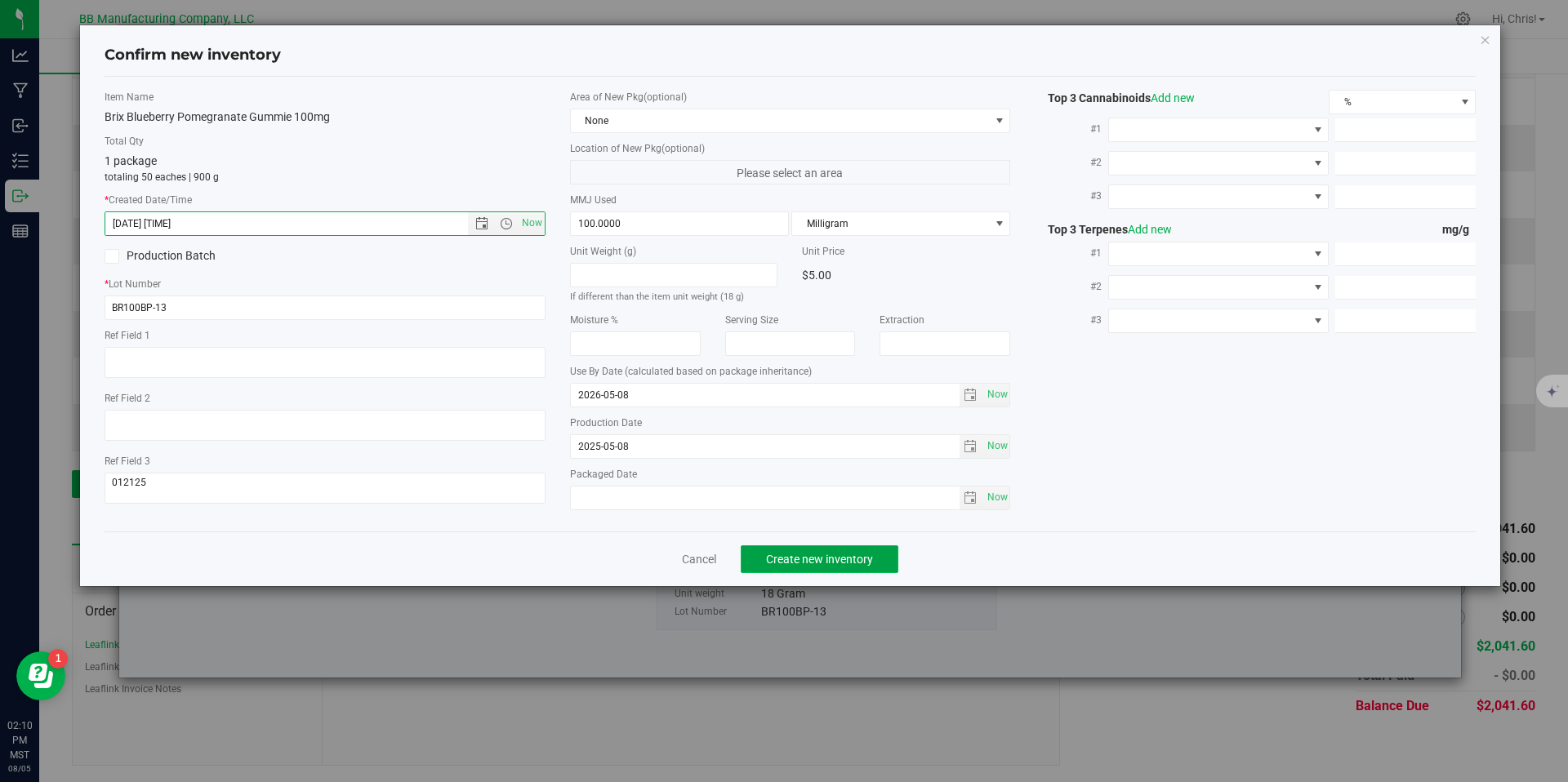 click on "Create new inventory" 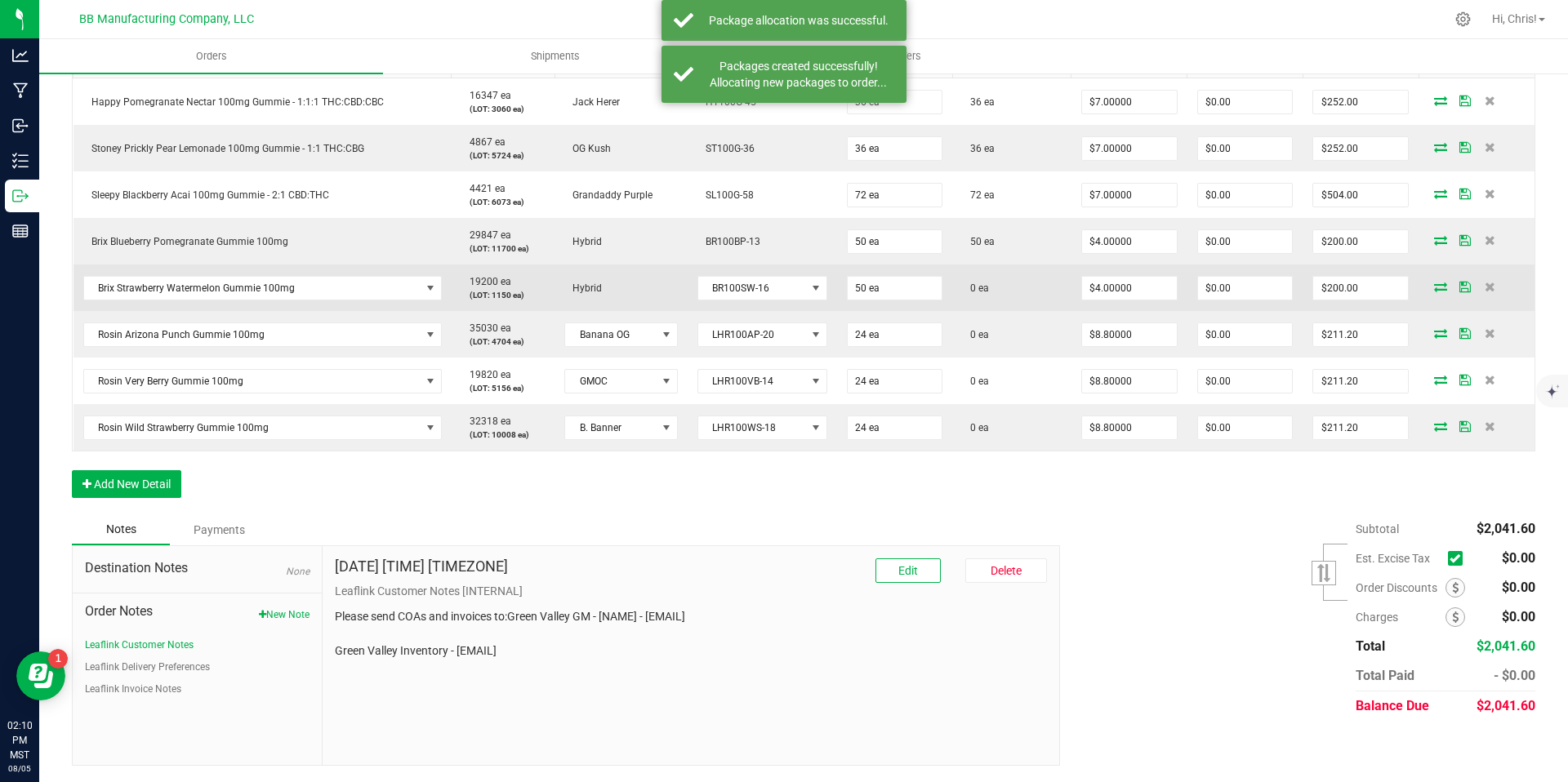 click at bounding box center (1441, 287) 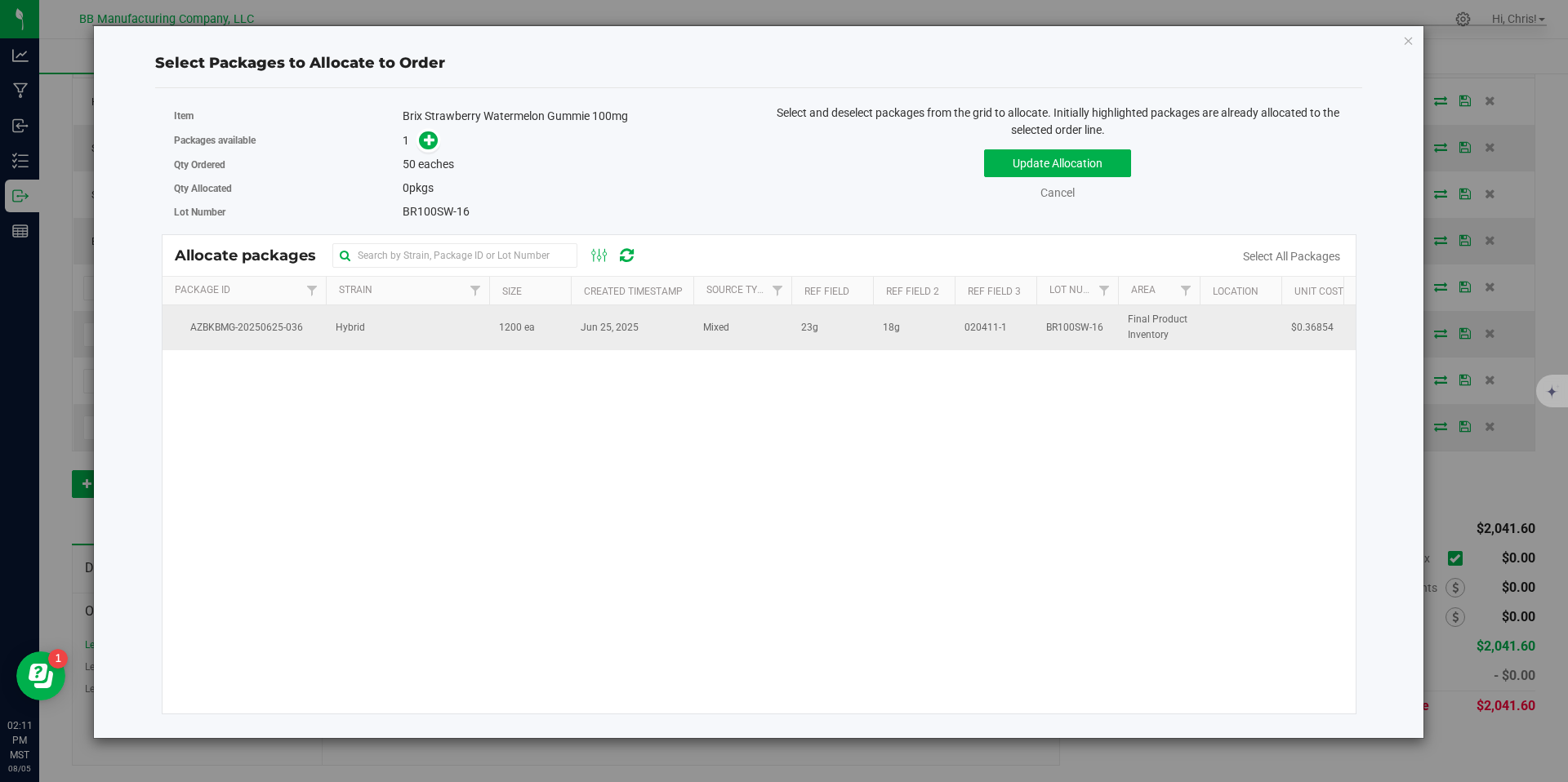 click on "Jun 25, 2025" at bounding box center (632, 327) 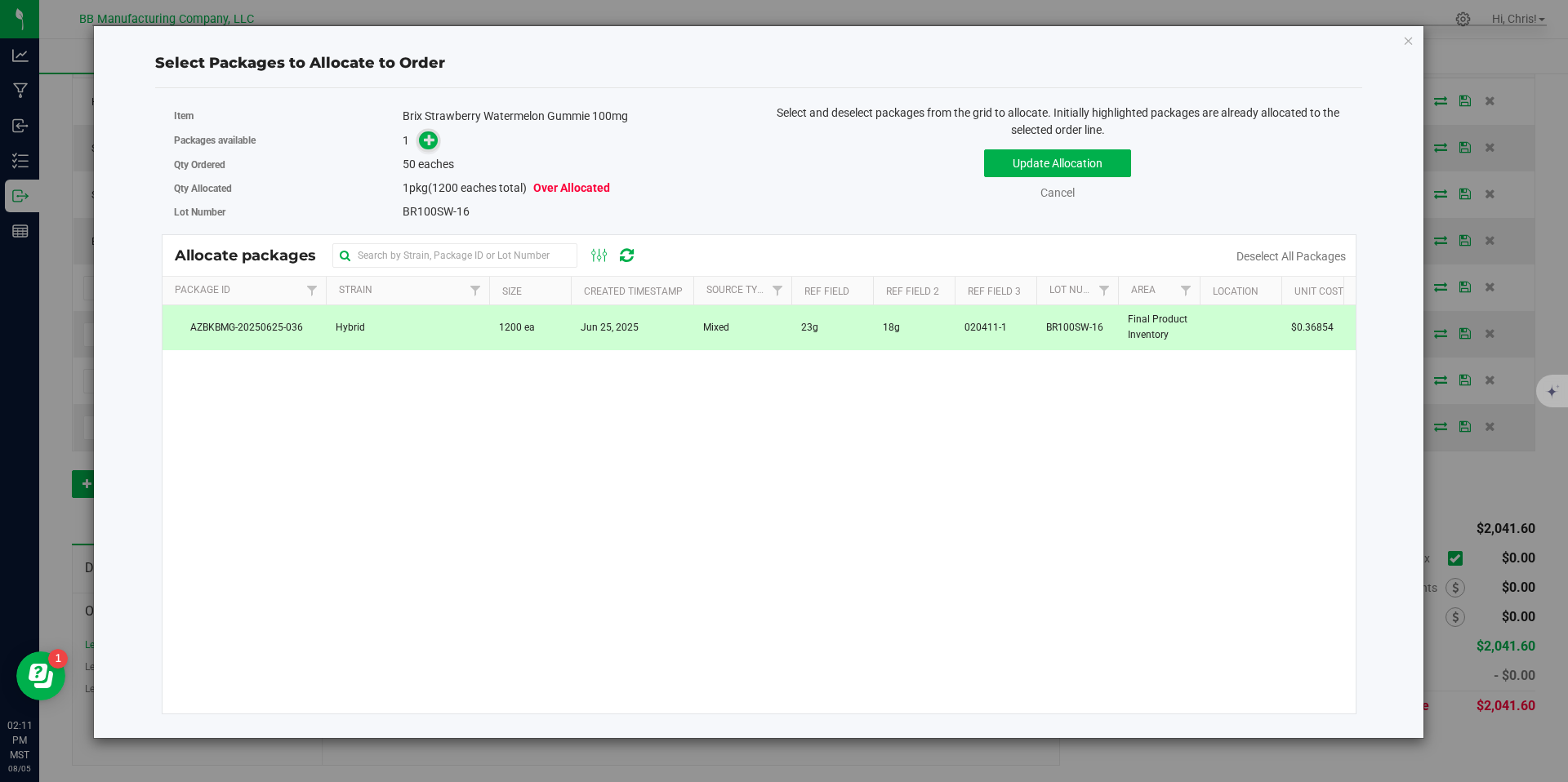 click at bounding box center [430, 139] 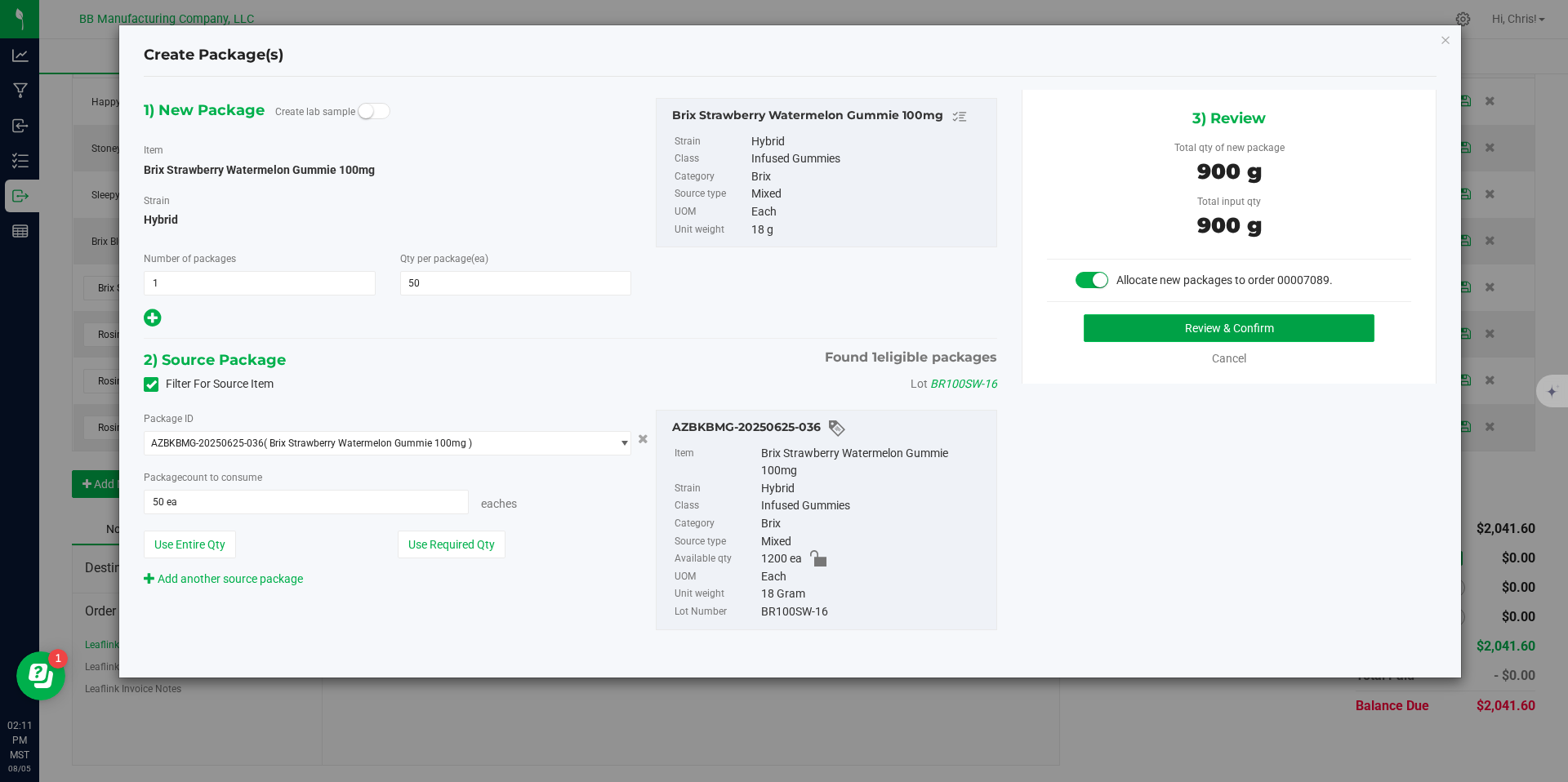 click on "Review & Confirm" at bounding box center [1229, 328] 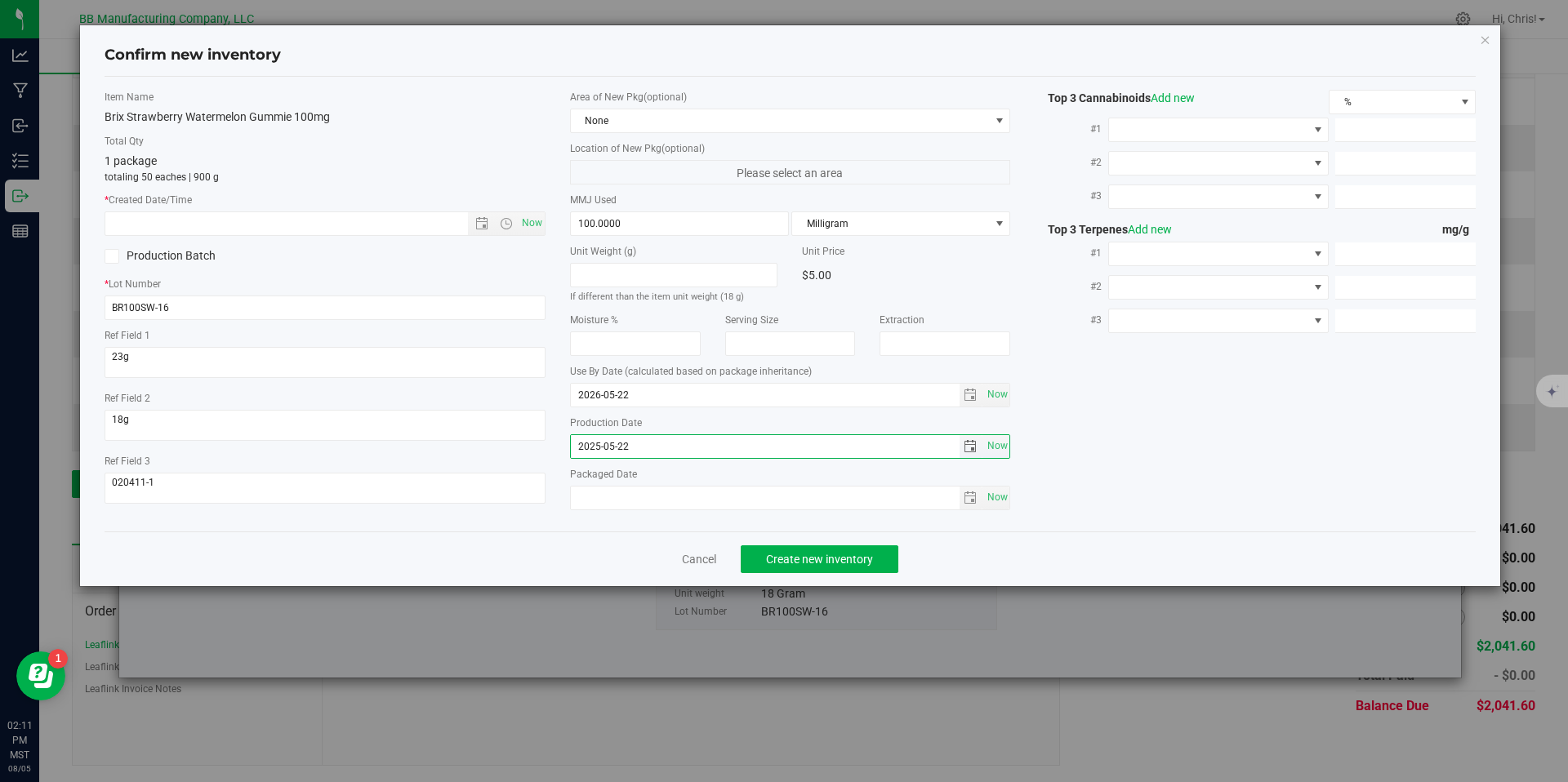 click on "2025-05-22" at bounding box center [765, 447] 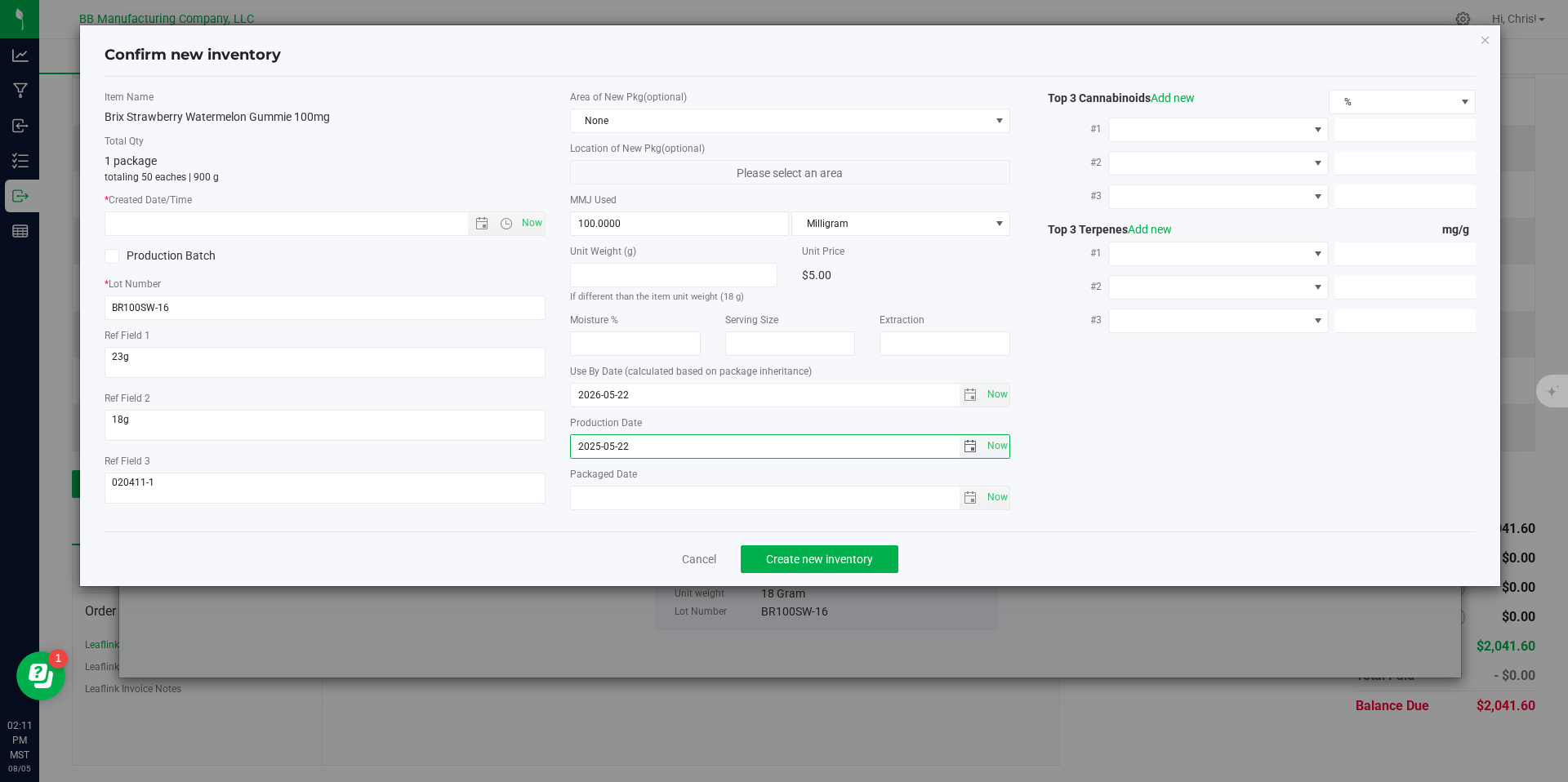 click on "2025-05-22" at bounding box center [765, 447] 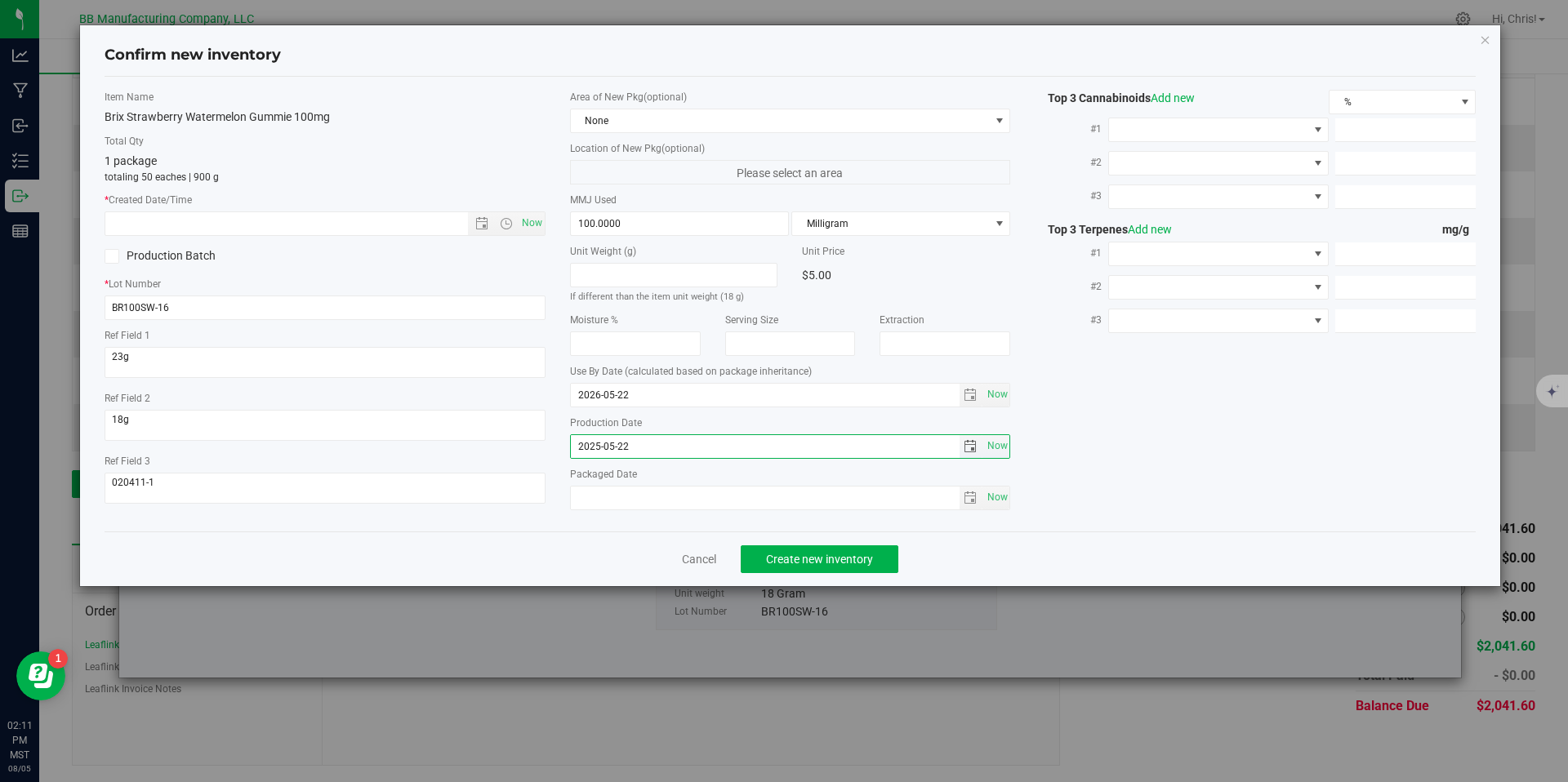 click on "2025-05-22" at bounding box center (765, 447) 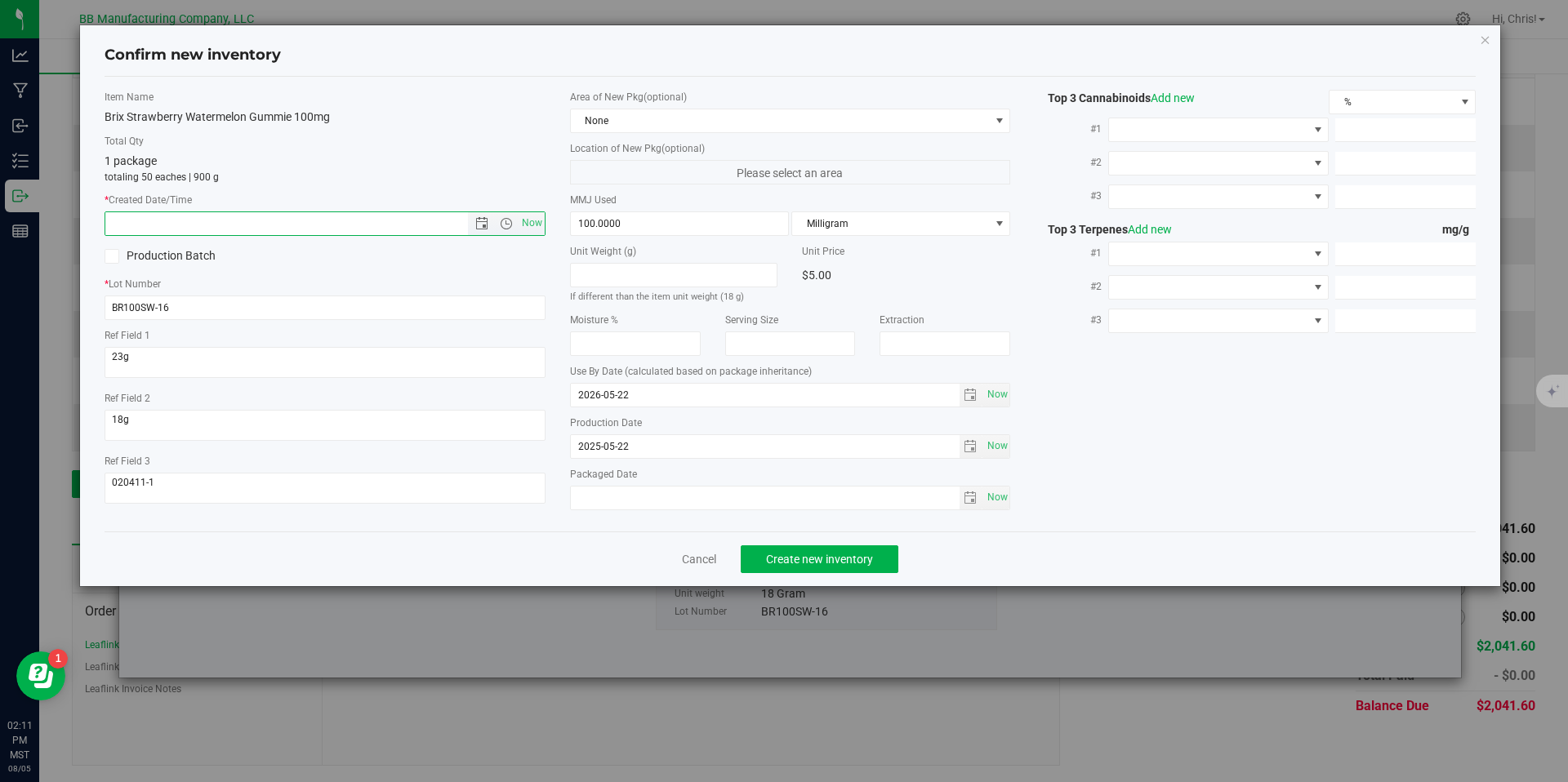 click at bounding box center (301, 224) 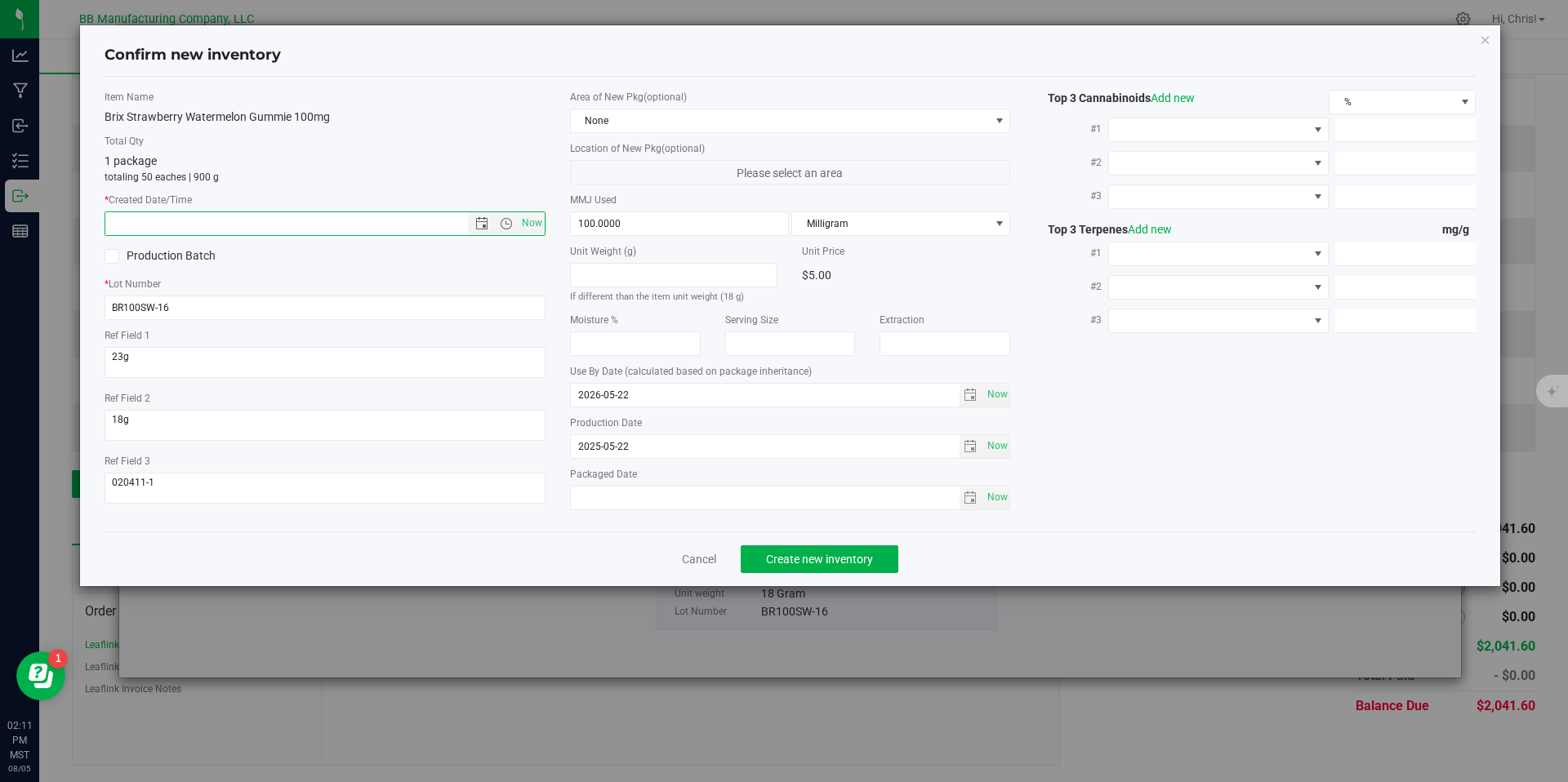 paste on "2025-05-22" 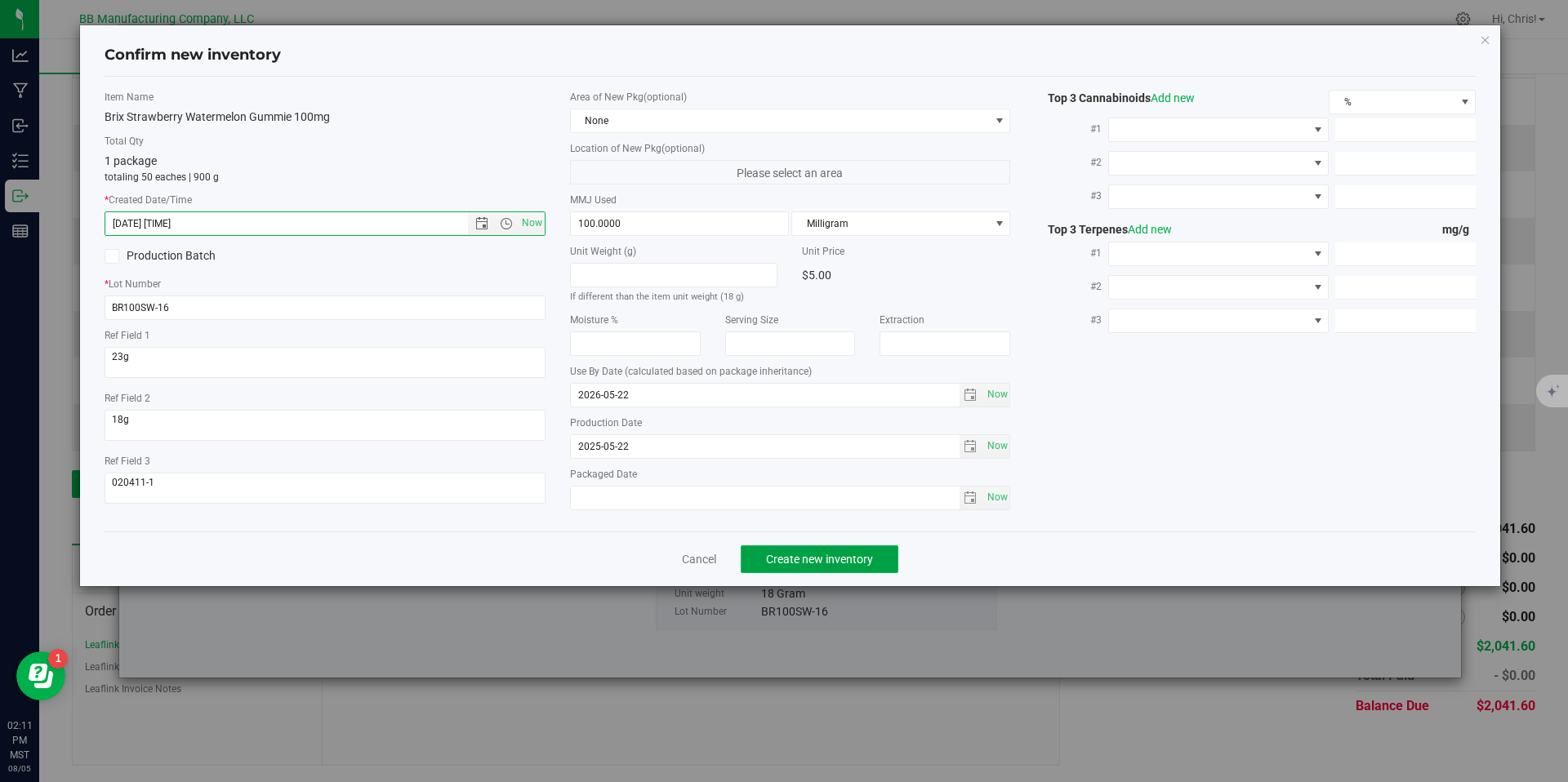type on "[DATE] [TIME]" 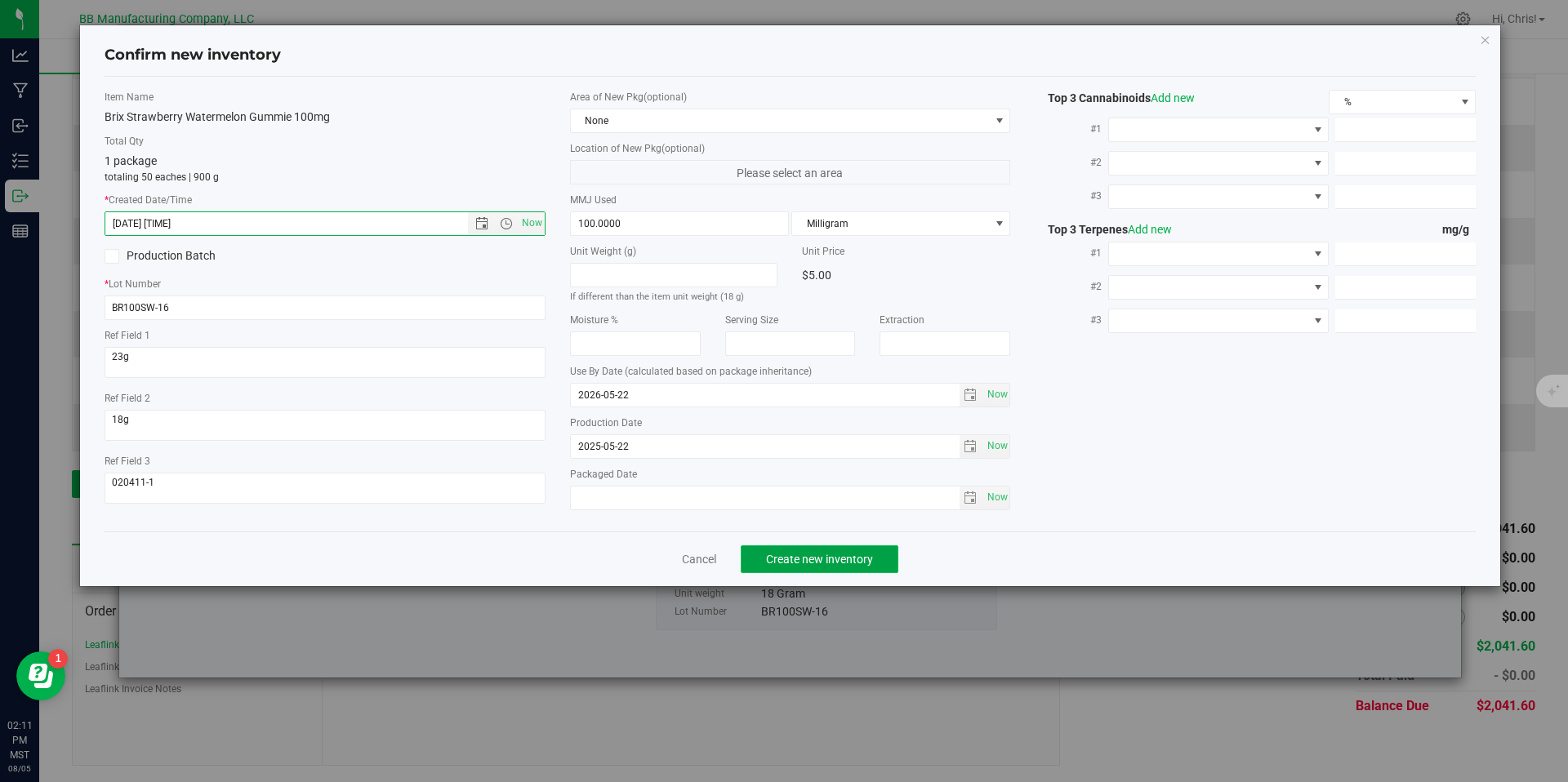 click on "Create new inventory" 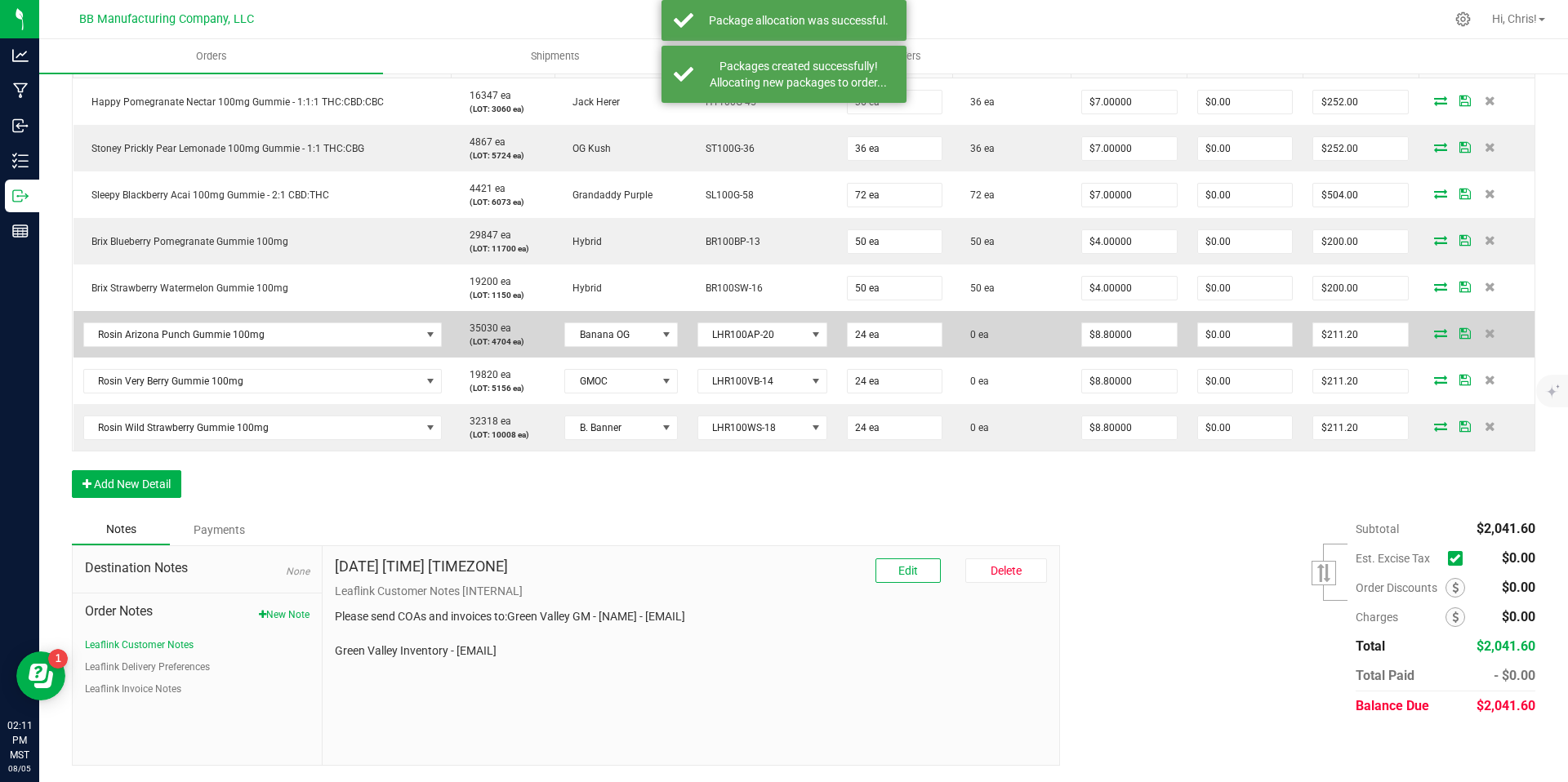 click at bounding box center [1441, 333] 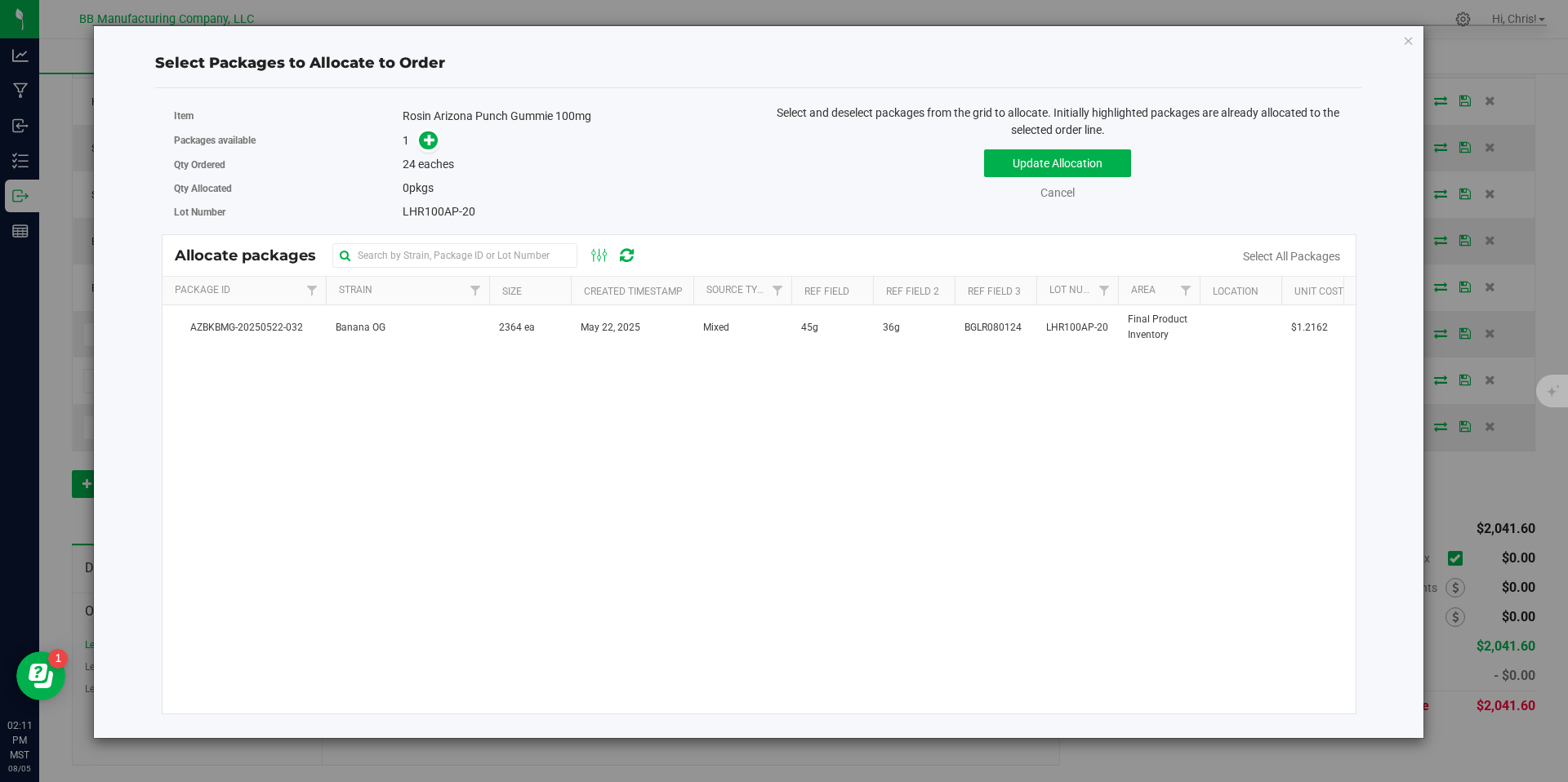 click on "Banana OG" at bounding box center [408, 327] 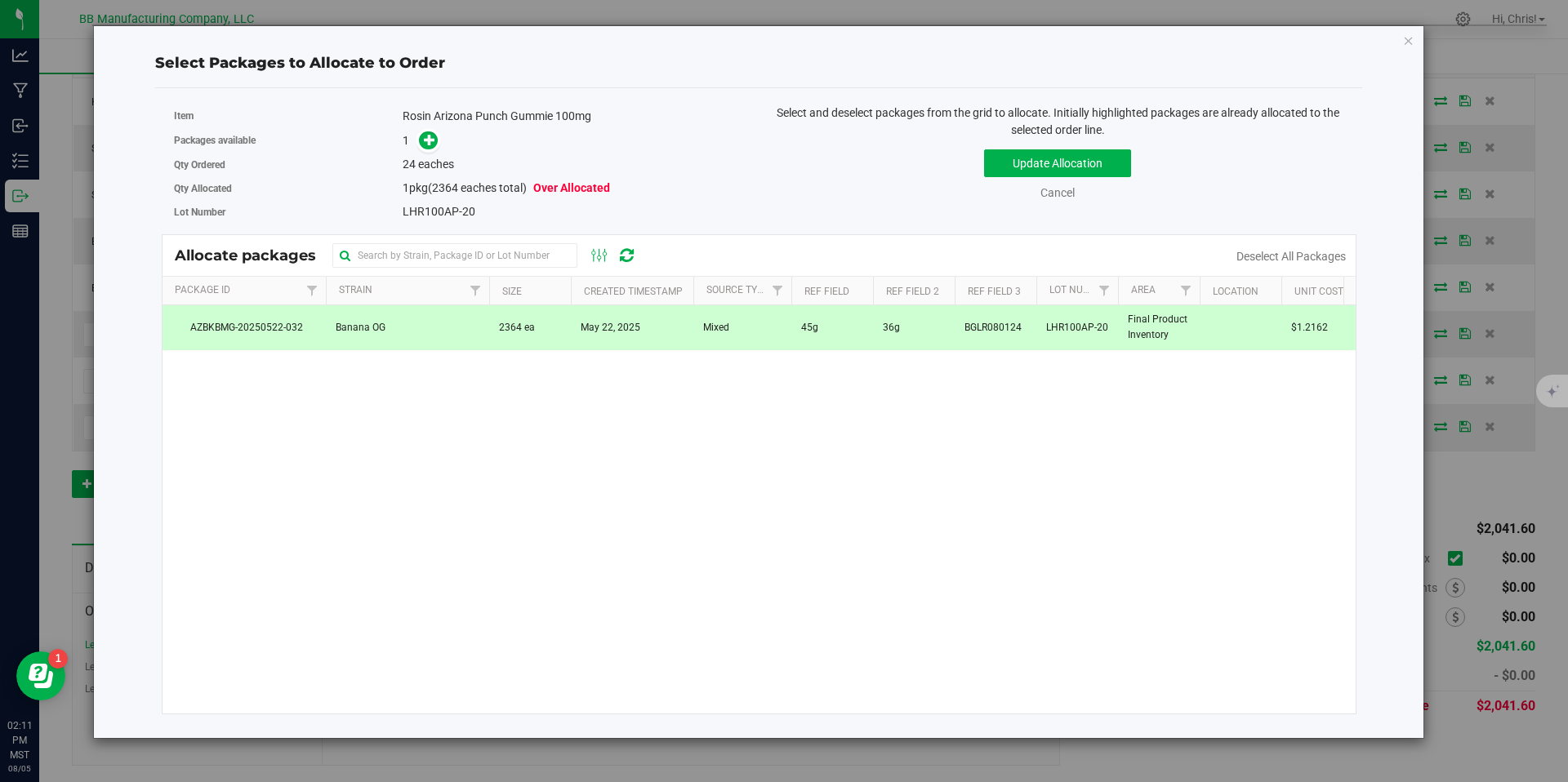 click on "Rosin Arizona Punch Gummie 100mg" at bounding box center [574, 116] 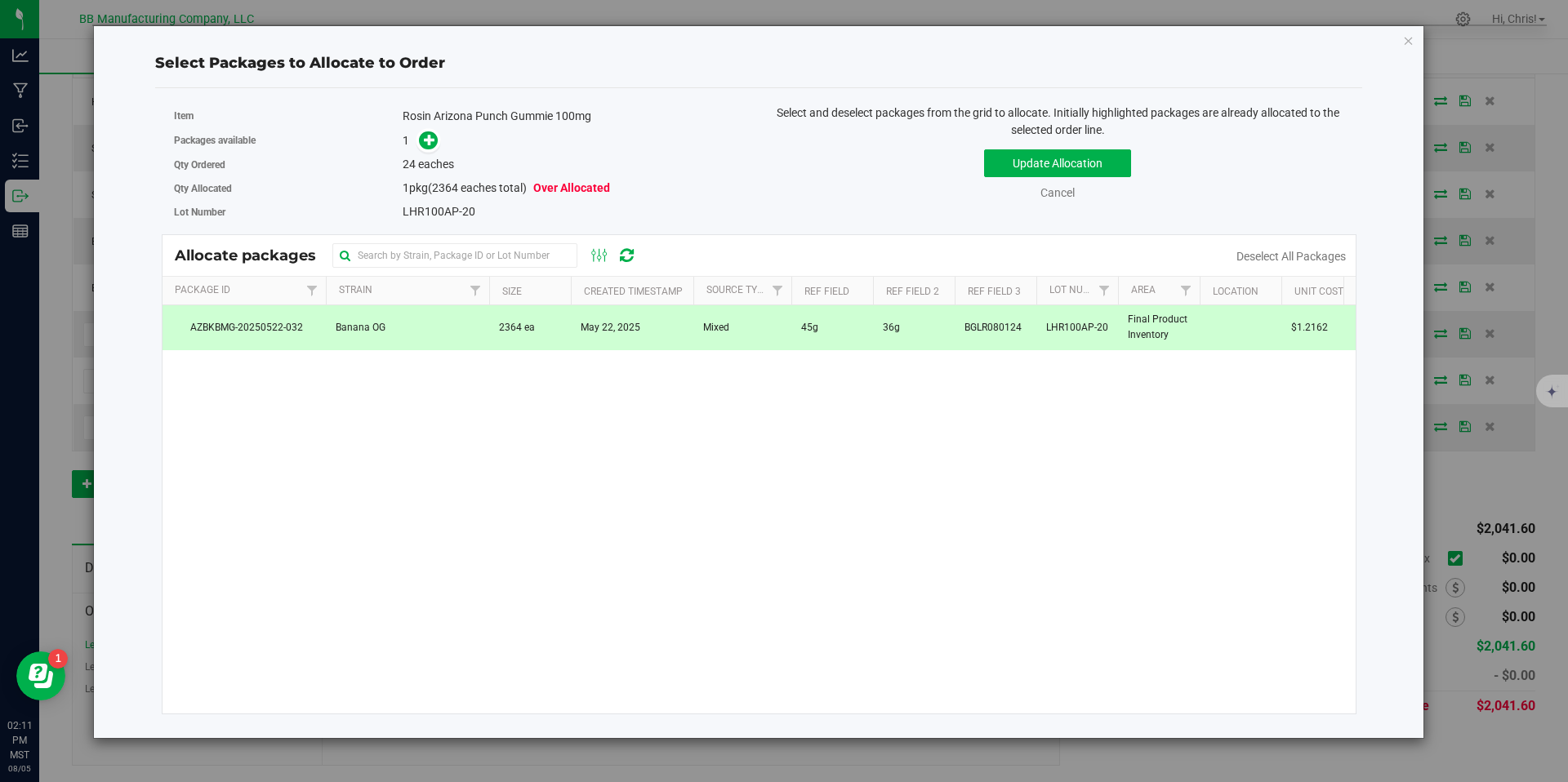 click on "Item
Rosin Arizona Punch Gummie 100mg" at bounding box center [461, 116] 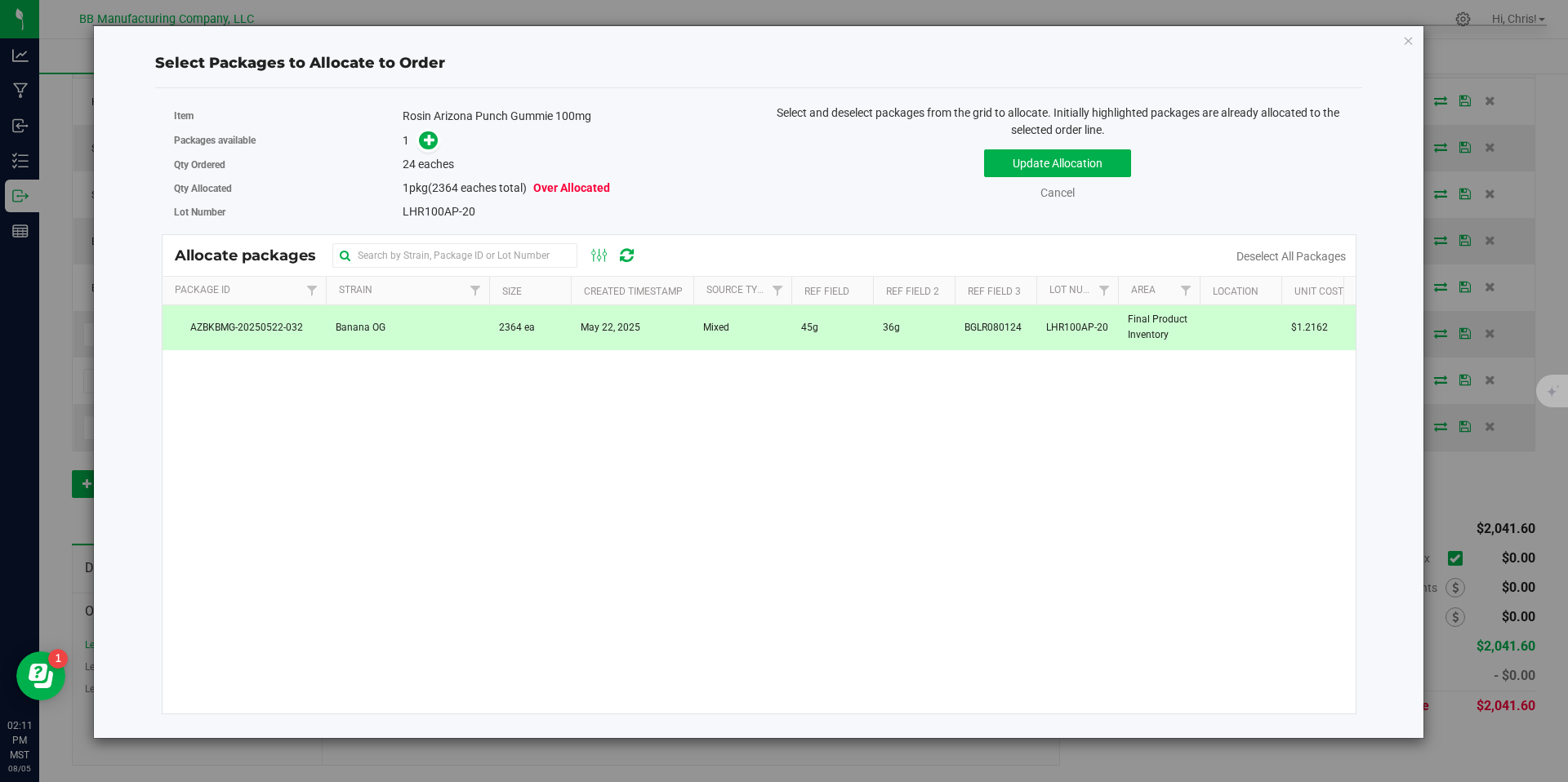 click on "eaches" at bounding box center [436, 164] 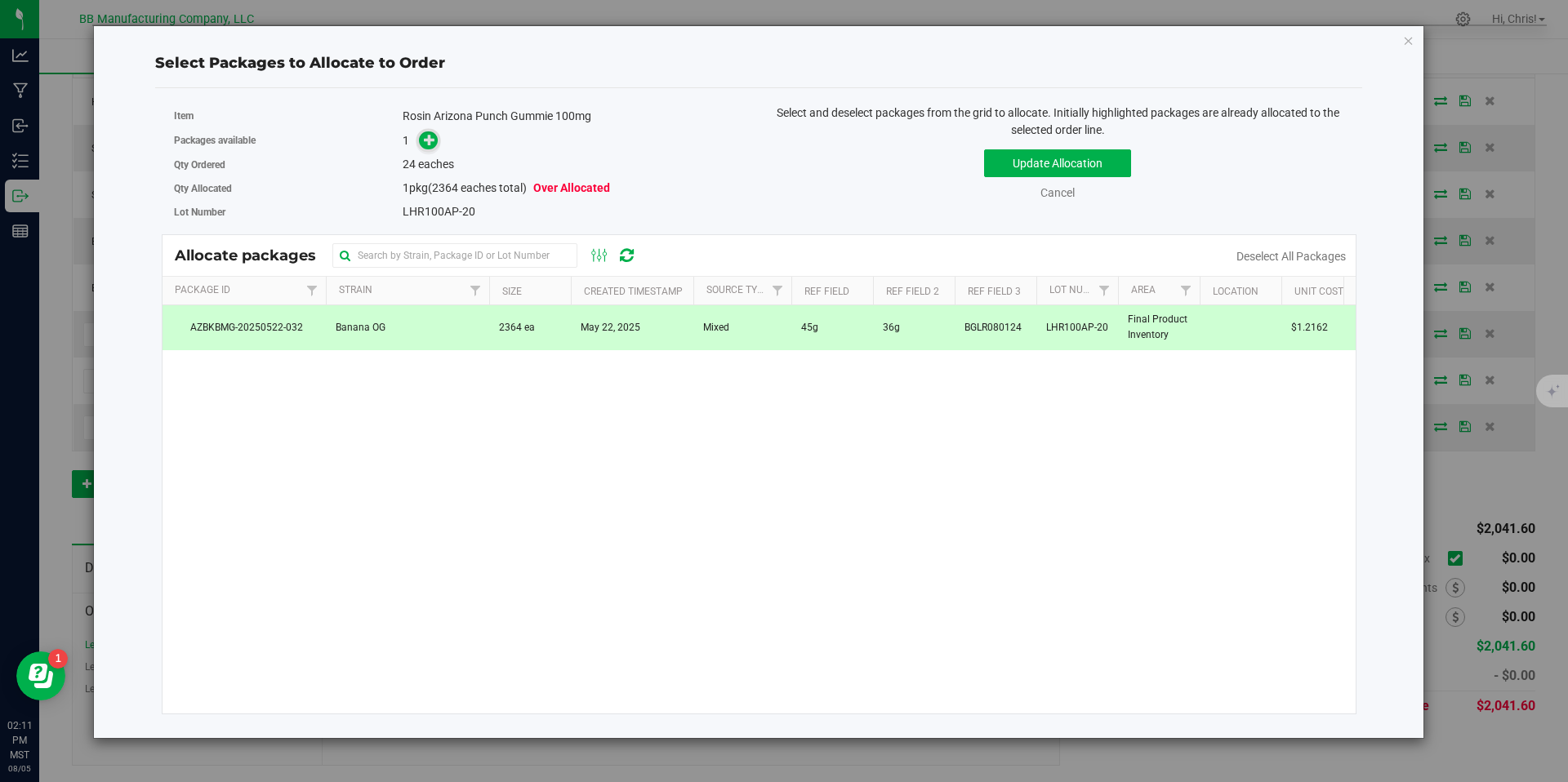 click at bounding box center [430, 140] 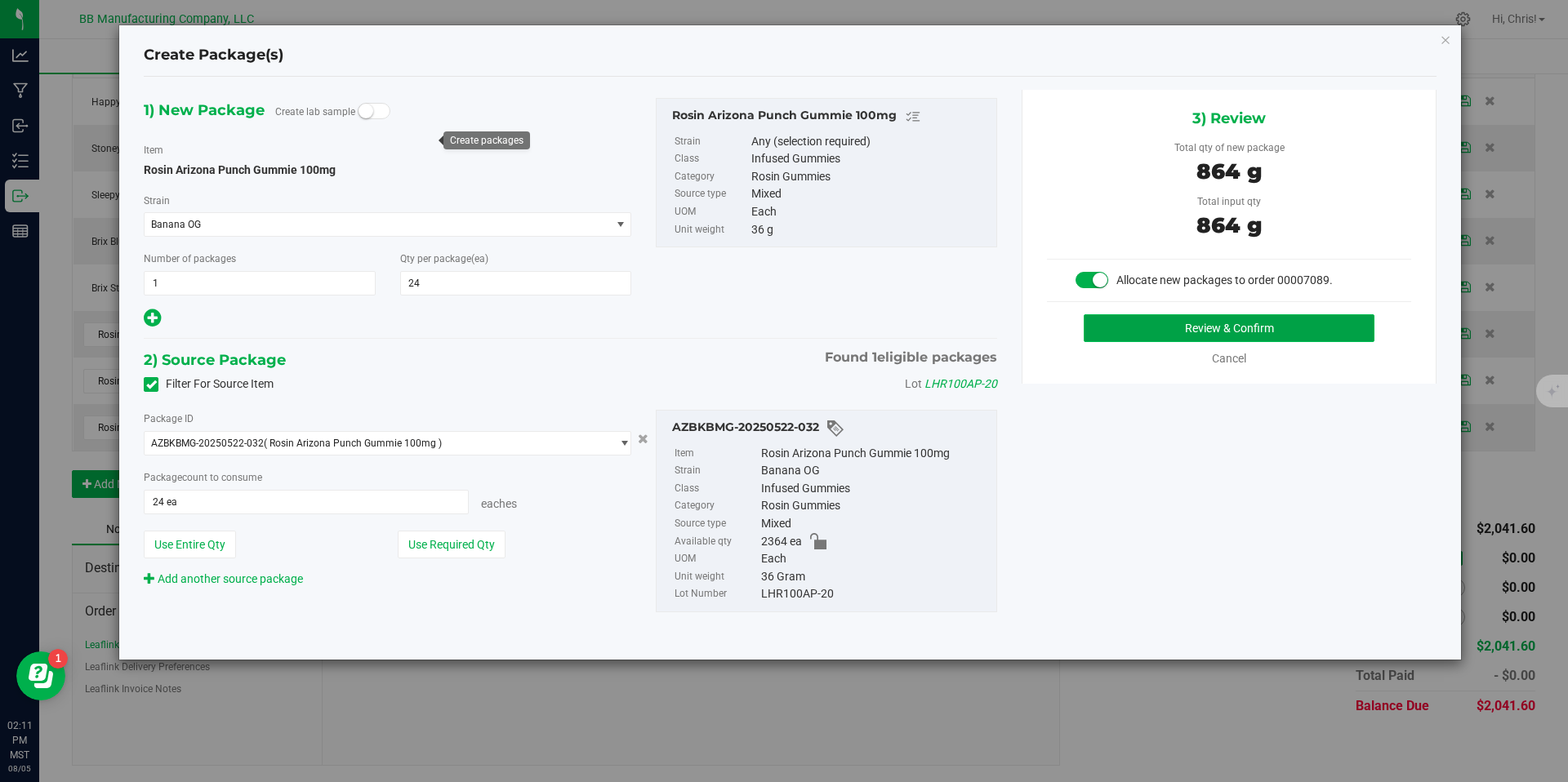 click on "Review & Confirm" at bounding box center (1229, 328) 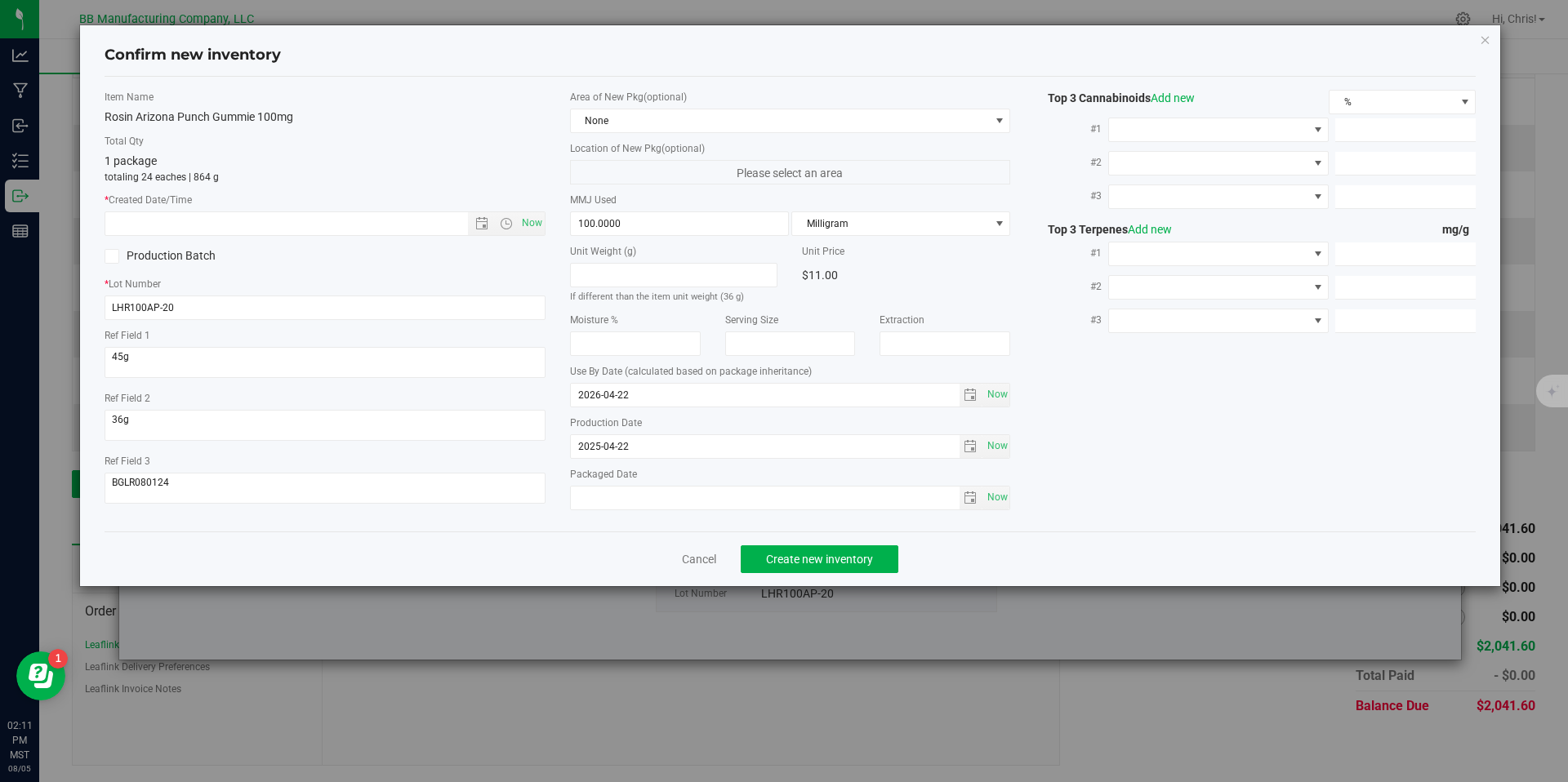 click on "Unit Weight (g)
If different than the item unit weight (36 g)
Unit Price
$11.00
Moisture %
Serving Size
Extraction" at bounding box center [791, 377] 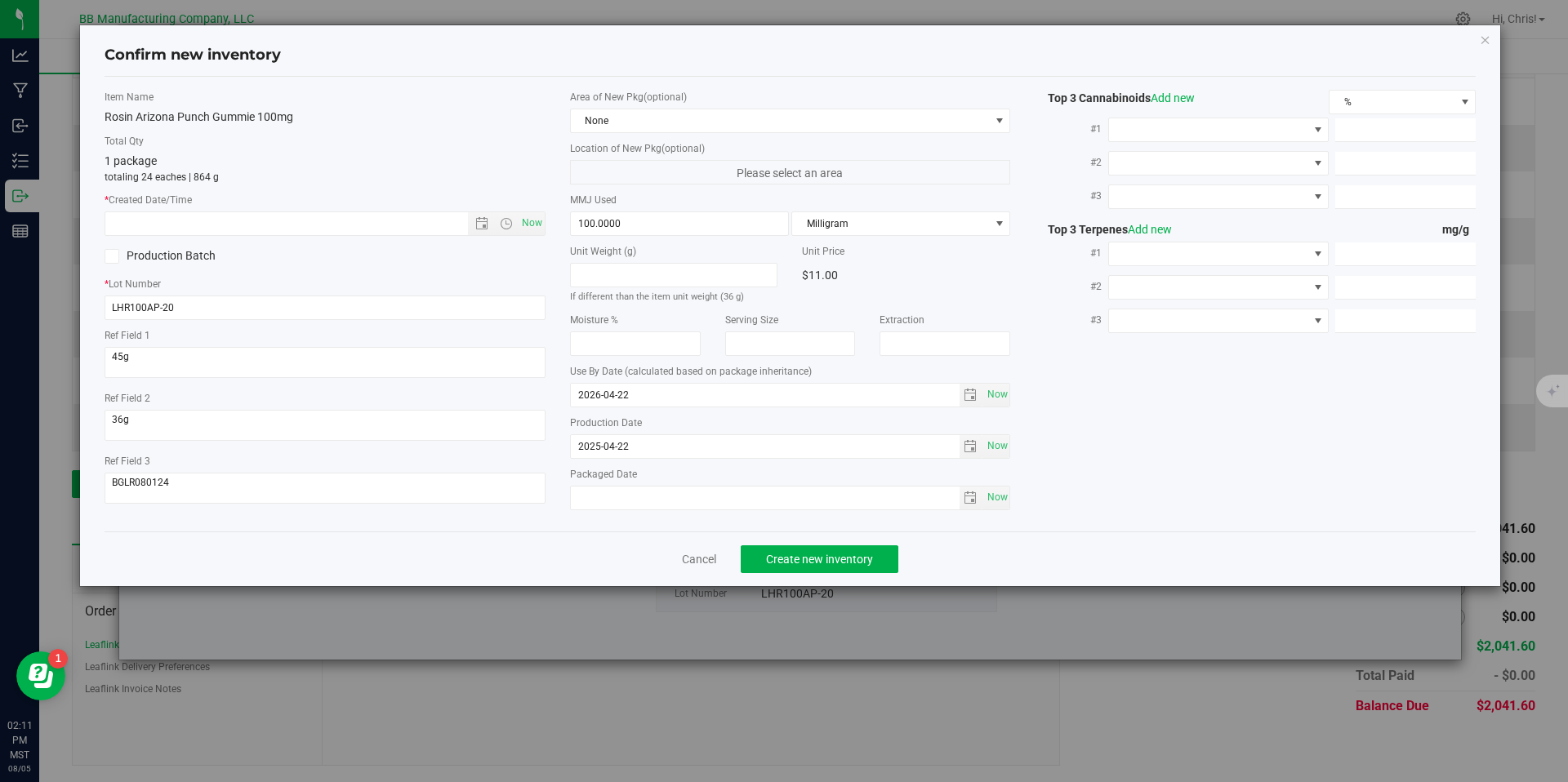 click on "Unit Weight (g)
If different than the item unit weight (36 g)
Unit Price
$11.00
Moisture %
Serving Size
Extraction" at bounding box center [791, 377] 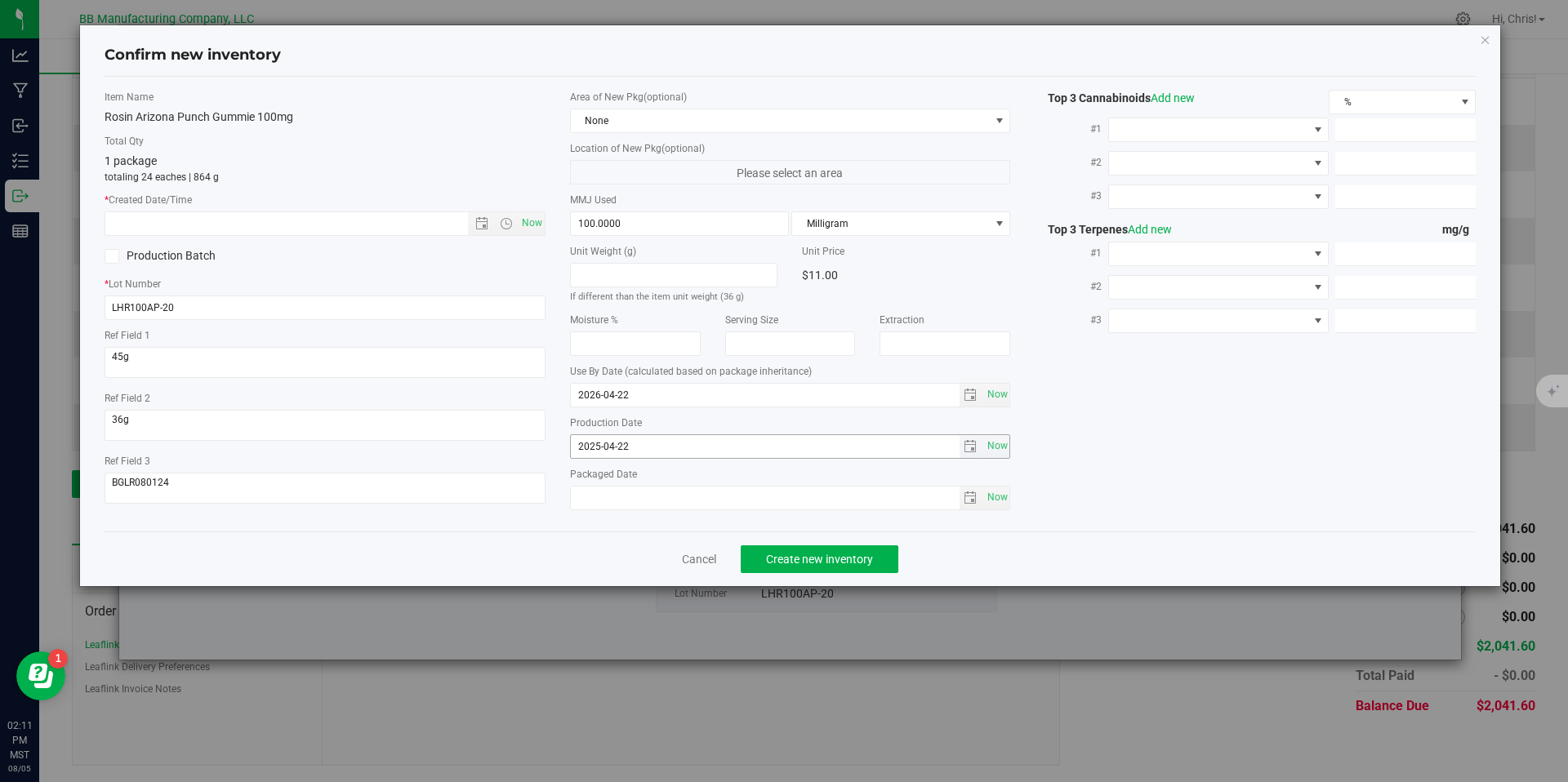 click on "2025-04-22" at bounding box center [765, 447] 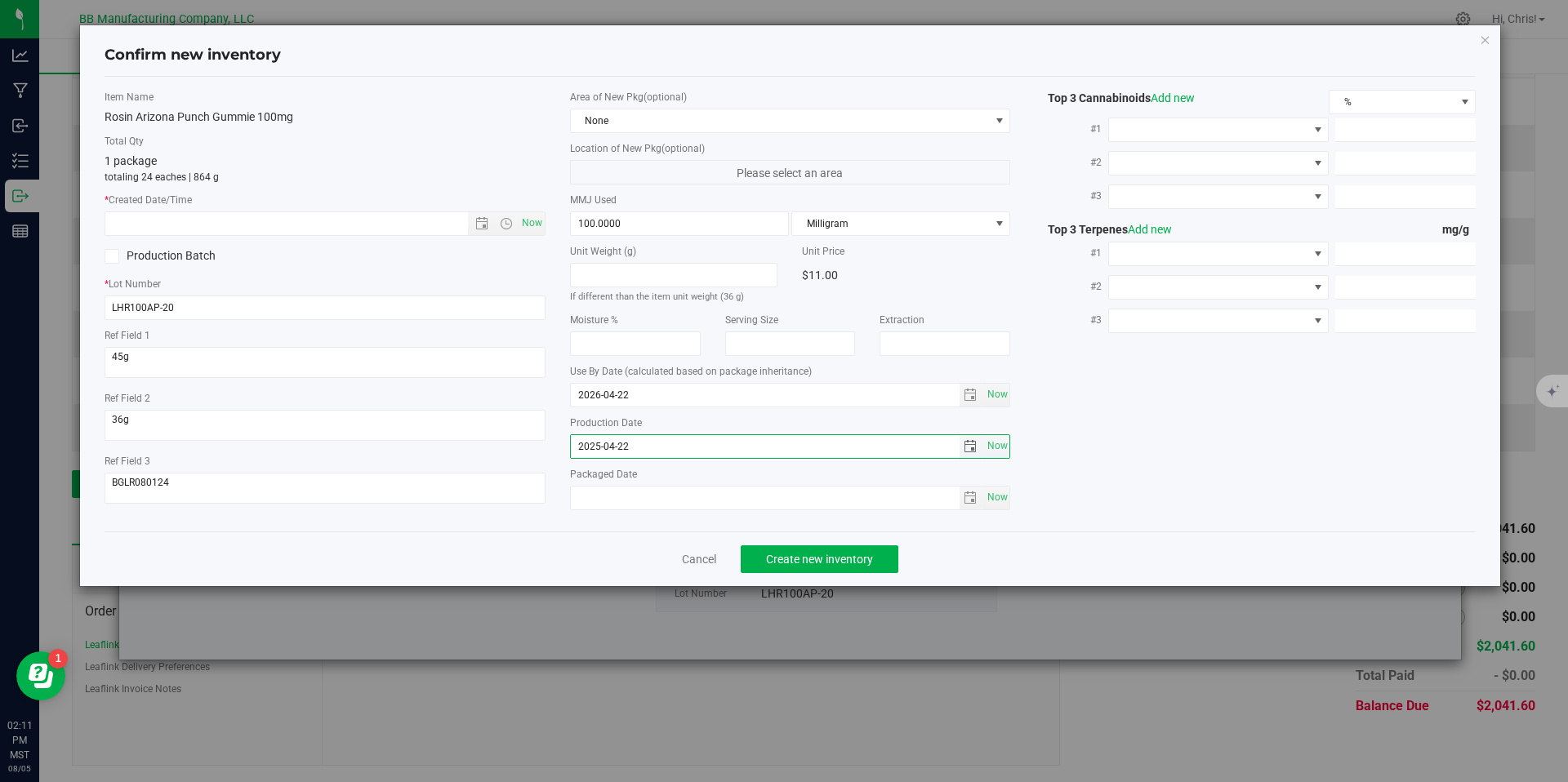 click on "2025-04-22" at bounding box center [765, 447] 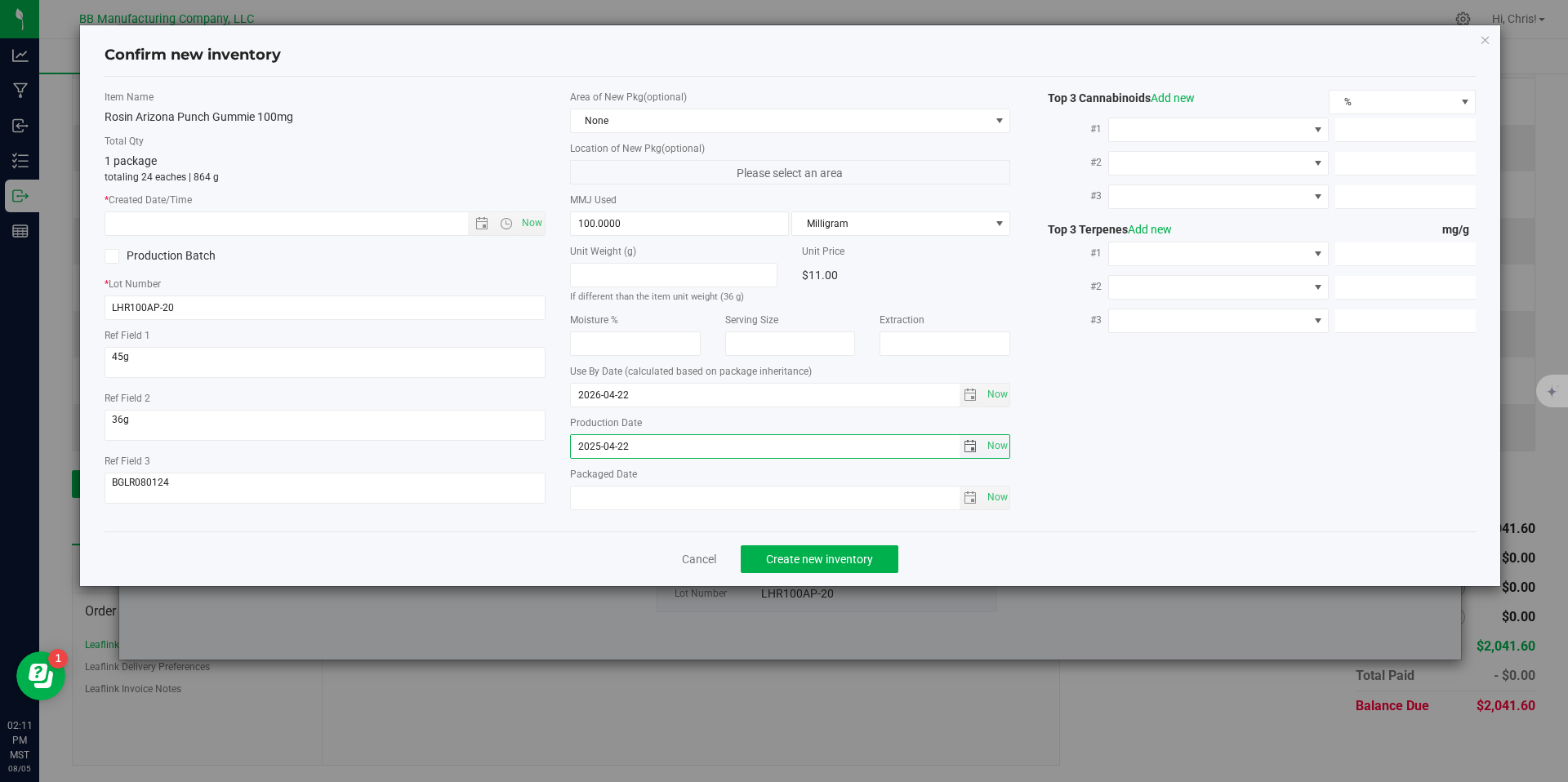 click on "2025-04-22" at bounding box center (765, 447) 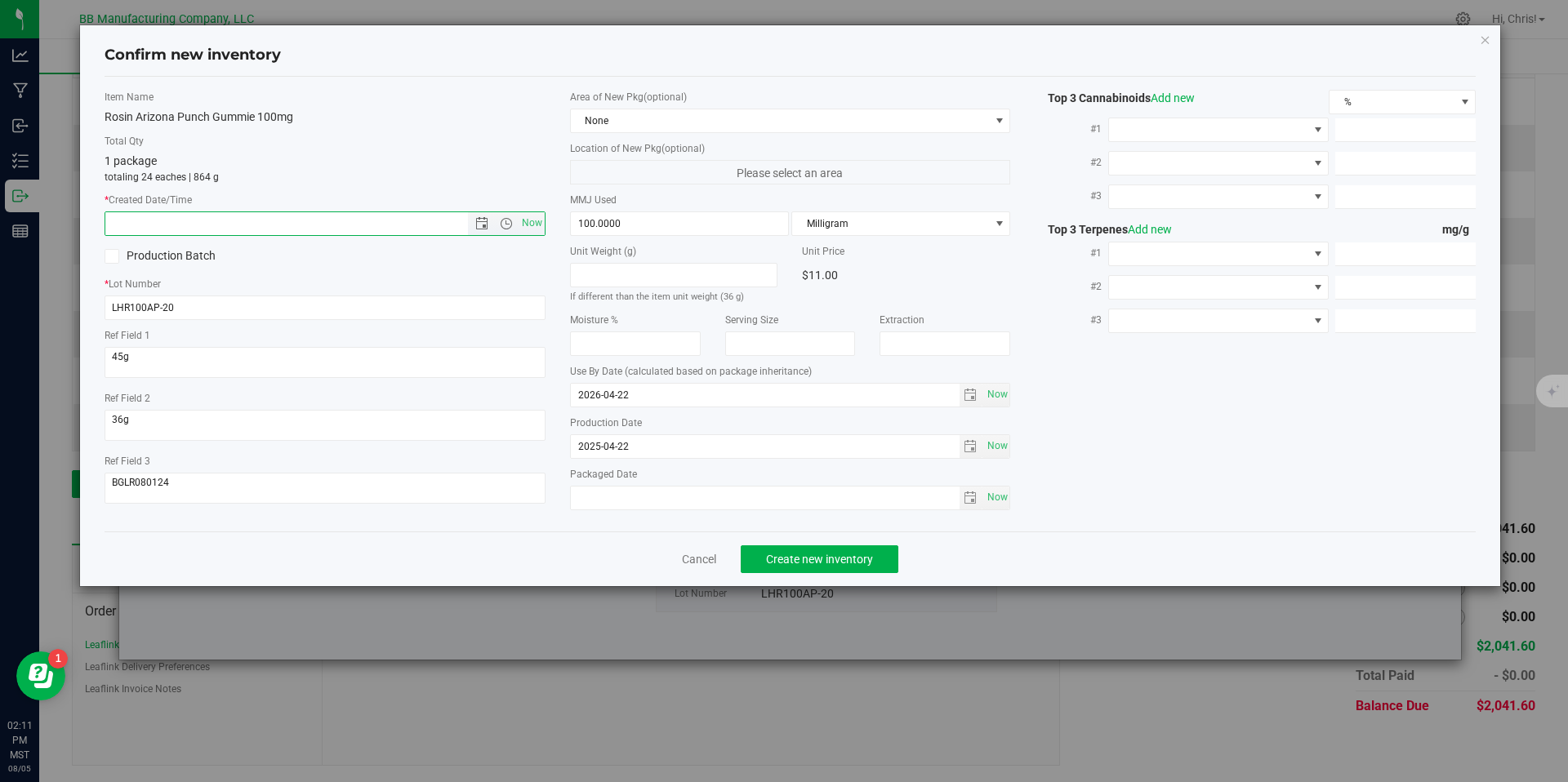 click at bounding box center (301, 224) 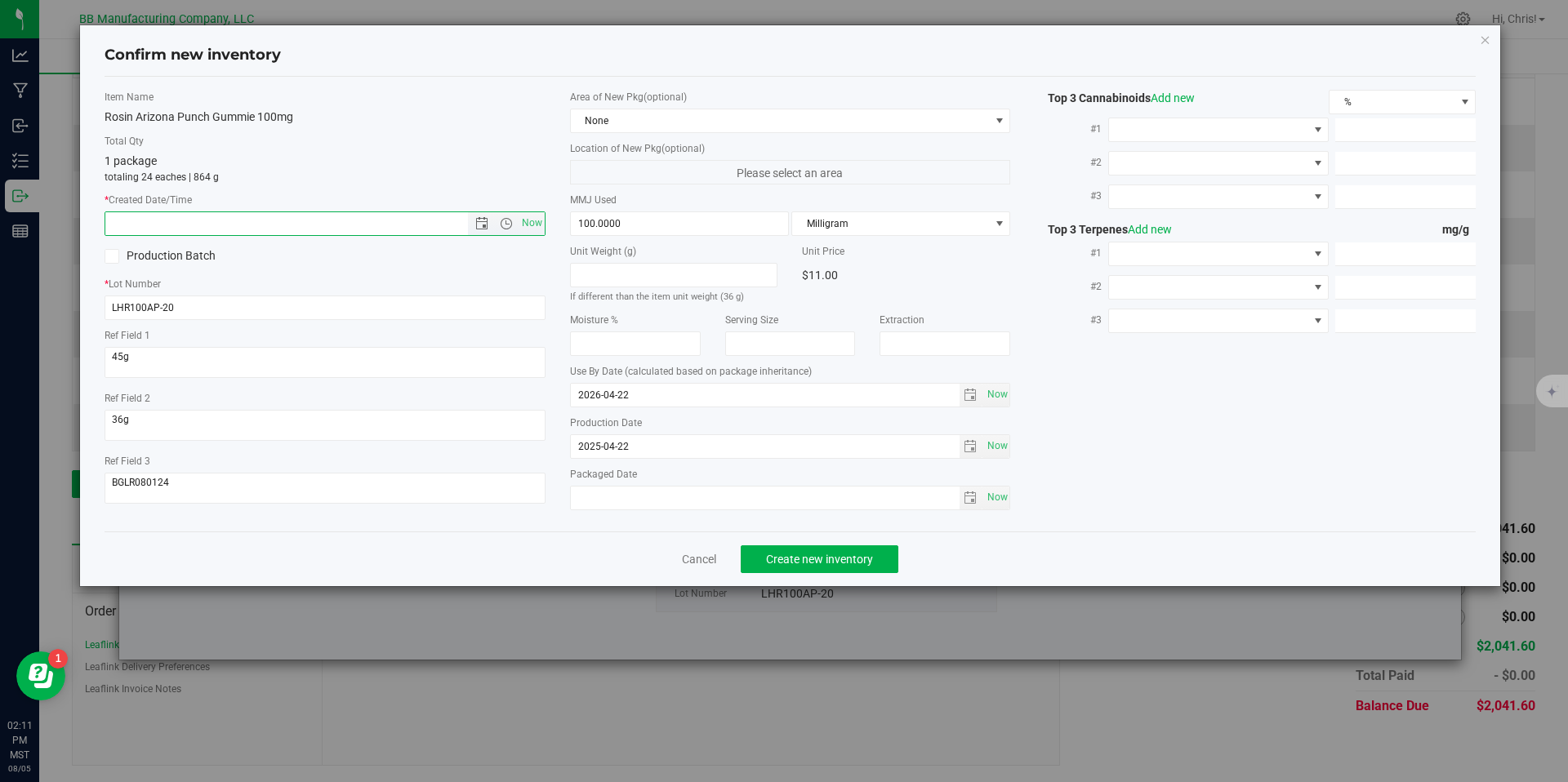 paste on "2025-04-22" 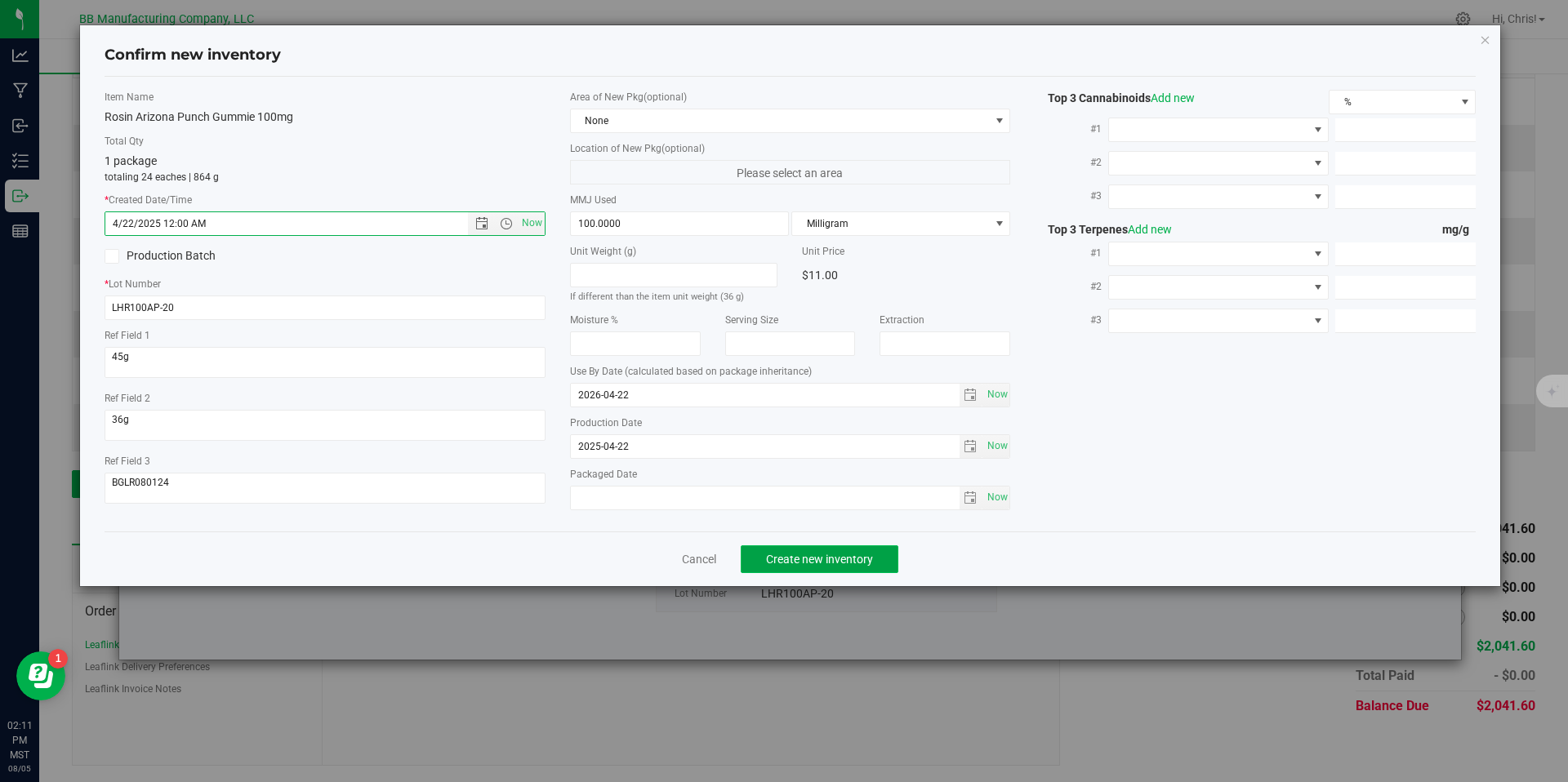 type on "[DATE] [TIME]" 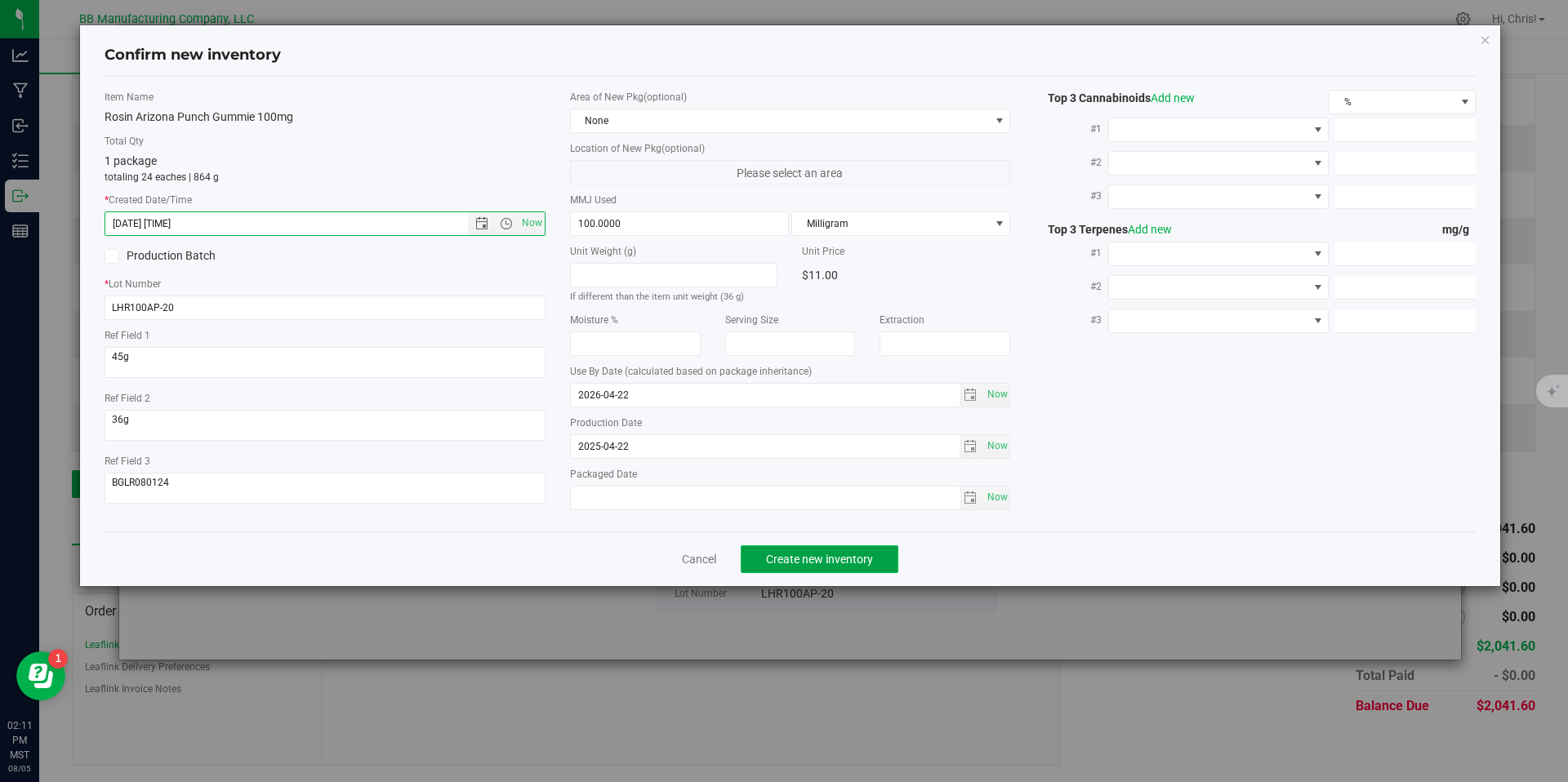 click on "Create new inventory" 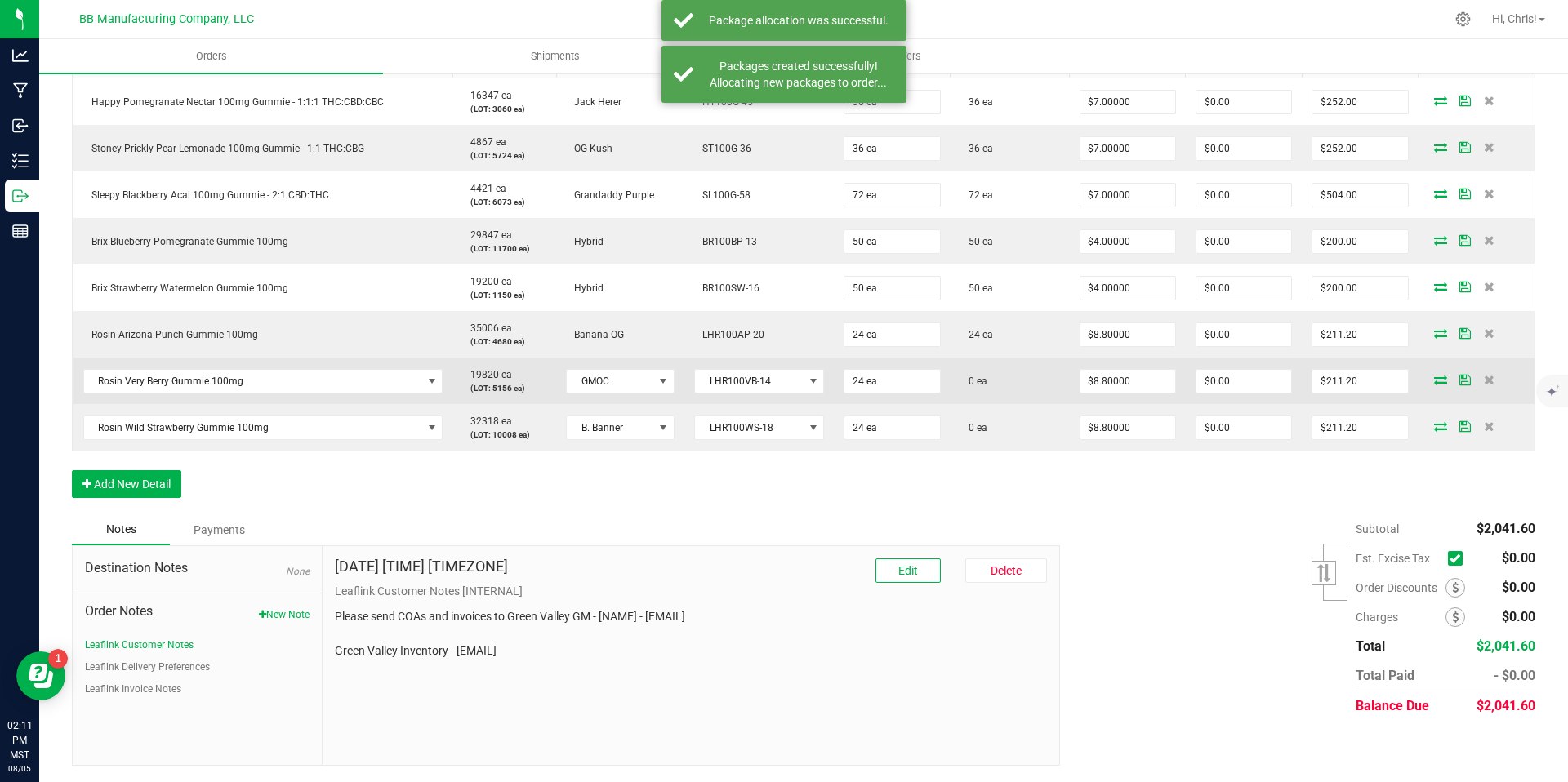 click at bounding box center (1441, 380) 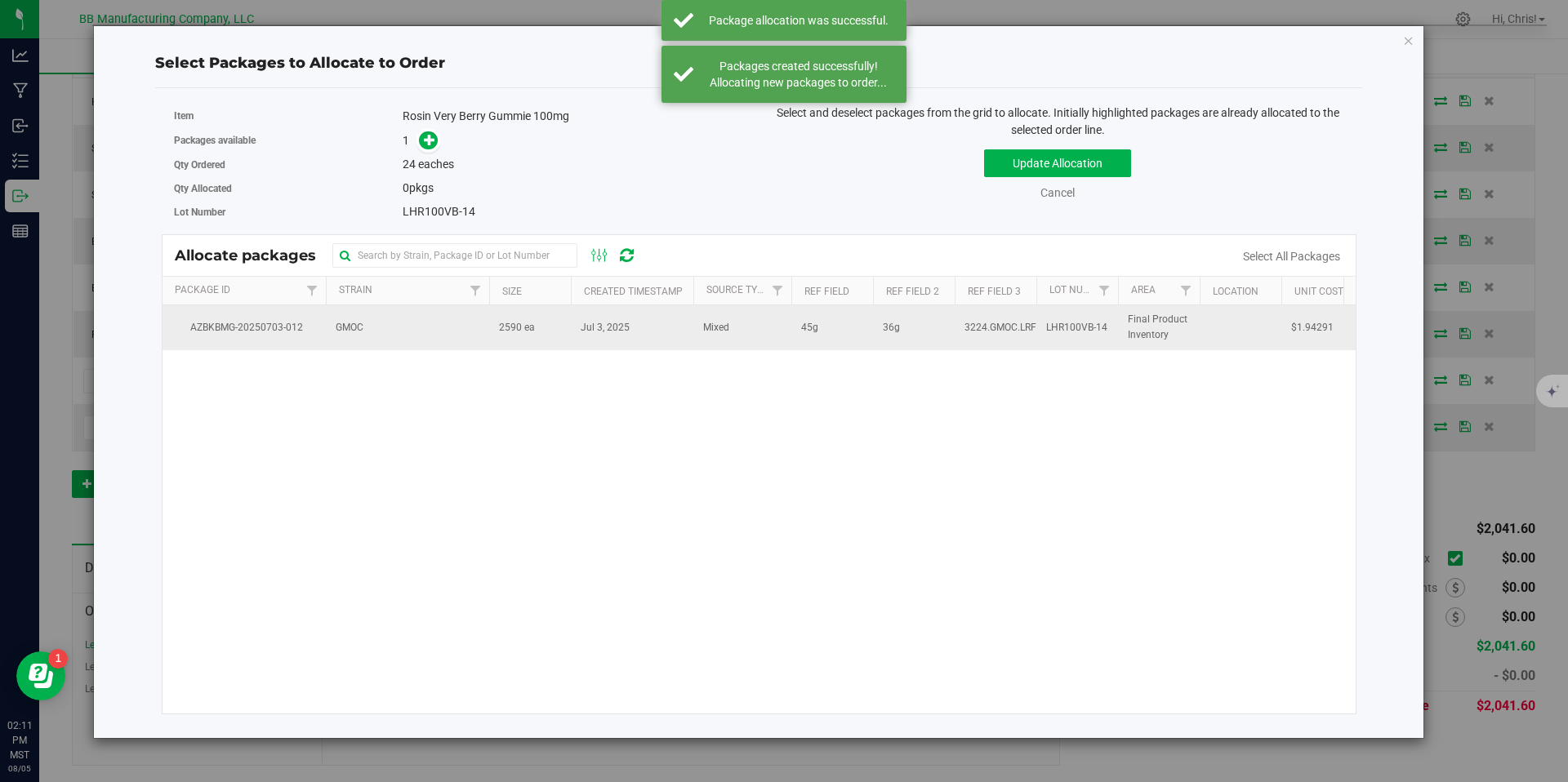 click on "2590 ea" at bounding box center [530, 327] 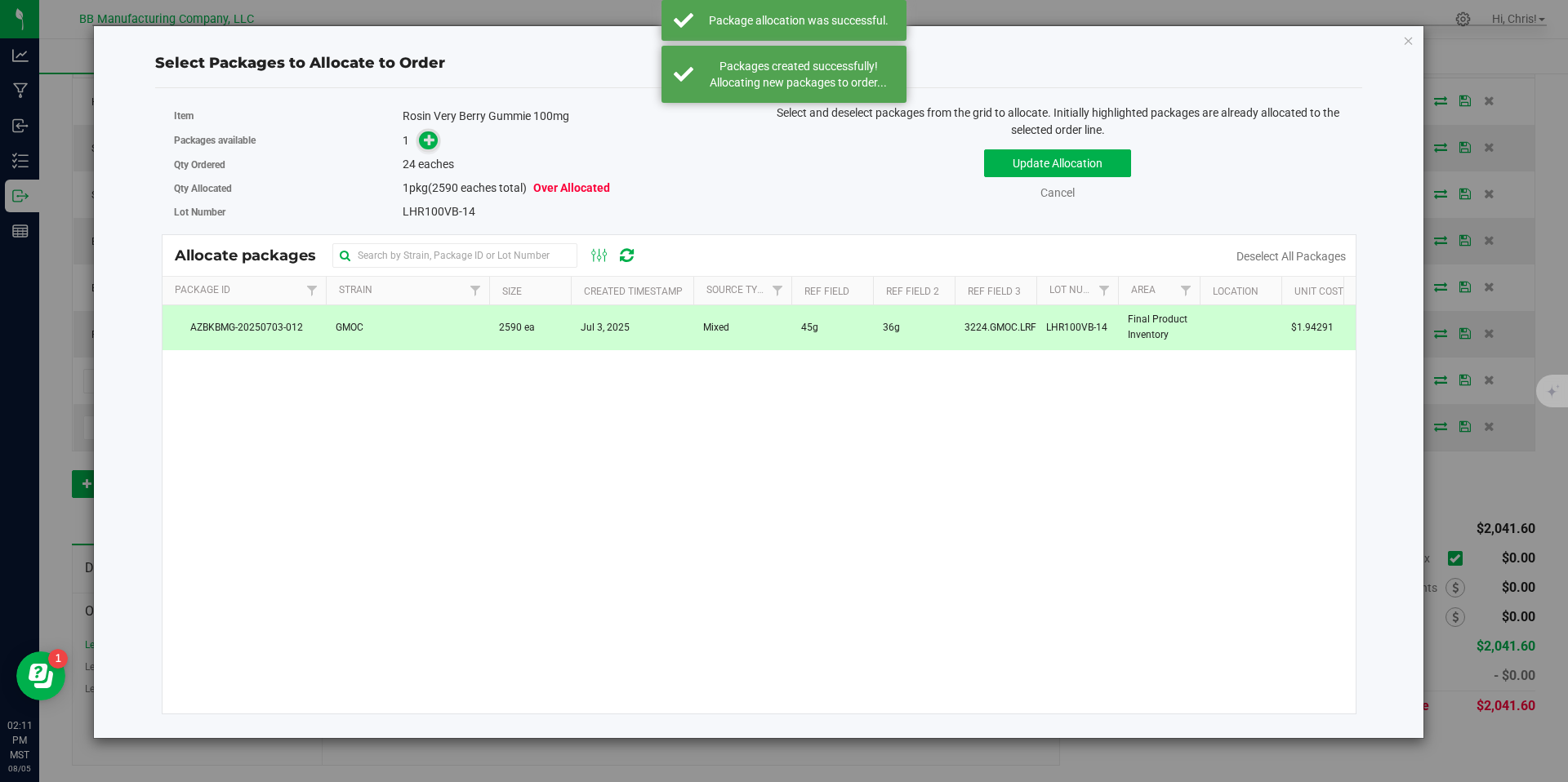 click at bounding box center [430, 139] 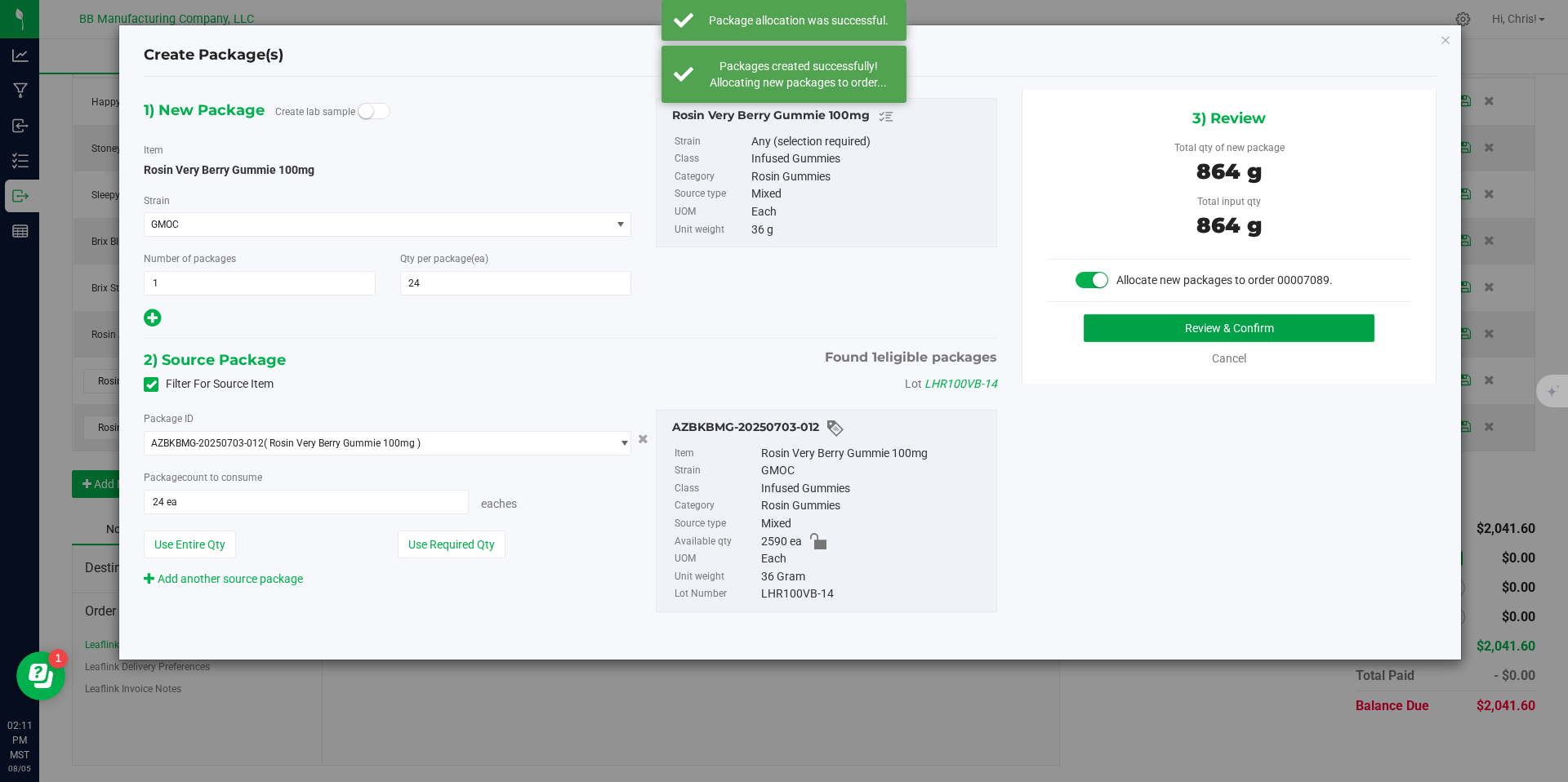 click on "Review & Confirm" at bounding box center (1229, 328) 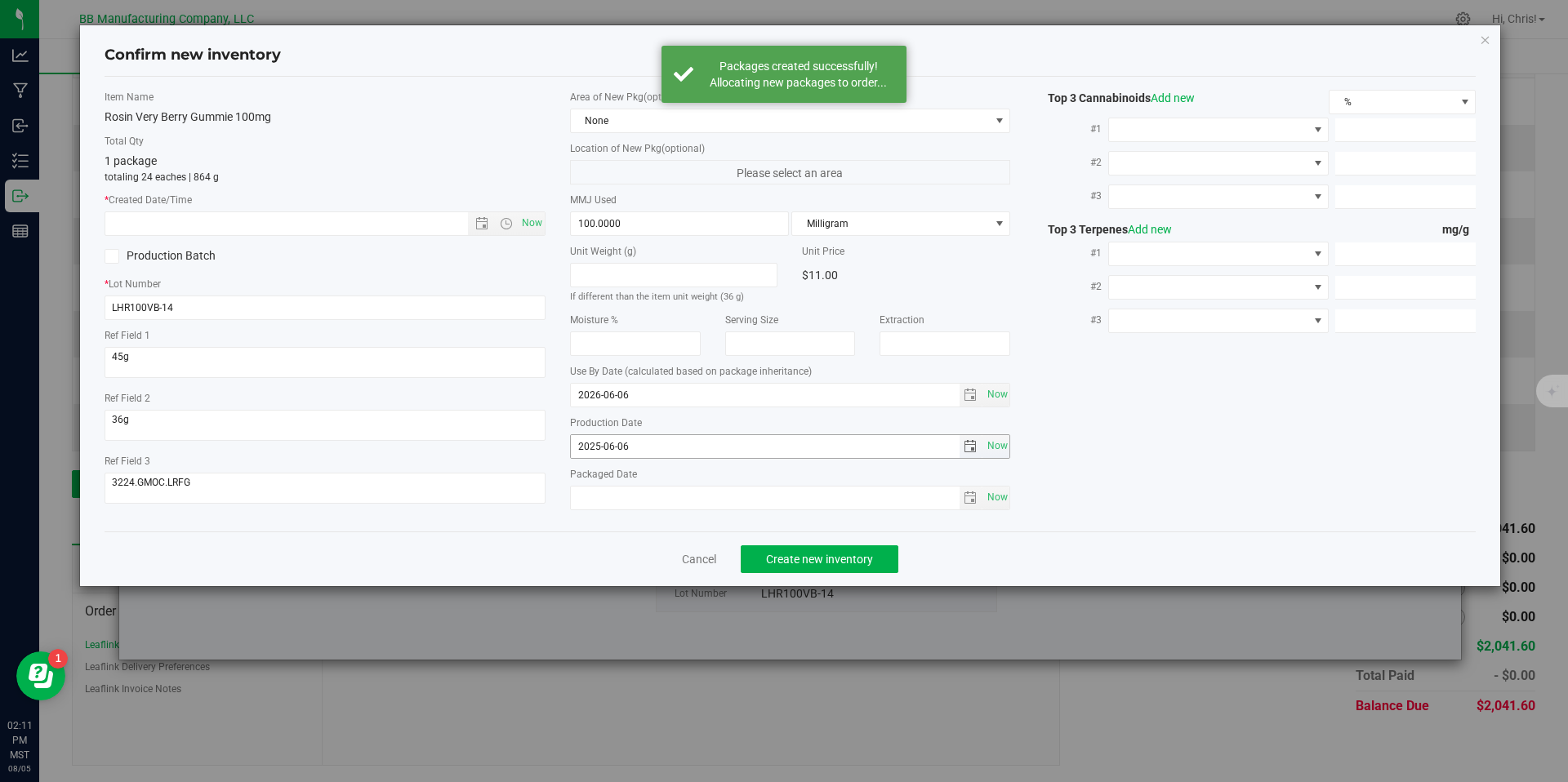 click on "2025-06-06" at bounding box center [765, 447] 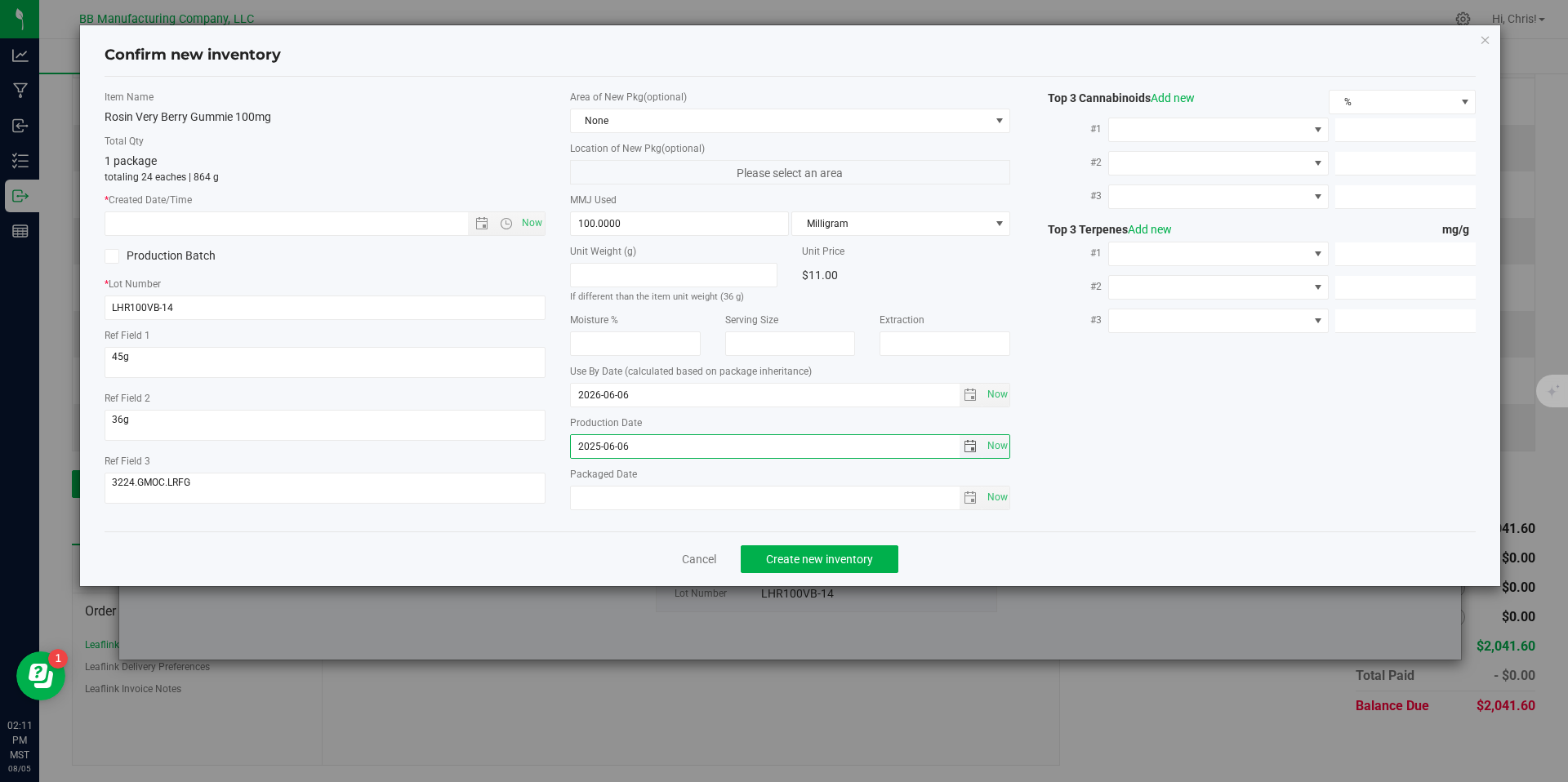 click on "2025-06-06" at bounding box center [765, 447] 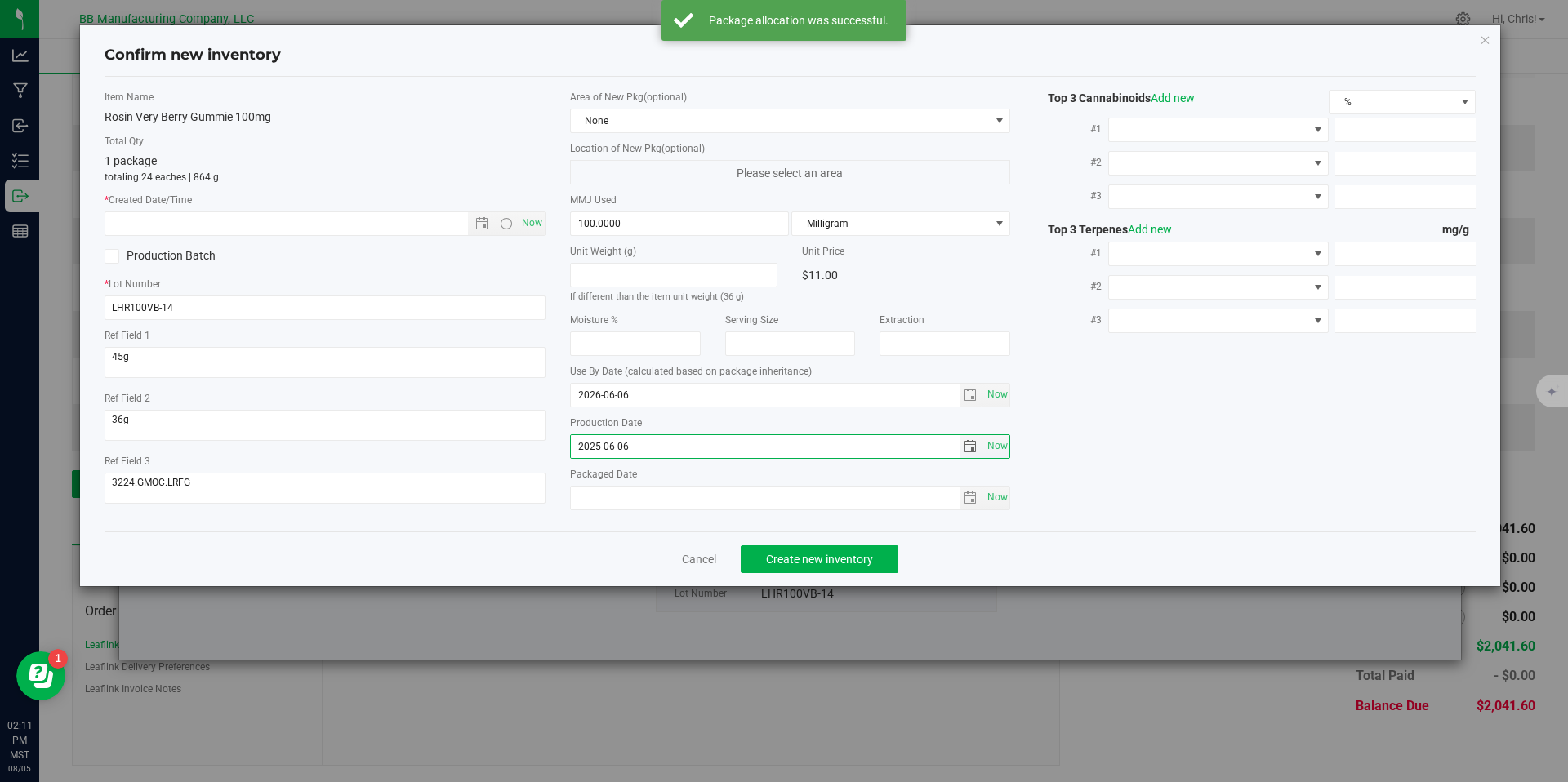 click on "2025-06-06" at bounding box center (765, 447) 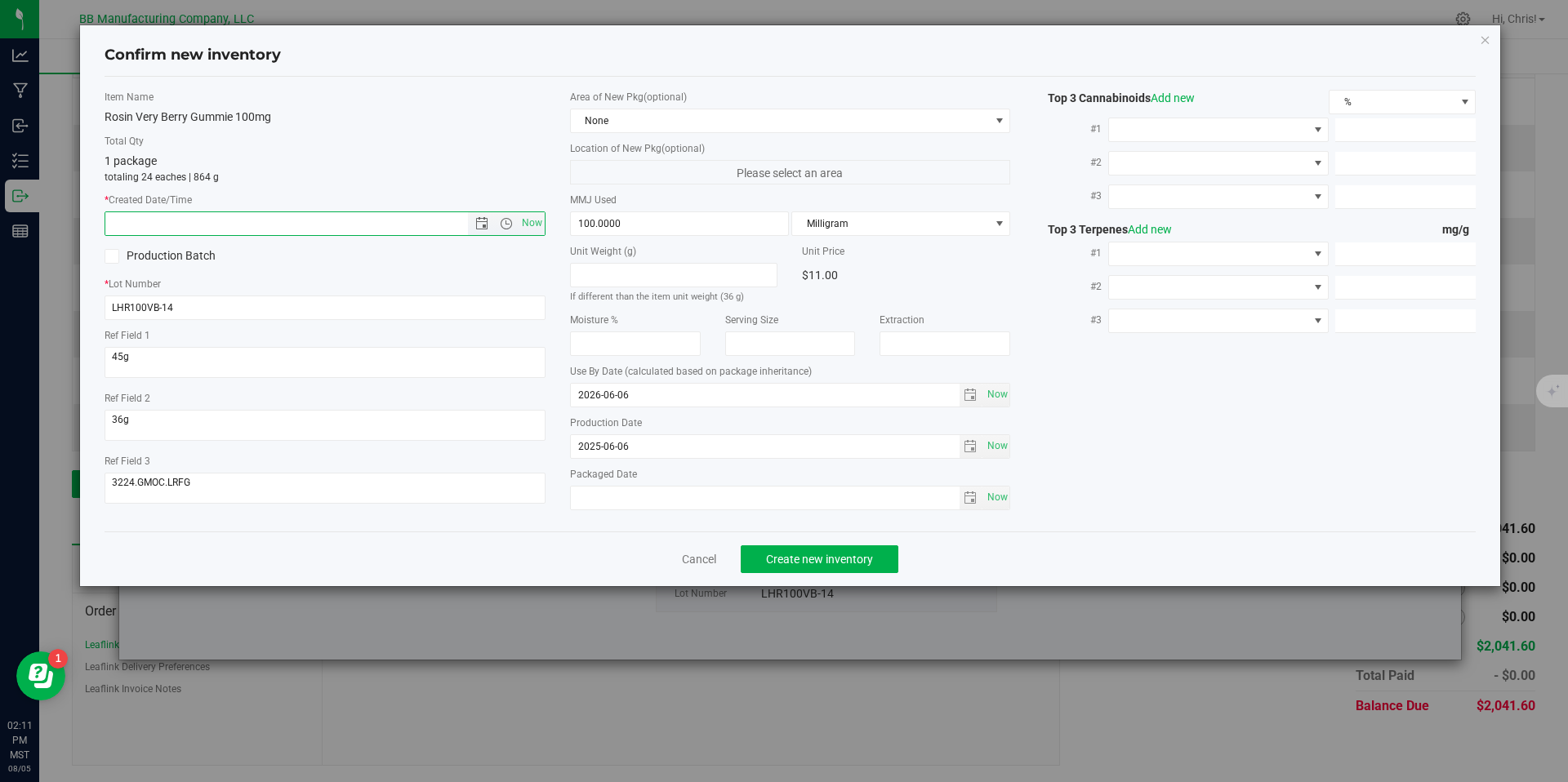 click at bounding box center (301, 224) 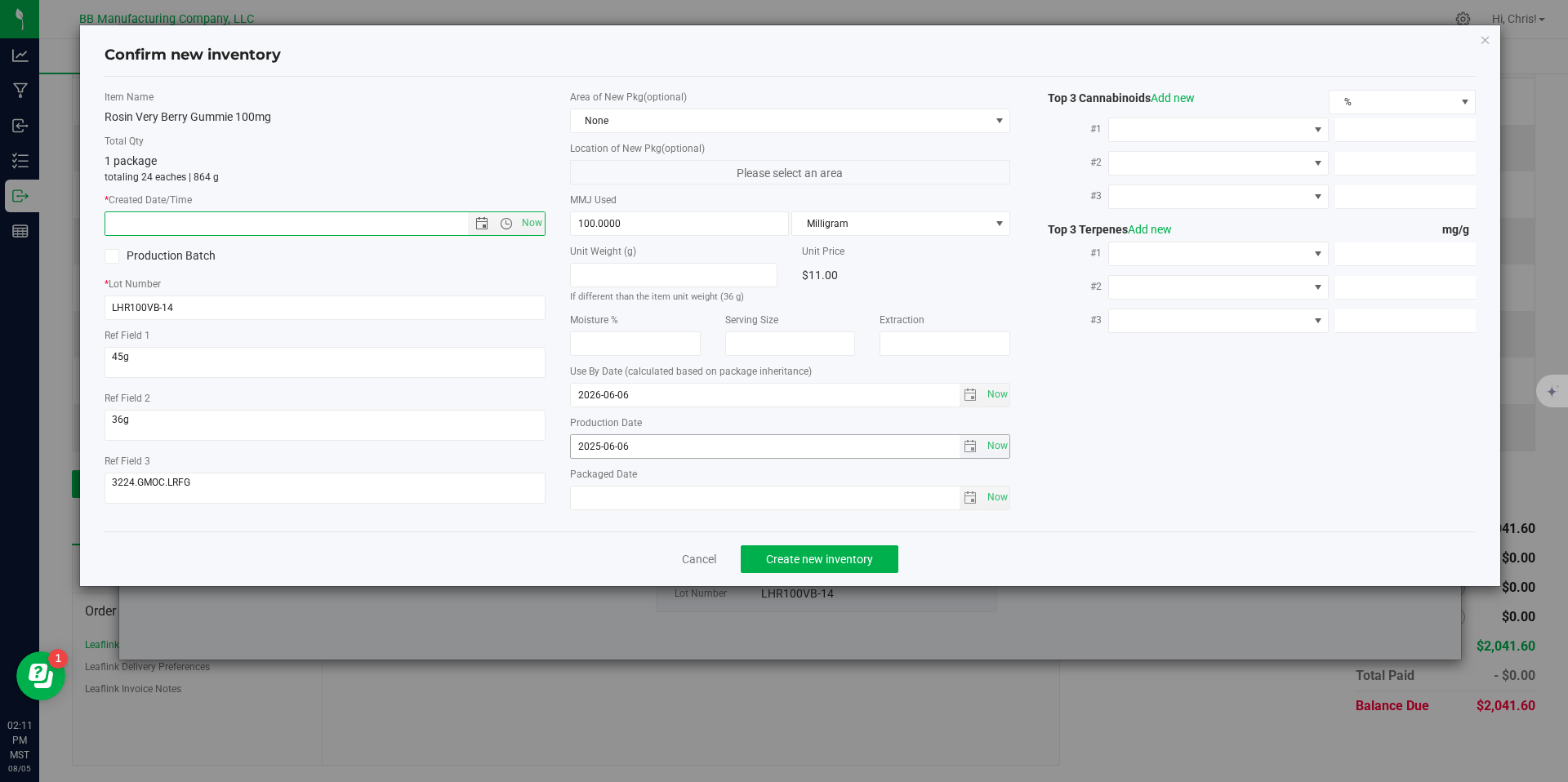 paste on "2025-06-06" 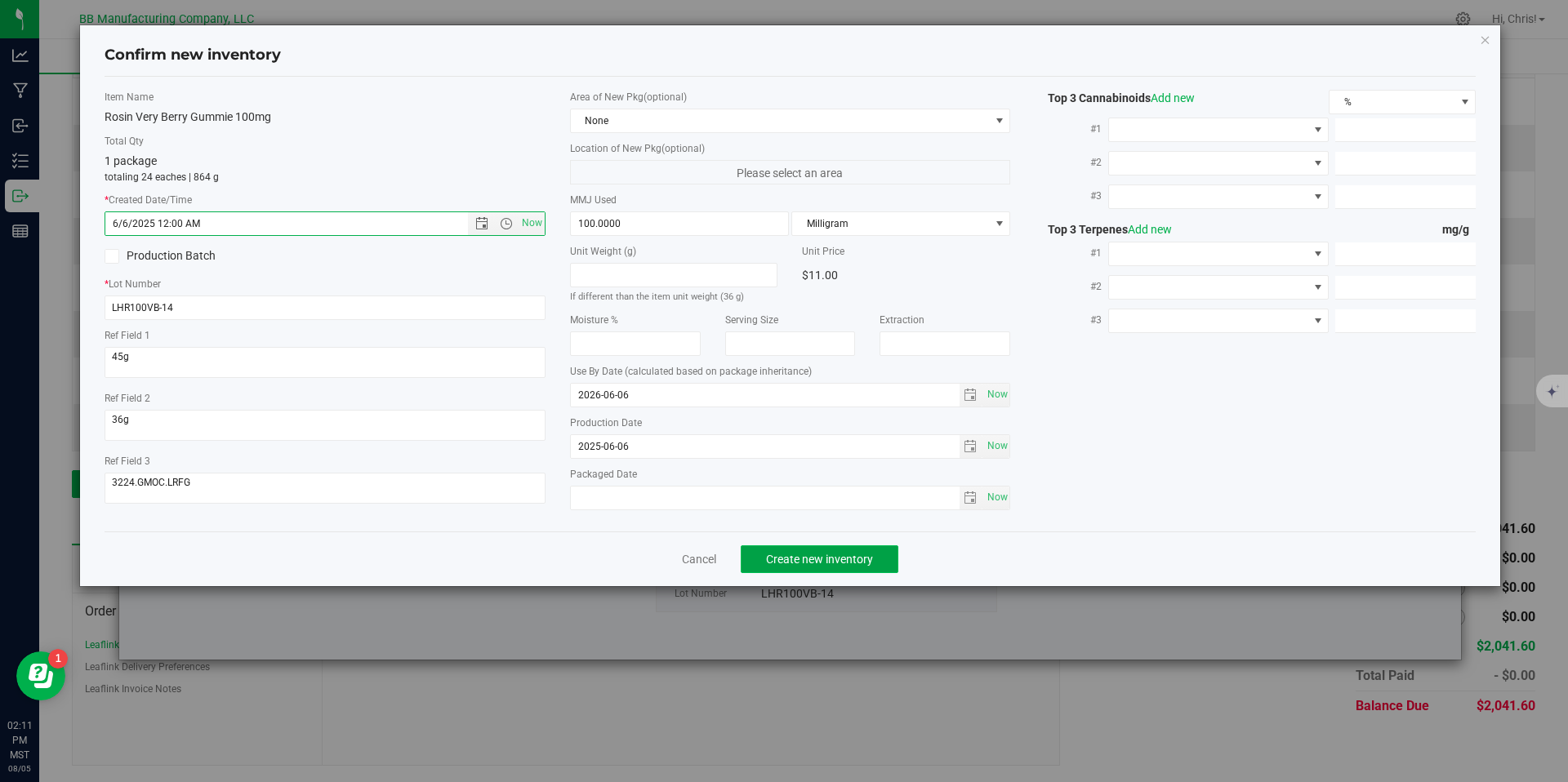 type on "[DATE] [TIME]" 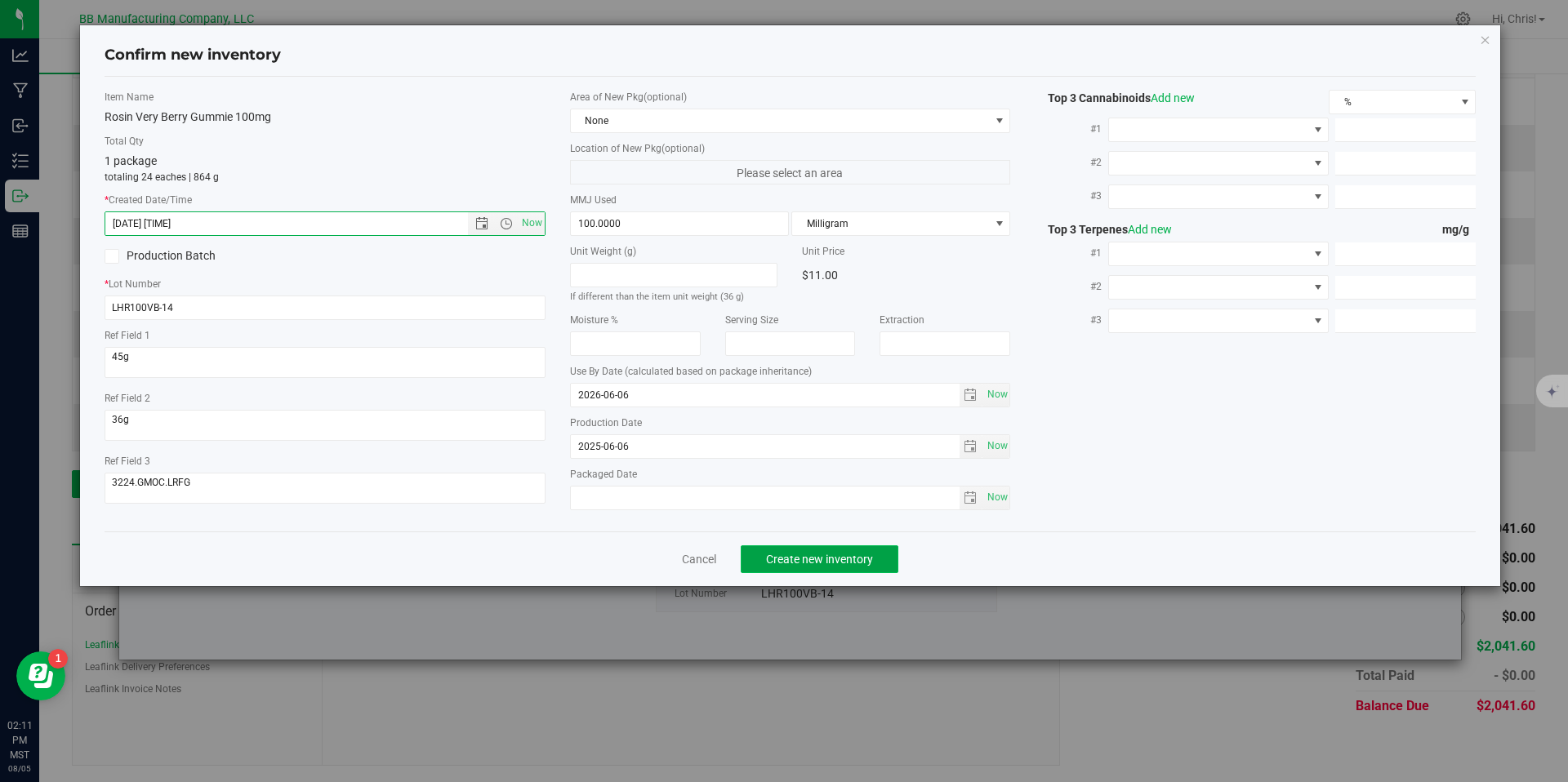 click on "Create new inventory" 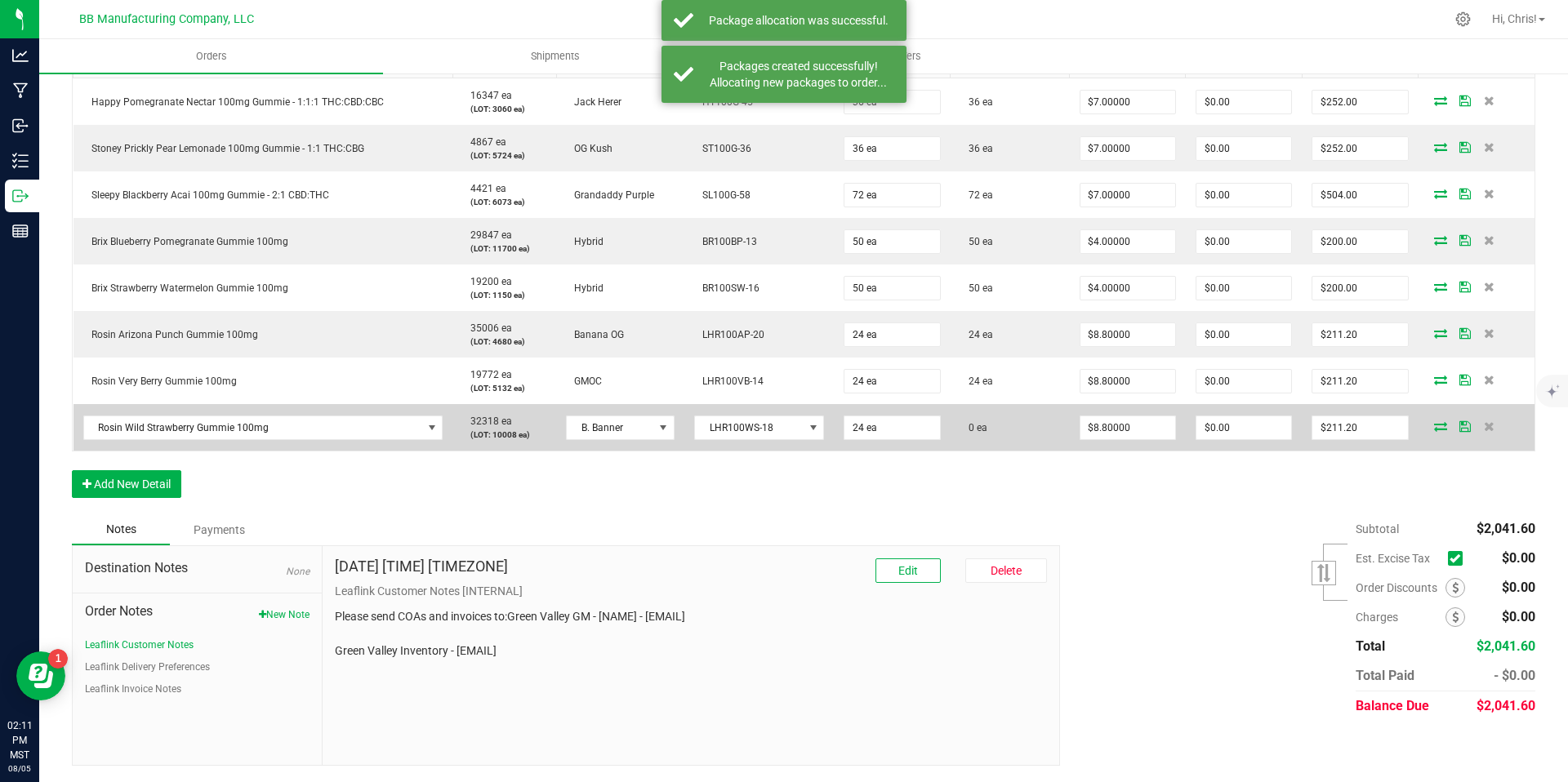 click at bounding box center (1441, 426) 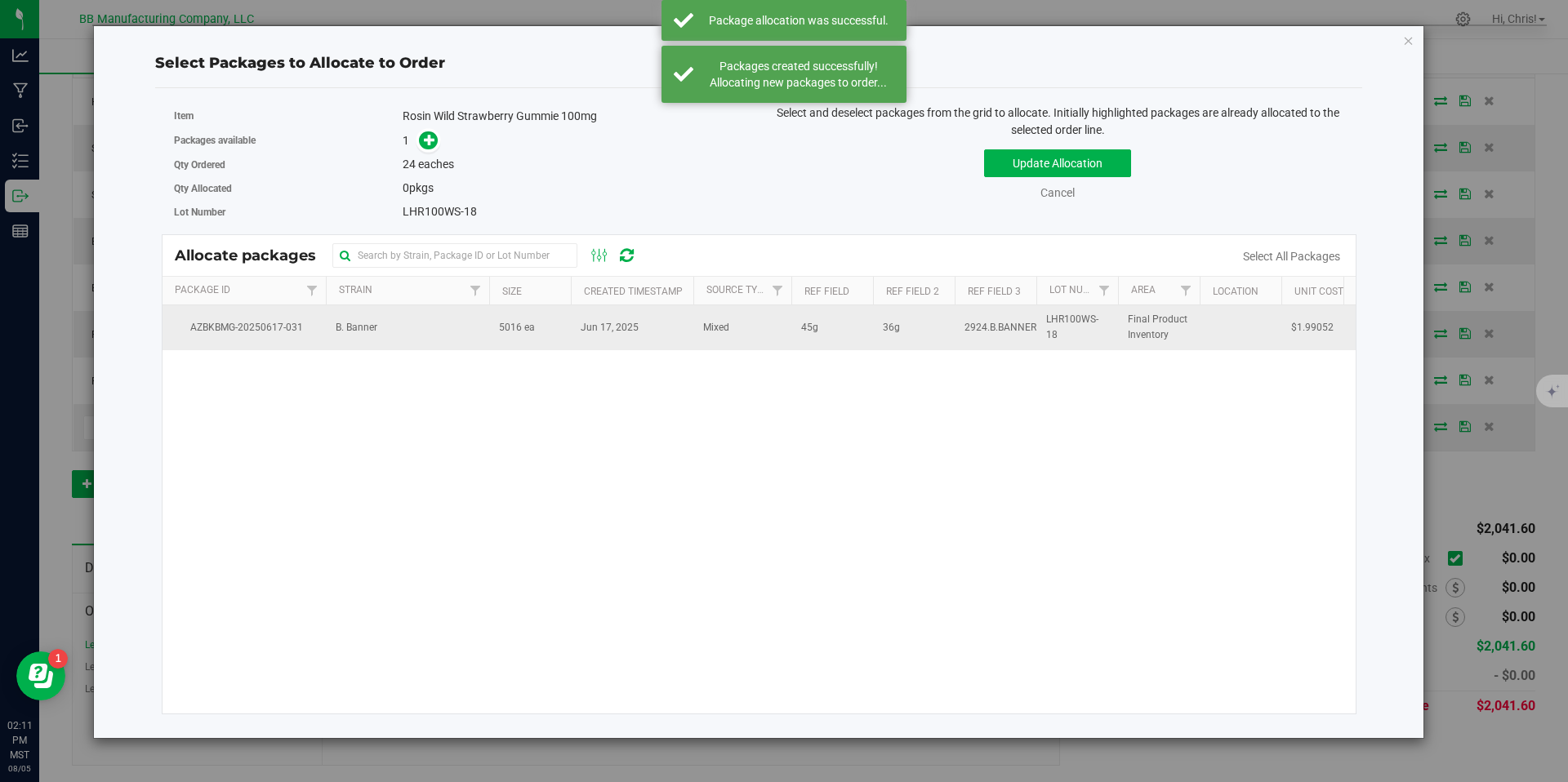 click on "B. Banner" at bounding box center (408, 327) 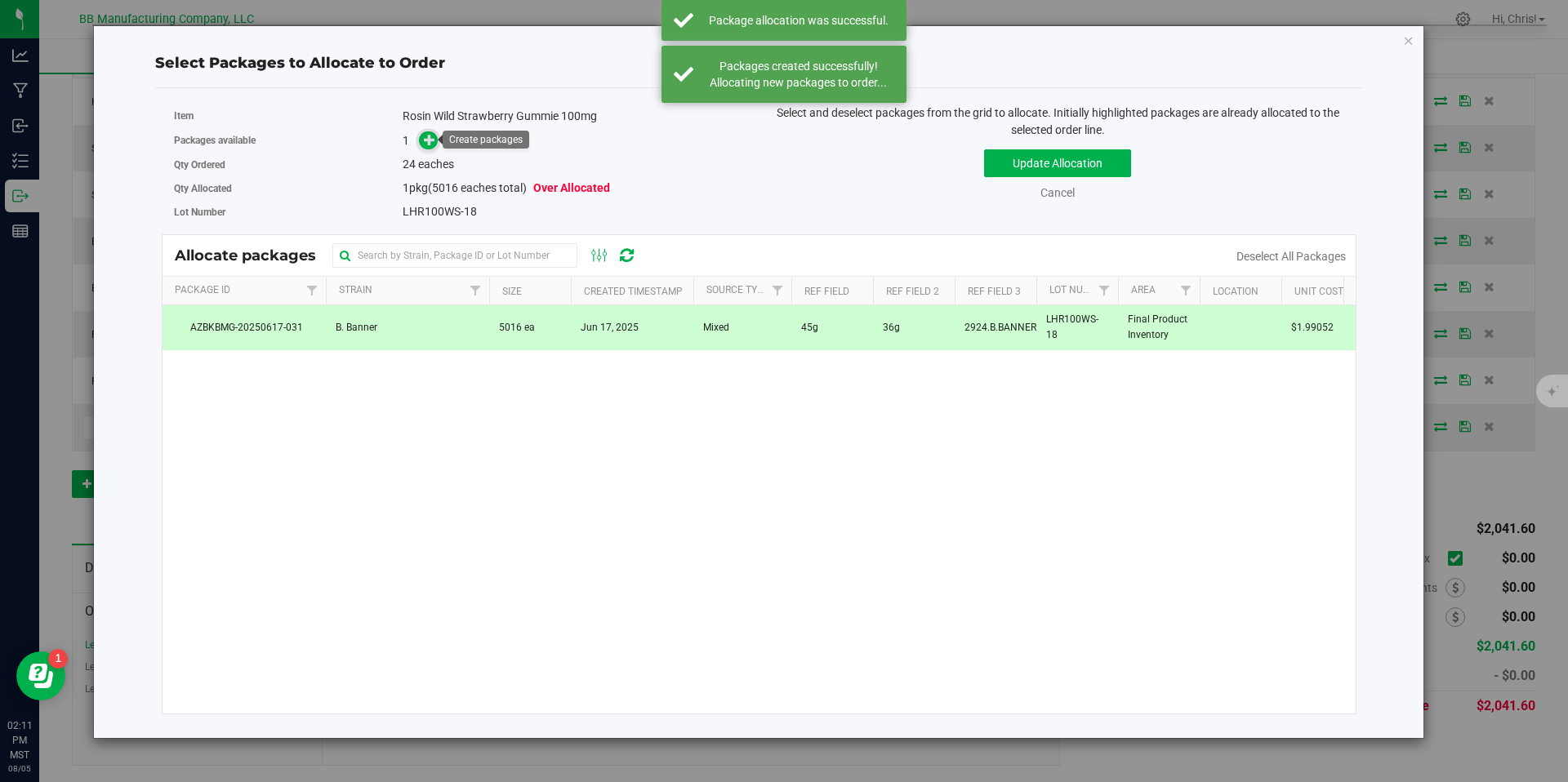 click at bounding box center [430, 139] 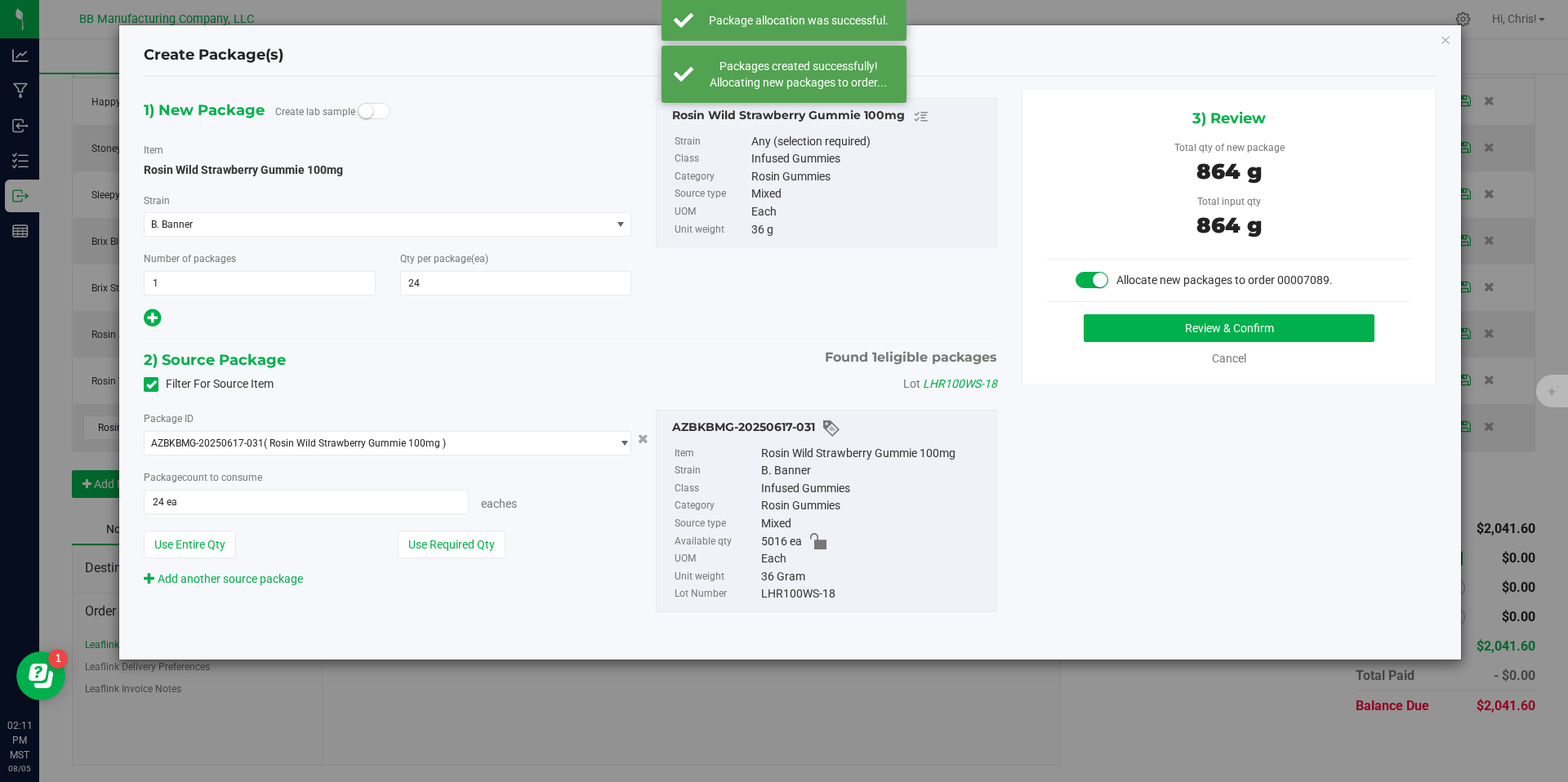click on "3) Review
Total qty of new package
864 g
Total input qty
864 g
Allocate new packages to order 00007089." at bounding box center (1229, 237) 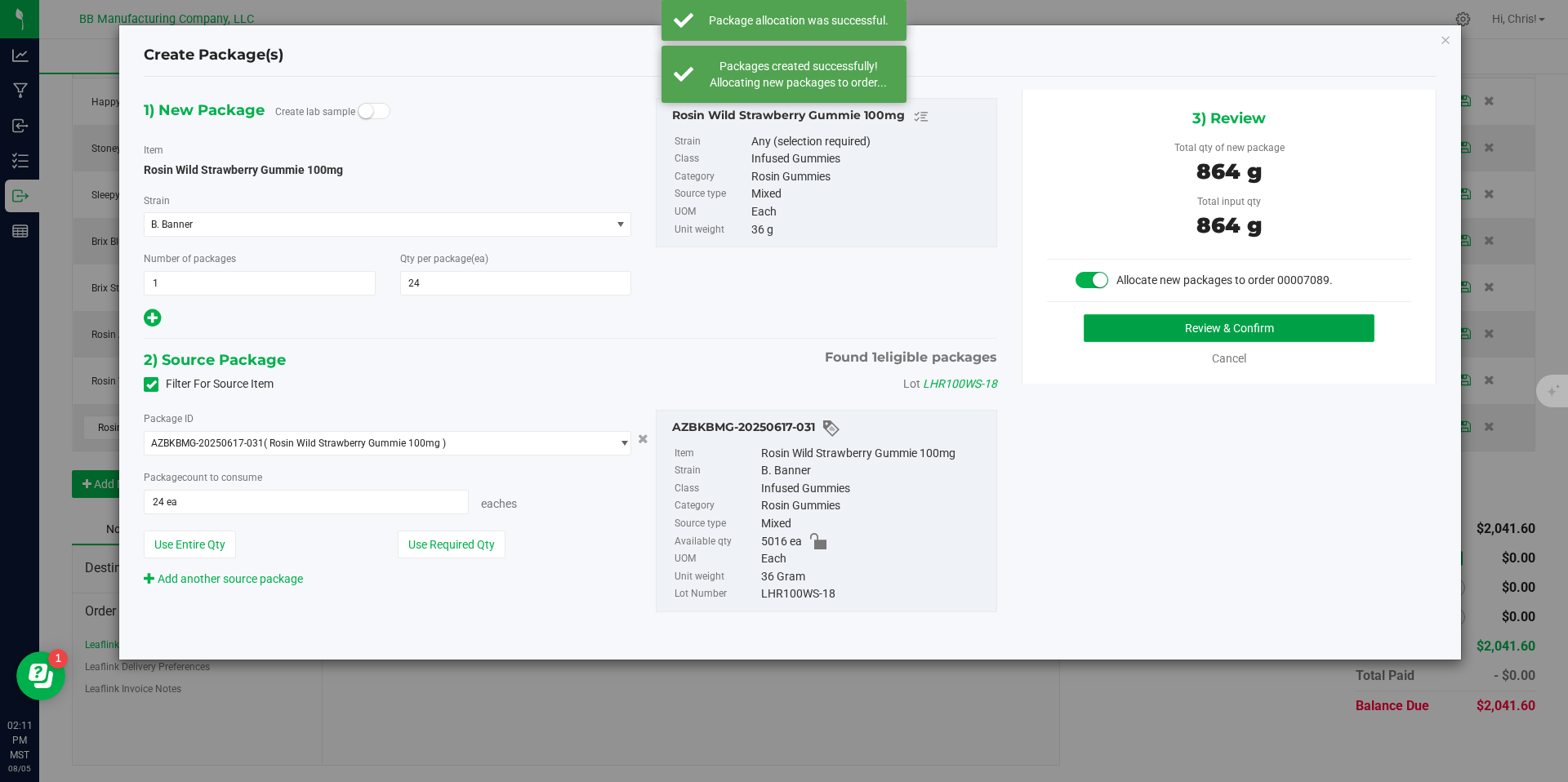 click on "Review & Confirm" at bounding box center (1229, 328) 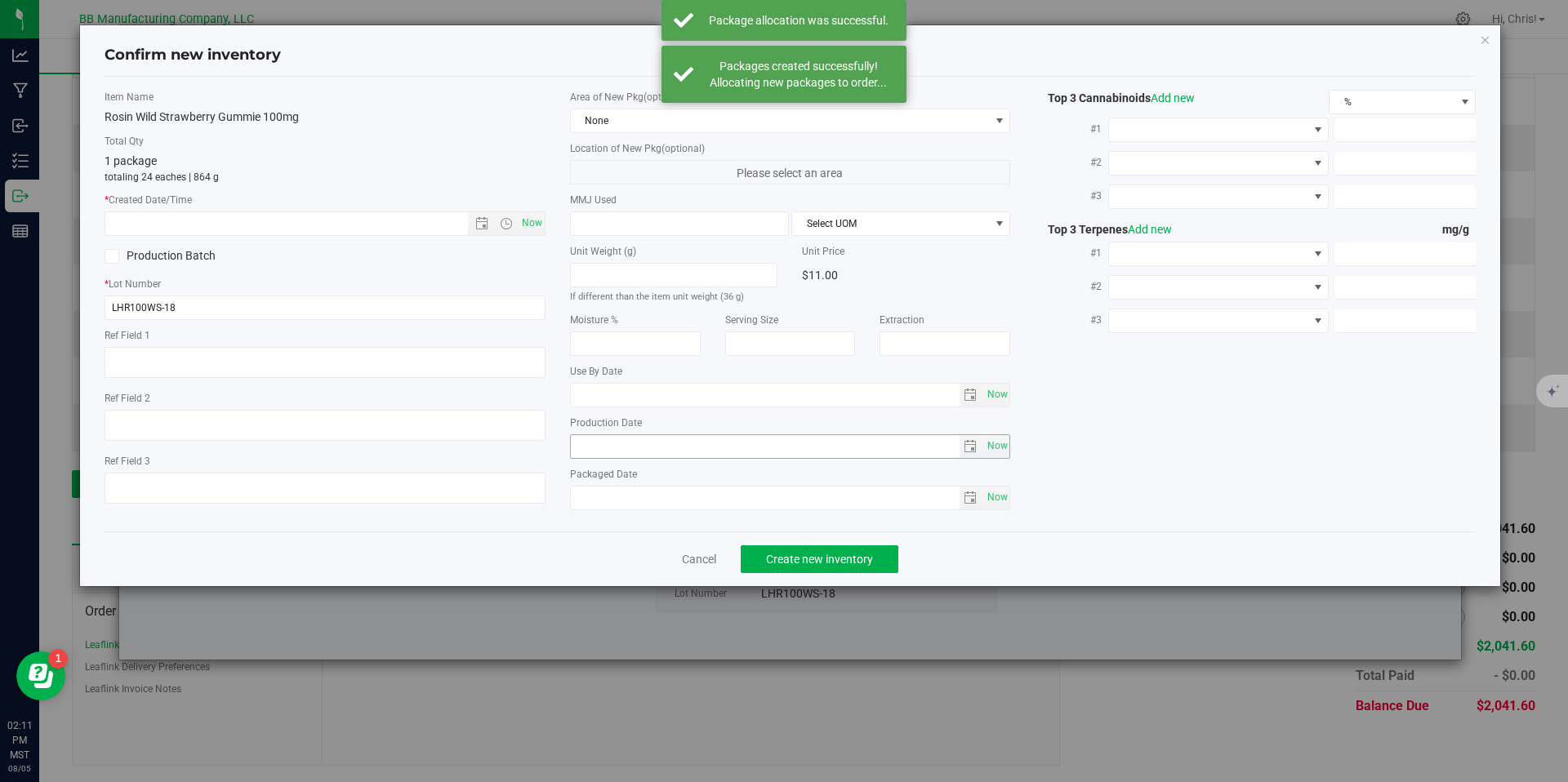 type on "45g" 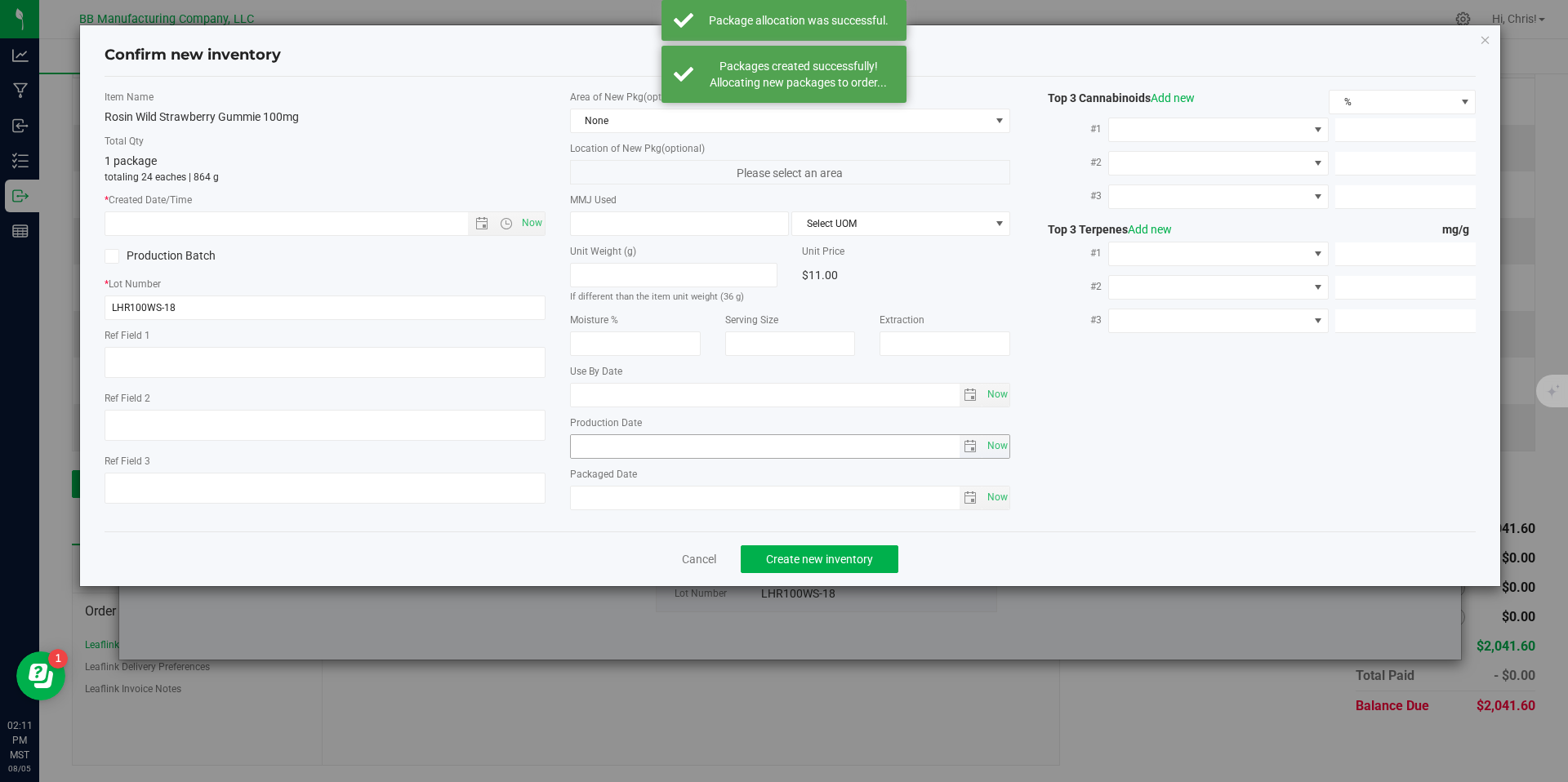 type on "36g" 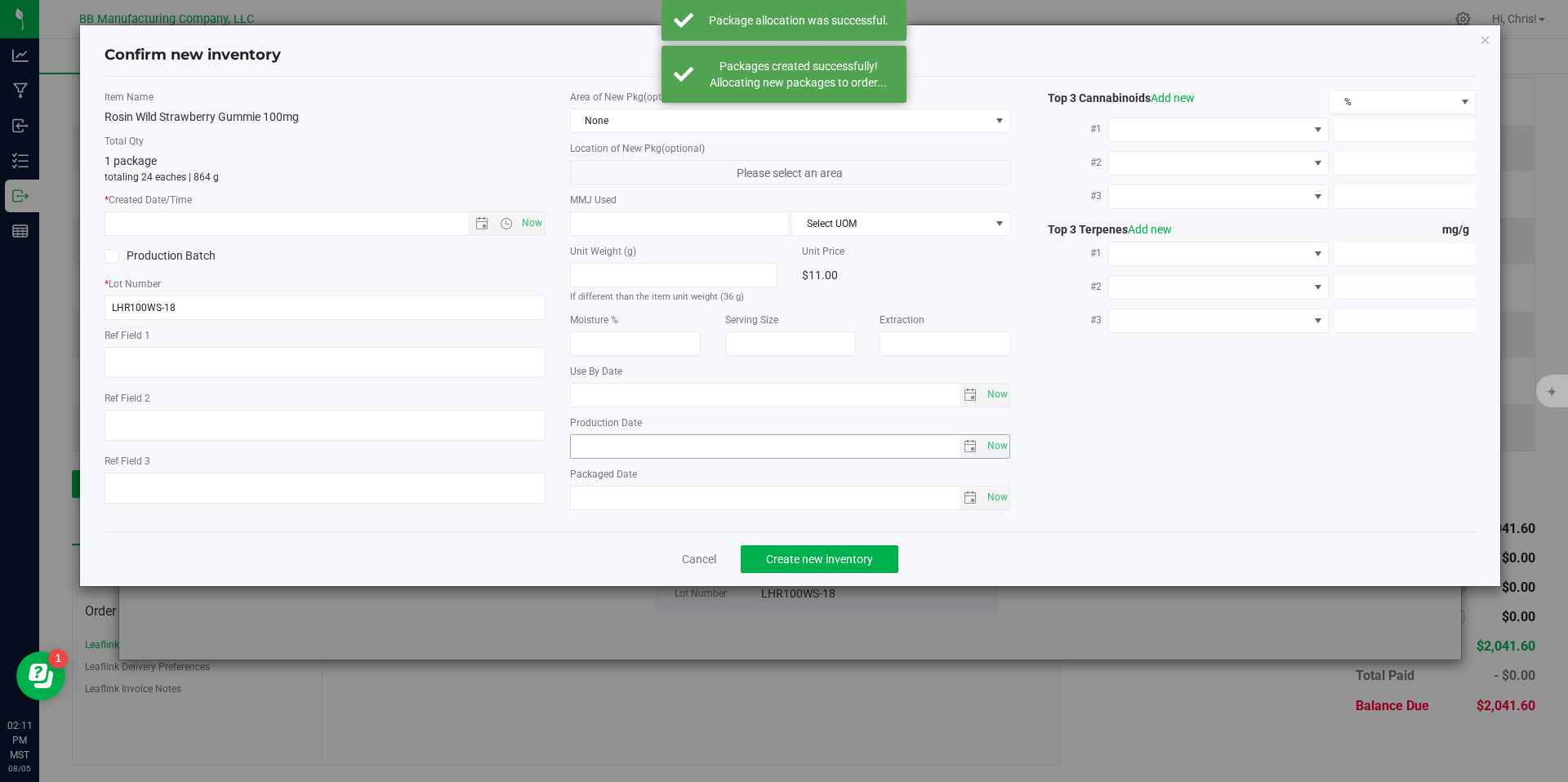 type on "2924.B.BANNER.LRFG" 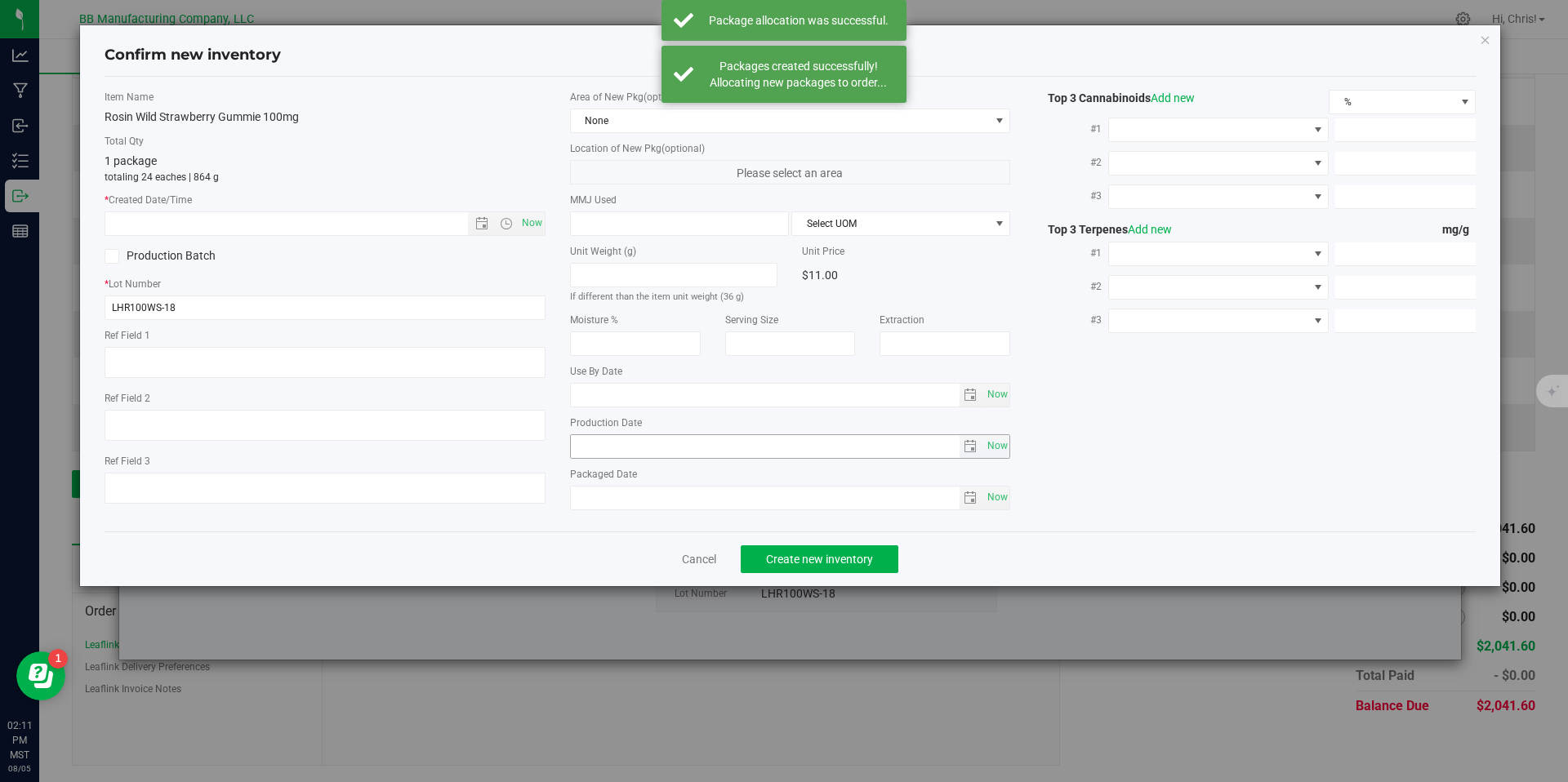 type on "100.0000" 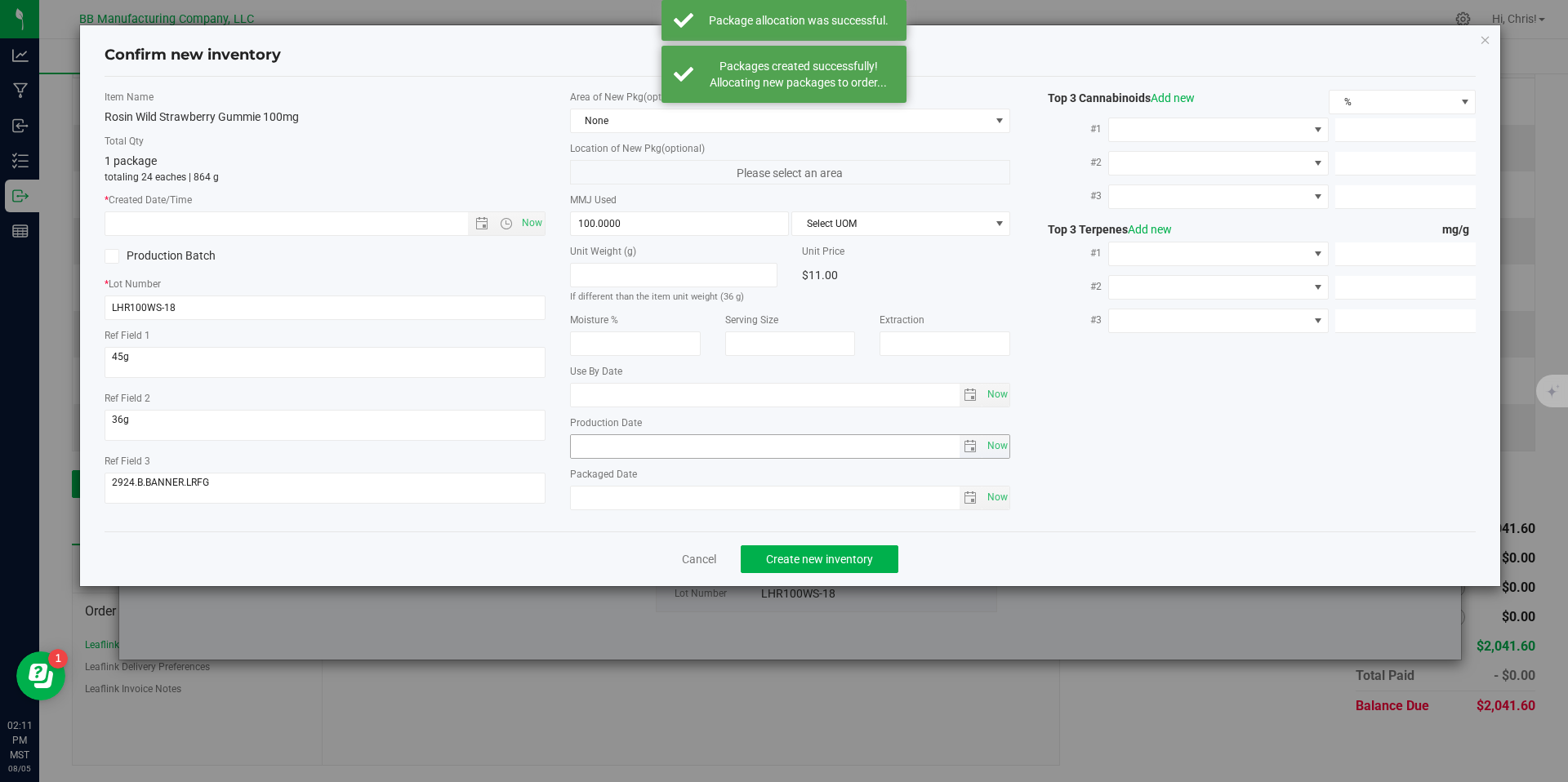 type on "2026-04-14" 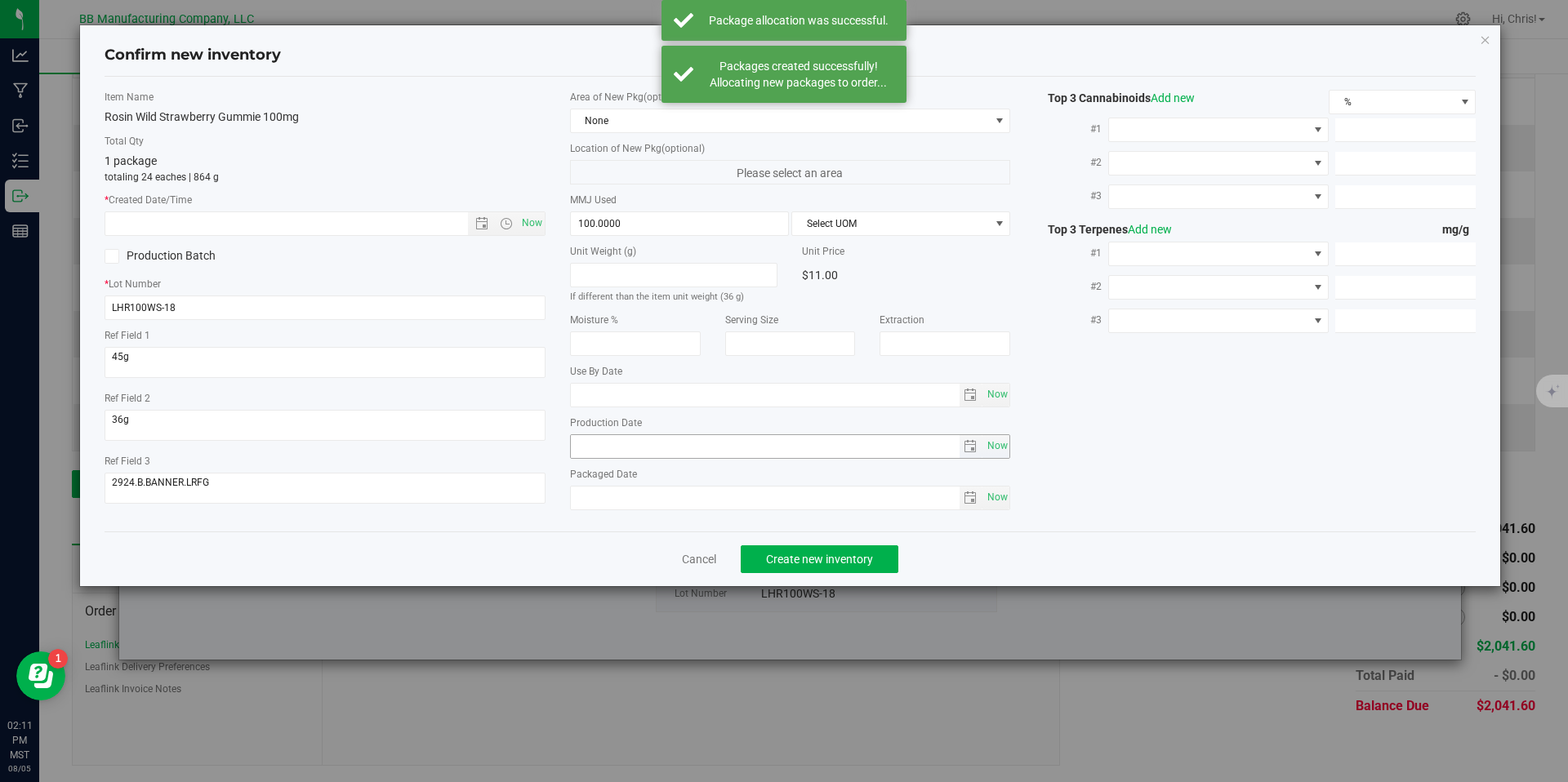 type on "2025-04-14" 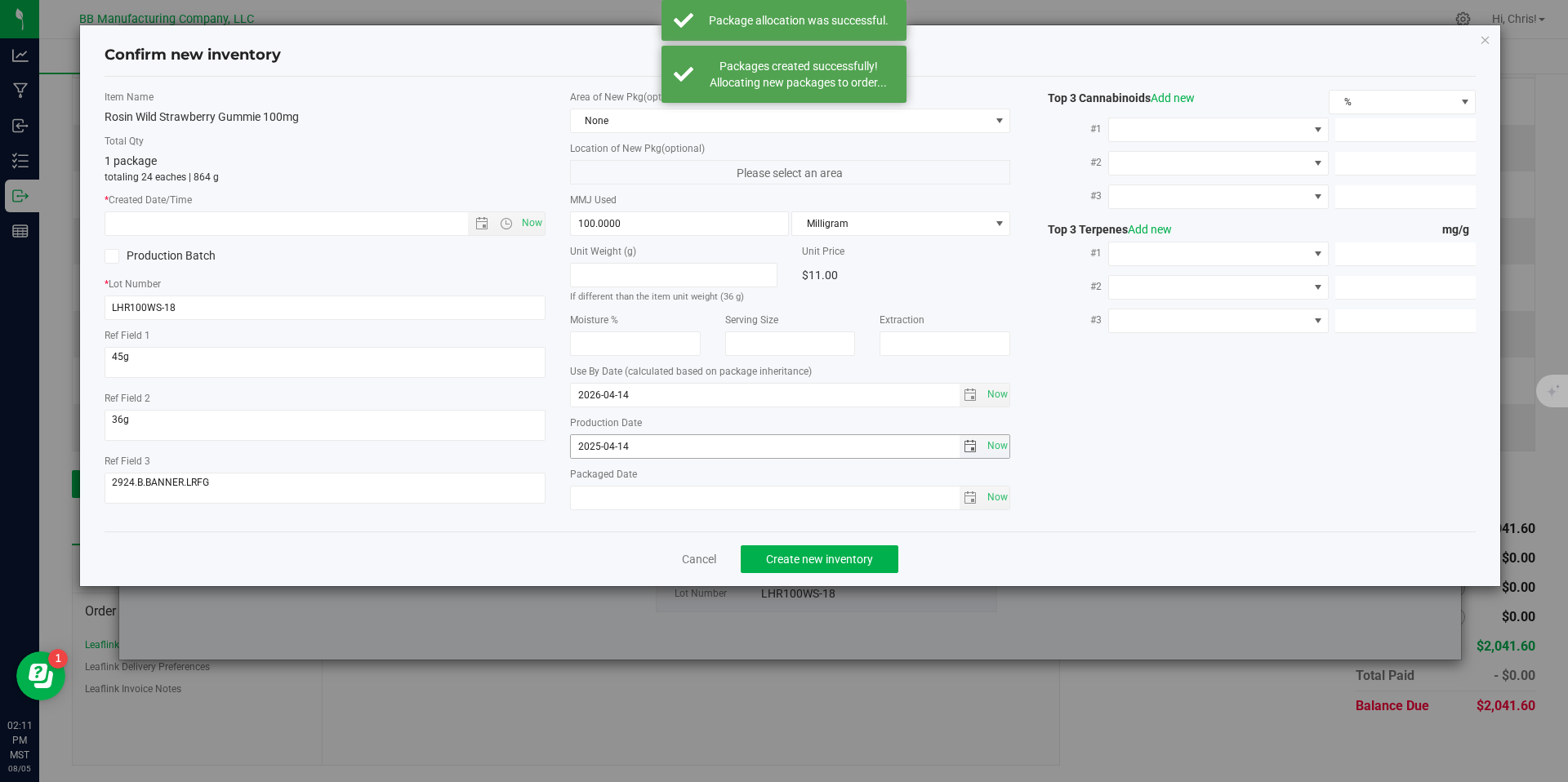 click on "2025-04-14" at bounding box center (765, 447) 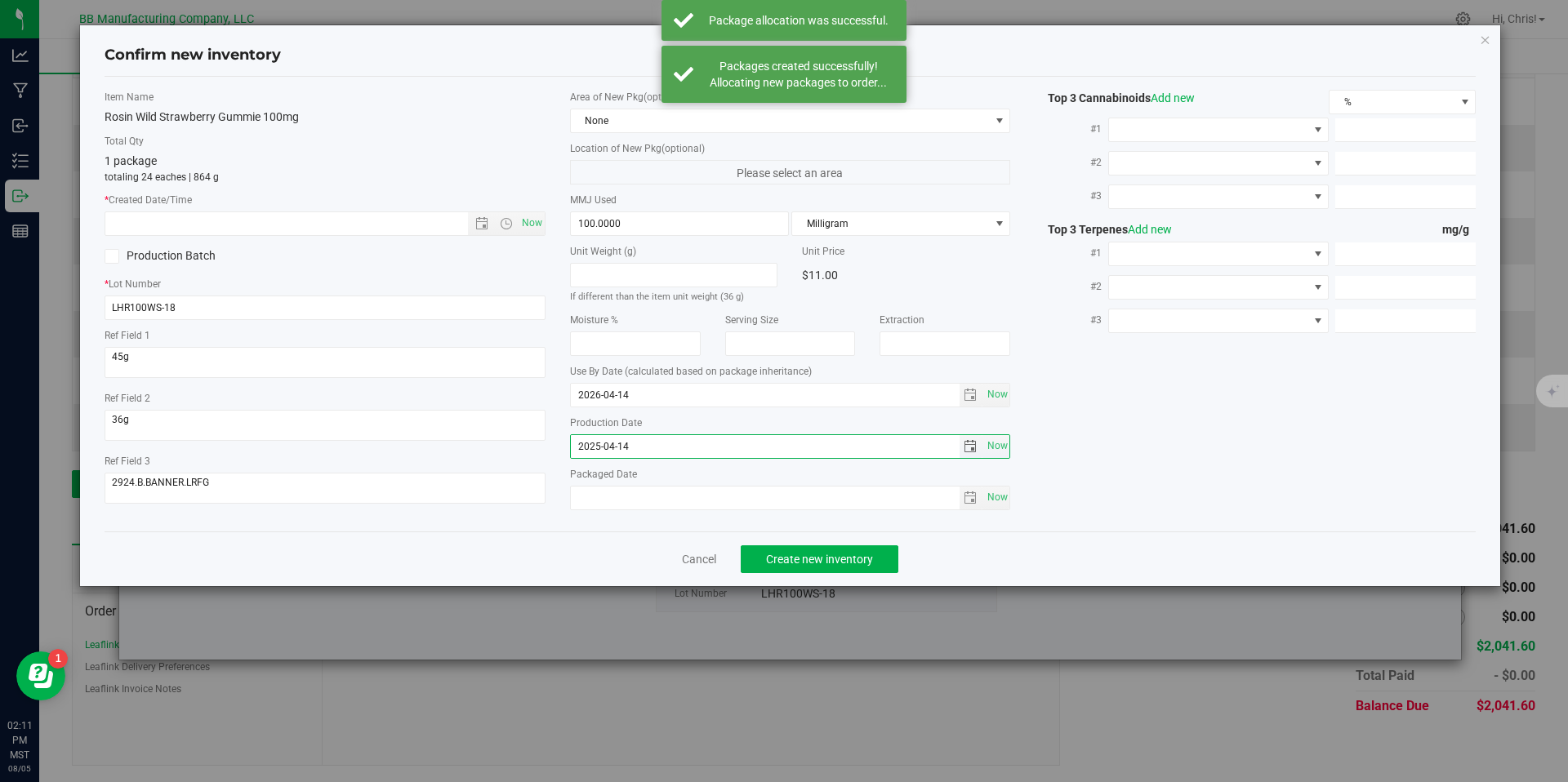 click on "2025-04-14" at bounding box center [765, 447] 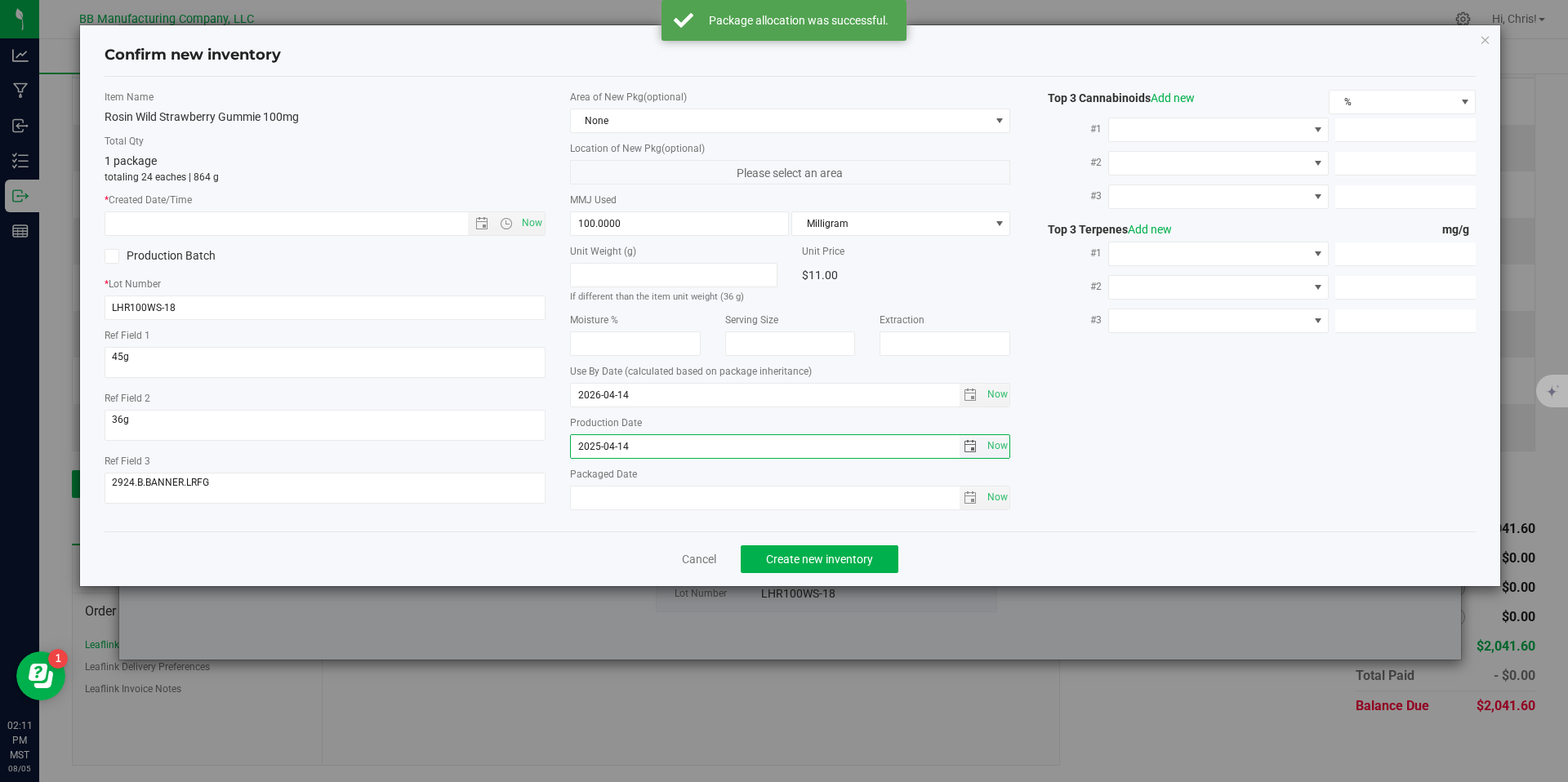 click on "2025-04-14" at bounding box center [765, 447] 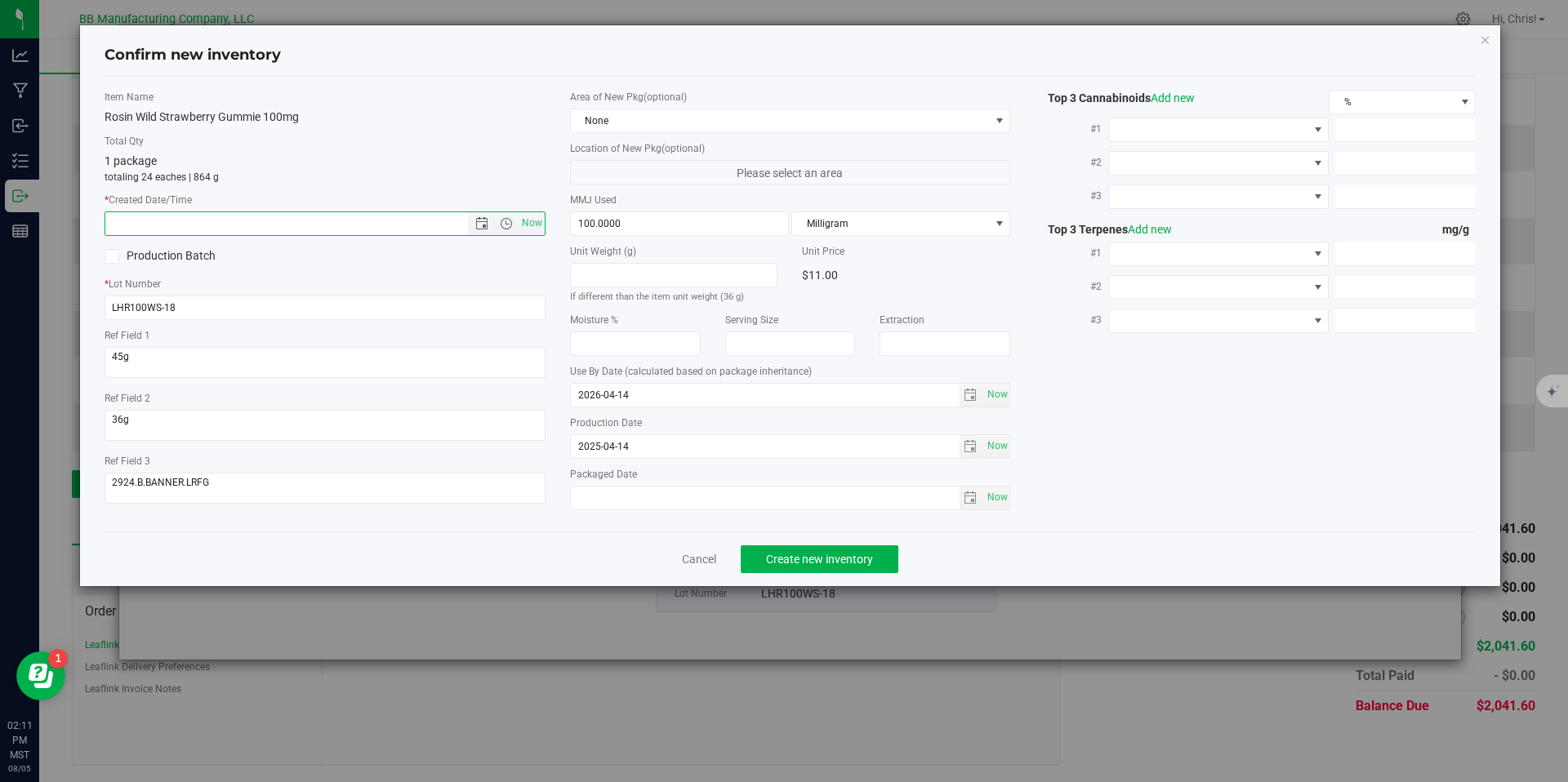 click at bounding box center [301, 224] 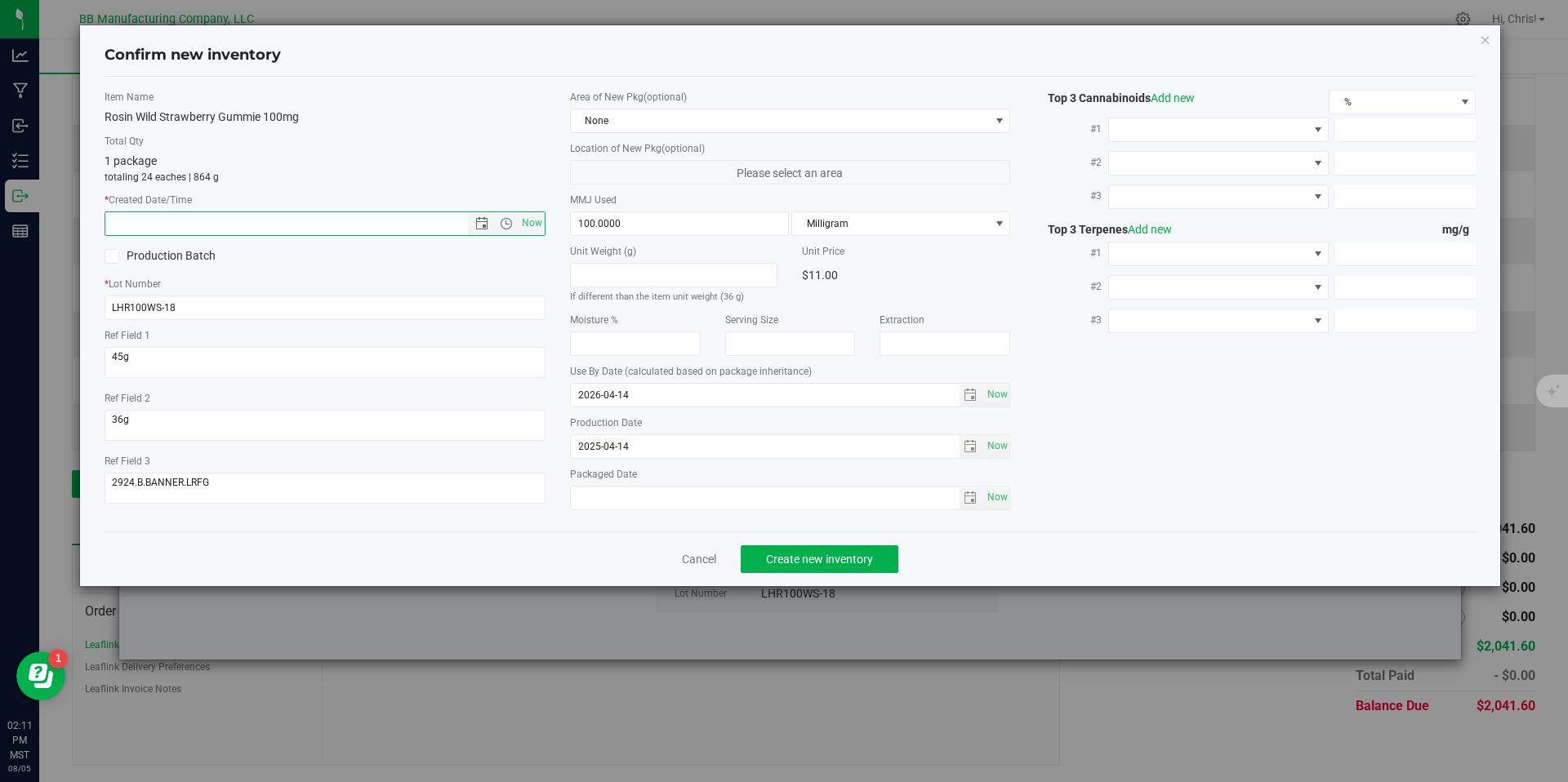 paste on "2025-04-14" 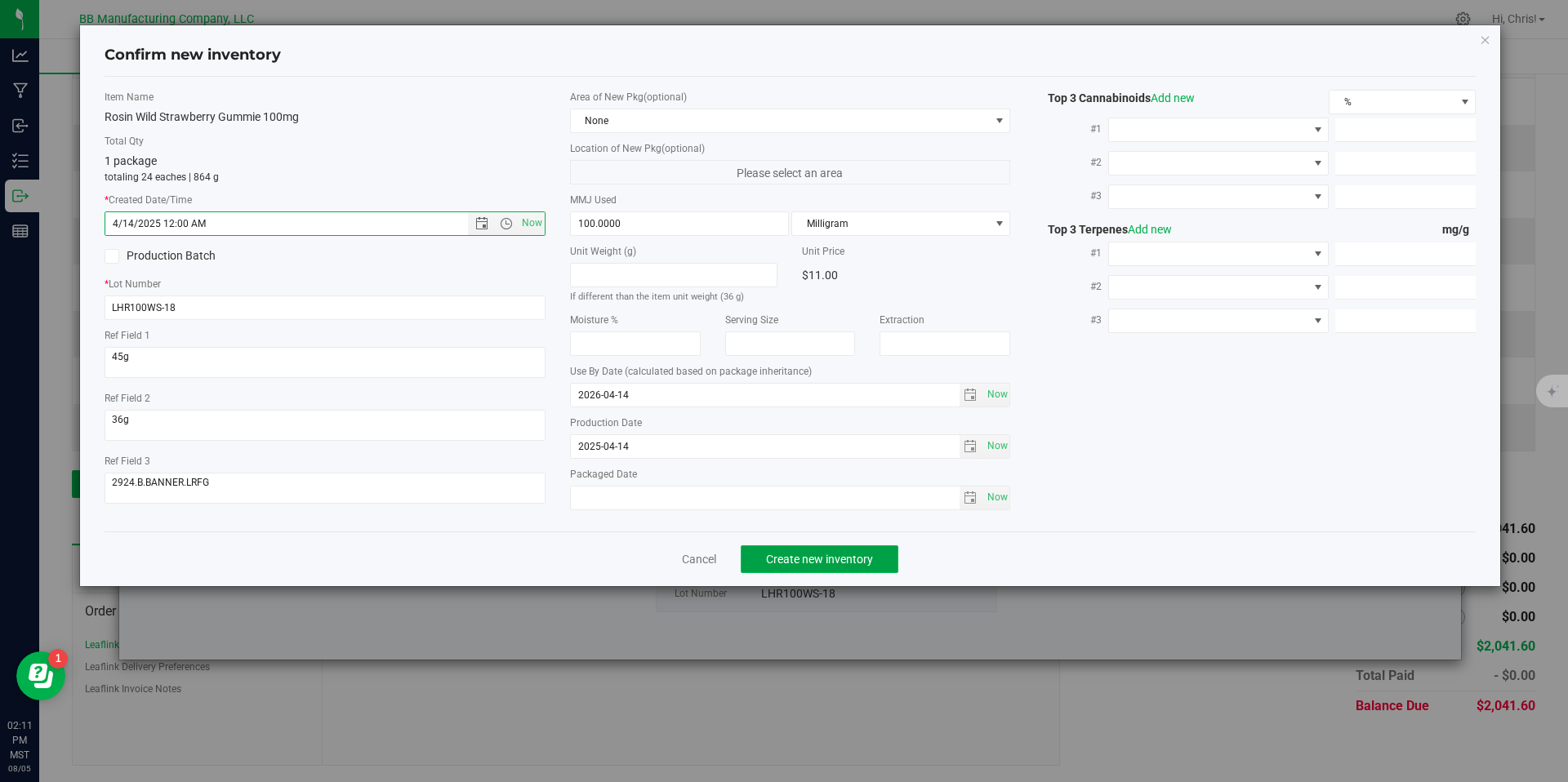 type on "[DATE] [TIME]" 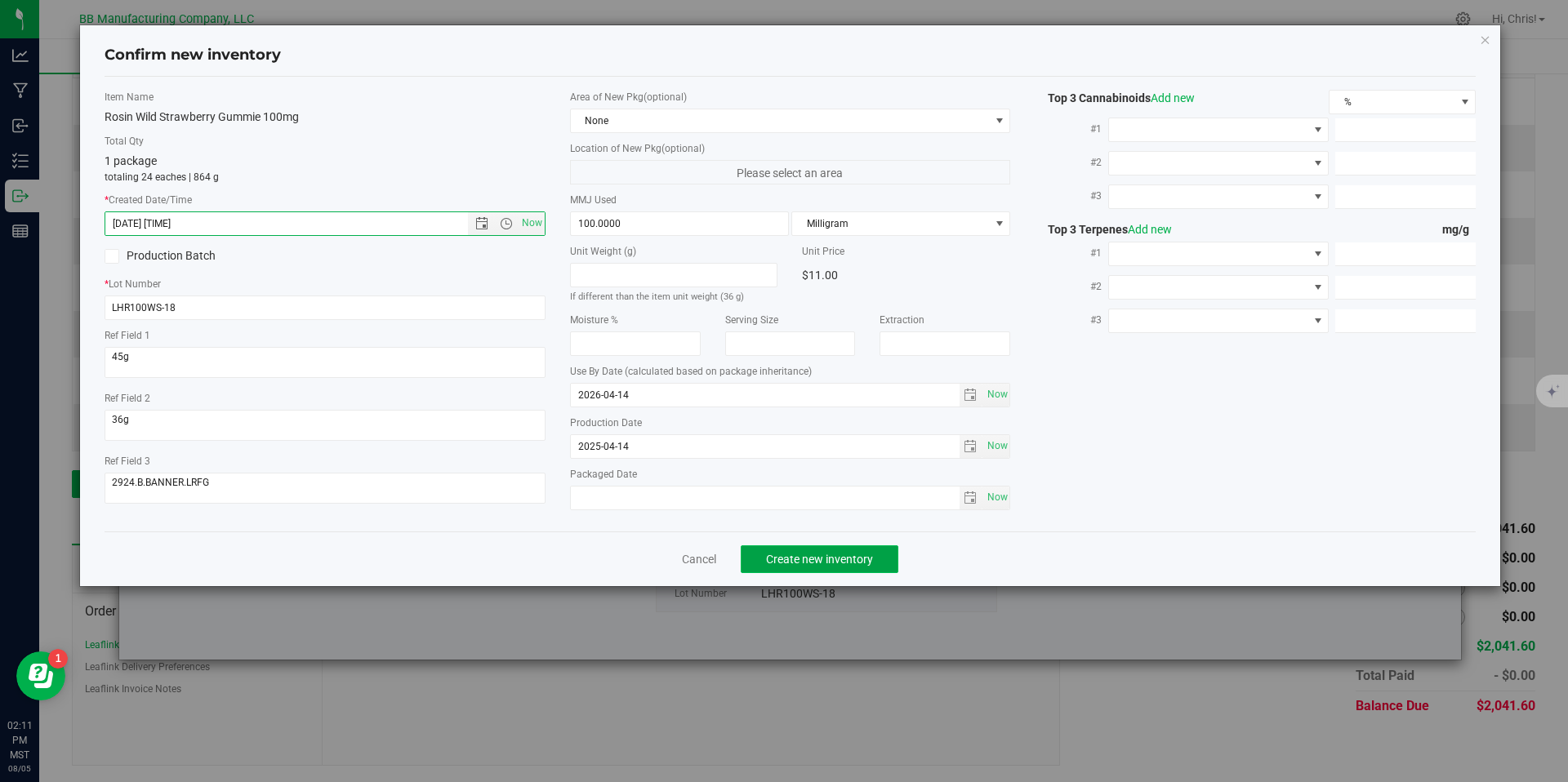 click on "Create new inventory" 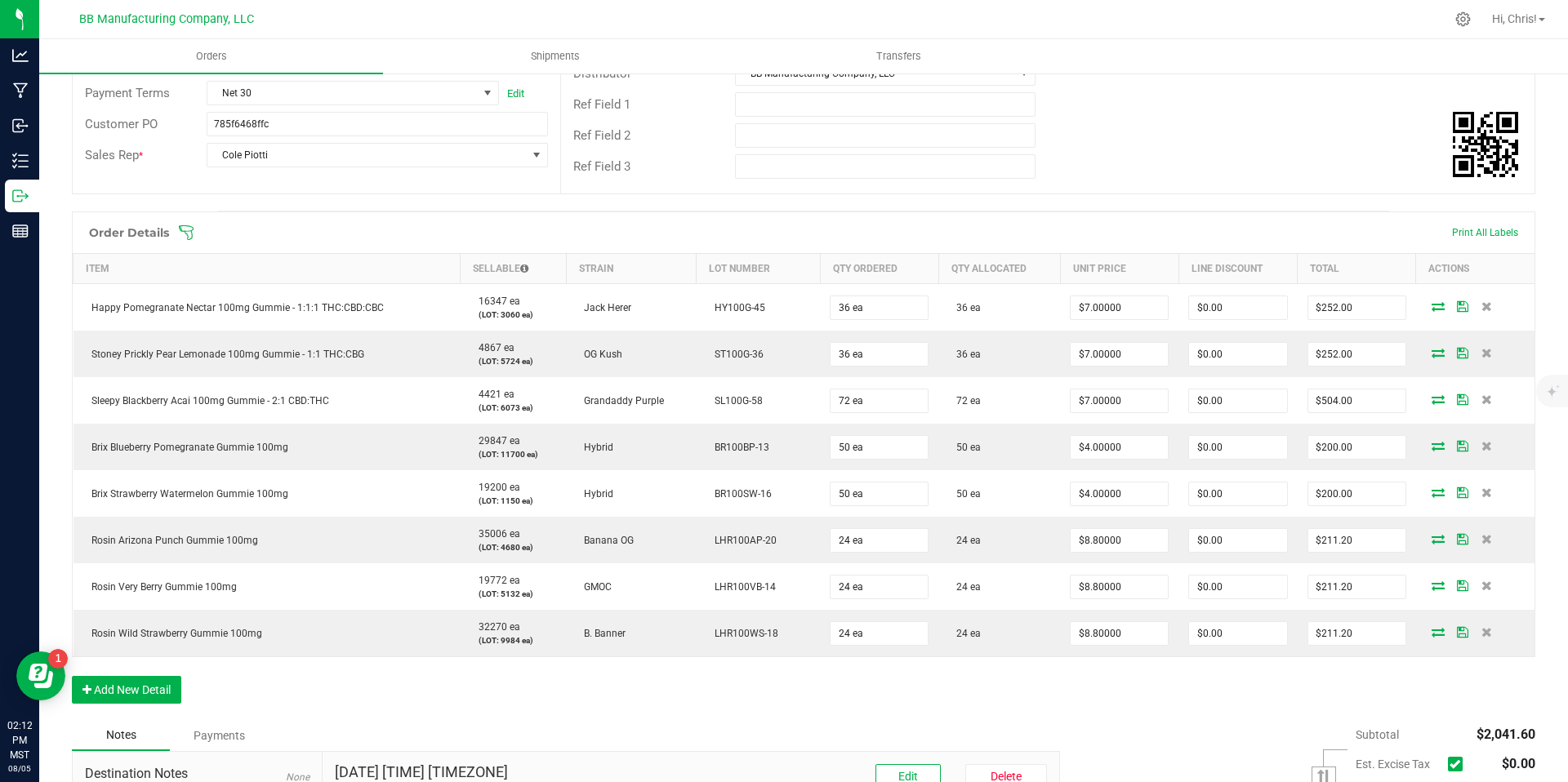 scroll, scrollTop: 0, scrollLeft: 0, axis: both 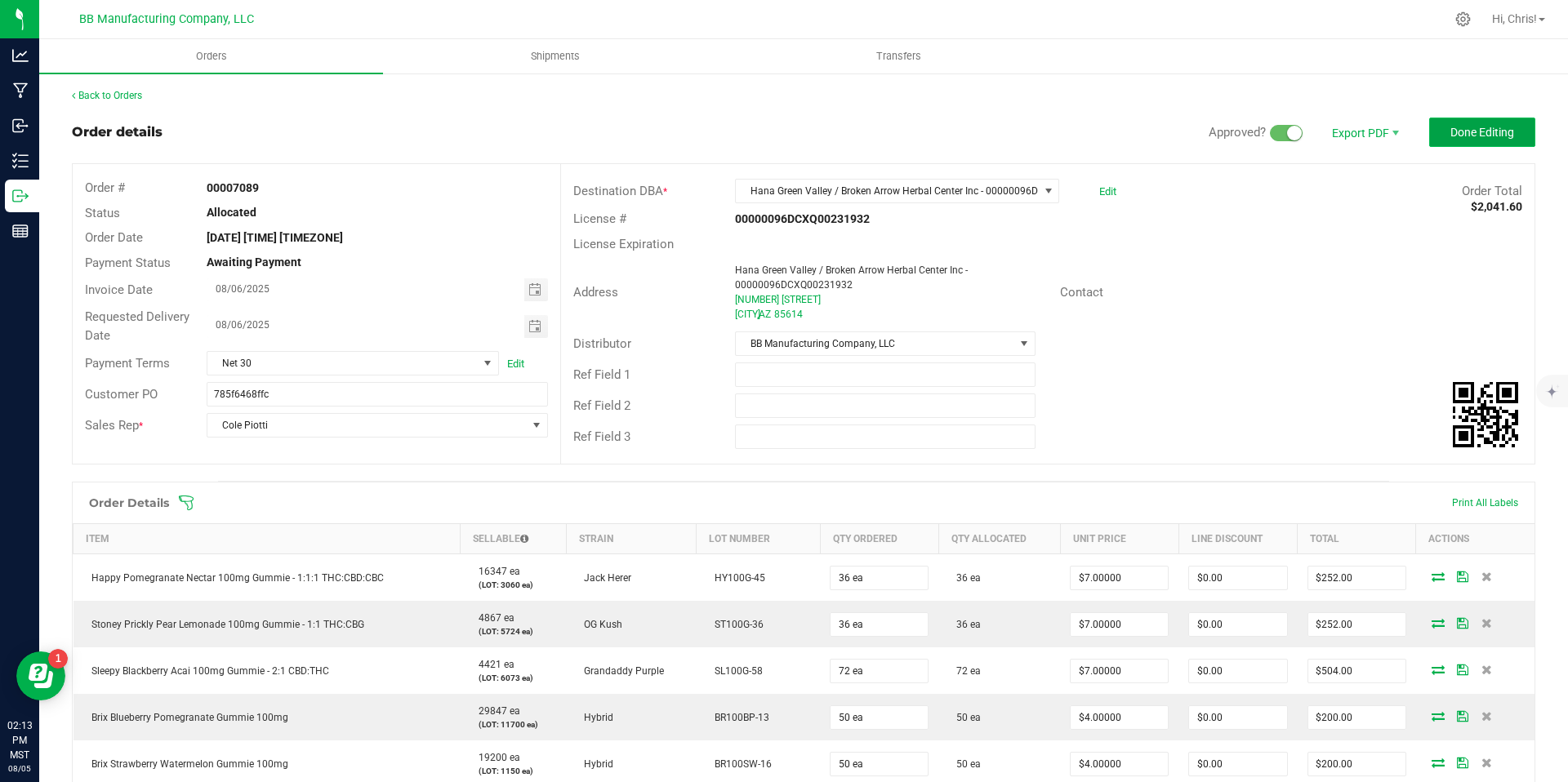 click on "Done Editing" at bounding box center [1482, 132] 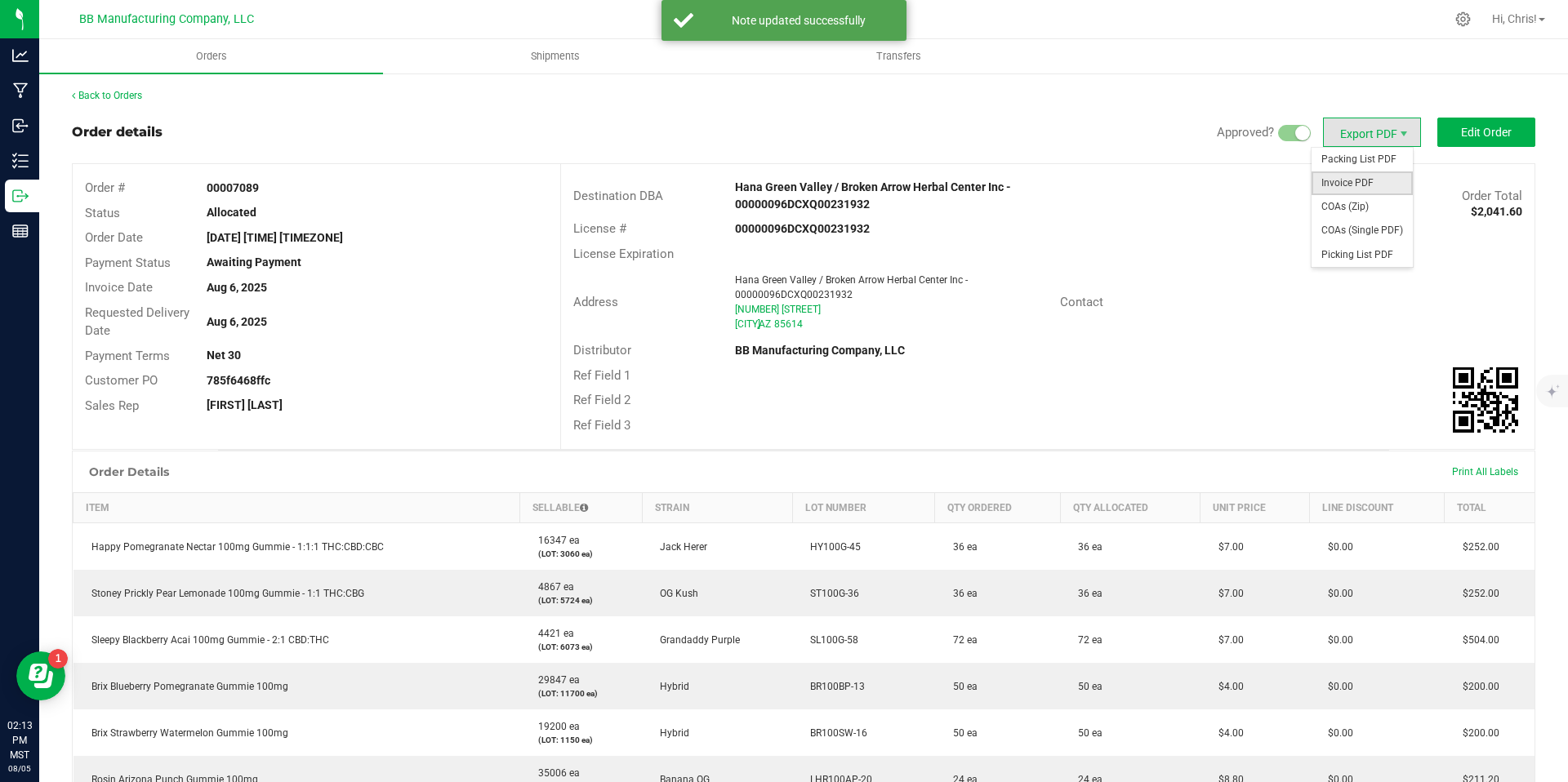 click on "Invoice PDF" at bounding box center (1362, 183) 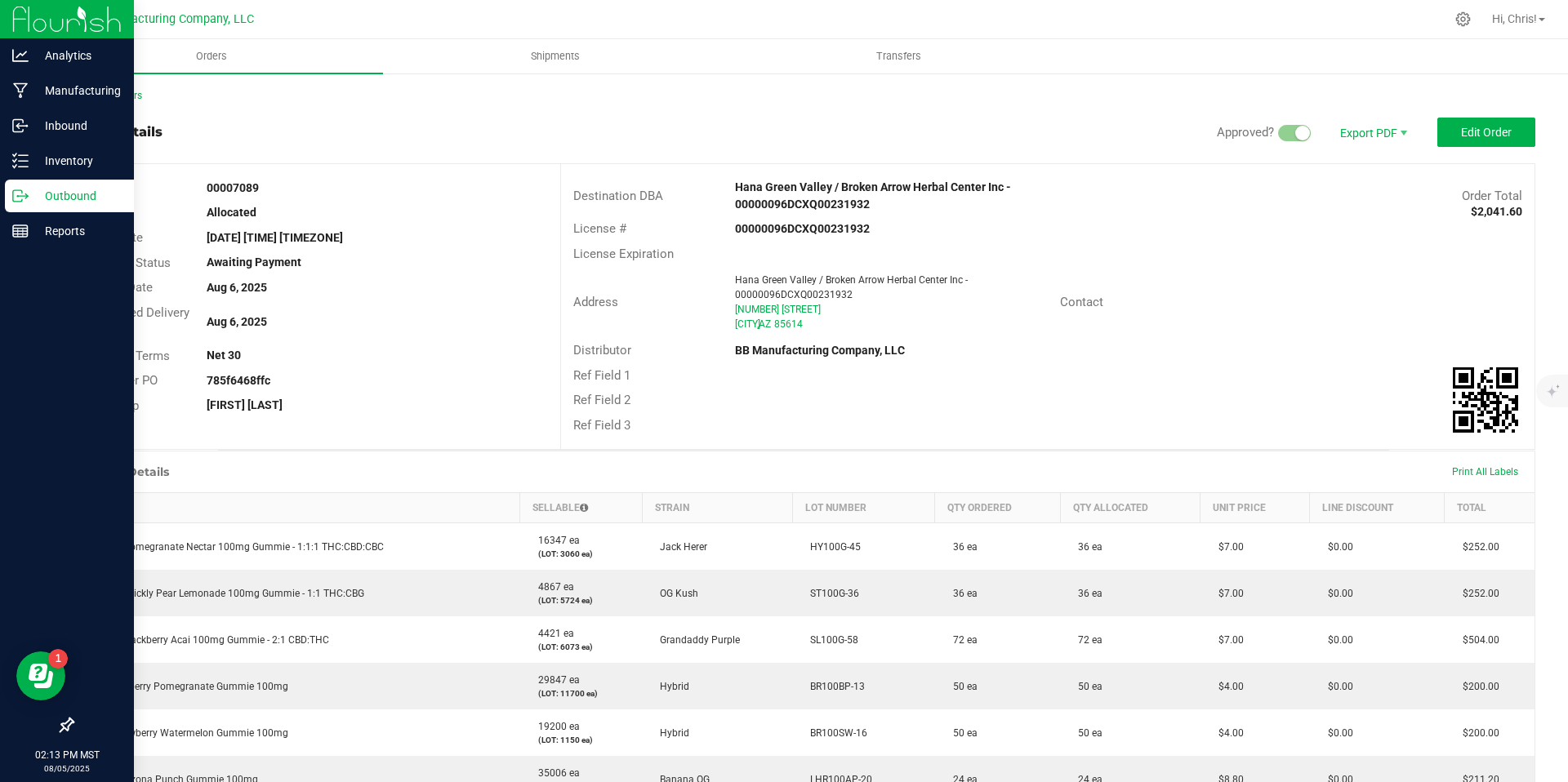 click 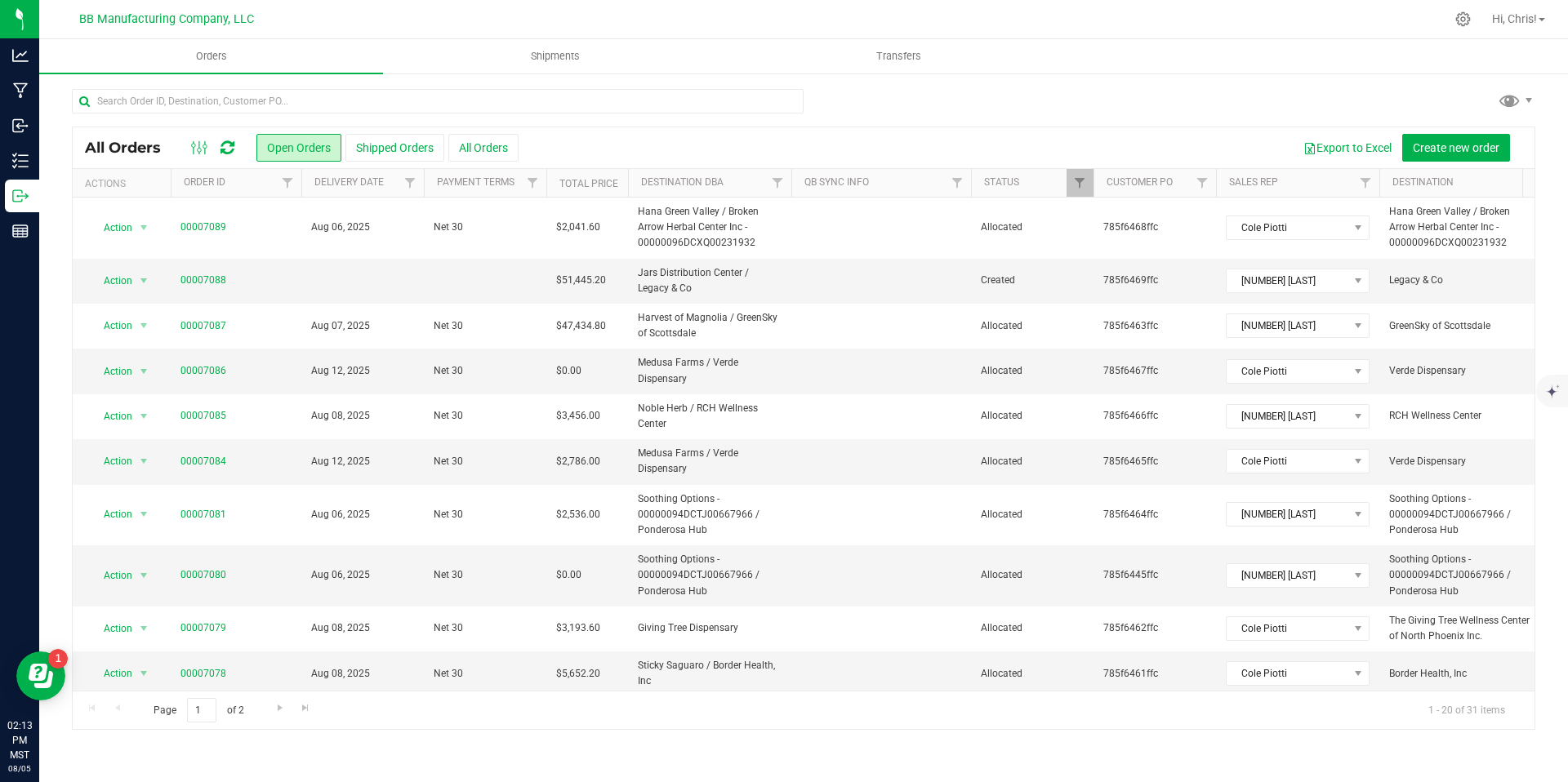 click at bounding box center [227, 148] 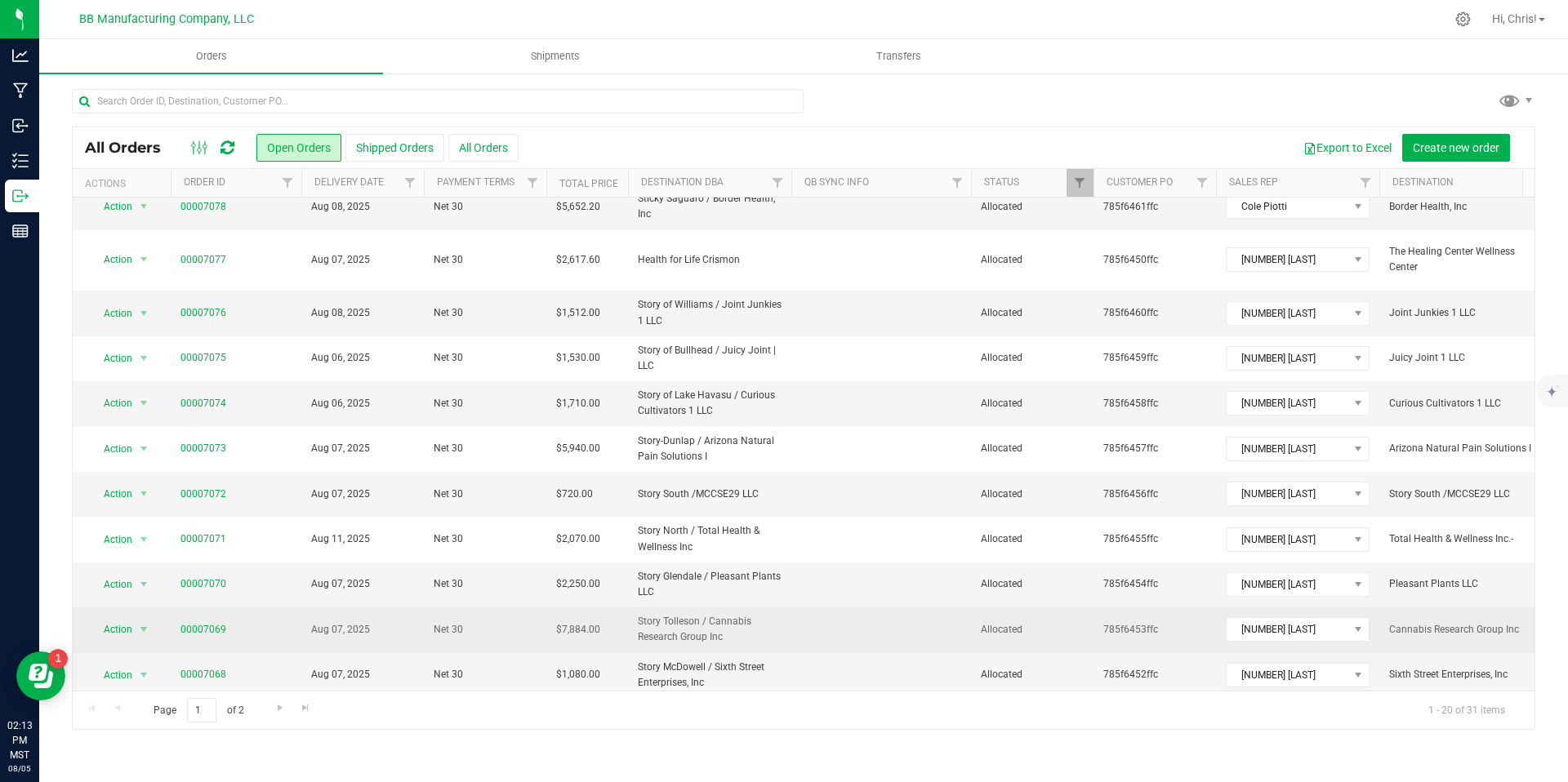 scroll, scrollTop: 470, scrollLeft: 0, axis: vertical 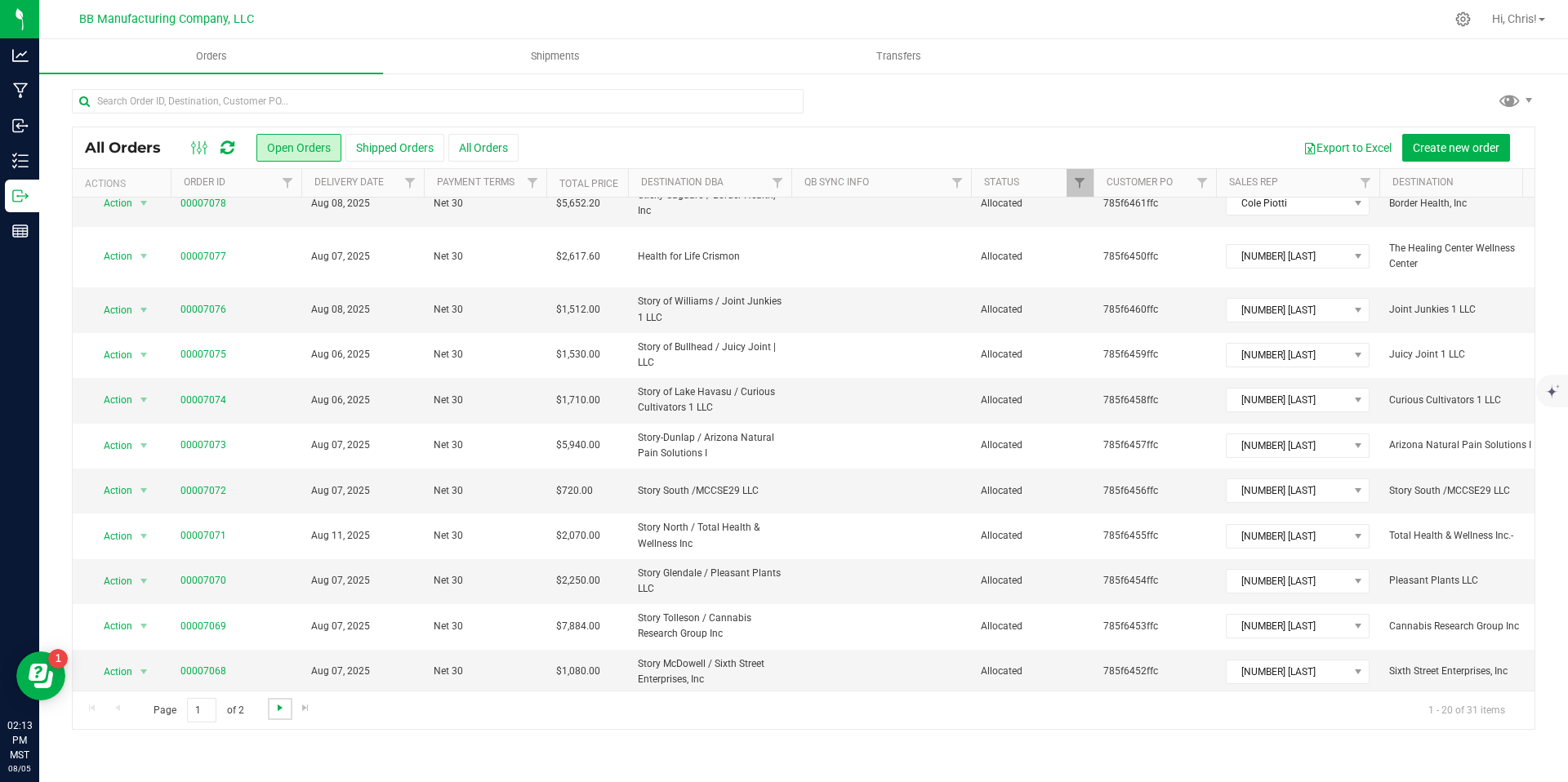 click at bounding box center [280, 708] 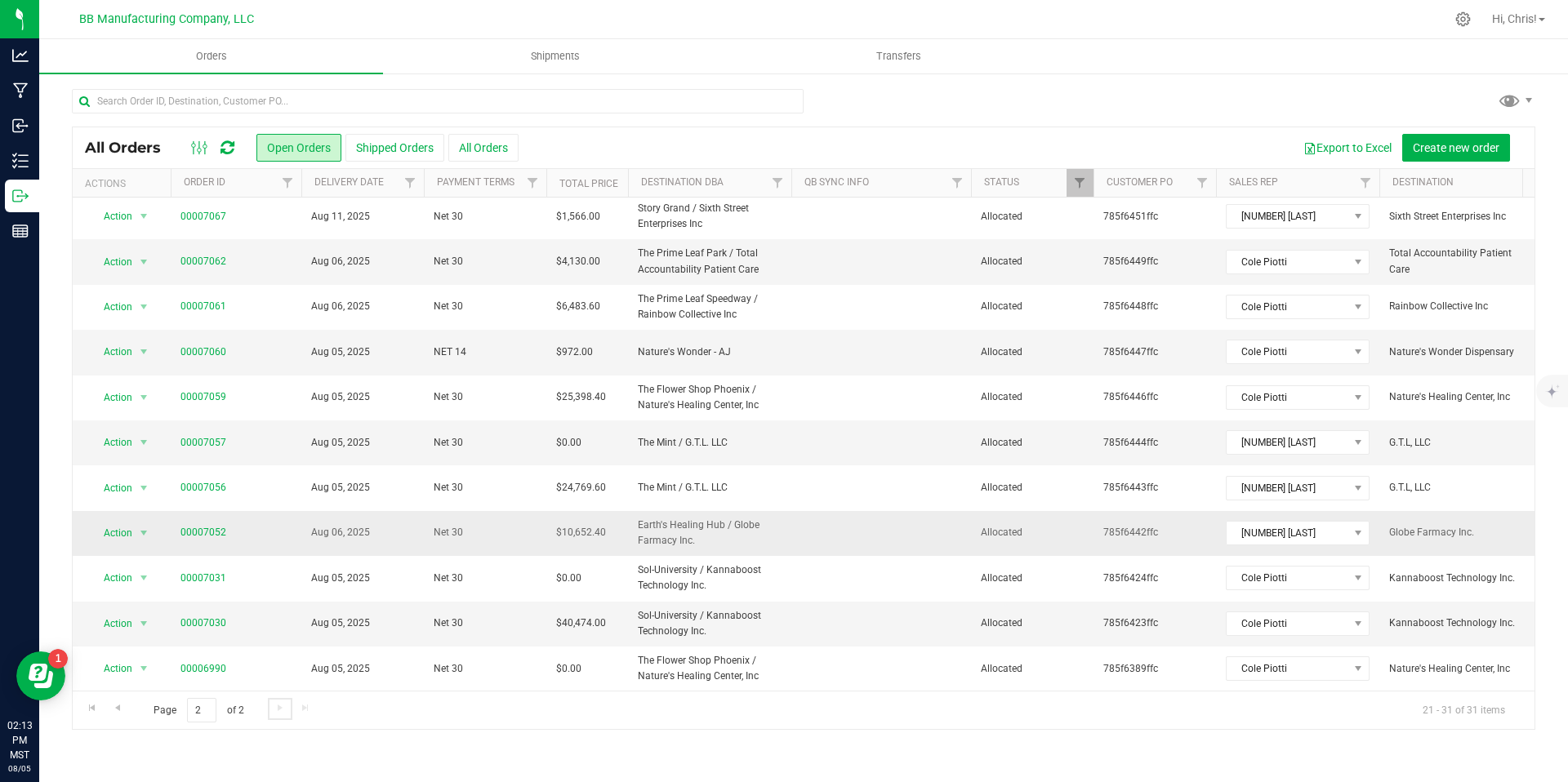 scroll, scrollTop: 0, scrollLeft: 0, axis: both 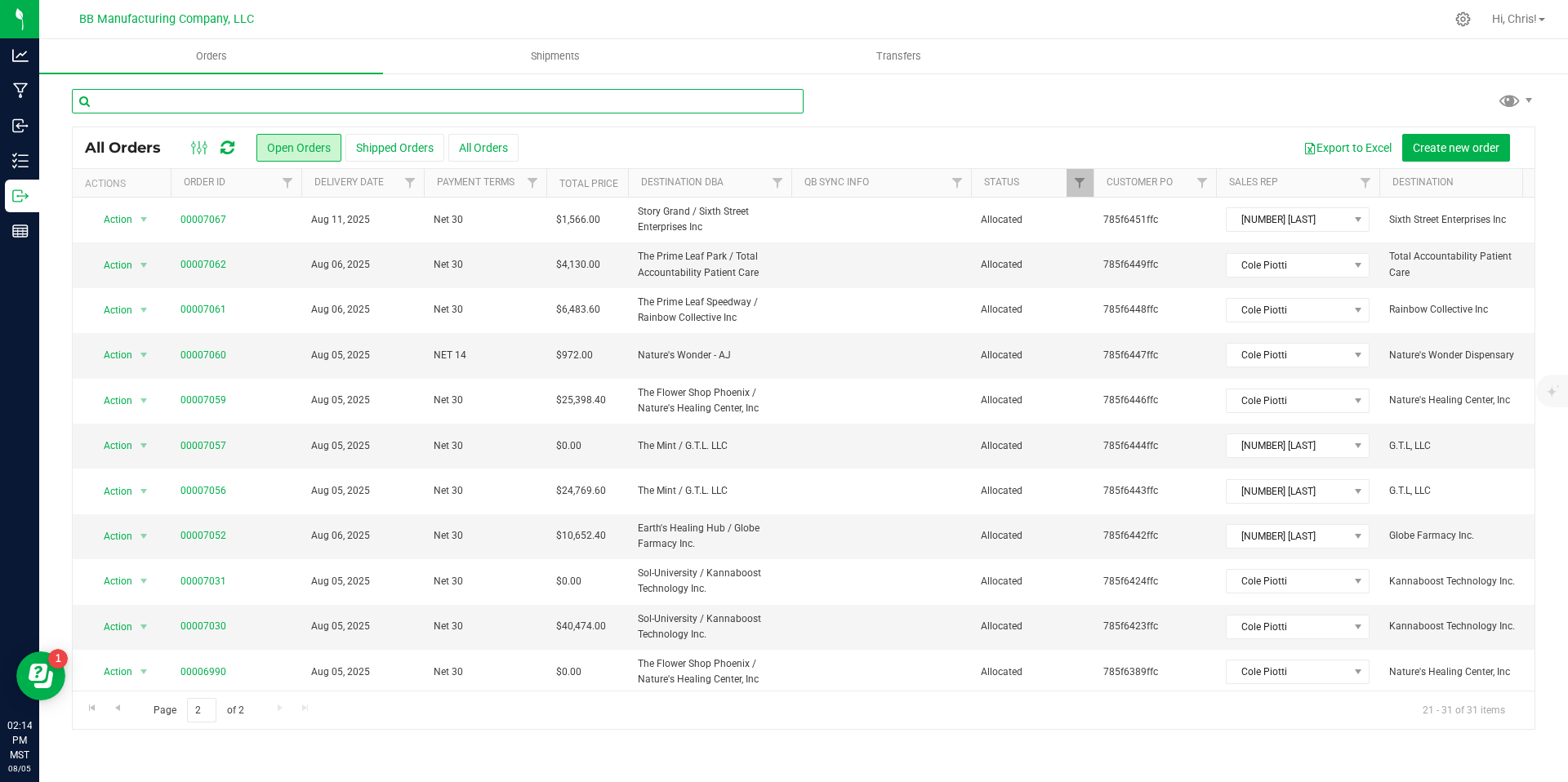 click at bounding box center [438, 101] 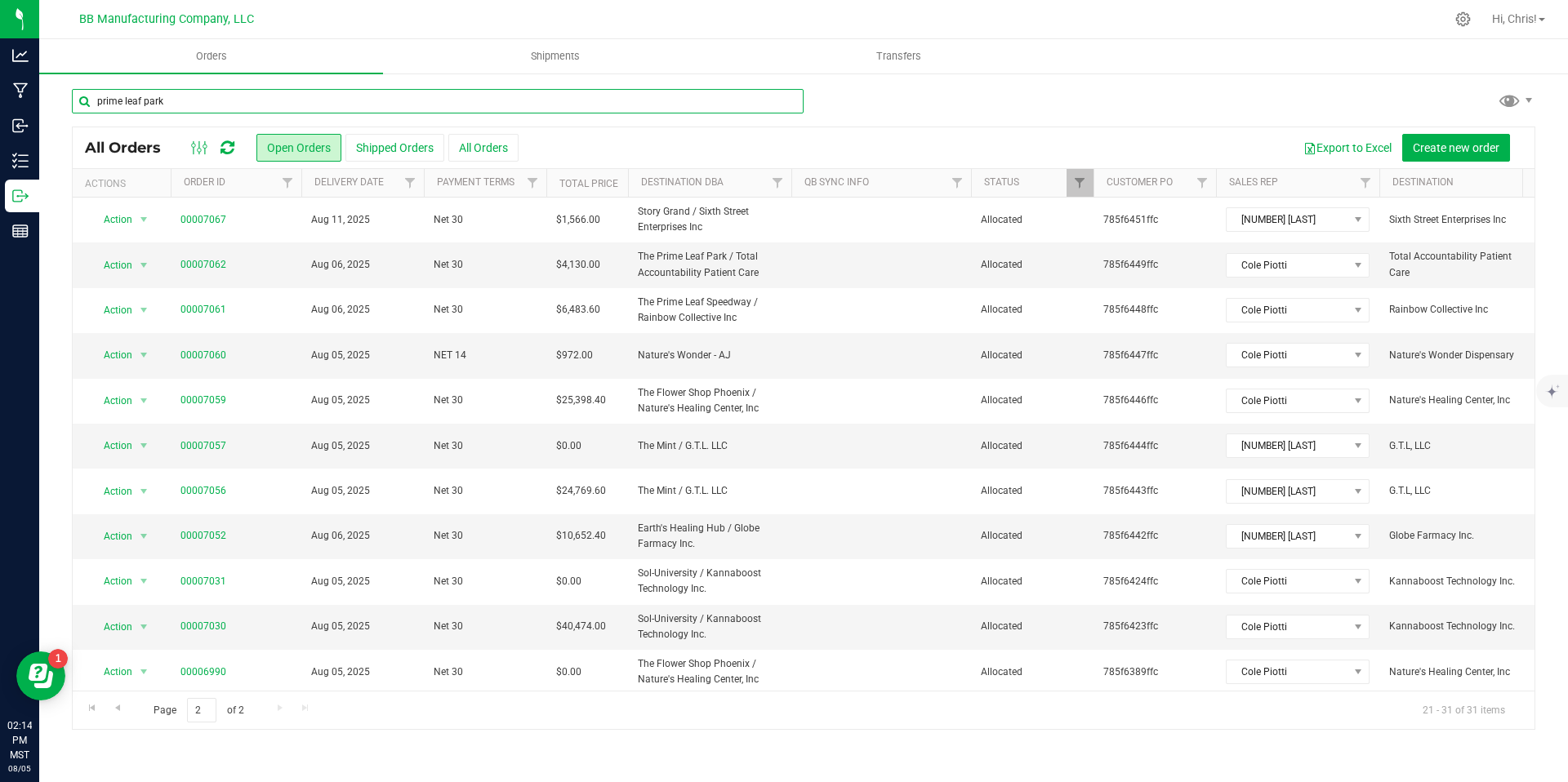 type on "prime leaf park" 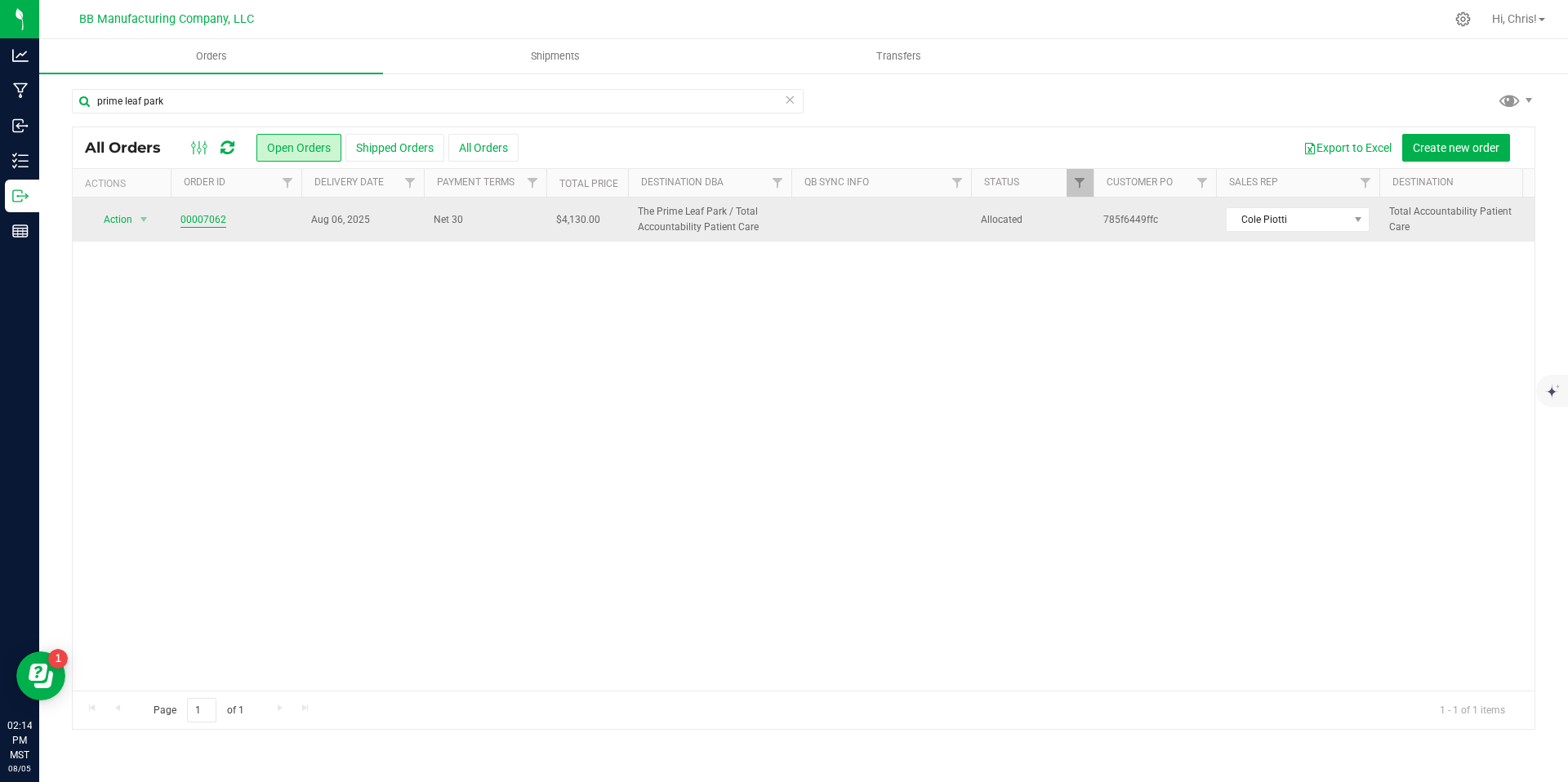 click on "00007062" at bounding box center [203, 220] 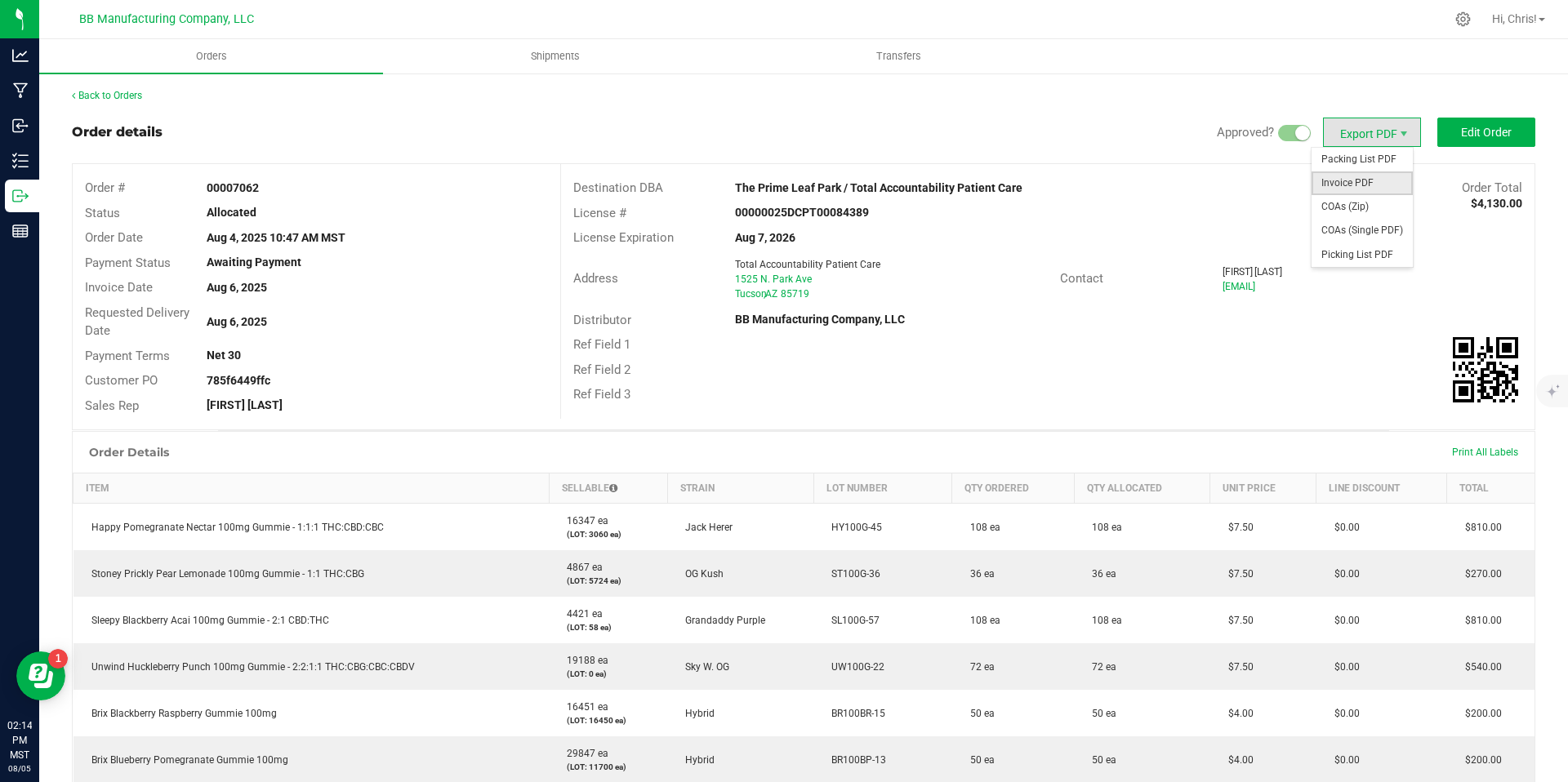 click on "Invoice PDF" at bounding box center [1362, 183] 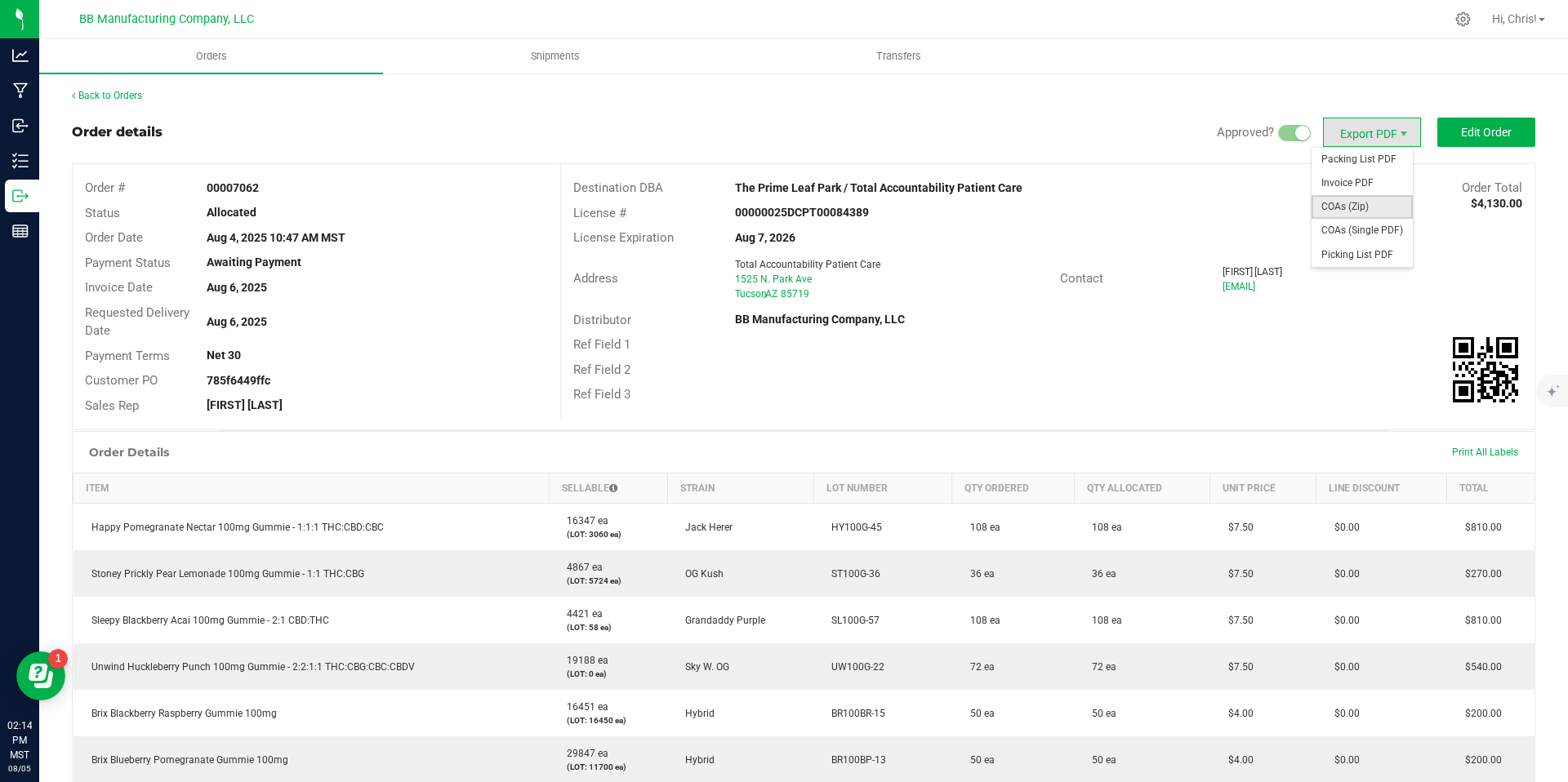 click on "COAs (Zip)" at bounding box center [1362, 207] 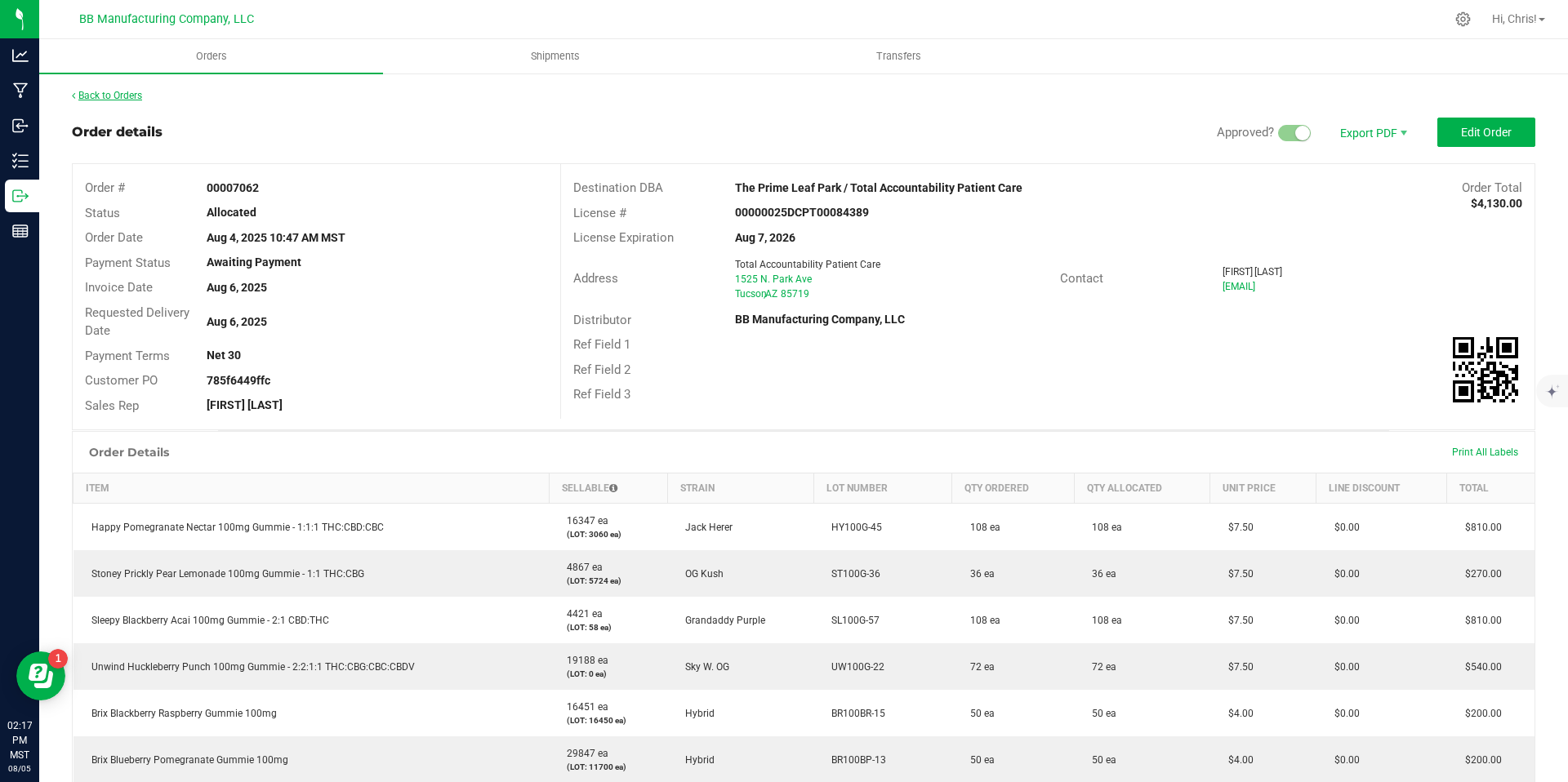 click on "Back to Orders" at bounding box center (107, 96) 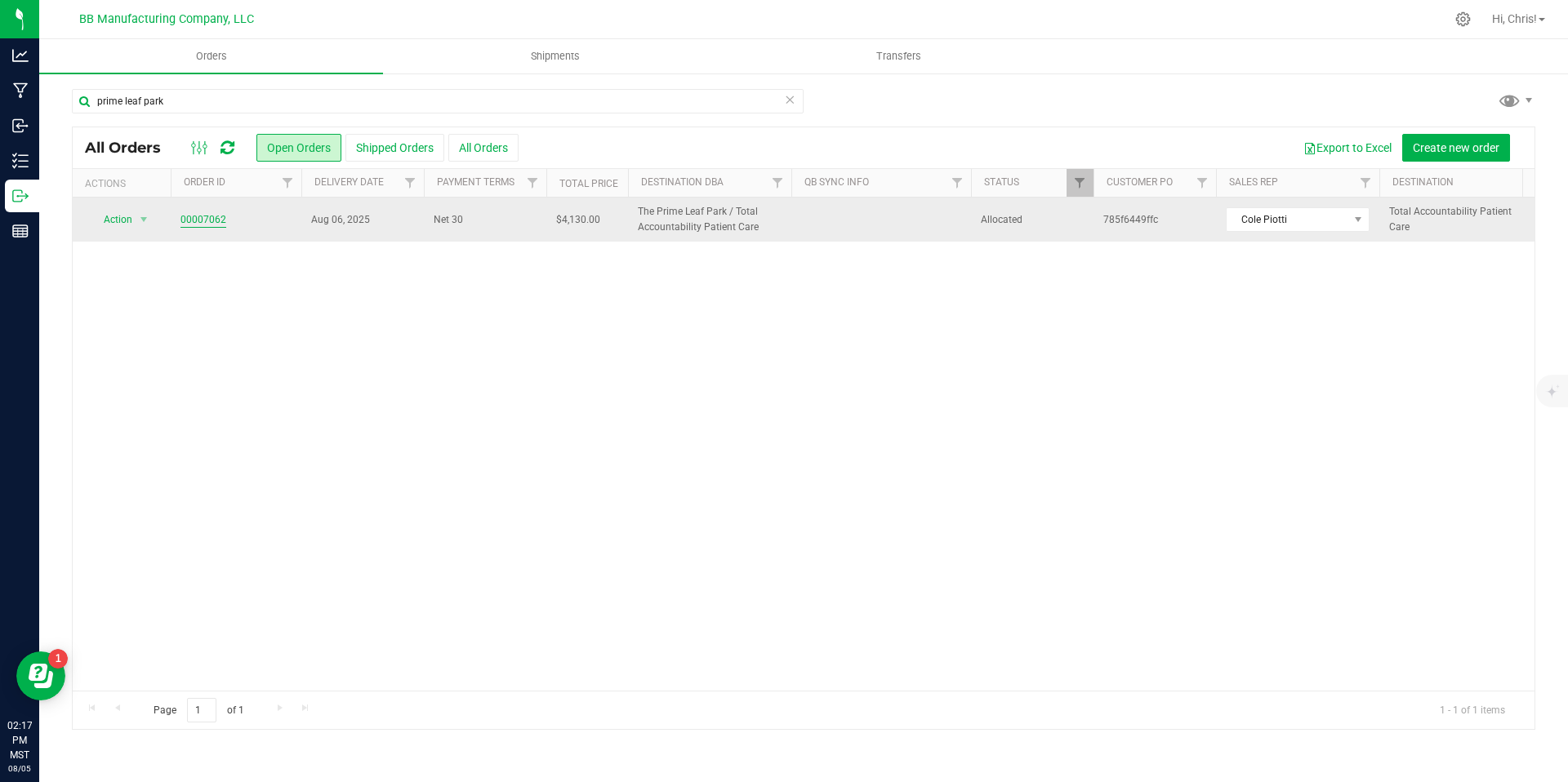 click on "00007062" at bounding box center [203, 220] 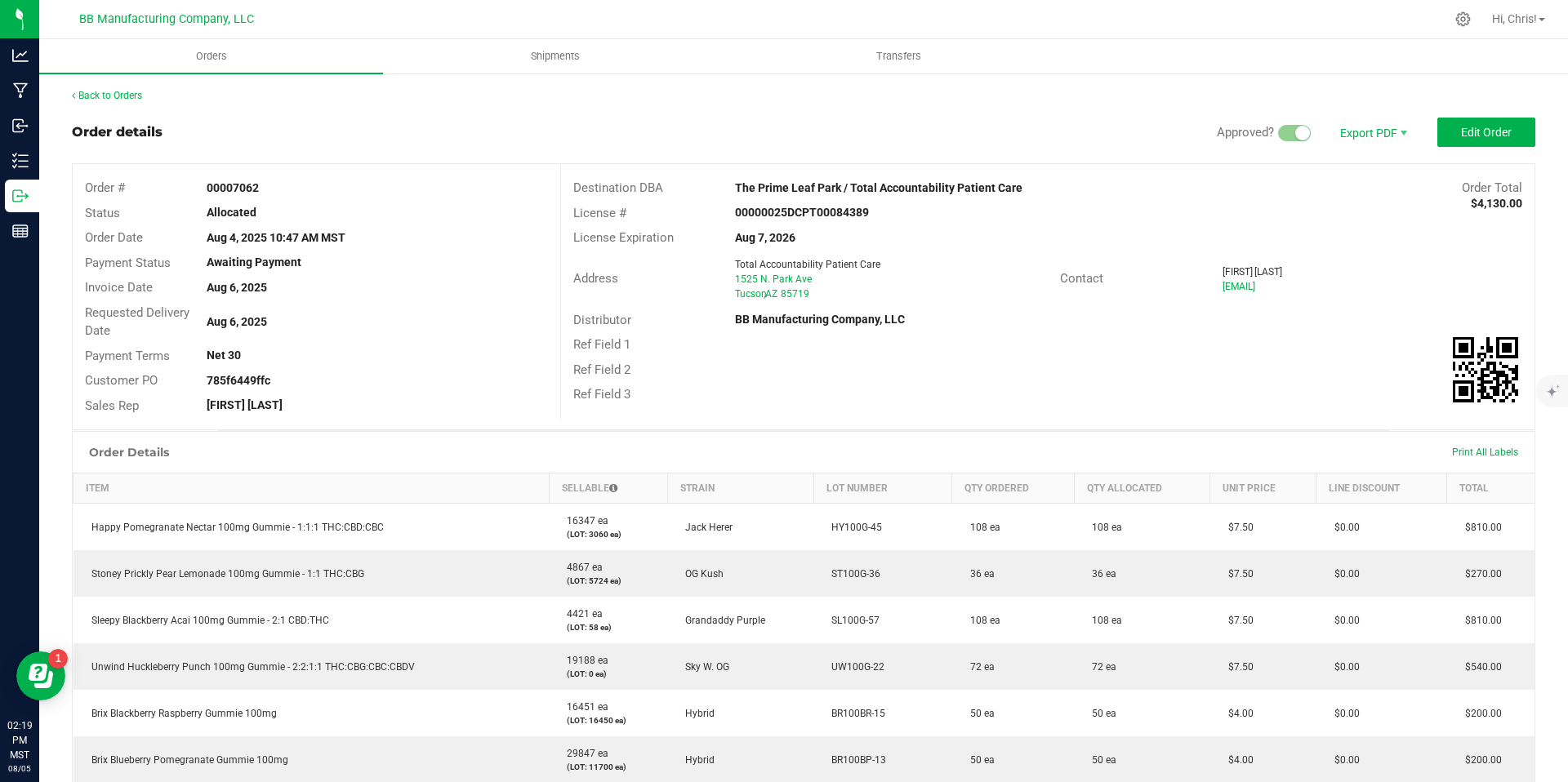 drag, startPoint x: 277, startPoint y: 191, endPoint x: 205, endPoint y: 183, distance: 72.44308 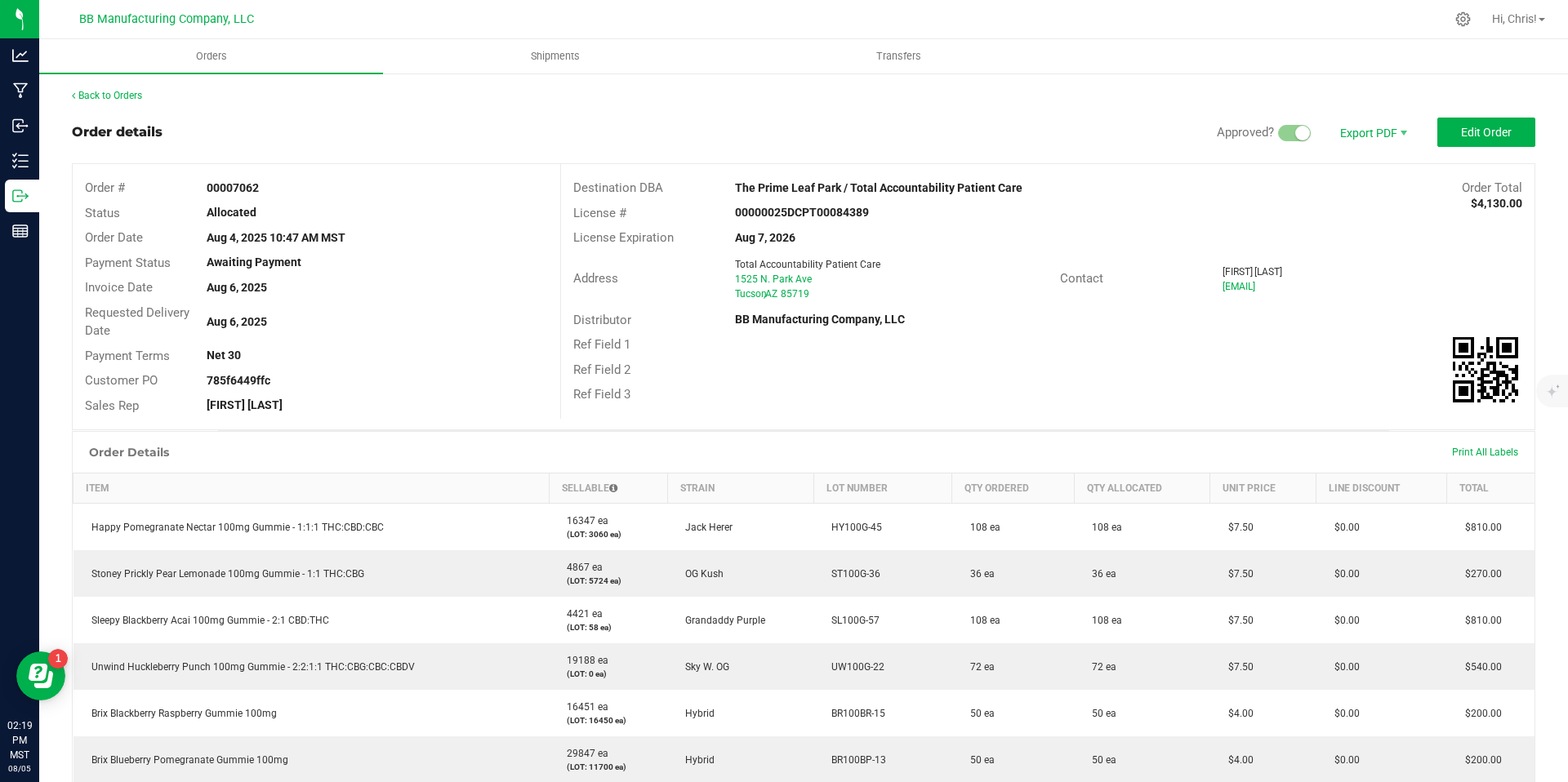 click on "00007062" at bounding box center (376, 188) 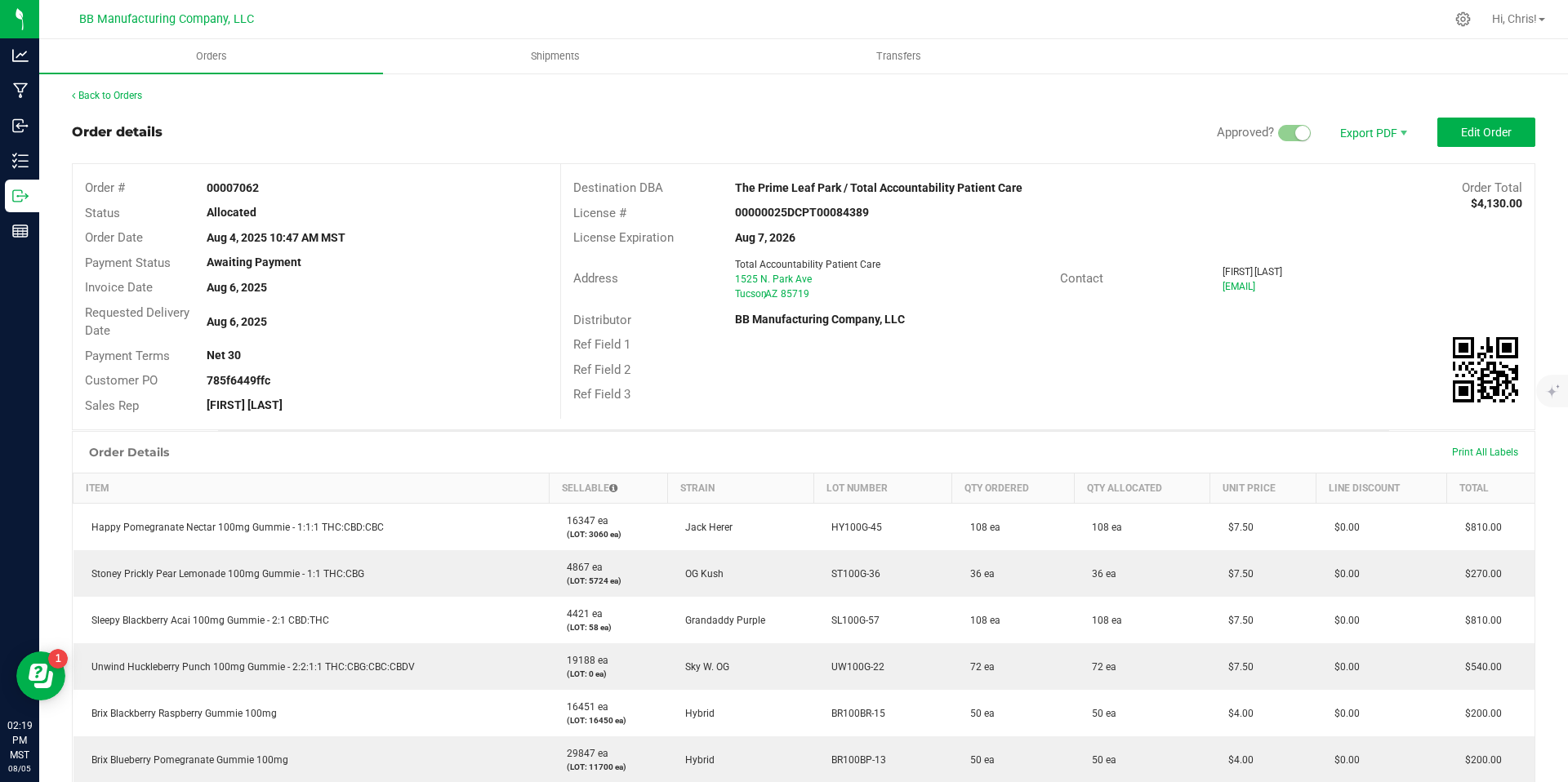 copy on "00007062" 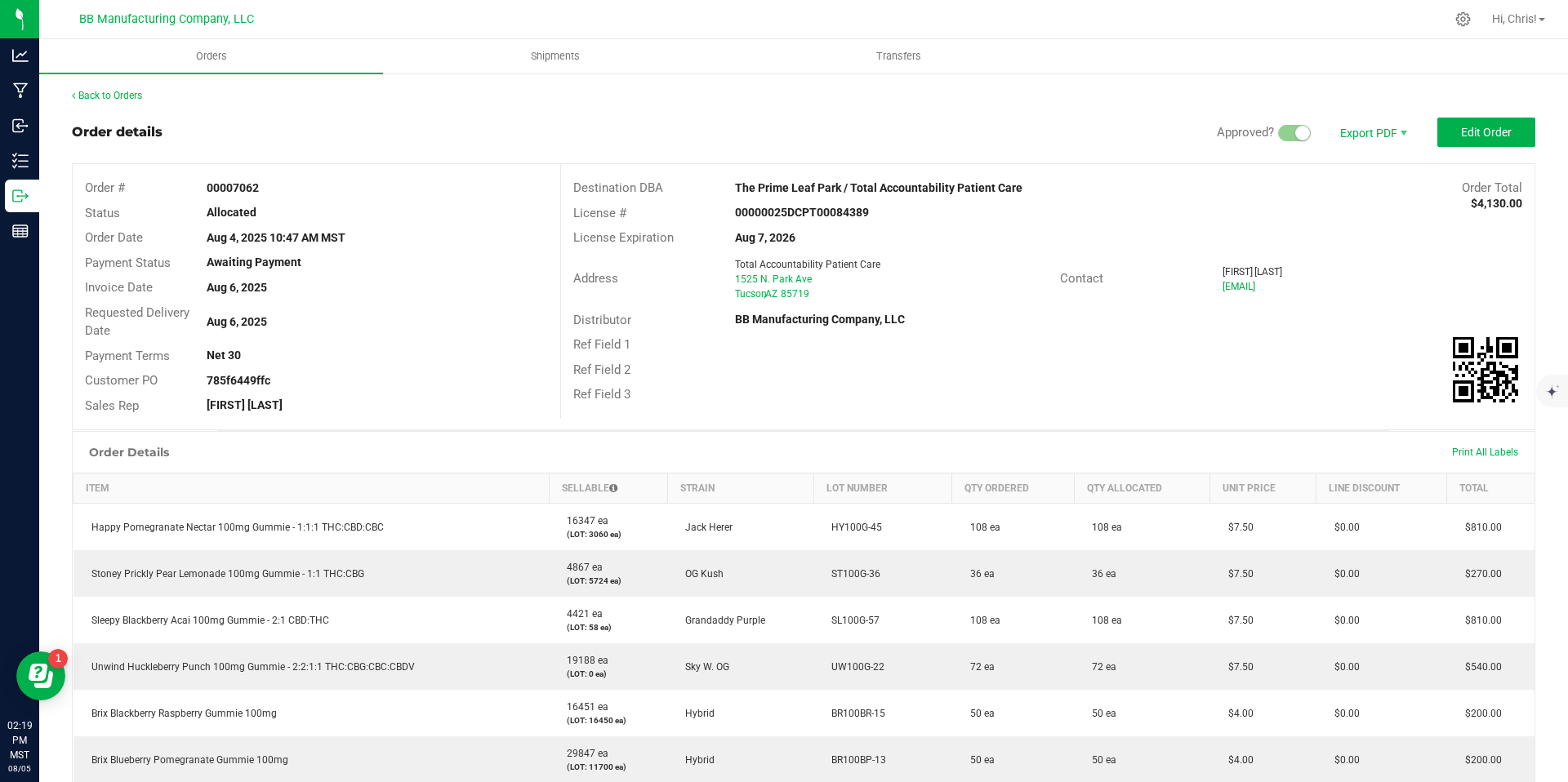 click on "Back to Orders" at bounding box center (804, 96) 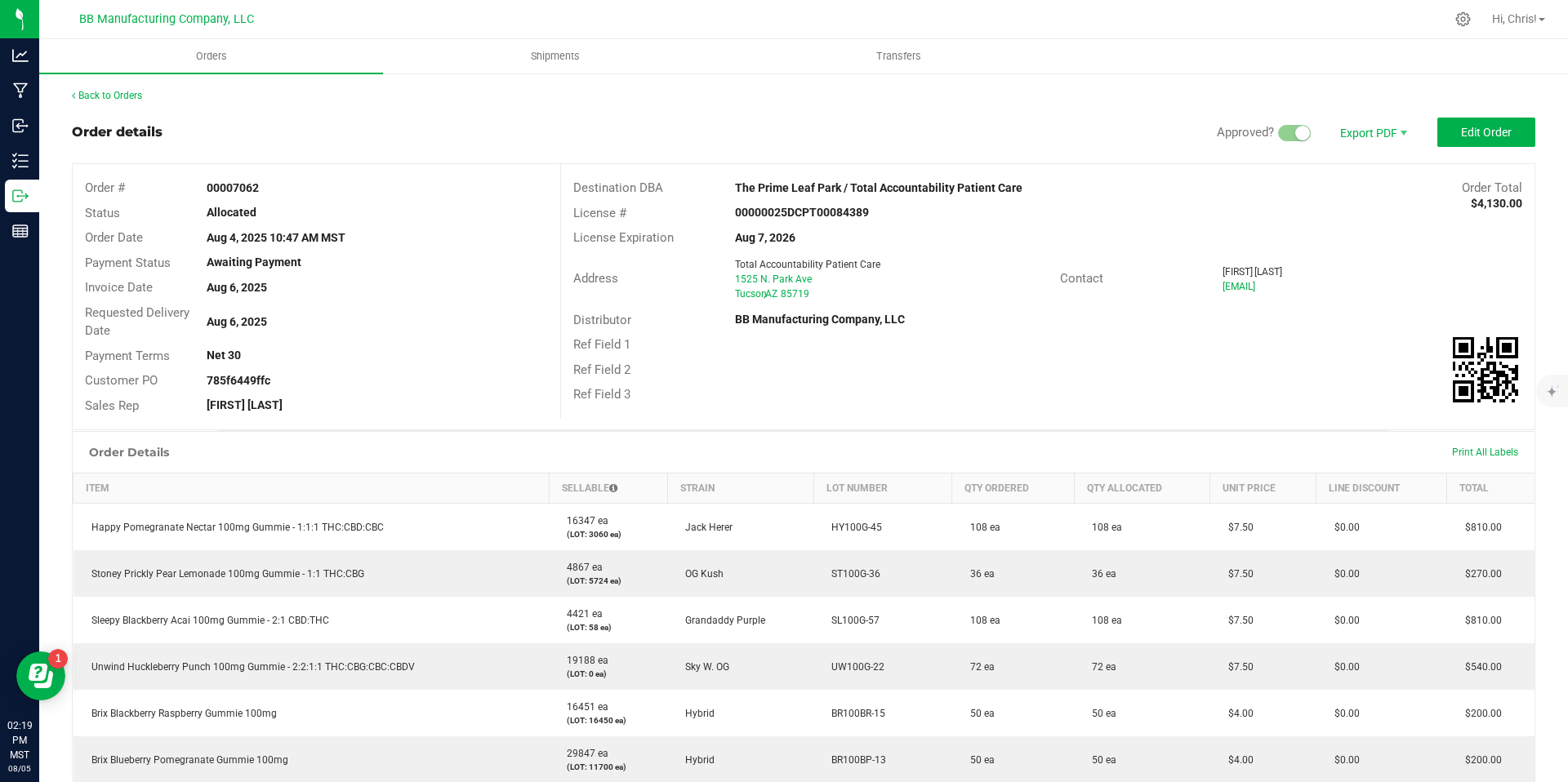 click on "Order Date   [DATE] [TIME] [TIMEZONE]   Payment Status   Awaiting Payment   Invoice Date   Aug 6, 2025   Requested Delivery Date   Aug 6, 2025   Payment Terms   Net 30   Customer PO   785f6449ffc   Sales Rep   [LAST] [FIRST]   Destination DBA   [COMPANY_NAME] [COMPANY_NAME] [ADDRESS] [CITY]  ,  AZ [POSTAL_CODE]  Contact  [FIRST] [LAST] [EMAIL]   Distributor   BB Manufacturing Company, LLC   Ref Field 1      Ref Field 2      Ref Field 3
Order Details Print All Labels Item  Sellable  Strain  Lot Number  Qty Ordered Qty Allocated Unit Price Line Discount Total  16347 ea" at bounding box center (804, 621) 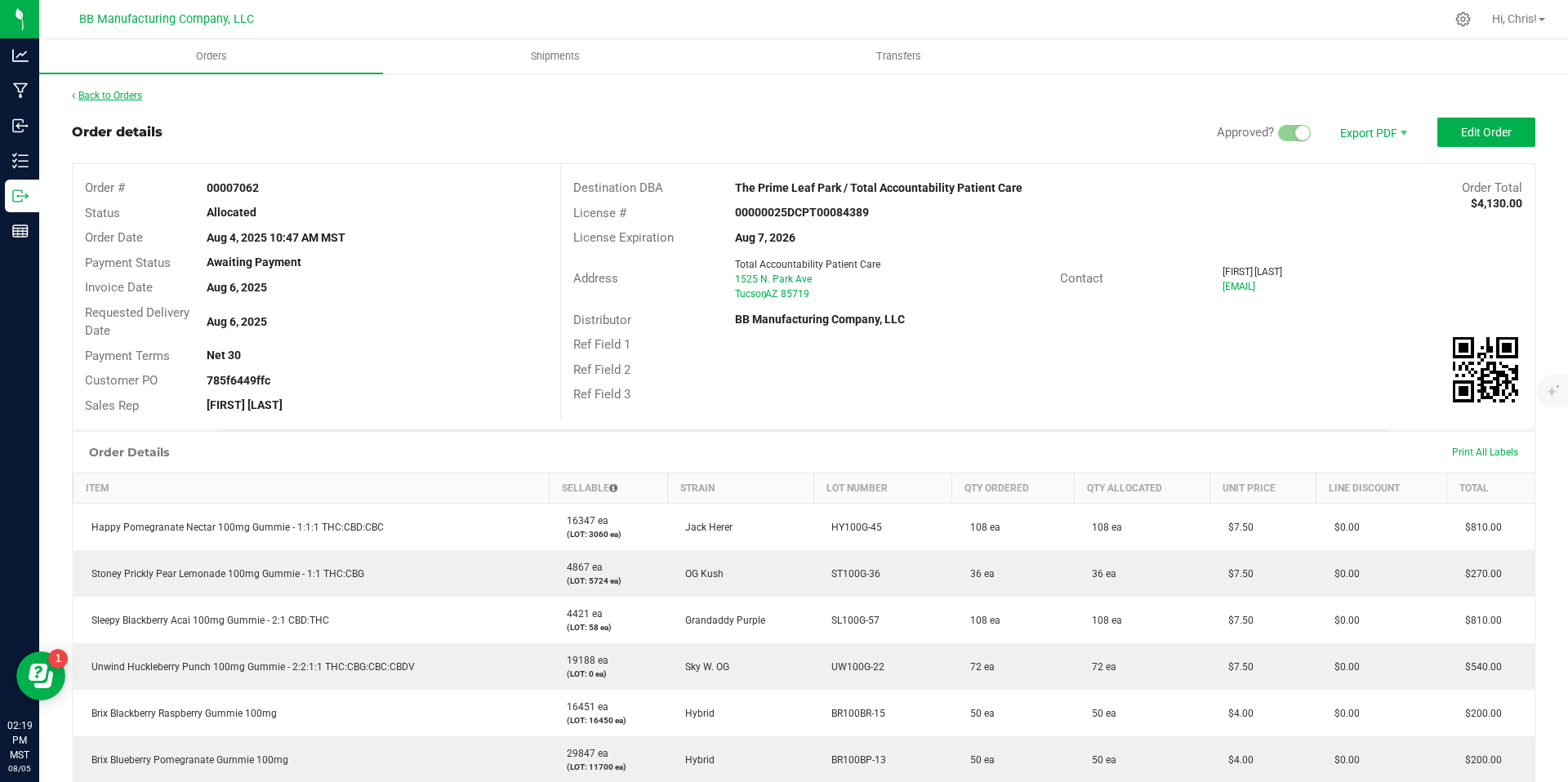 click on "Back to Orders" at bounding box center [107, 96] 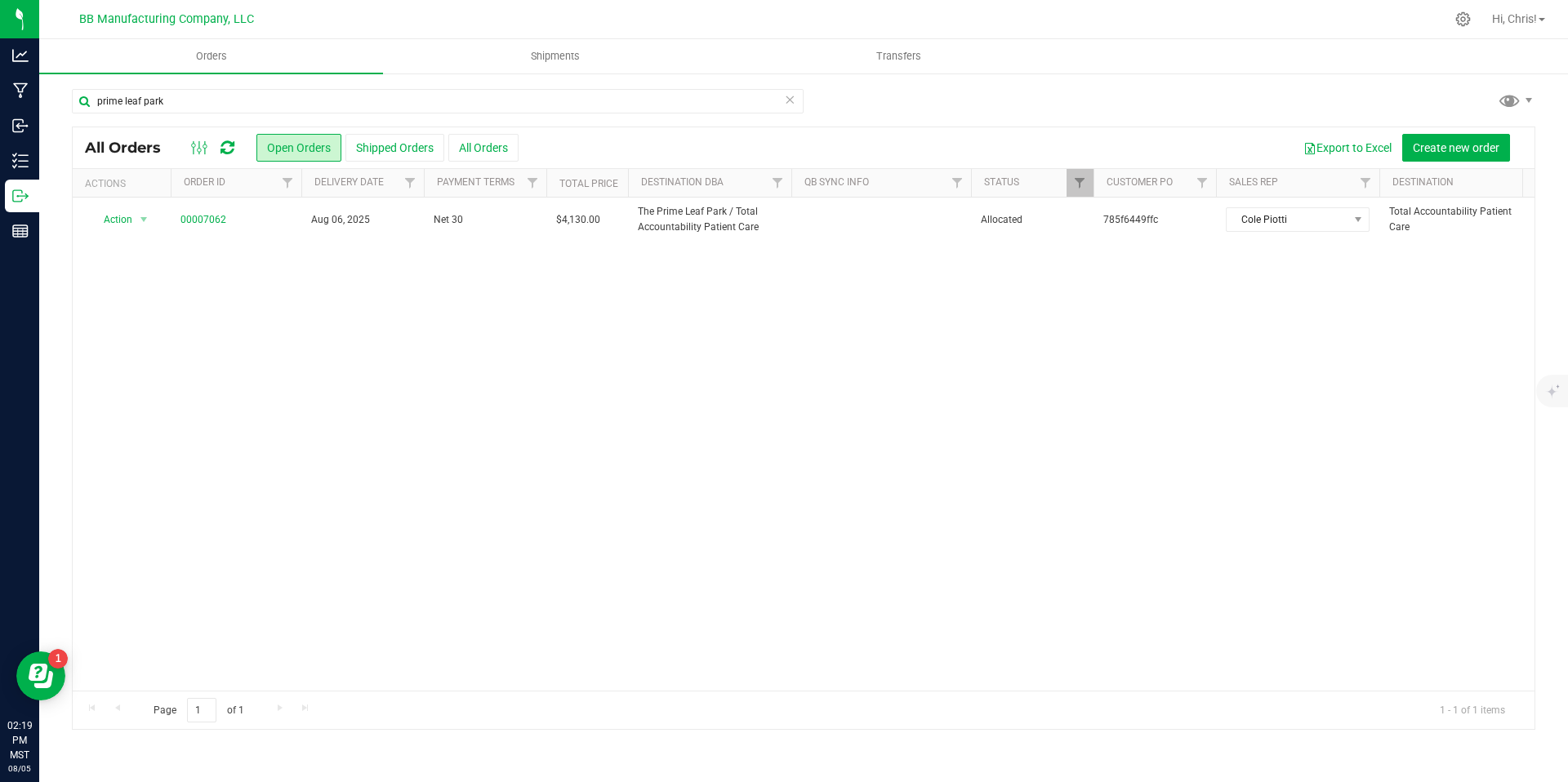 click at bounding box center [790, 99] 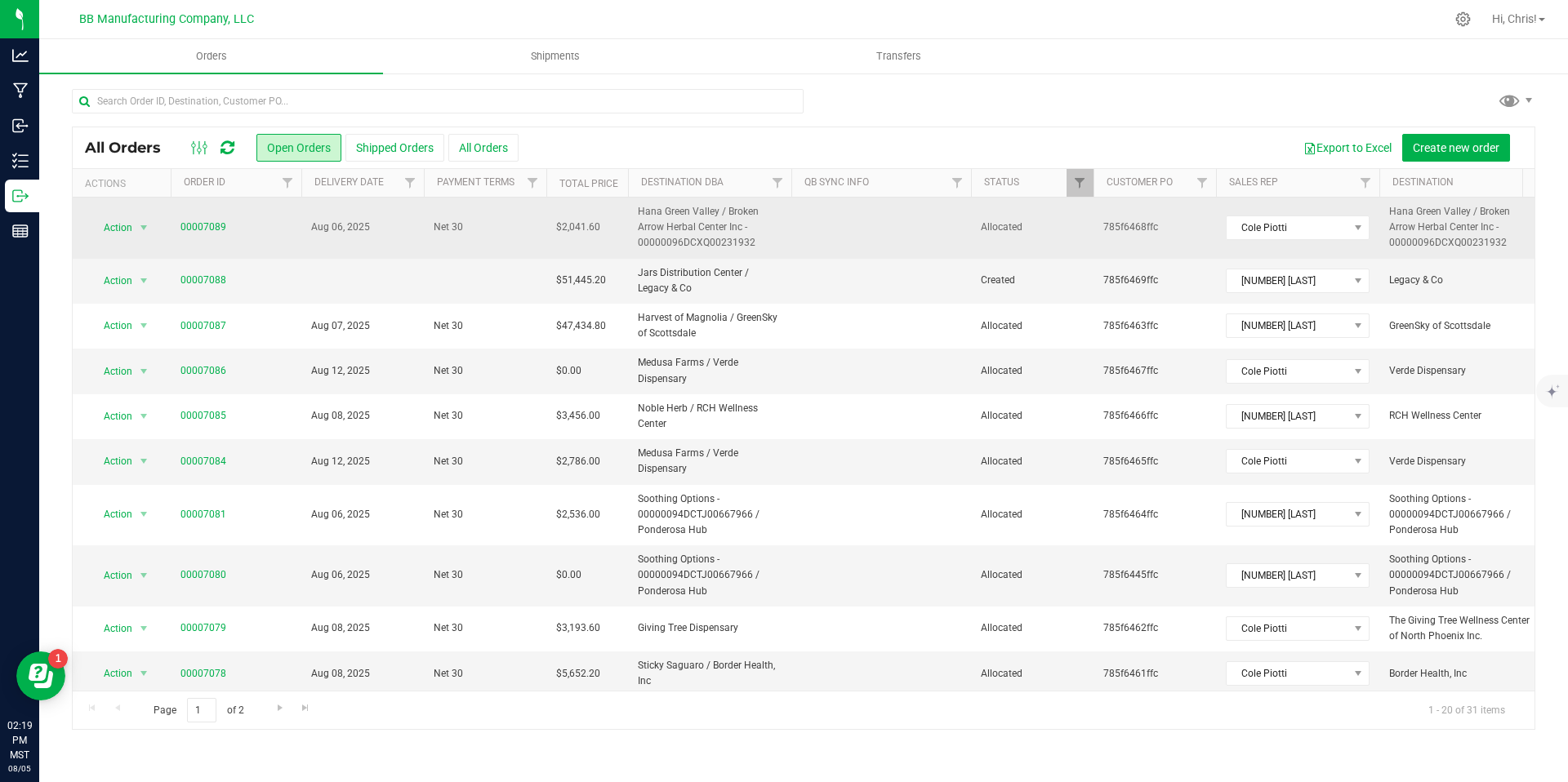 drag, startPoint x: 274, startPoint y: 233, endPoint x: 176, endPoint y: 219, distance: 98.994949 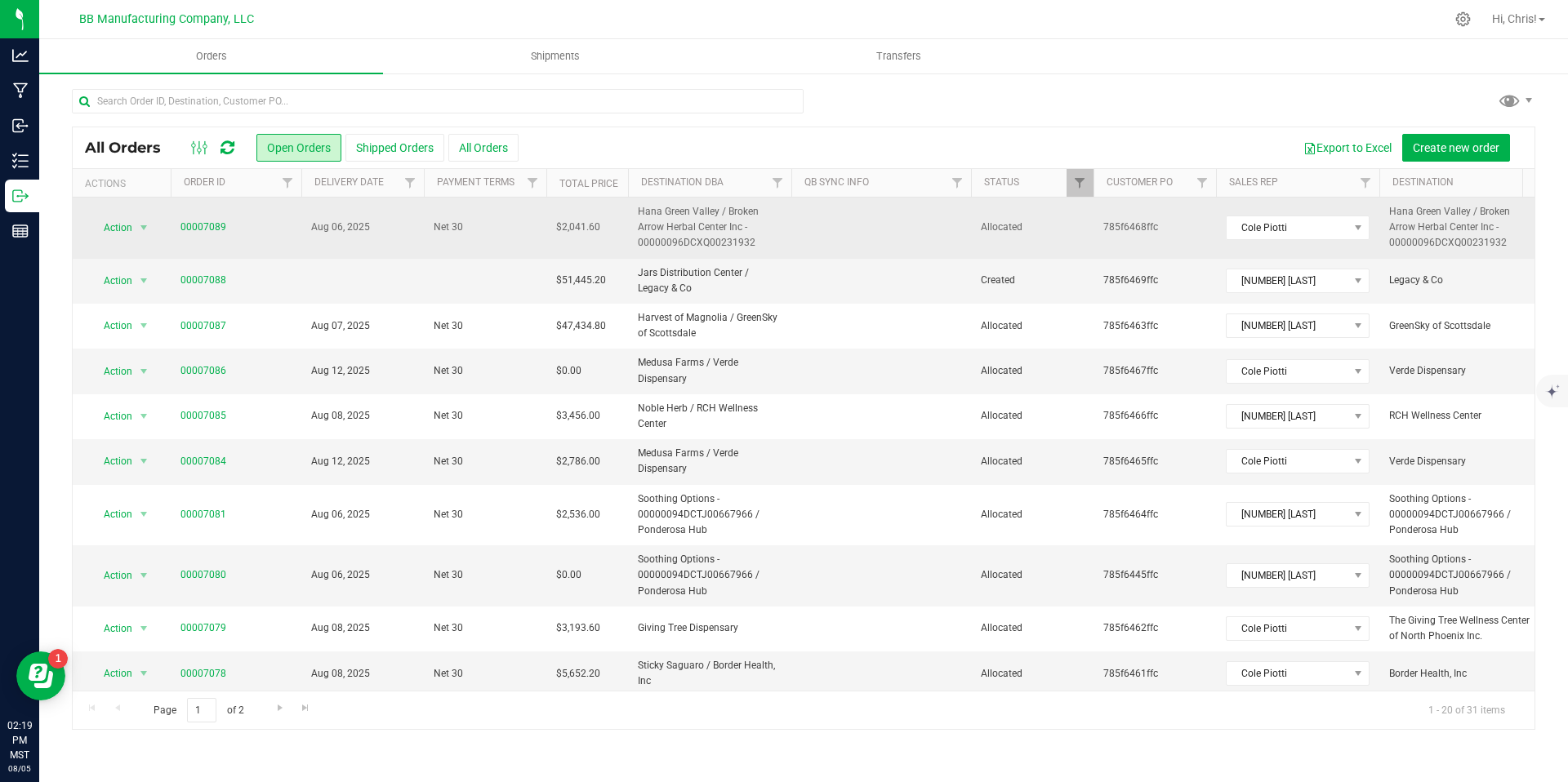 click on "00007089" at bounding box center (236, 228) 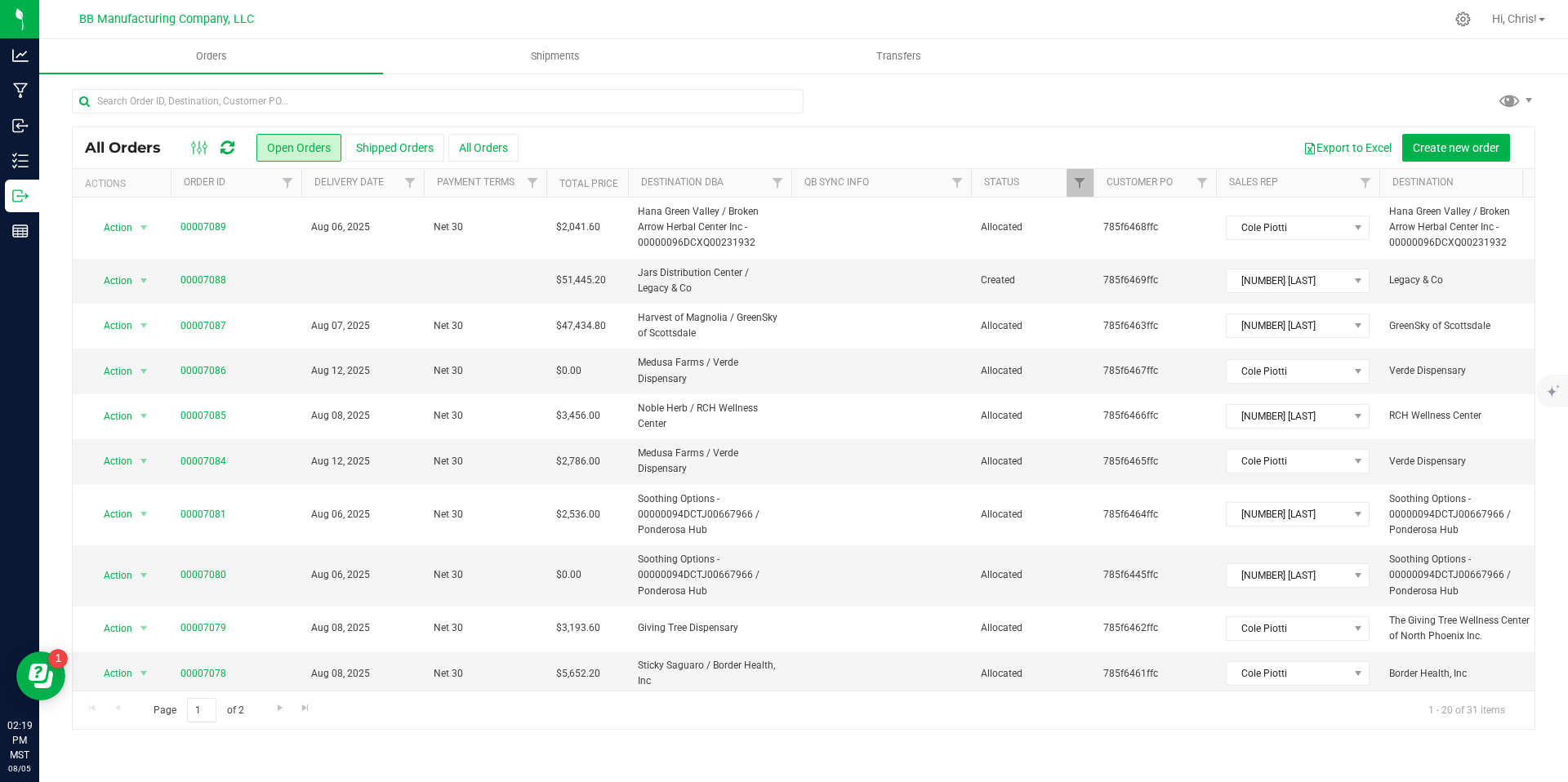 copy on "00007089" 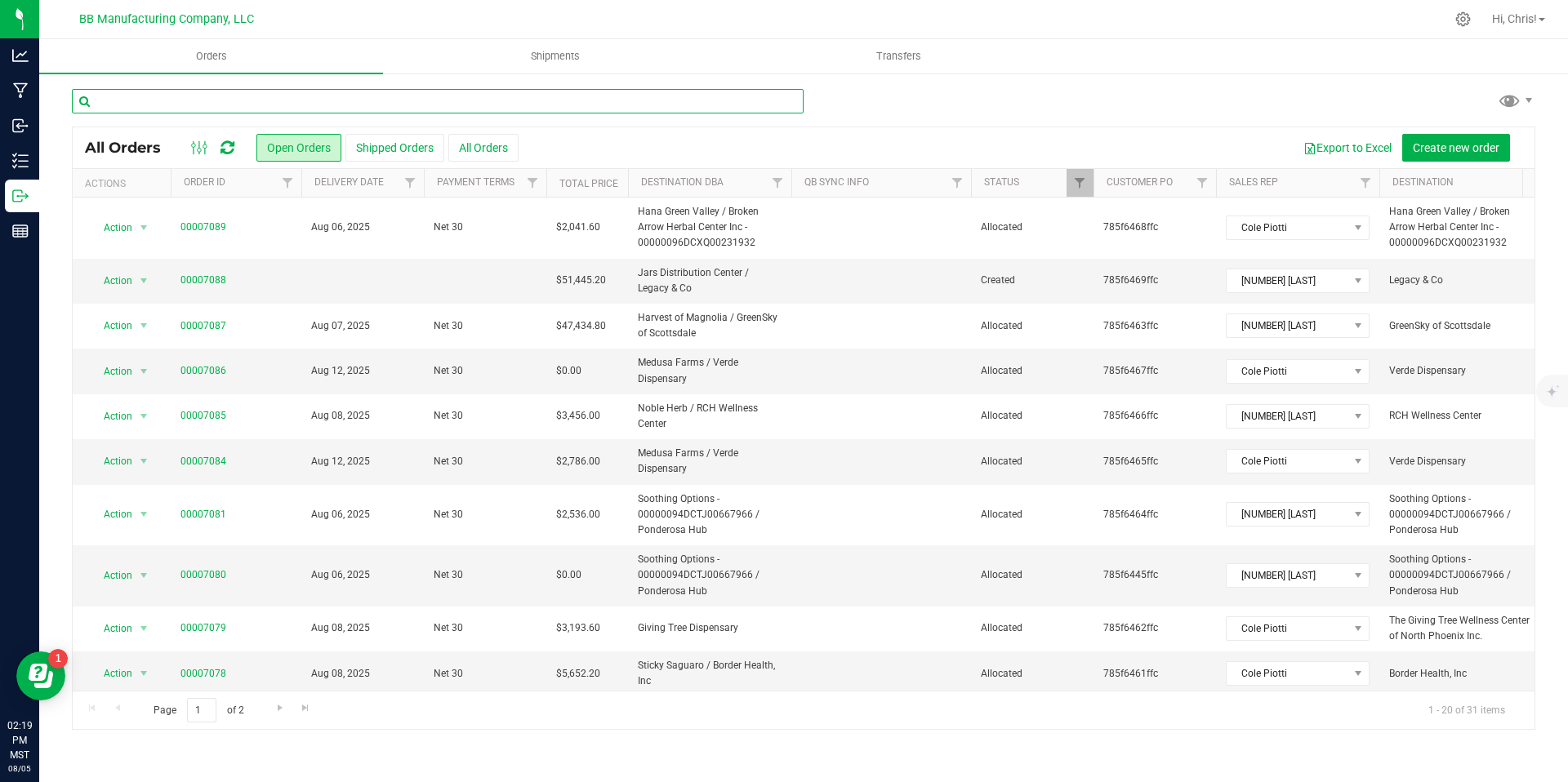 click at bounding box center [438, 101] 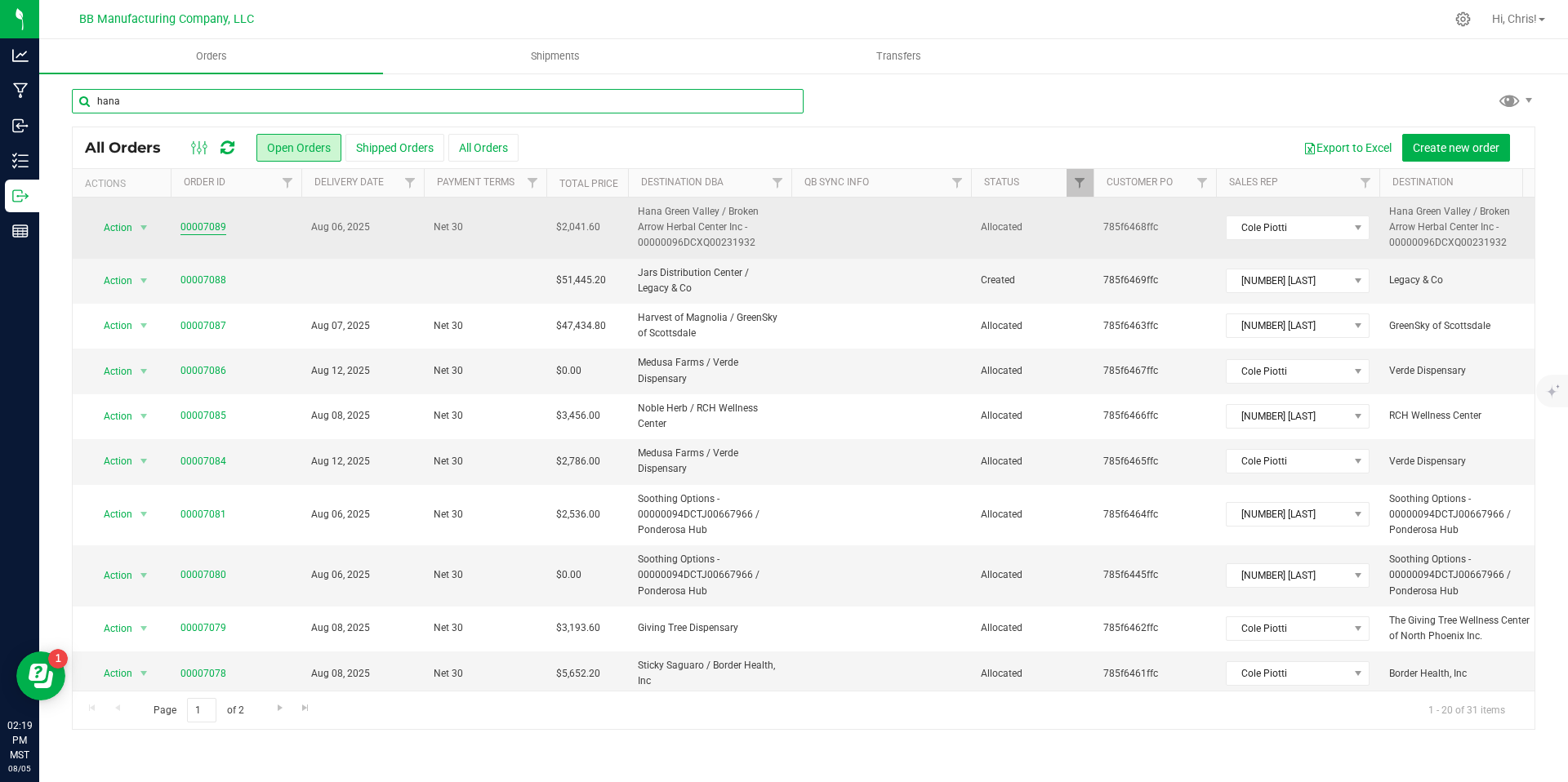 type on "hana" 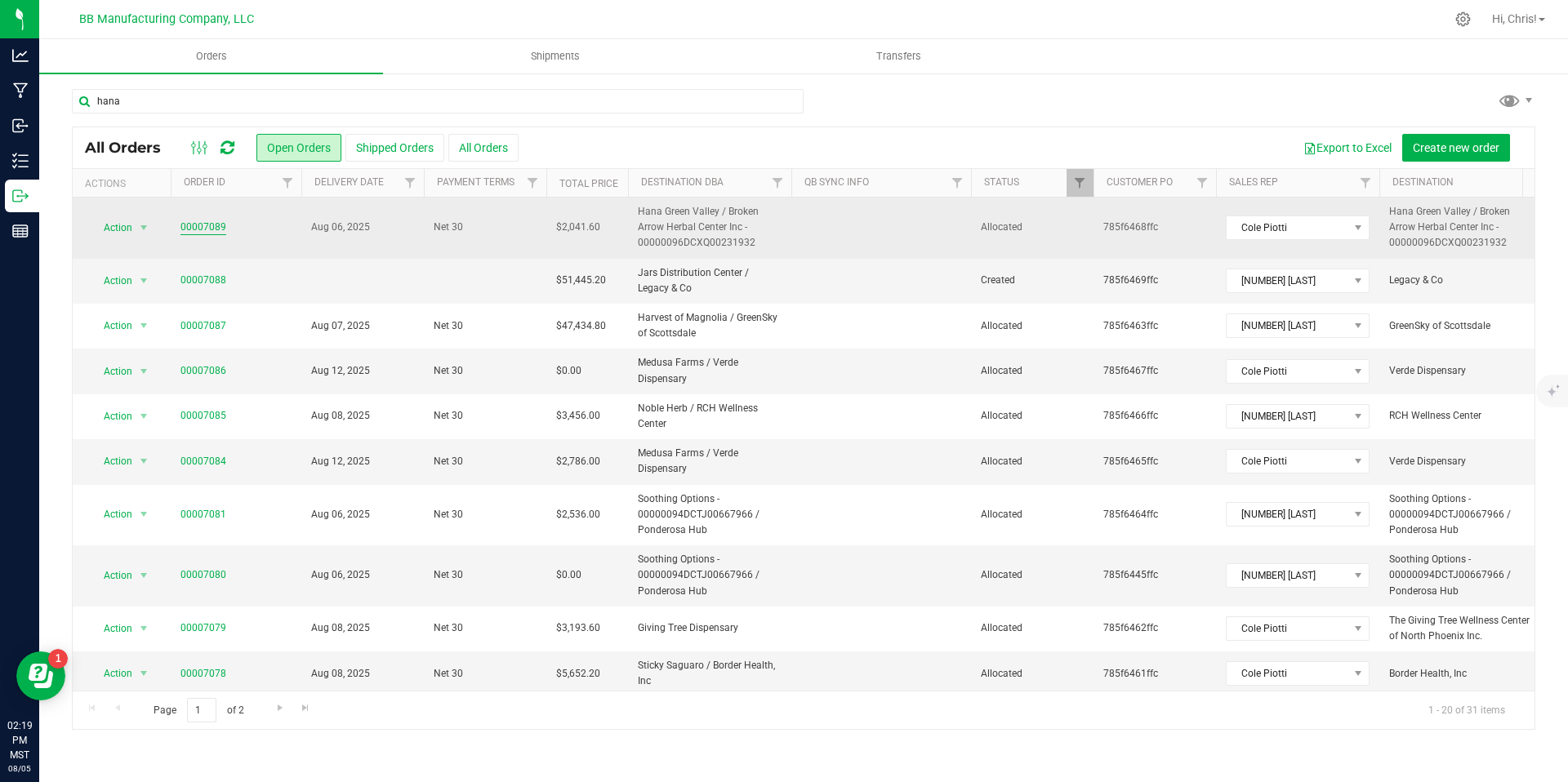 click on "00007089" at bounding box center (203, 227) 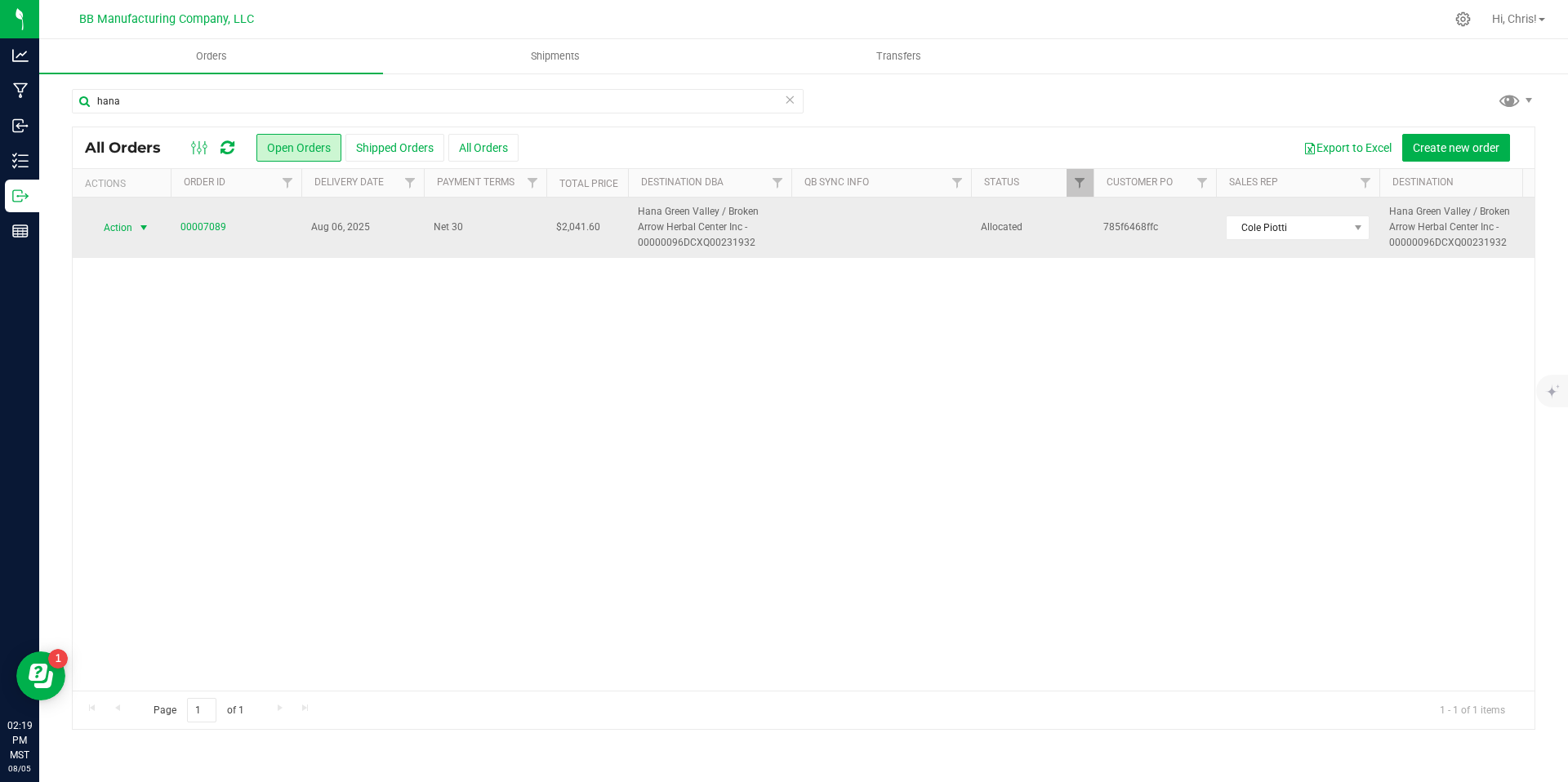 click at bounding box center [144, 228] 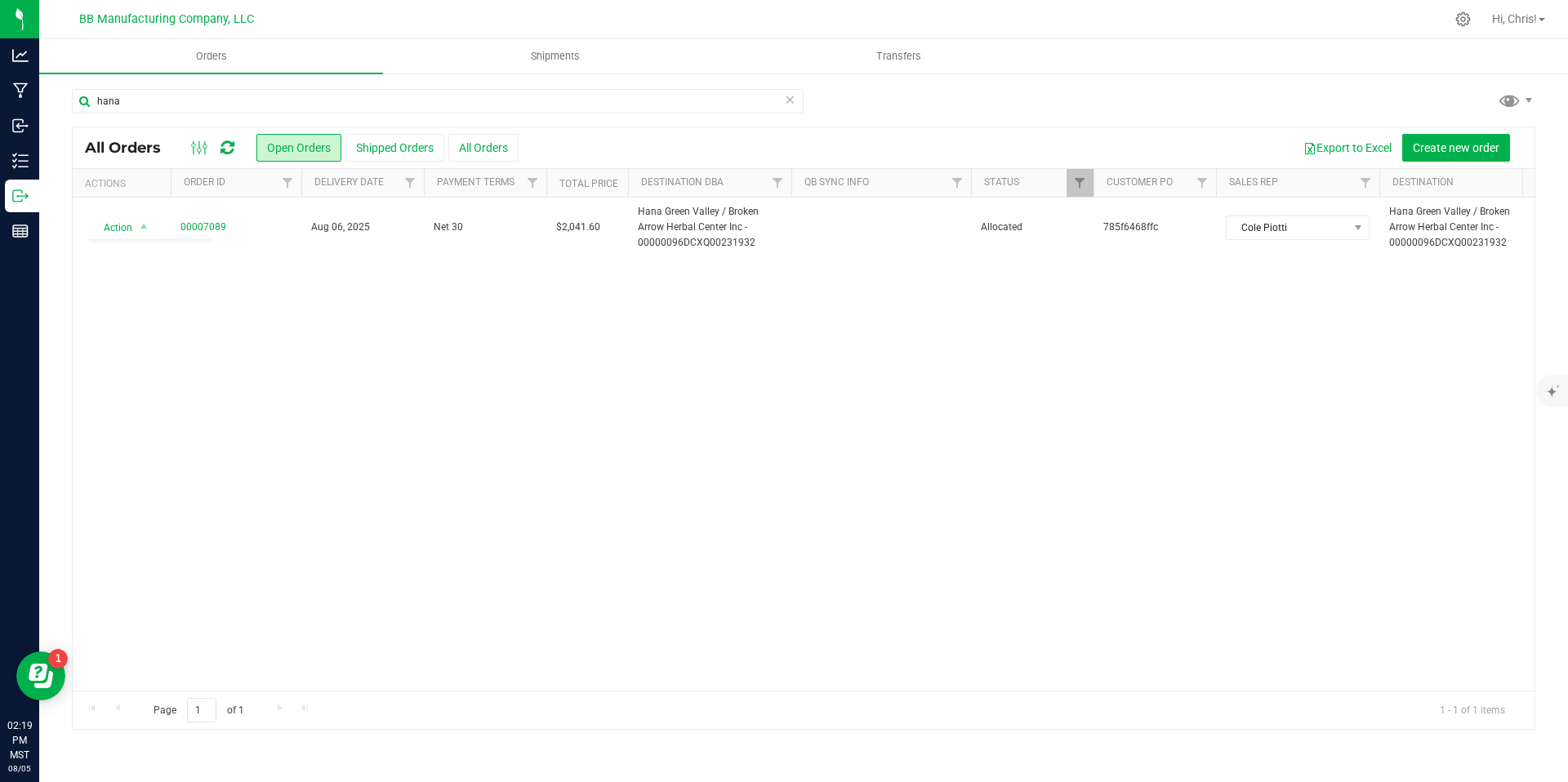 drag, startPoint x: 347, startPoint y: 316, endPoint x: 279, endPoint y: 269, distance: 82.661962 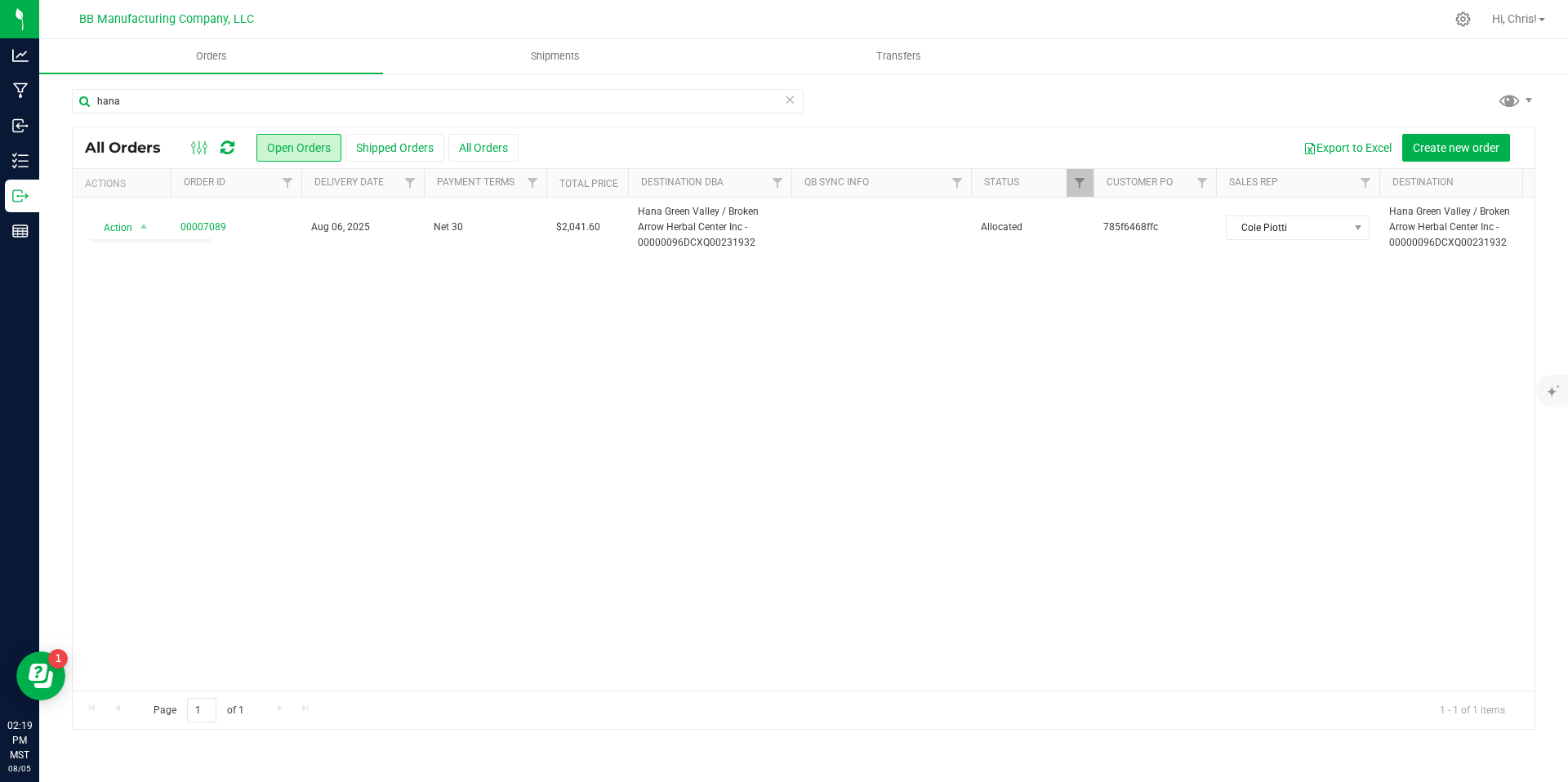 click on "Aug 06, 2025
Net 30
$2,041.60
[COMPANY_NAME] - [LICENSE_NUMBER]
Allocated
785f6468ffc
[FIRST] [LAST]
[COMPANY_NAME] - [LICENSE_NUMBER]
8   Yes  Aug 5, 2025 13:43:40 MST Aug 06, 2025  316  $2,041.60
Awaiting Payment
8
Leaflink
1732 W Commerce Point PL,
[CITY]," at bounding box center [804, 444] 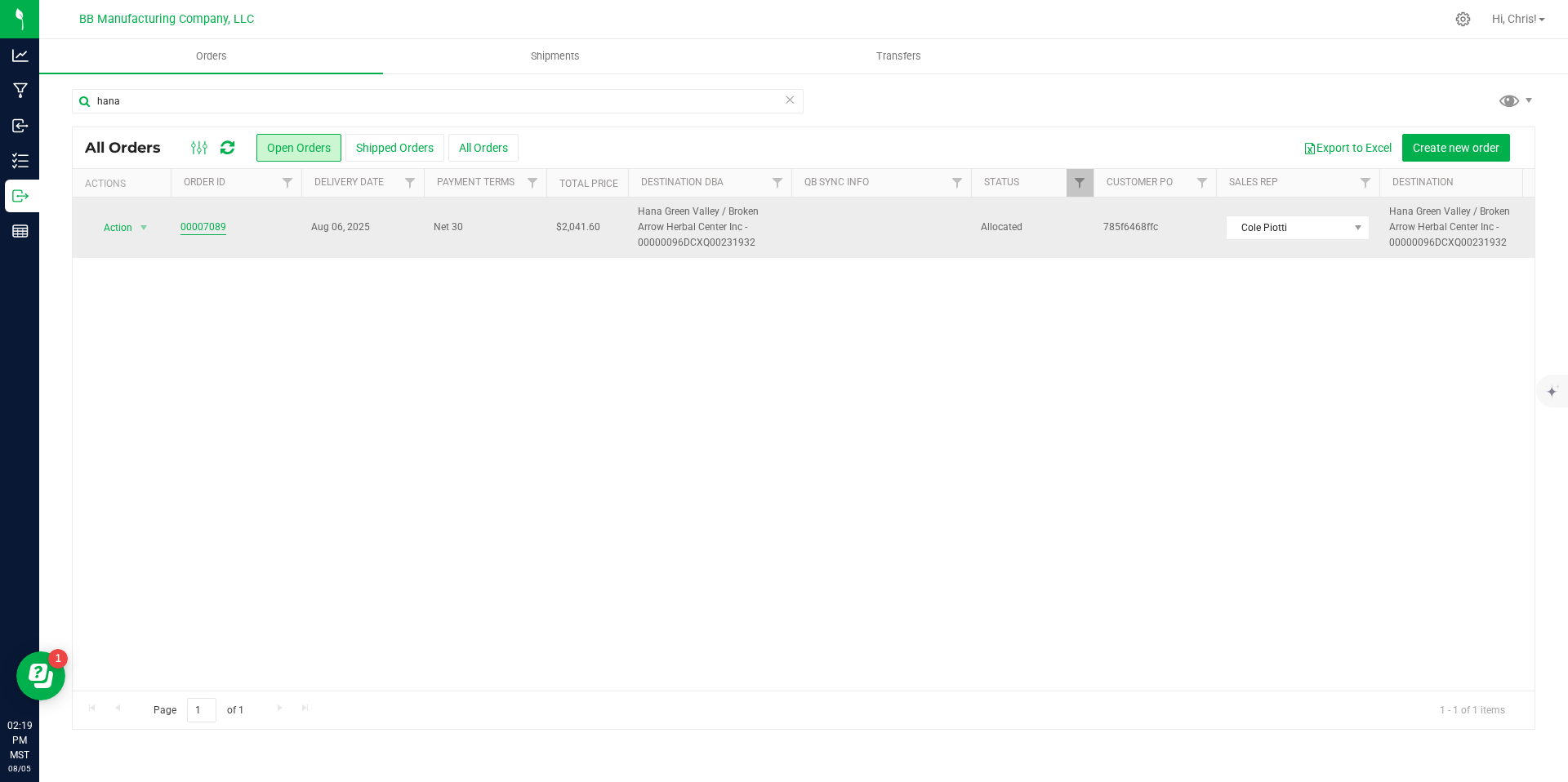 click on "00007089" at bounding box center (203, 227) 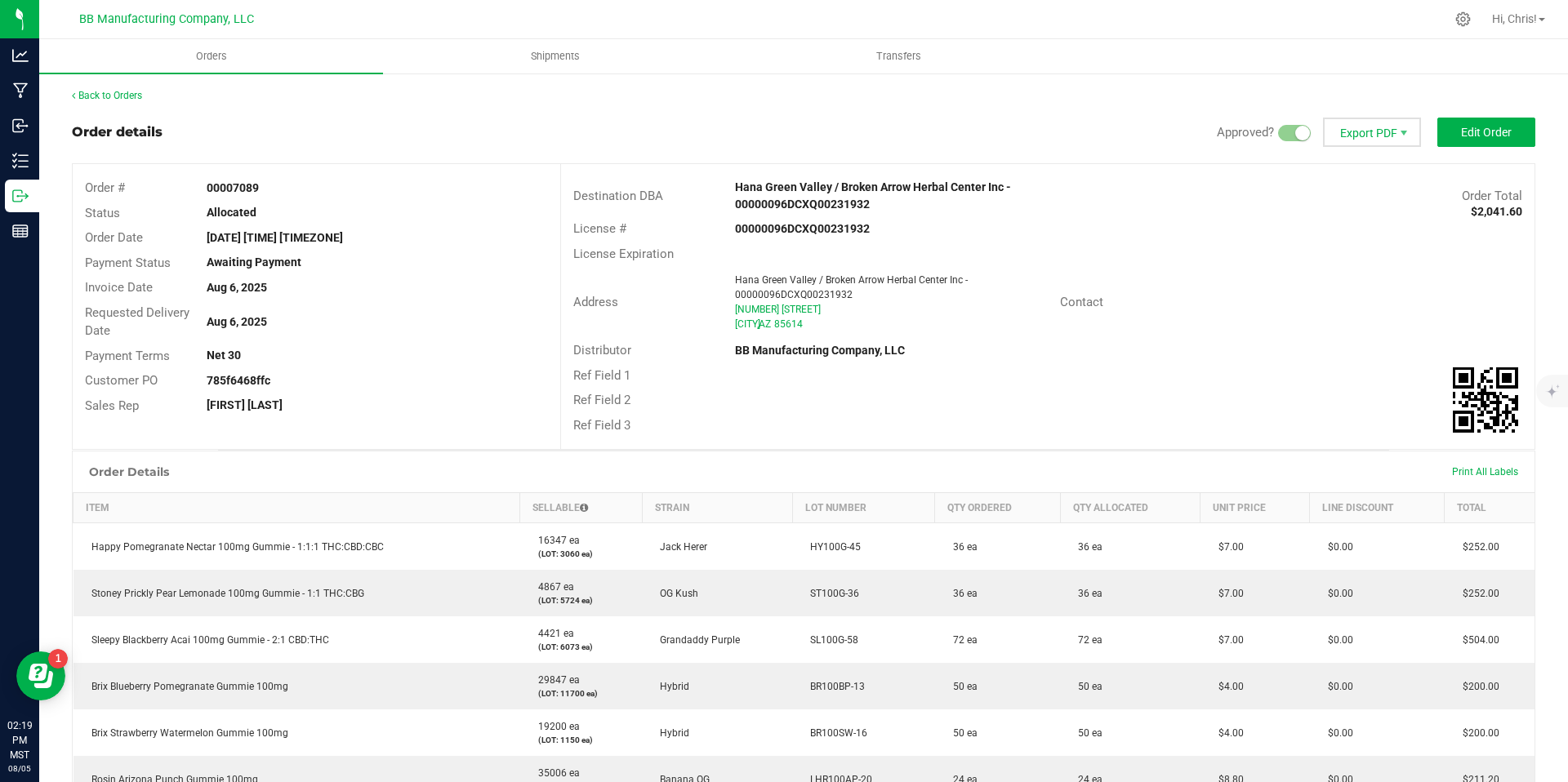 click on "Export PDF" at bounding box center (1372, 132) 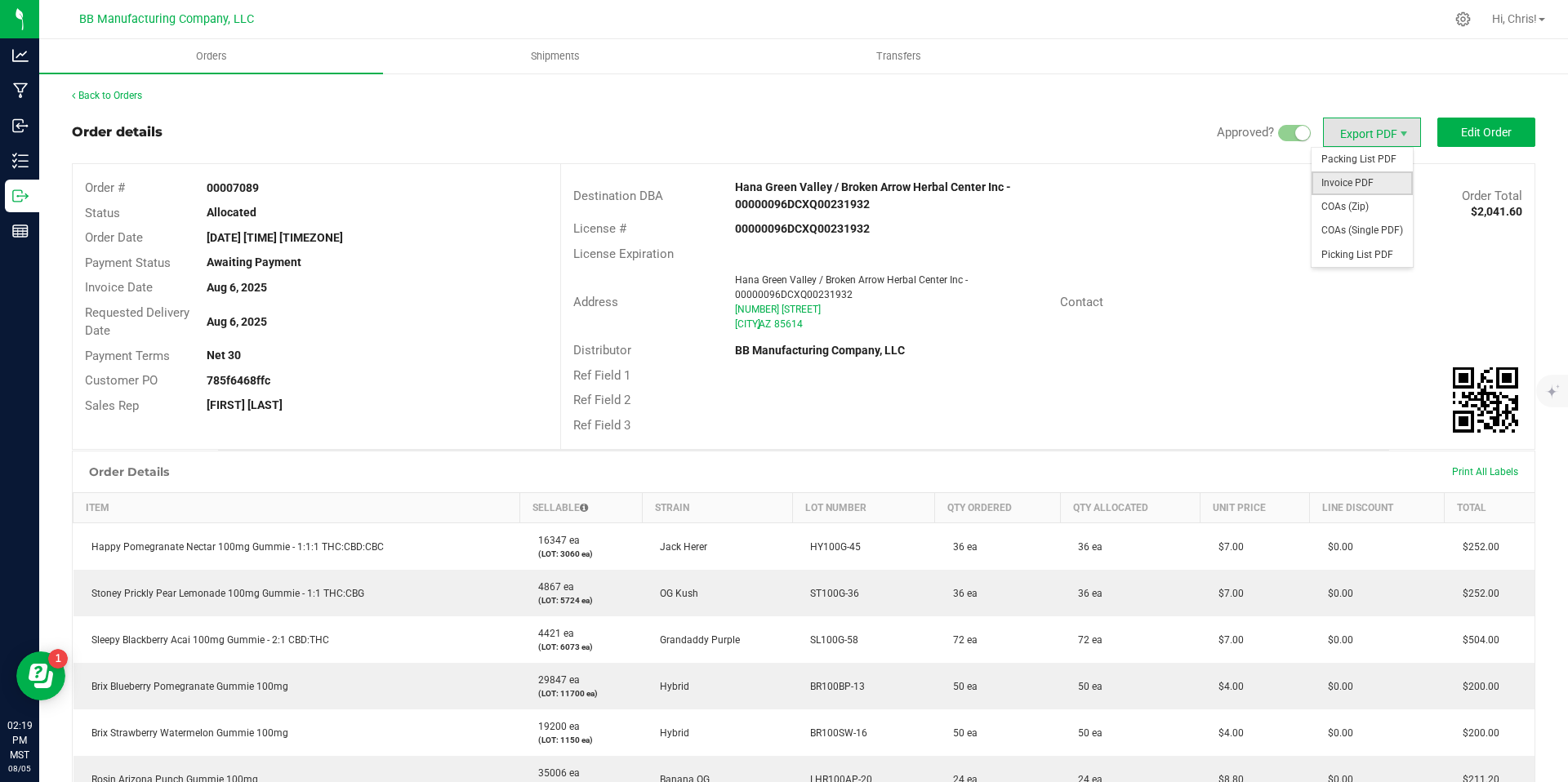 click on "Invoice PDF" at bounding box center [1362, 183] 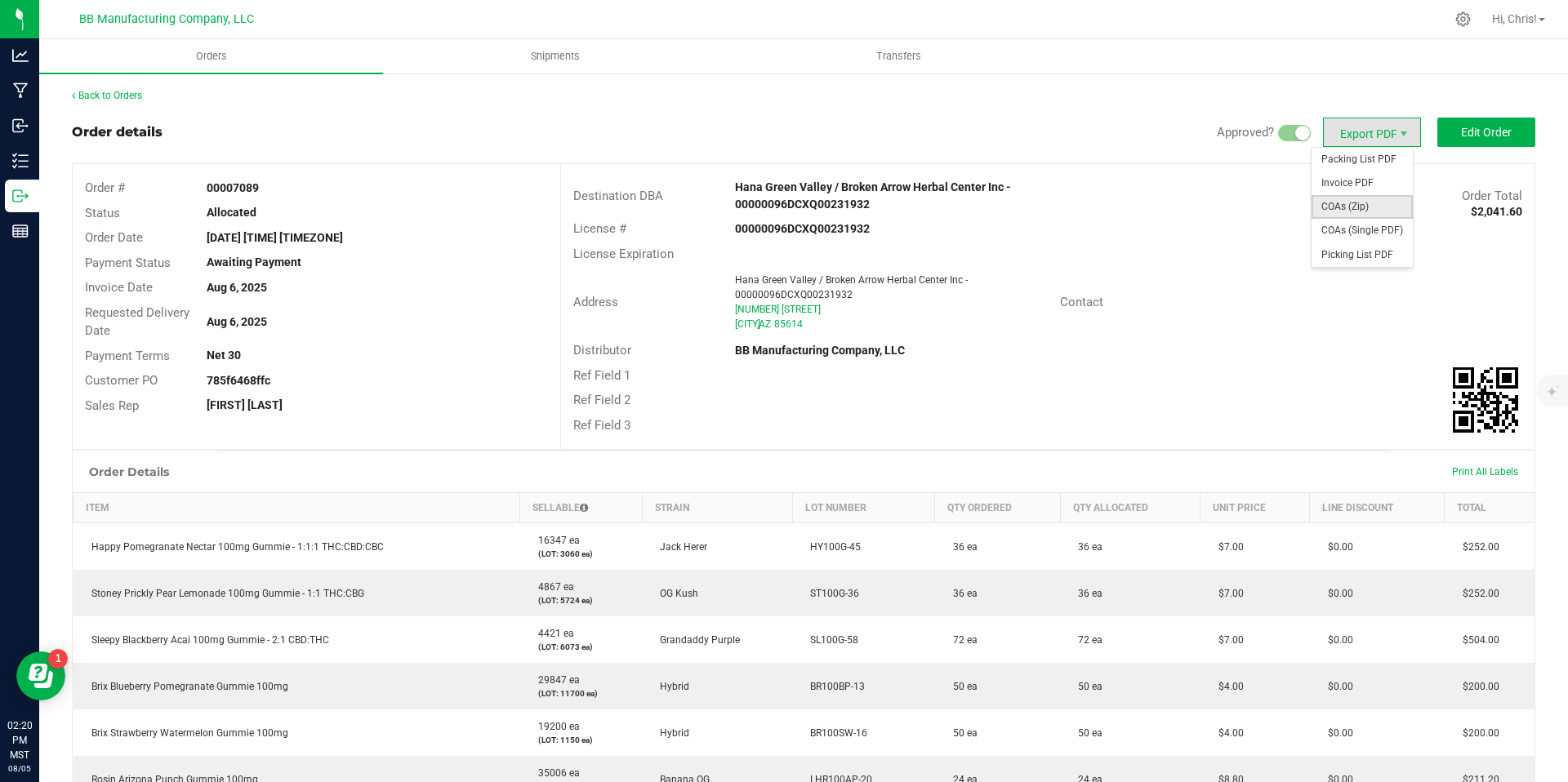 click on "COAs (Zip)" at bounding box center (1362, 207) 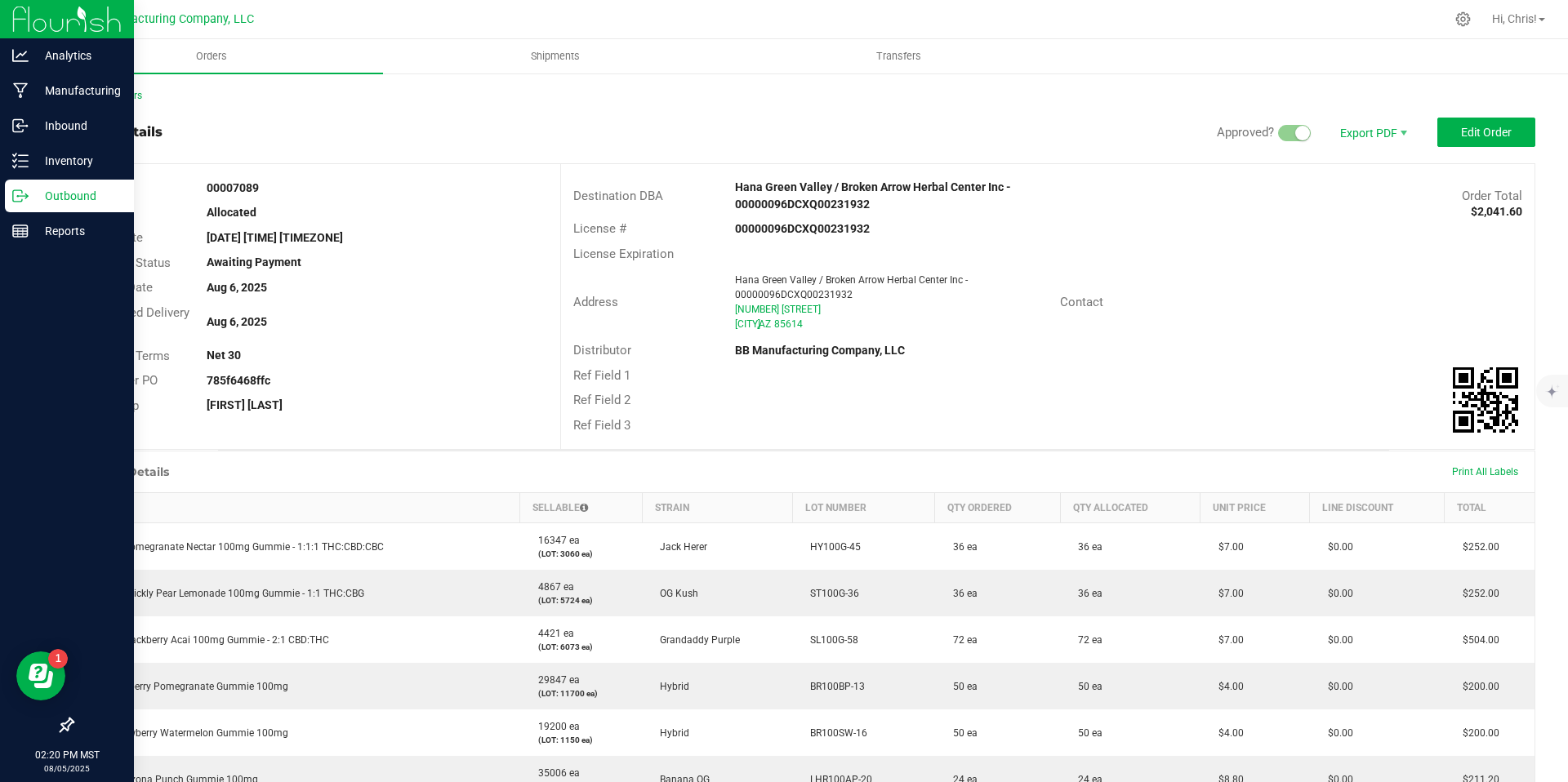 click on "Outbound" at bounding box center [78, 196] 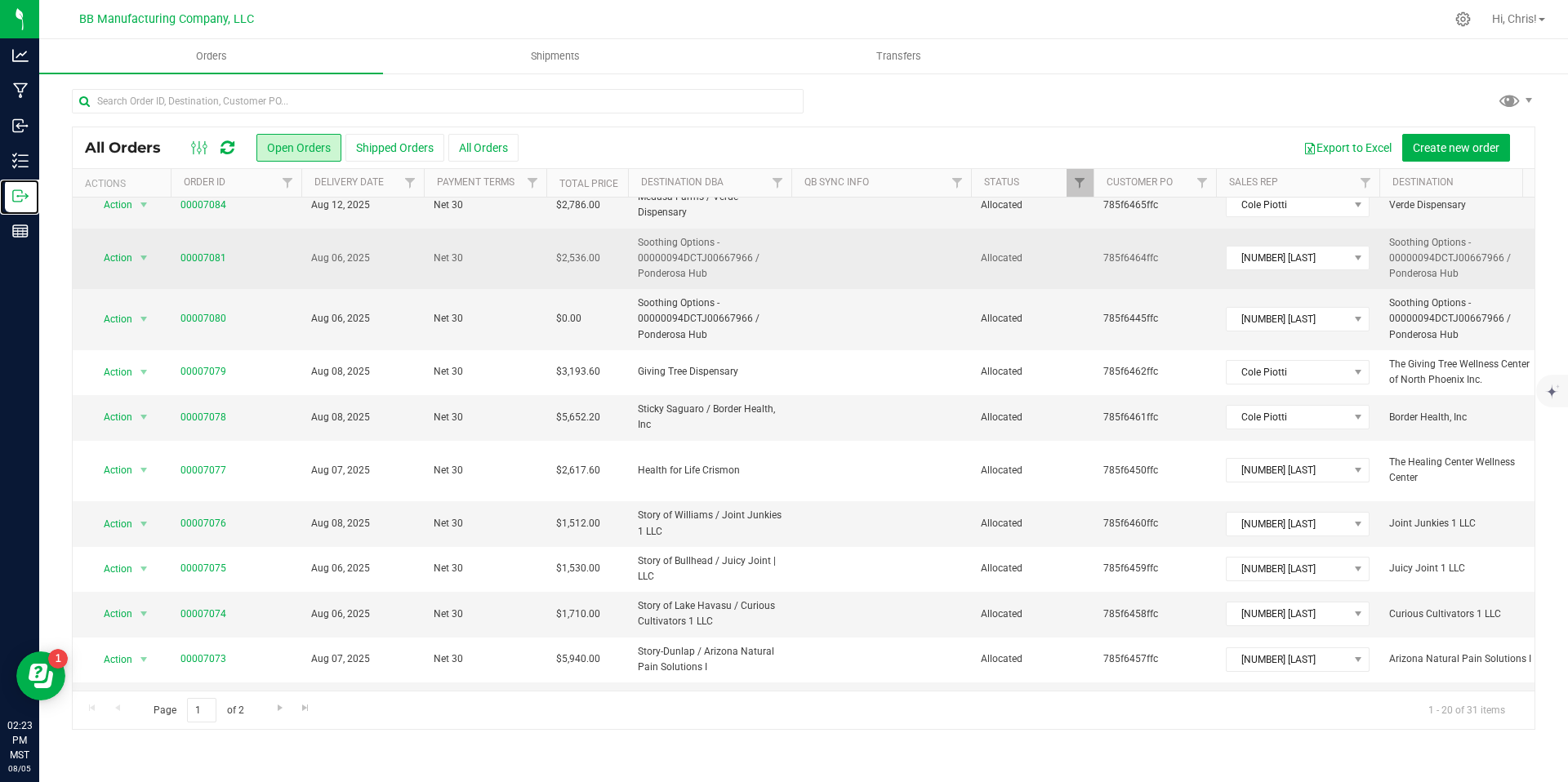 scroll, scrollTop: 265, scrollLeft: 0, axis: vertical 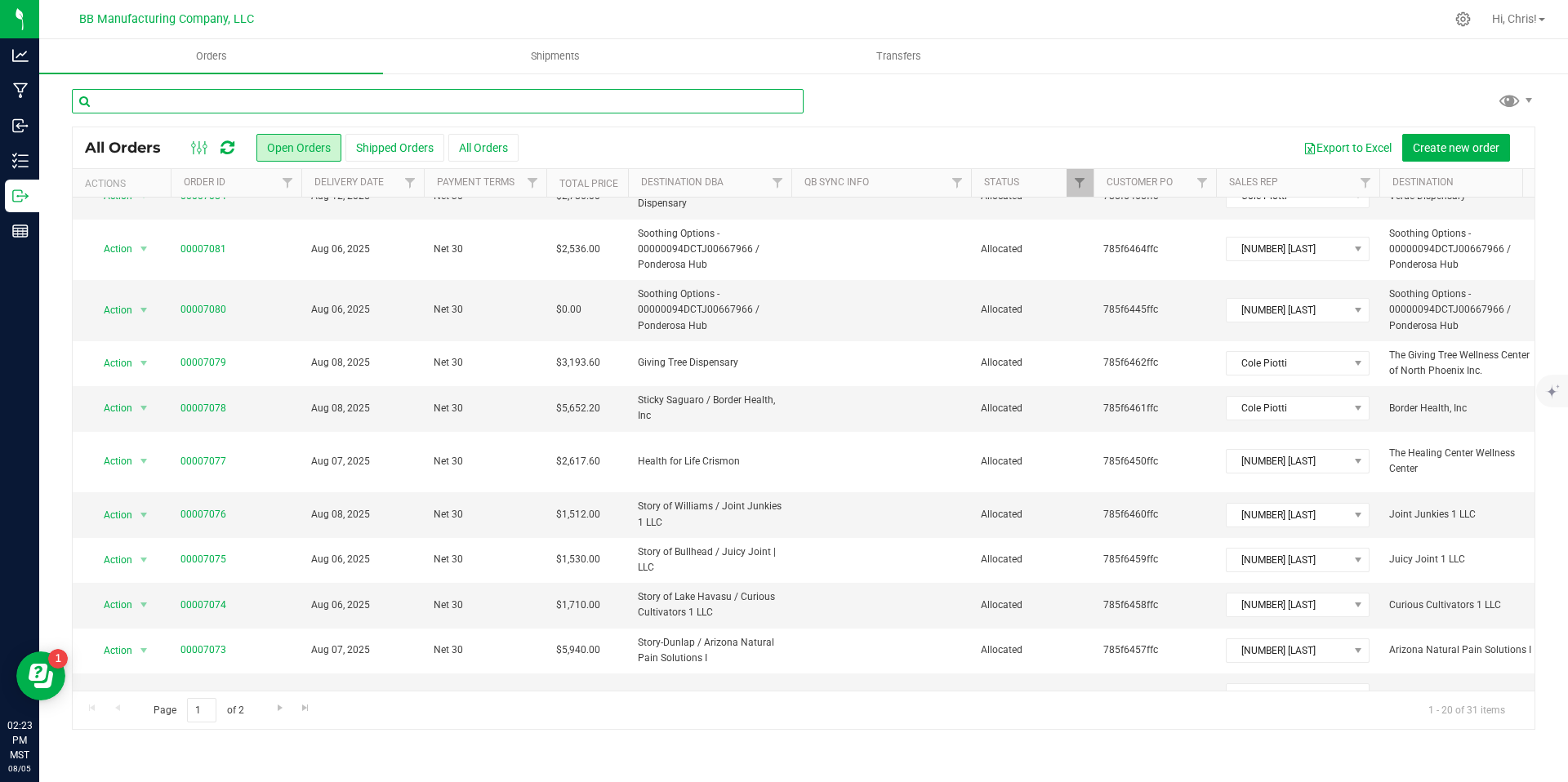 click at bounding box center [438, 101] 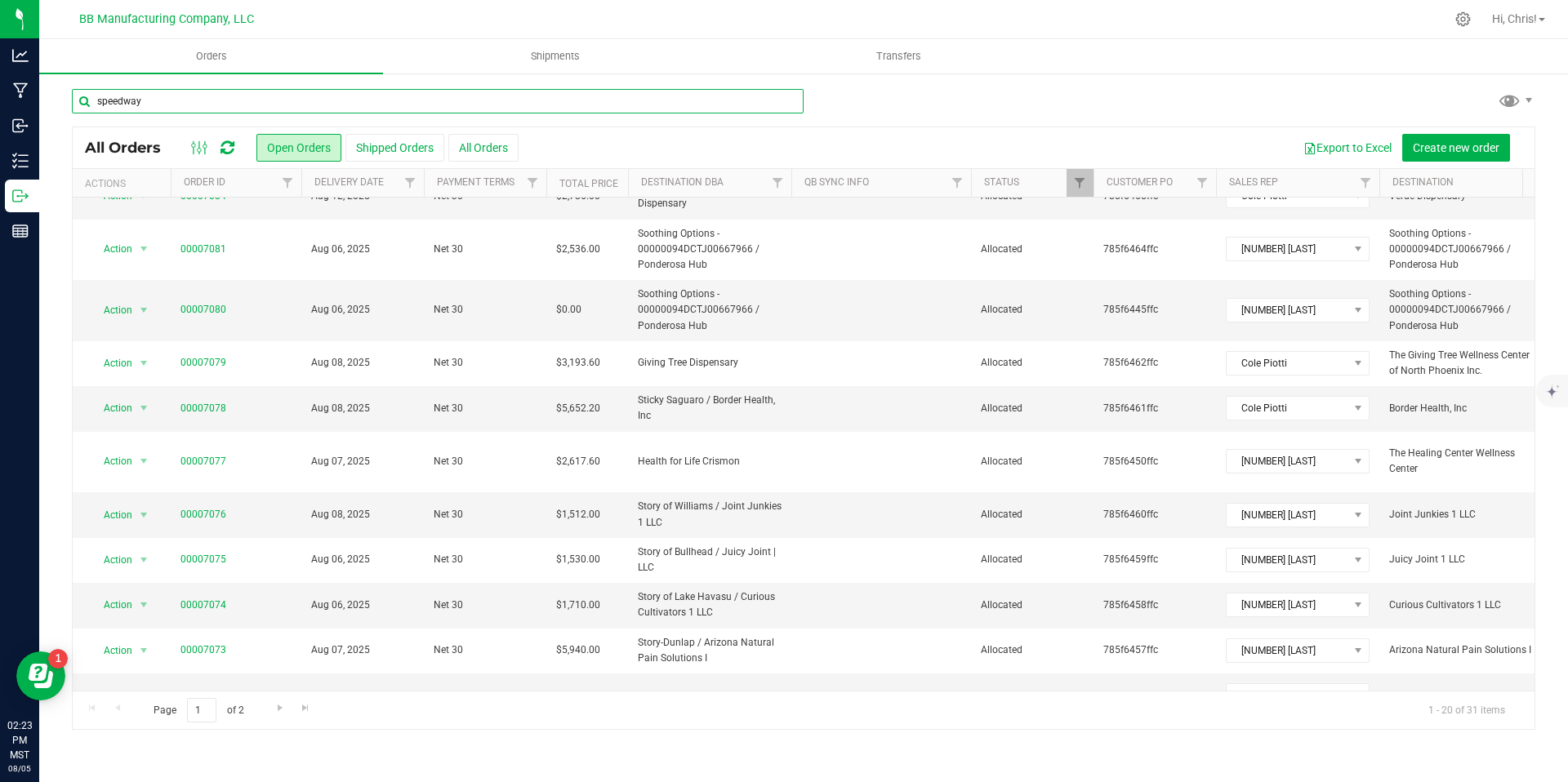 type on "speedway" 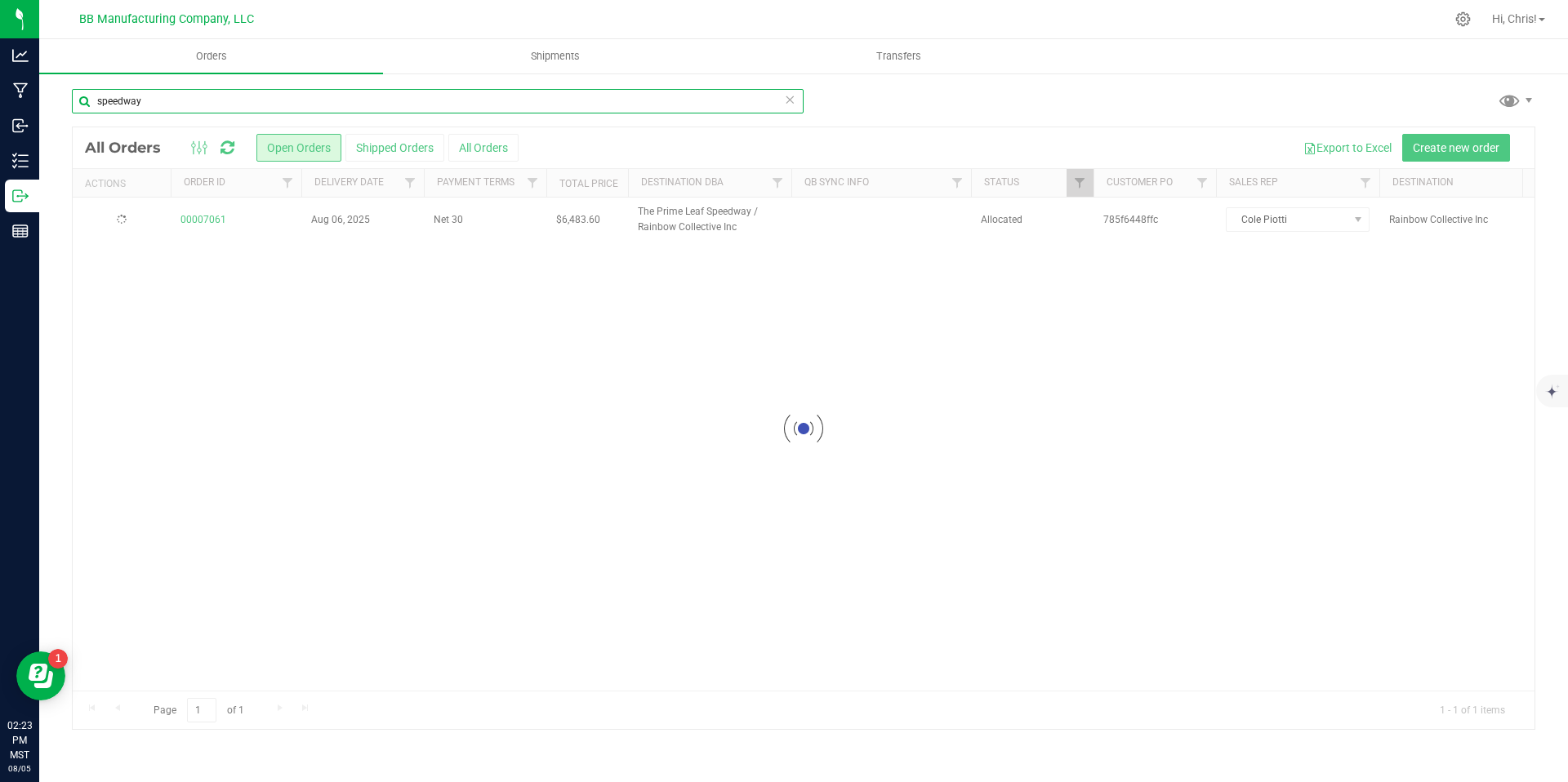 scroll, scrollTop: 0, scrollLeft: 0, axis: both 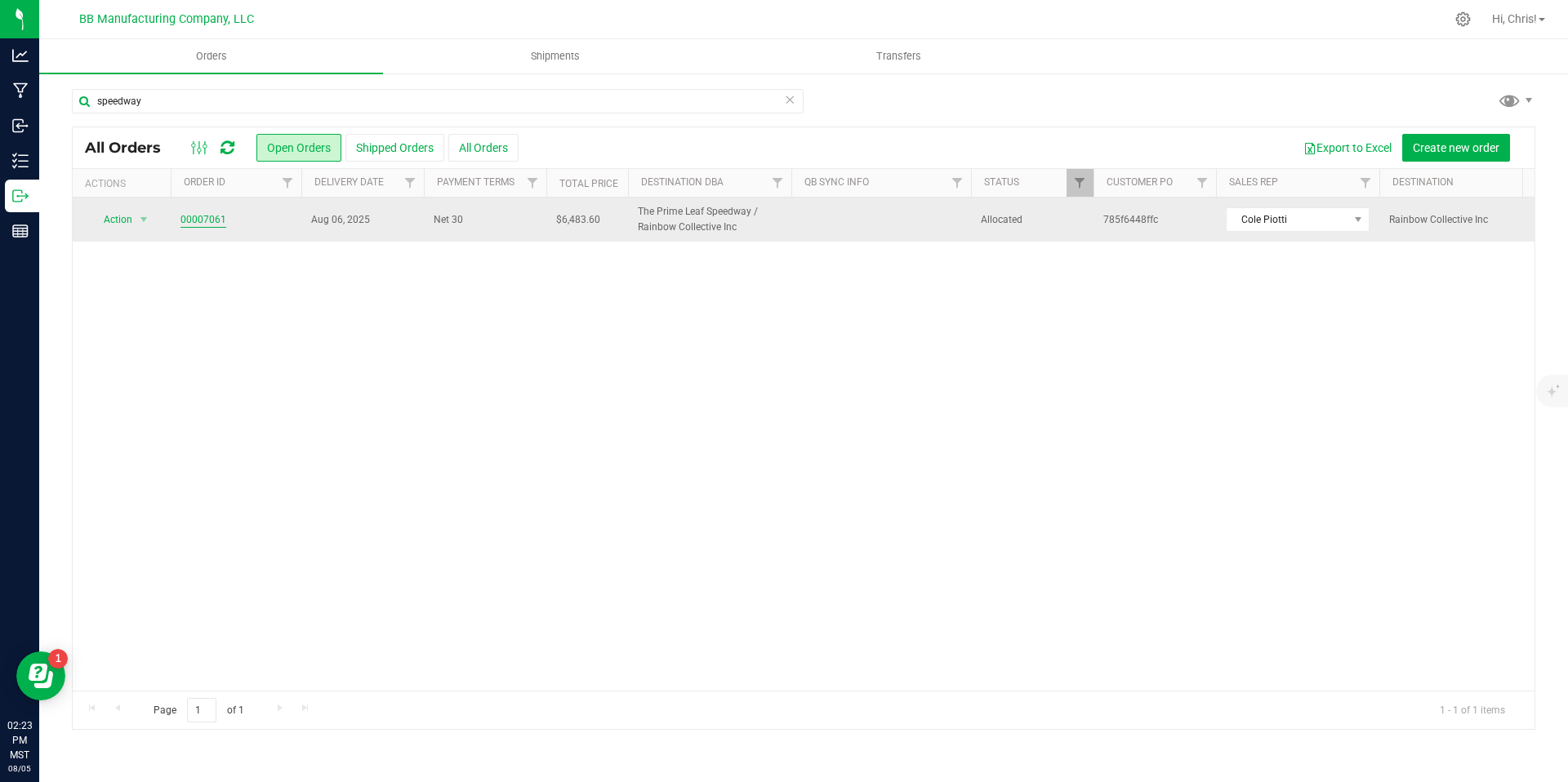 click on "00007061" at bounding box center (203, 220) 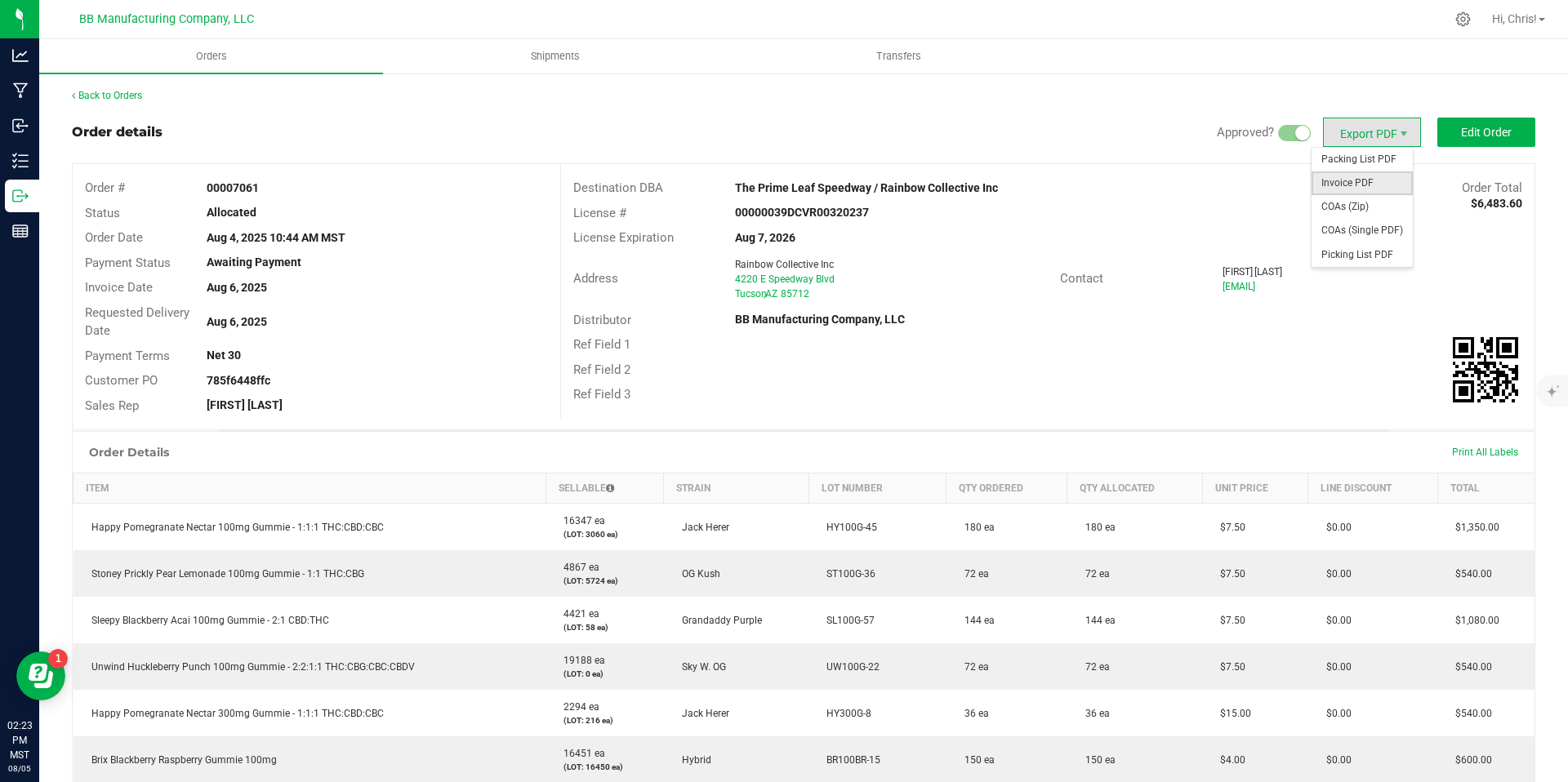 click on "Invoice PDF" at bounding box center (1362, 183) 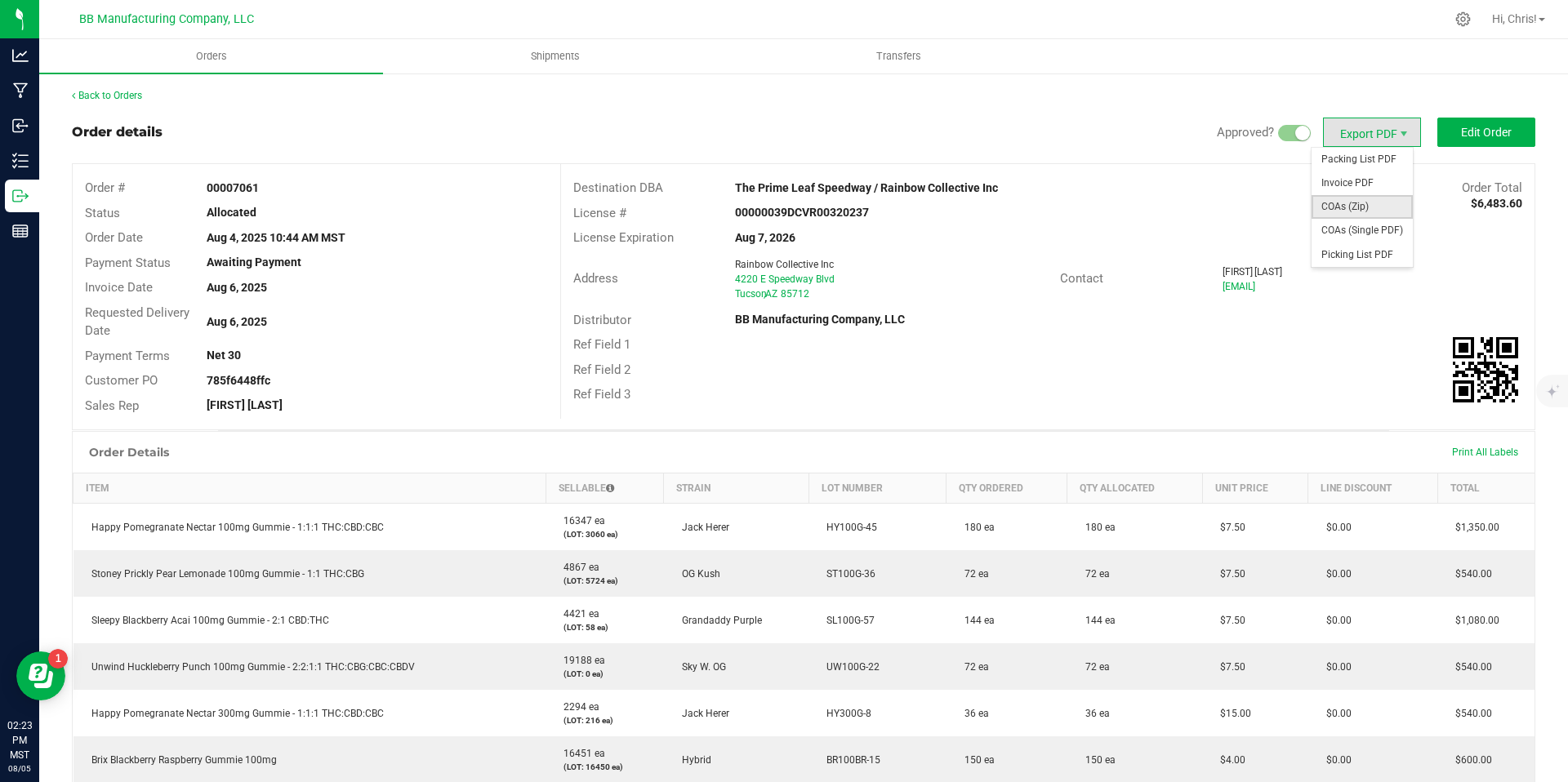 click on "COAs (Zip)" at bounding box center [1362, 207] 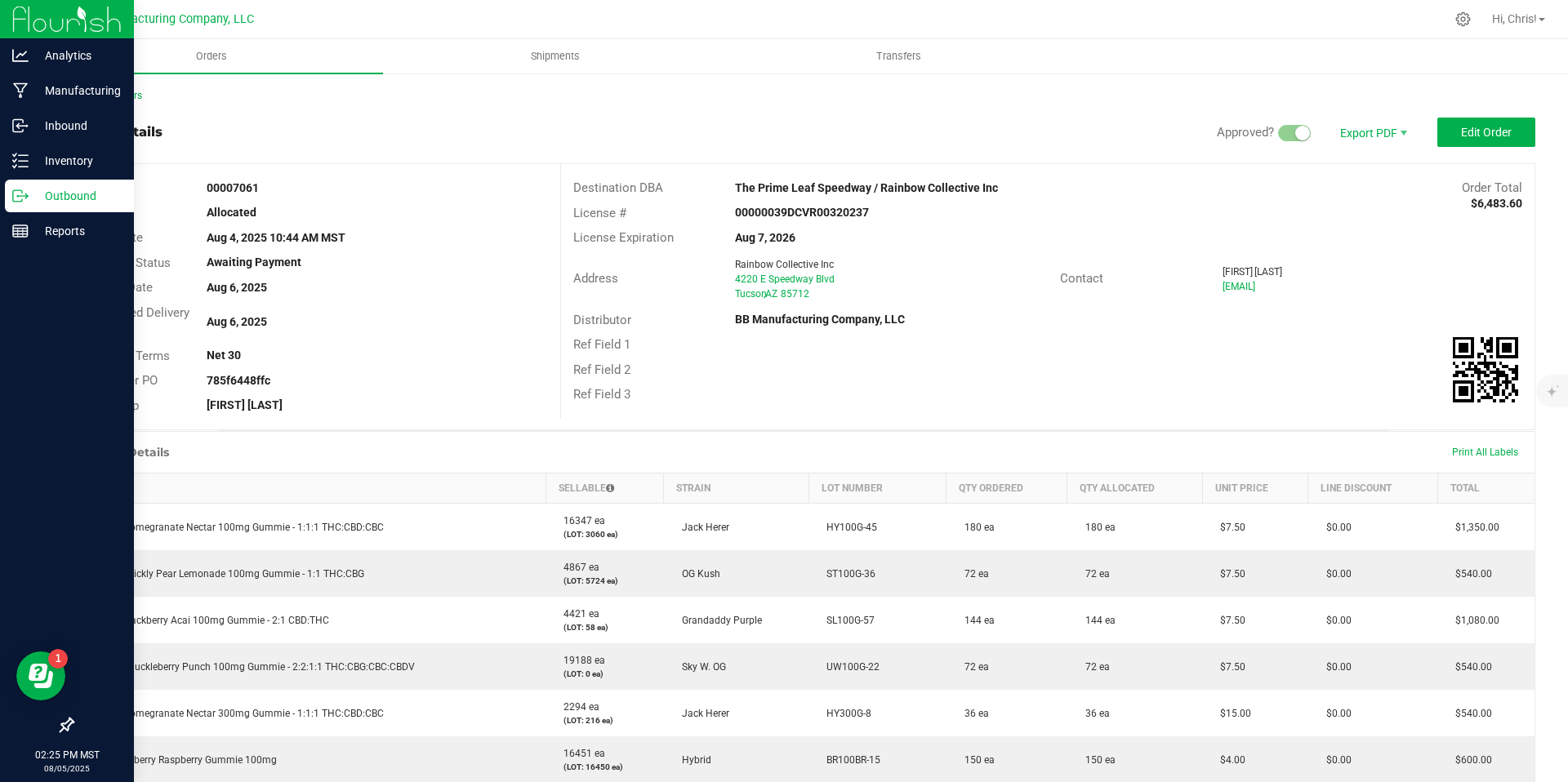 click 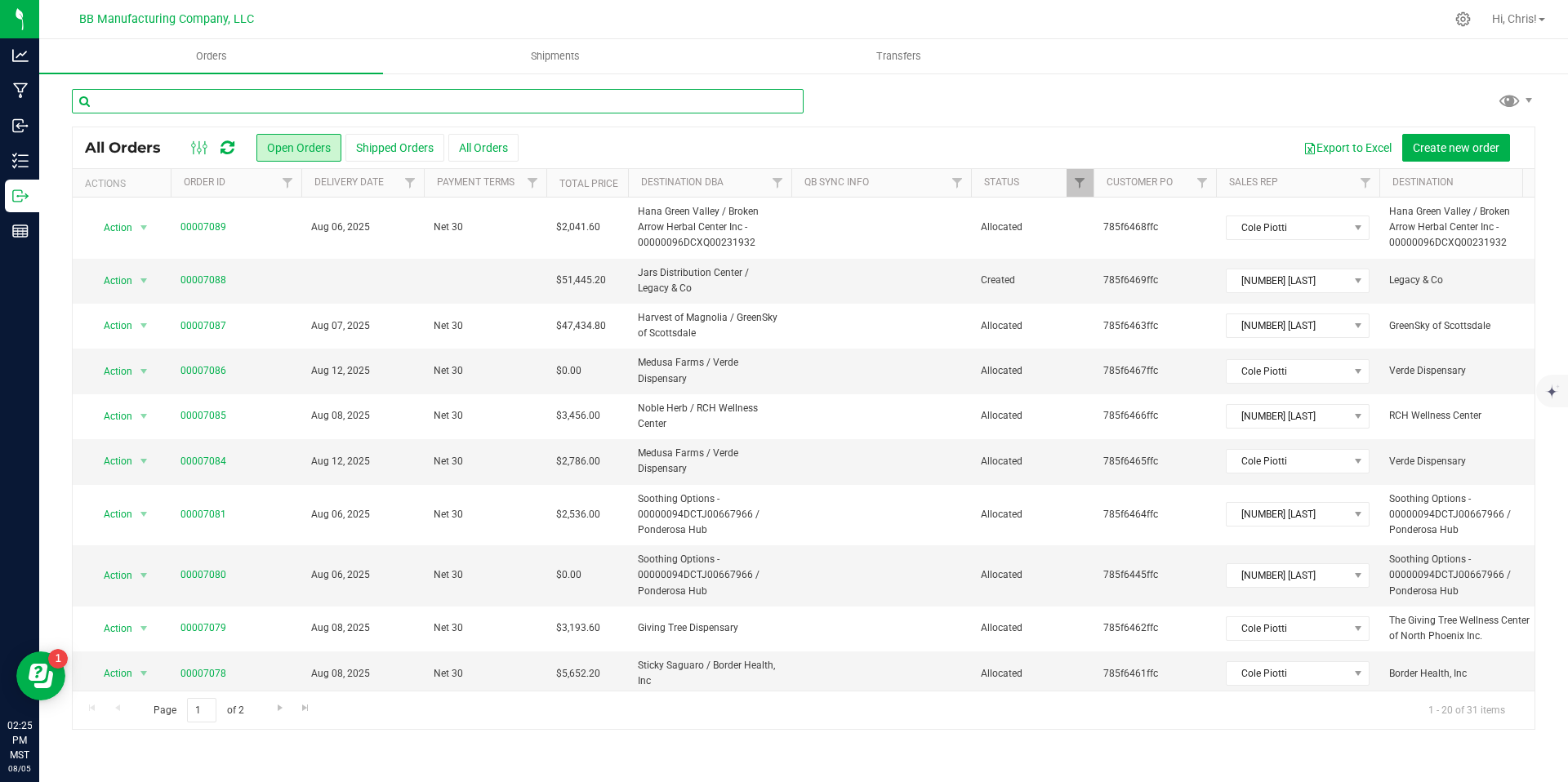 click at bounding box center (438, 101) 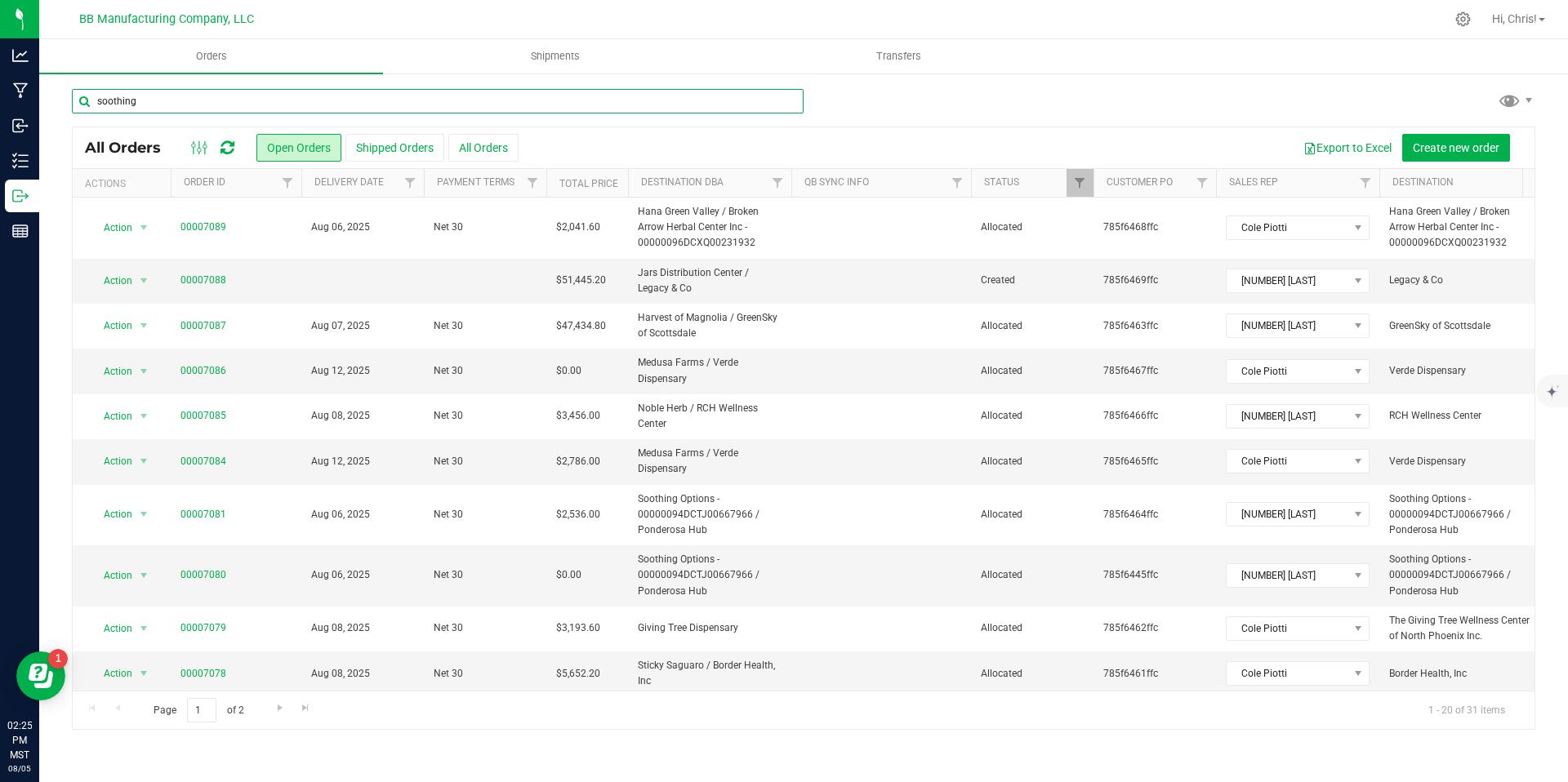 type on "soothing" 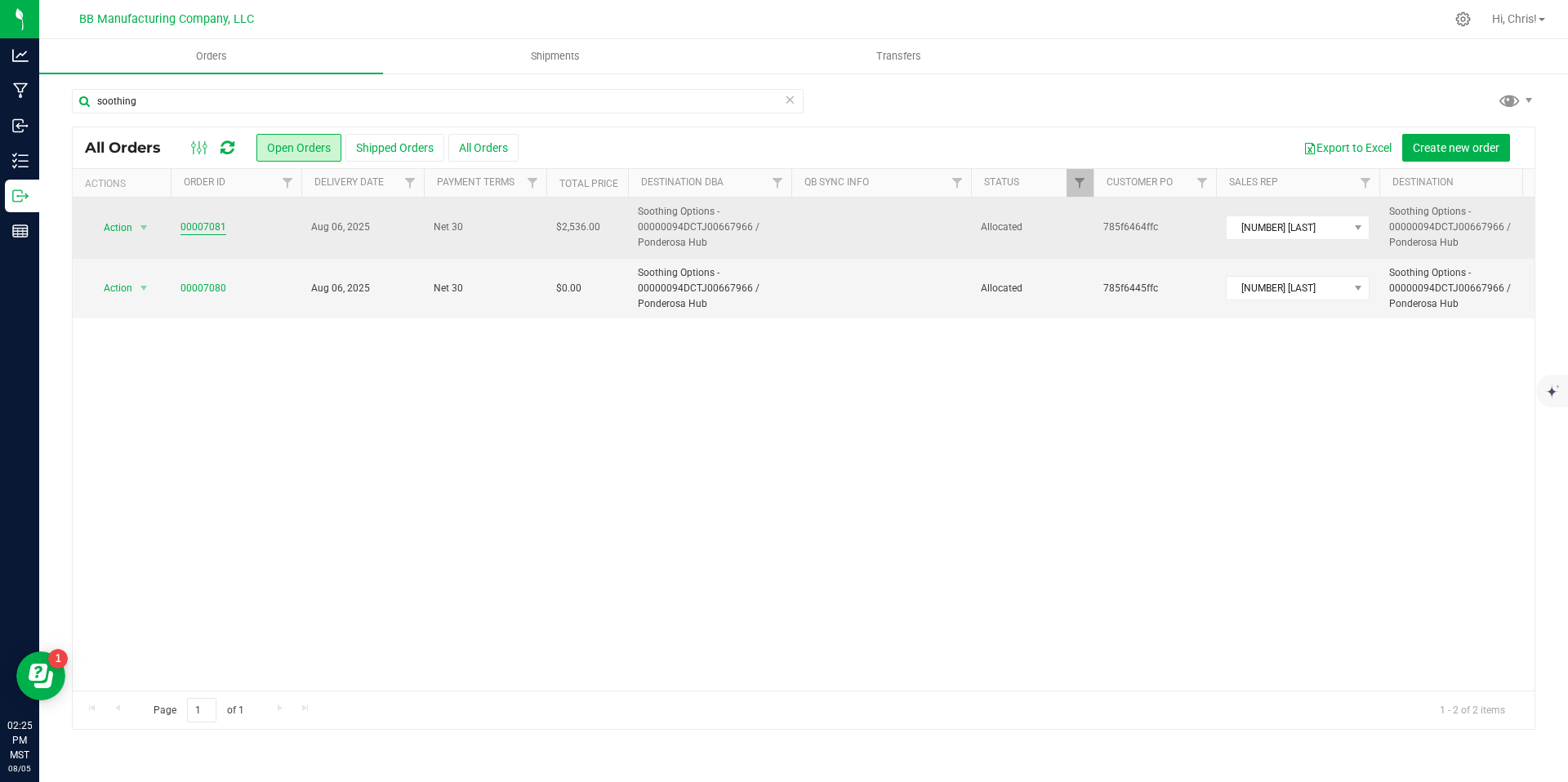 click on "00007081" at bounding box center [203, 227] 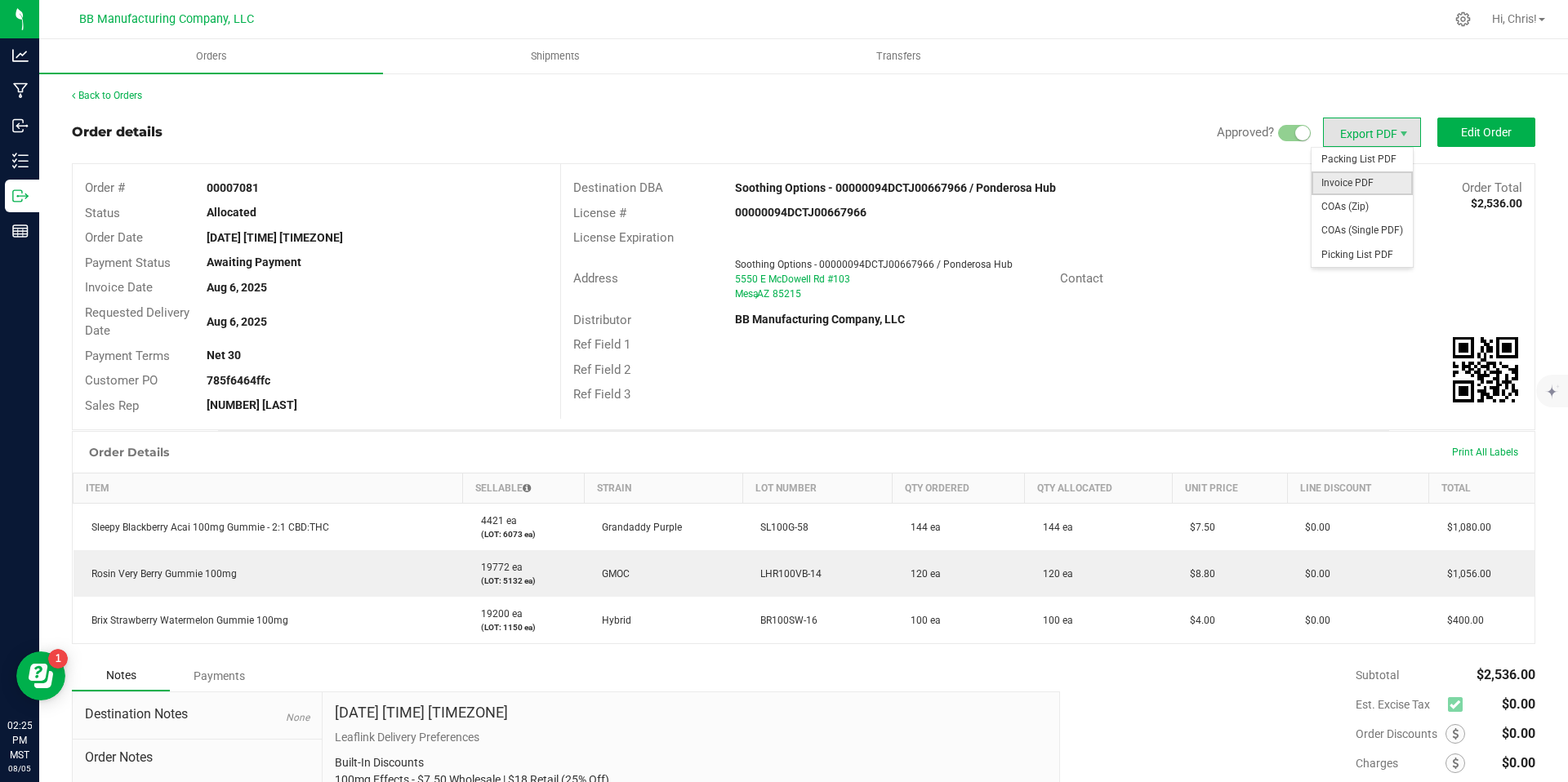 click on "Invoice PDF" at bounding box center [1362, 183] 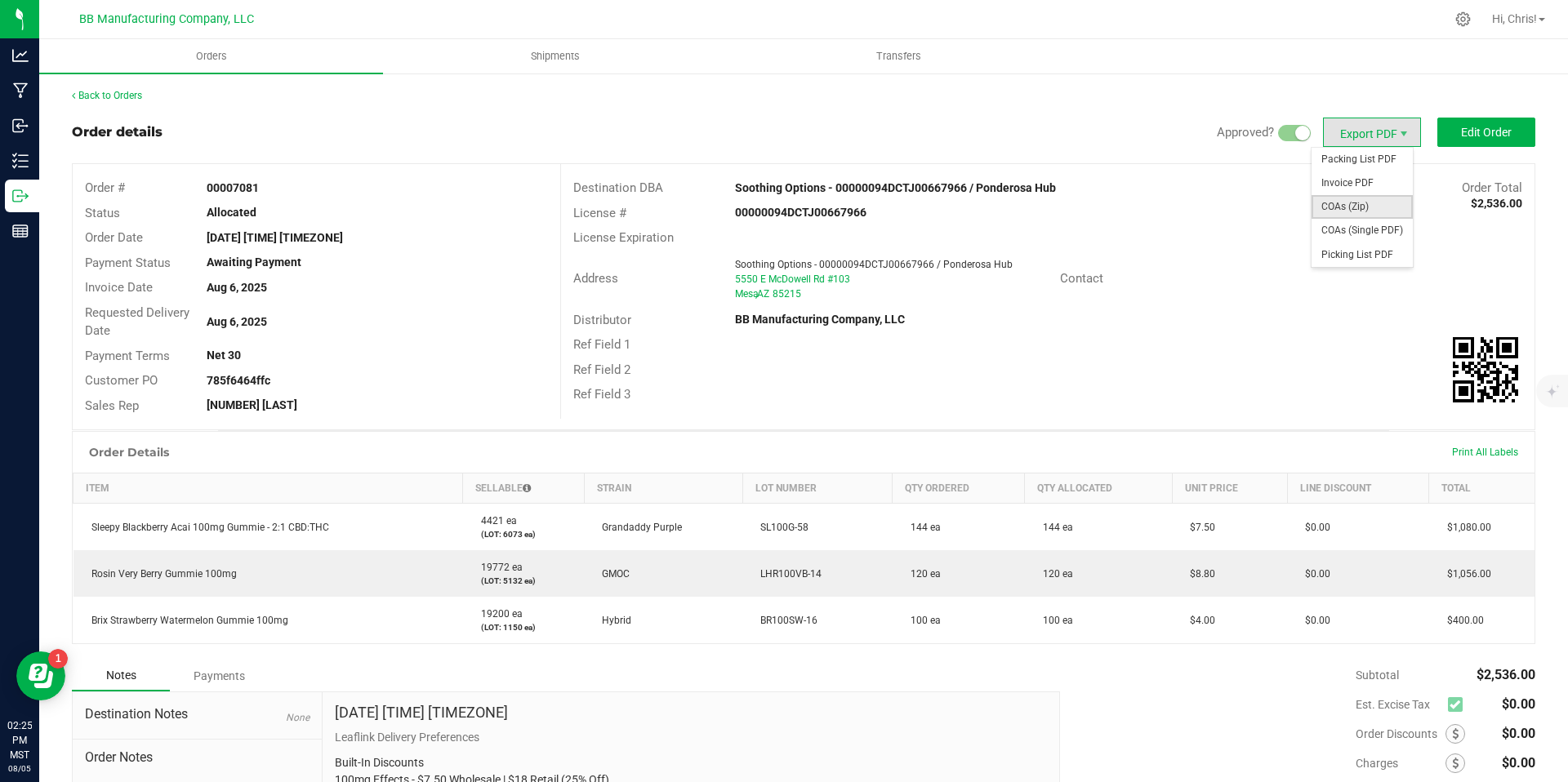 click on "COAs (Zip)" at bounding box center (1362, 207) 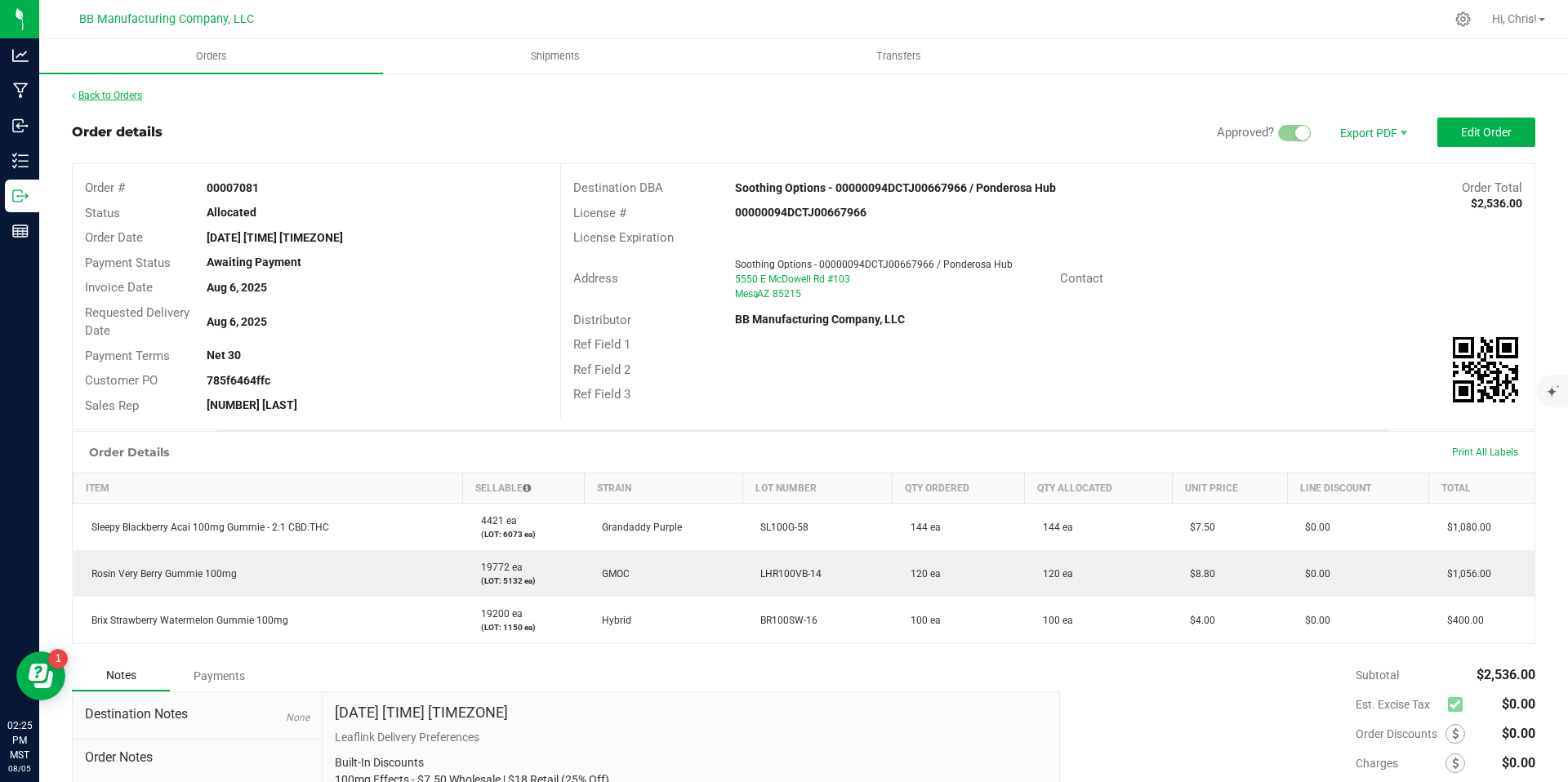 click on "Back to Orders" at bounding box center (107, 96) 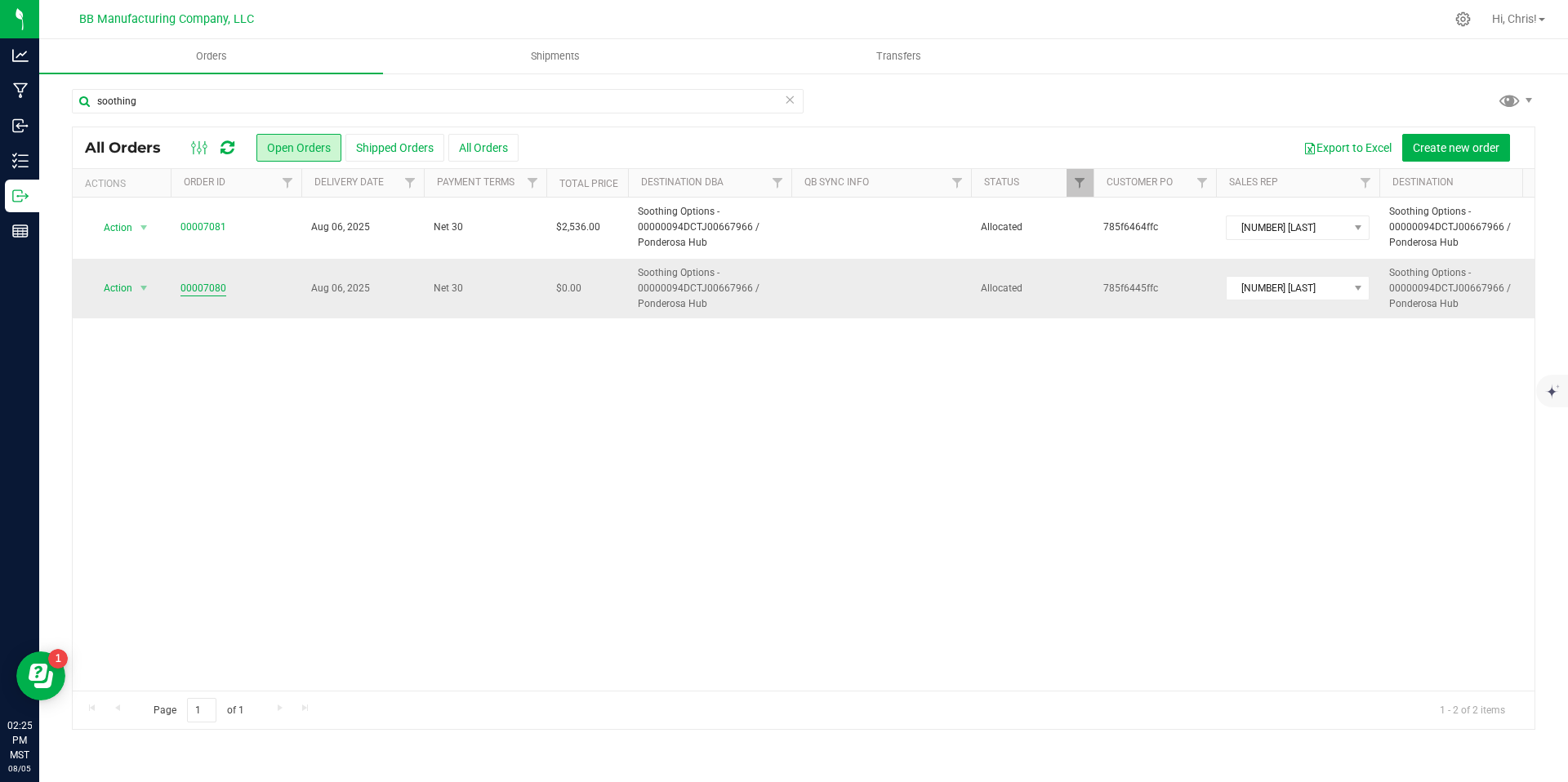 click on "00007080" at bounding box center (203, 288) 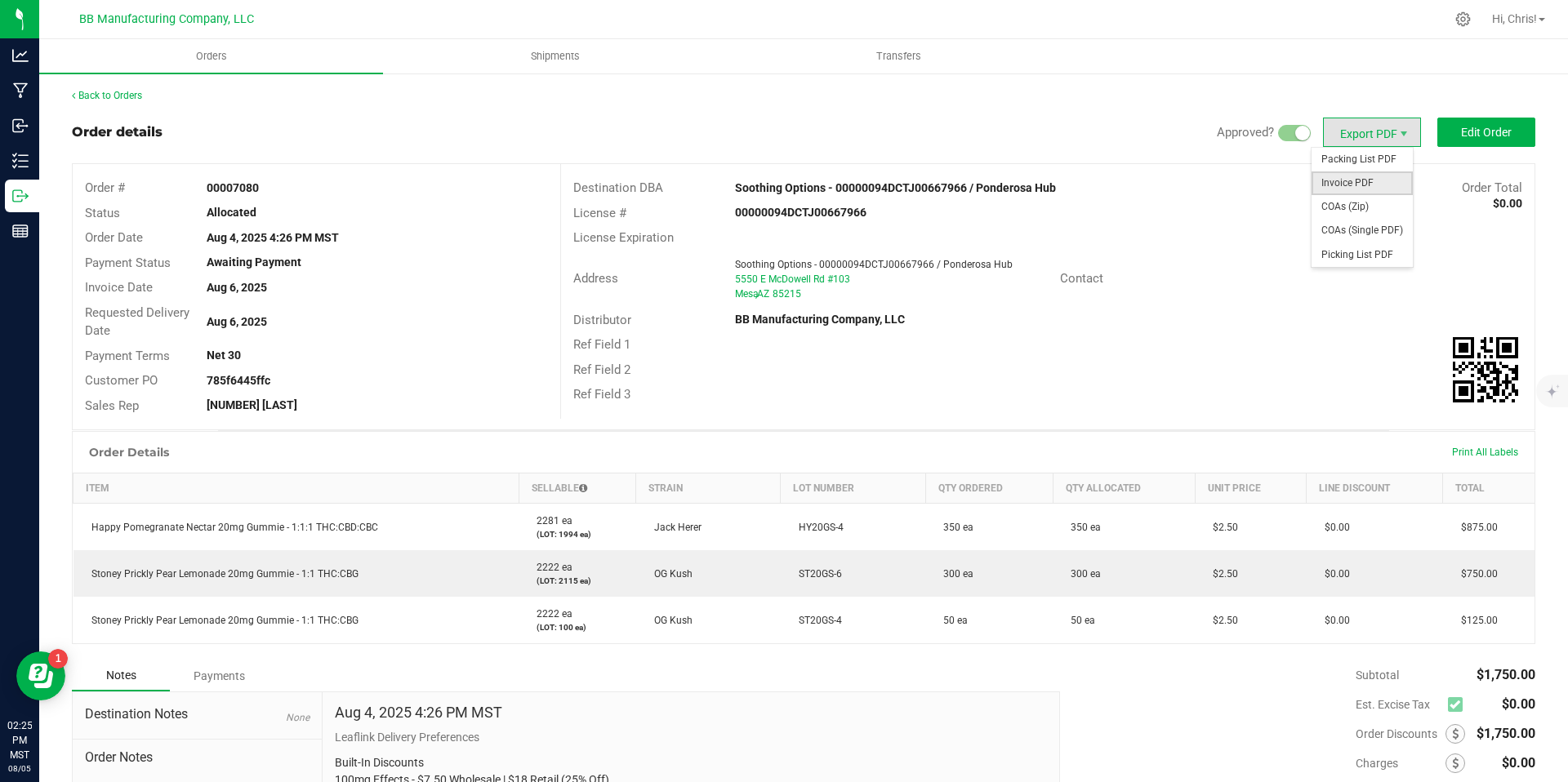 click on "Invoice PDF" at bounding box center (1362, 183) 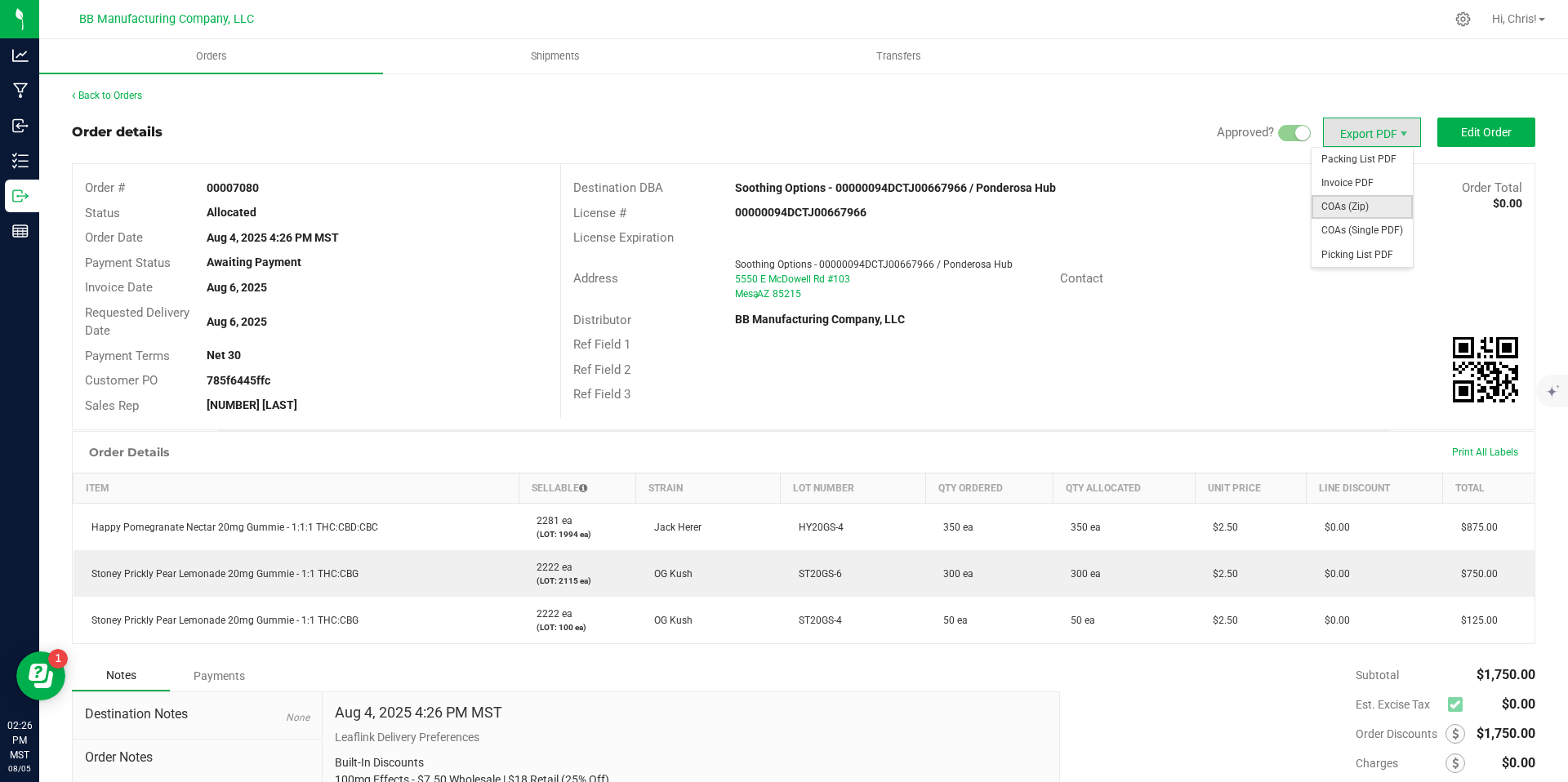 click on "COAs (Zip)" at bounding box center [1362, 207] 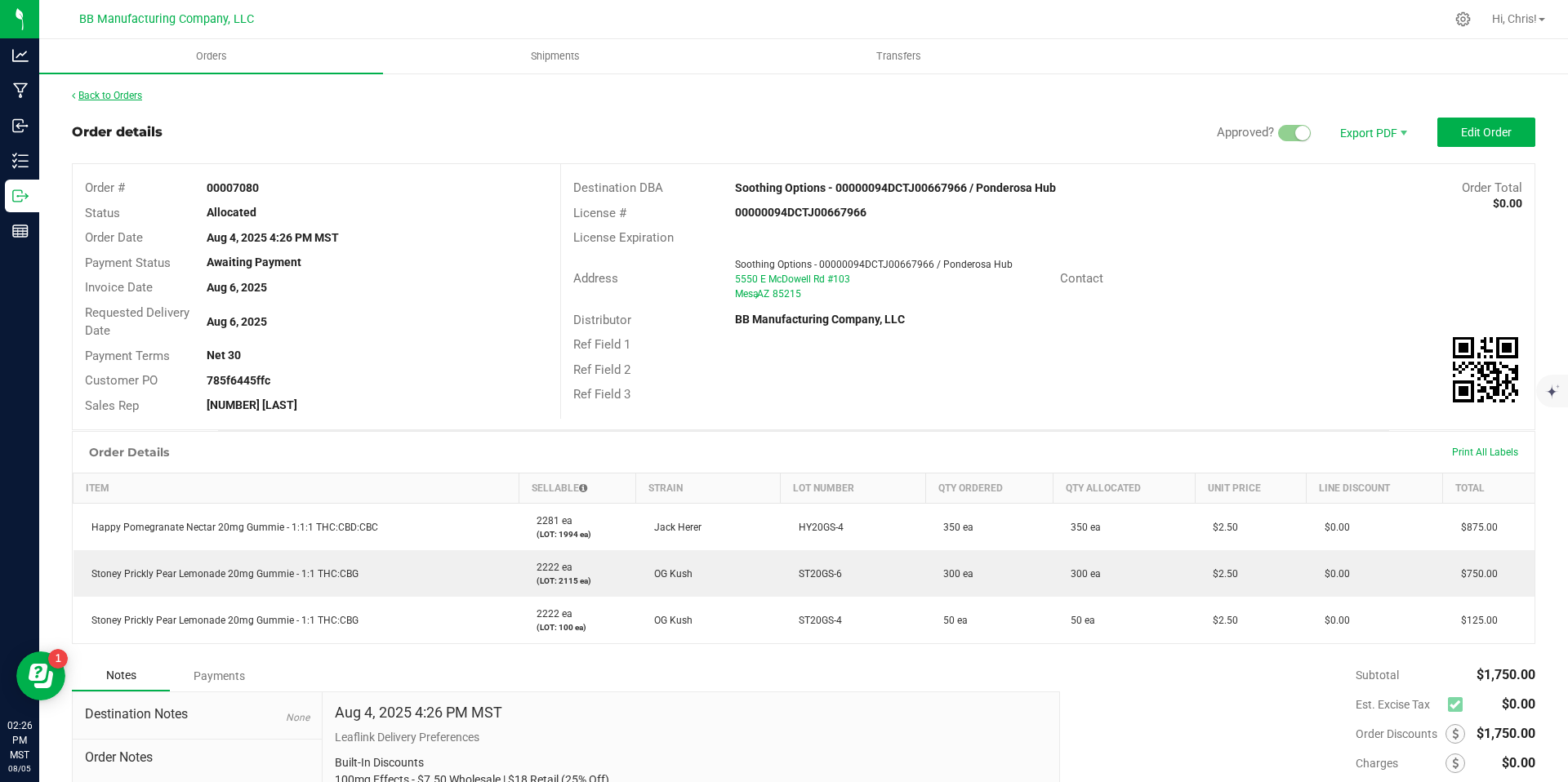 click on "Back to Orders" at bounding box center [107, 96] 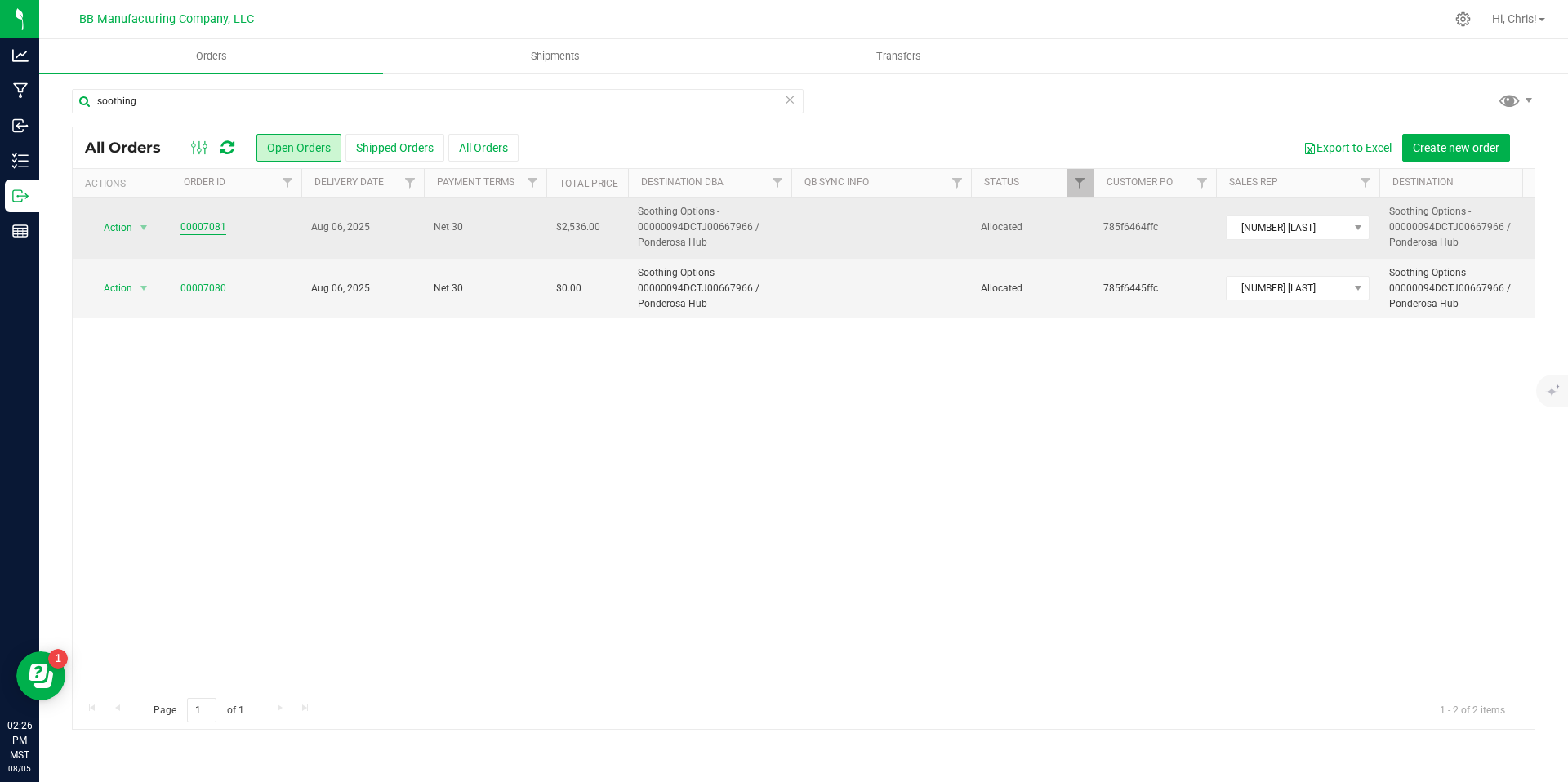 click on "00007081" at bounding box center [203, 227] 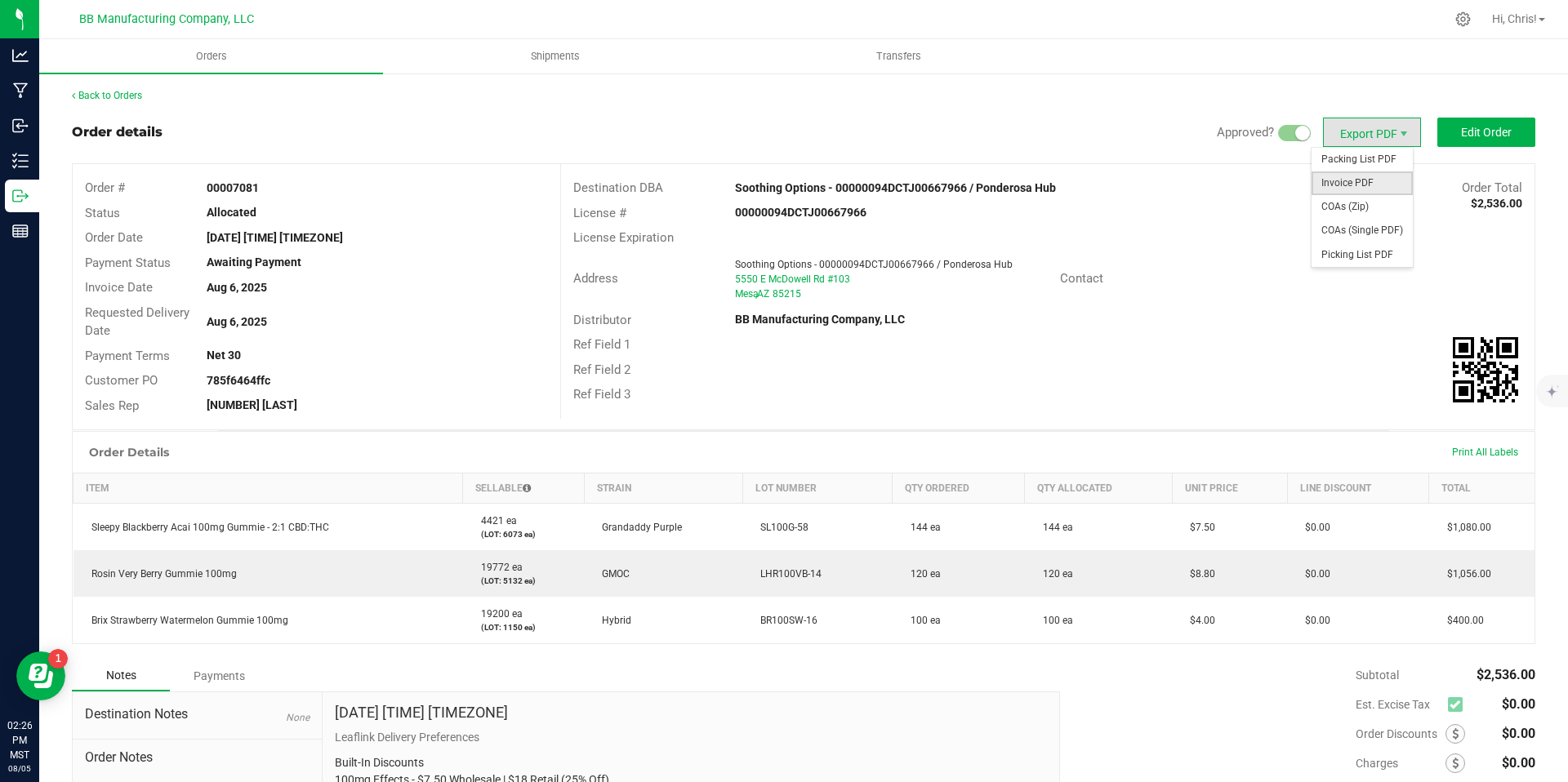 click on "Invoice PDF" at bounding box center (1362, 183) 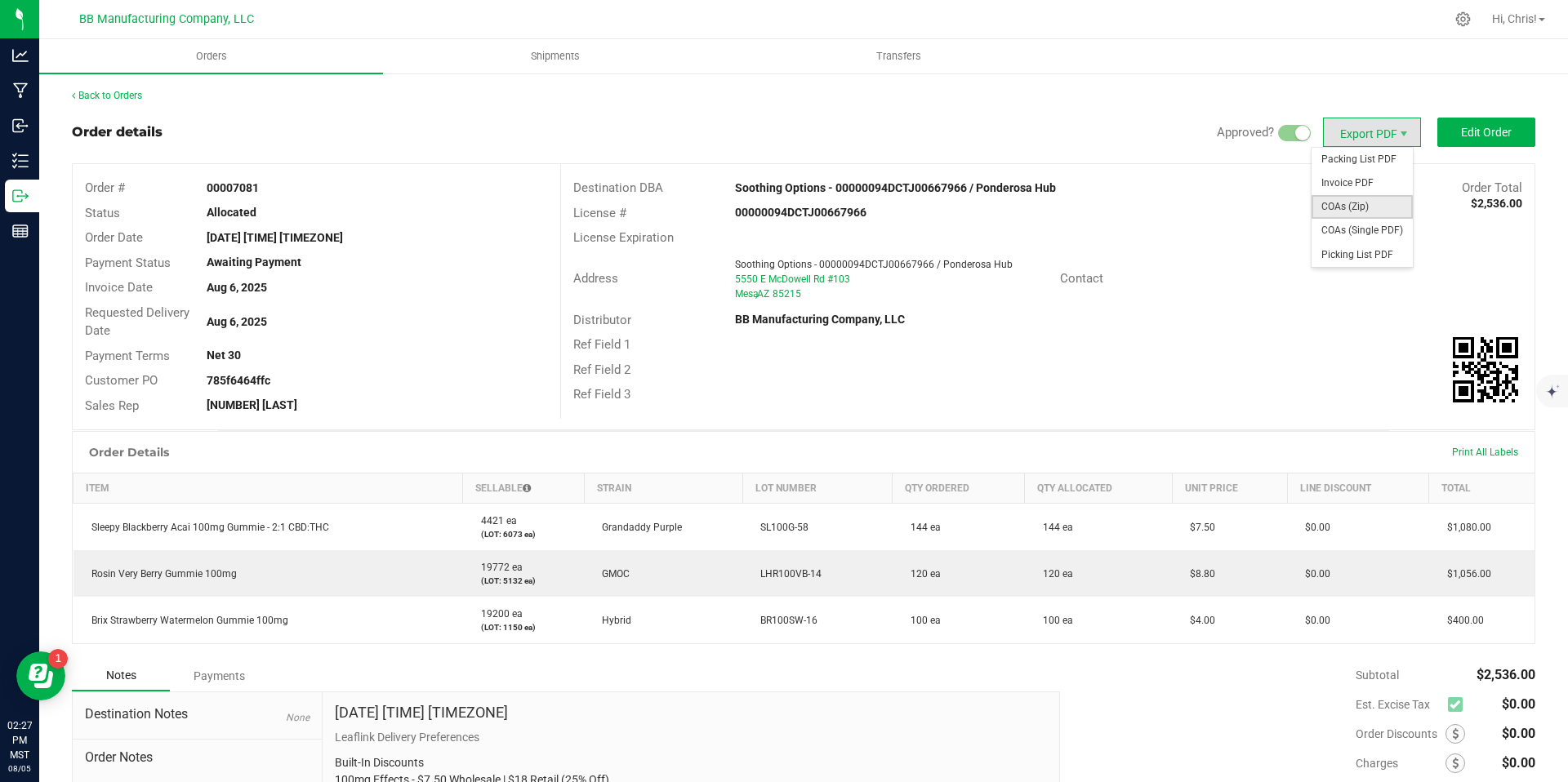 click on "COAs (Zip)" at bounding box center (1362, 207) 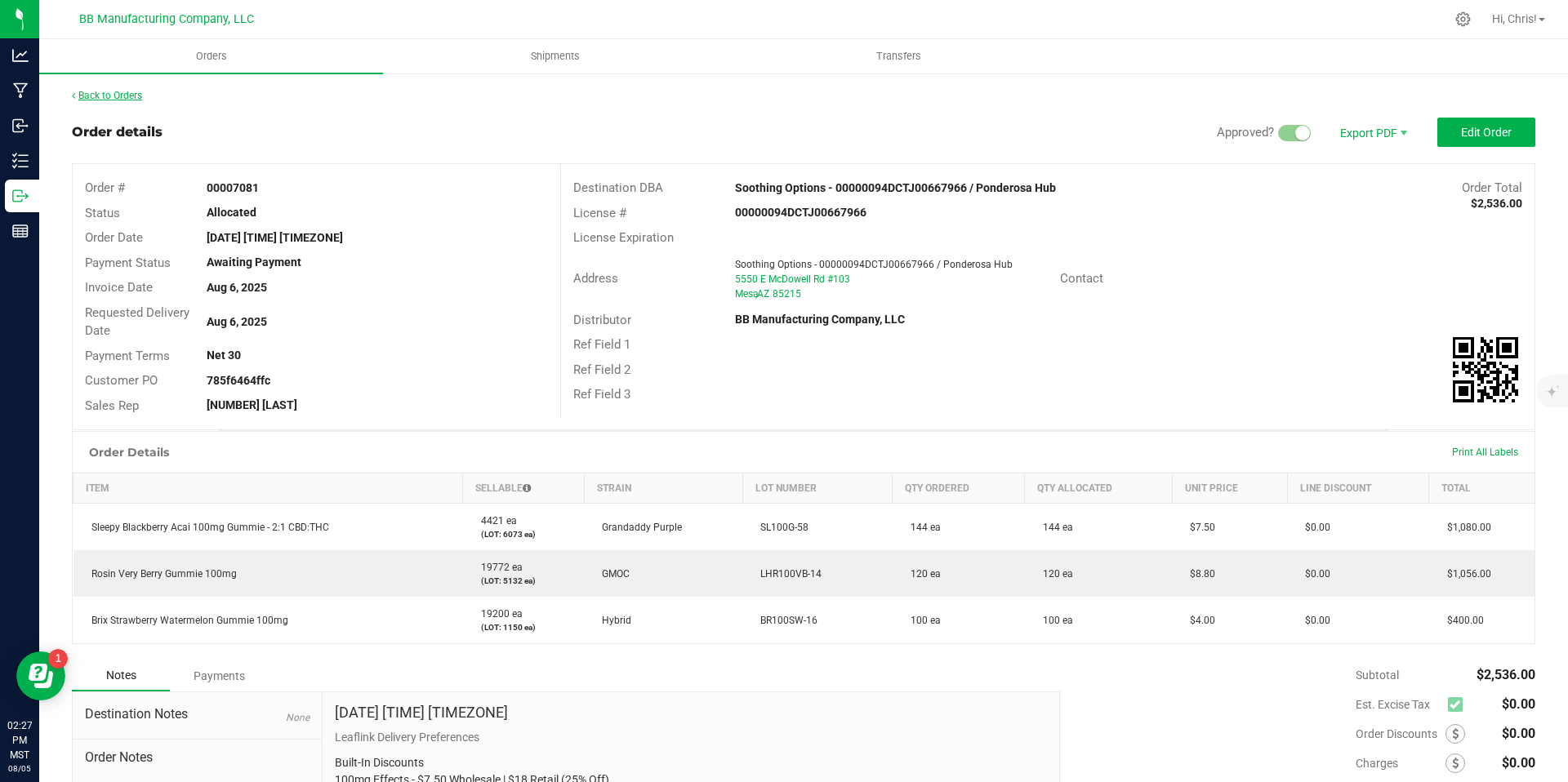 click on "Back to Orders" at bounding box center [107, 96] 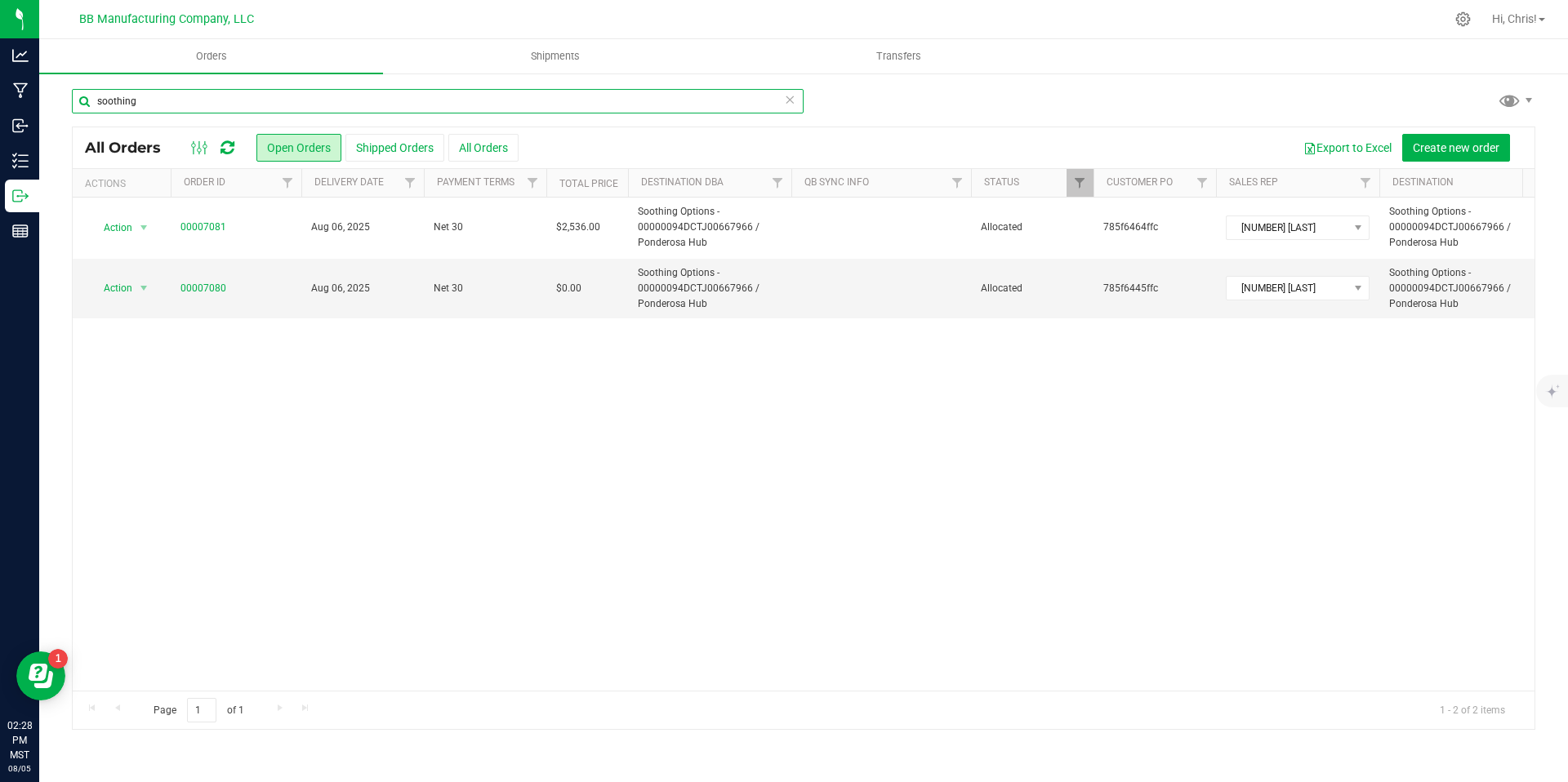 click on "soothing" at bounding box center [438, 101] 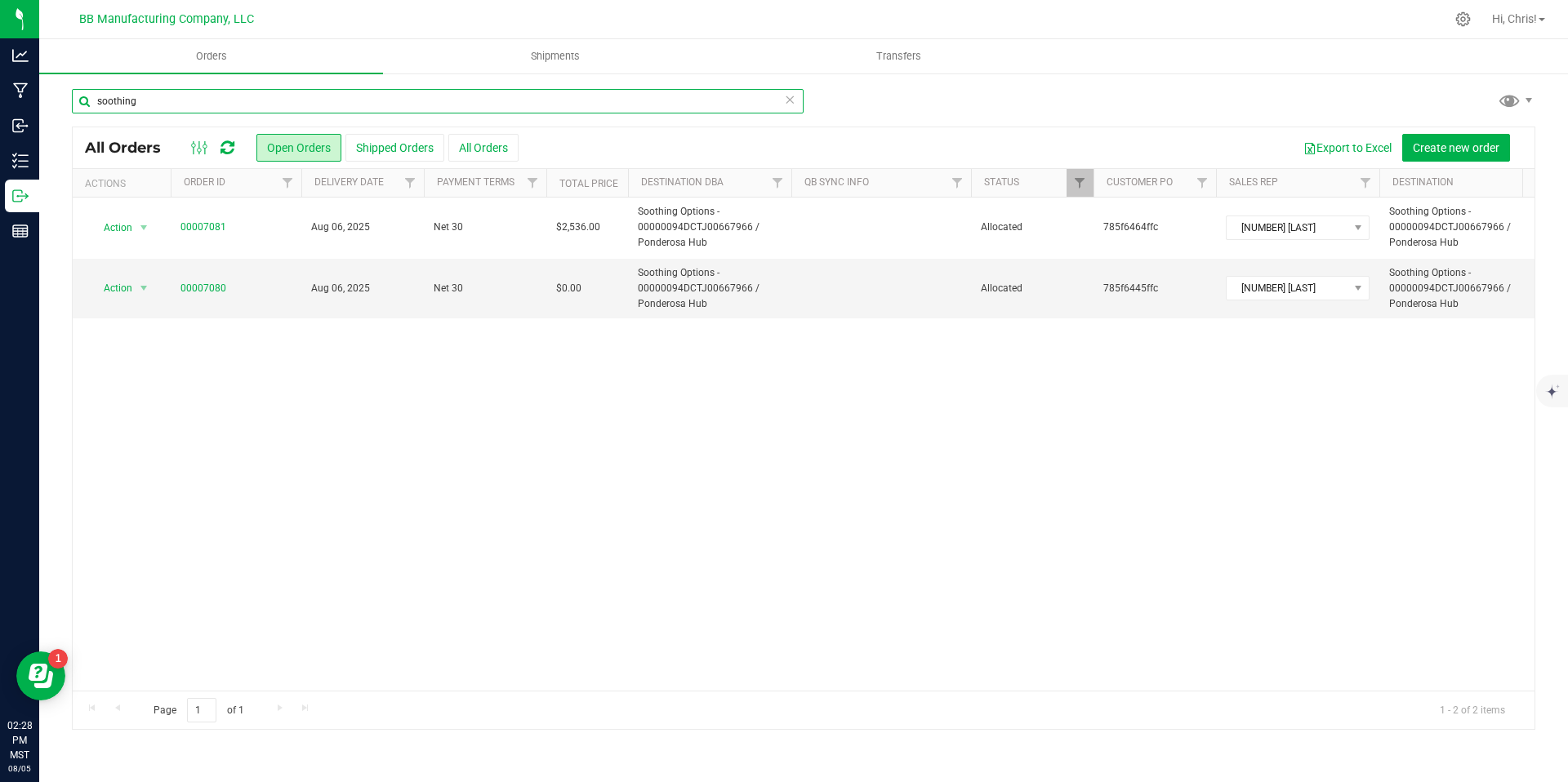 click on "soothing" at bounding box center (438, 101) 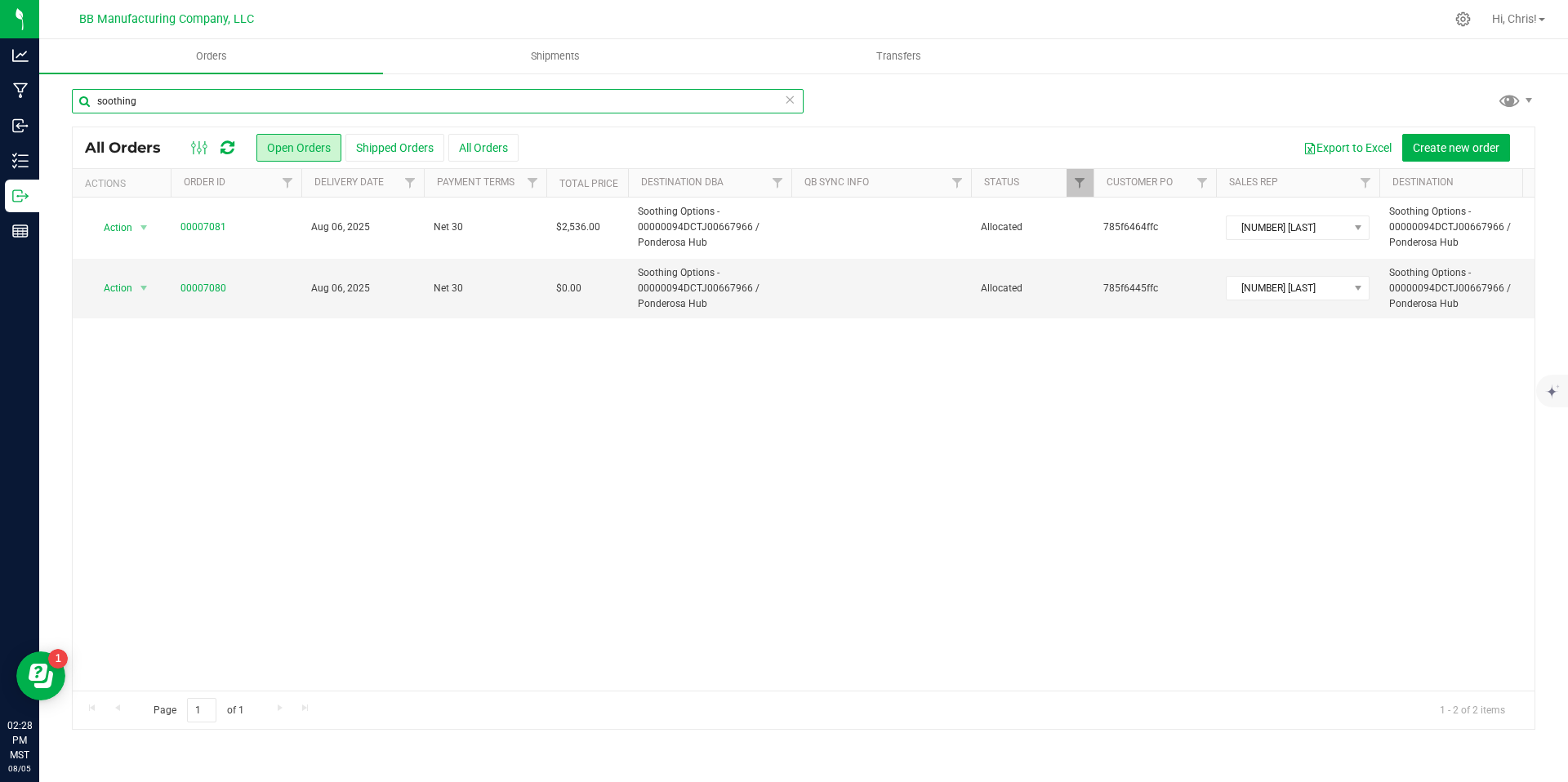 click on "soothing" at bounding box center [438, 101] 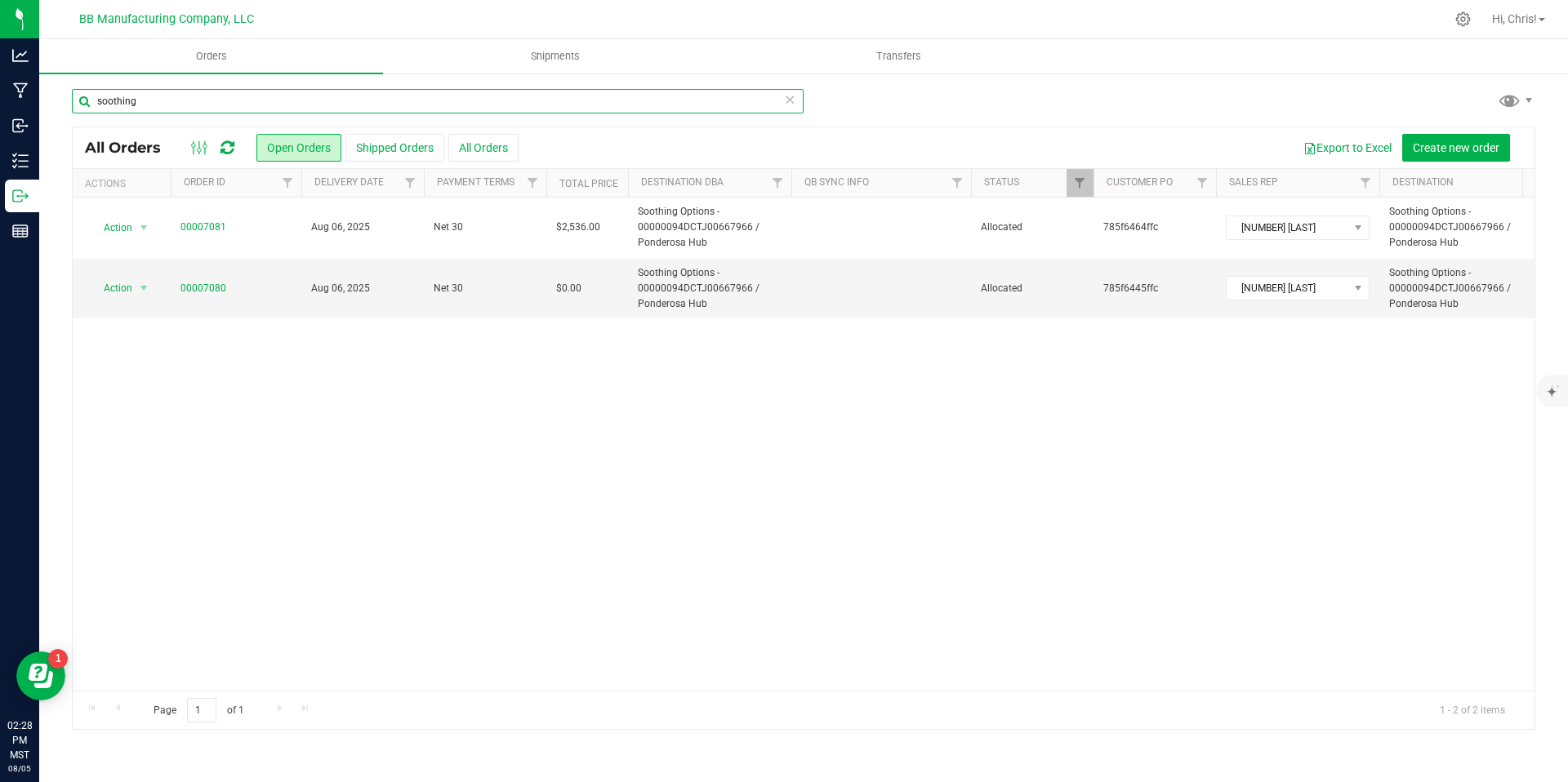 click on "soothing" at bounding box center [438, 101] 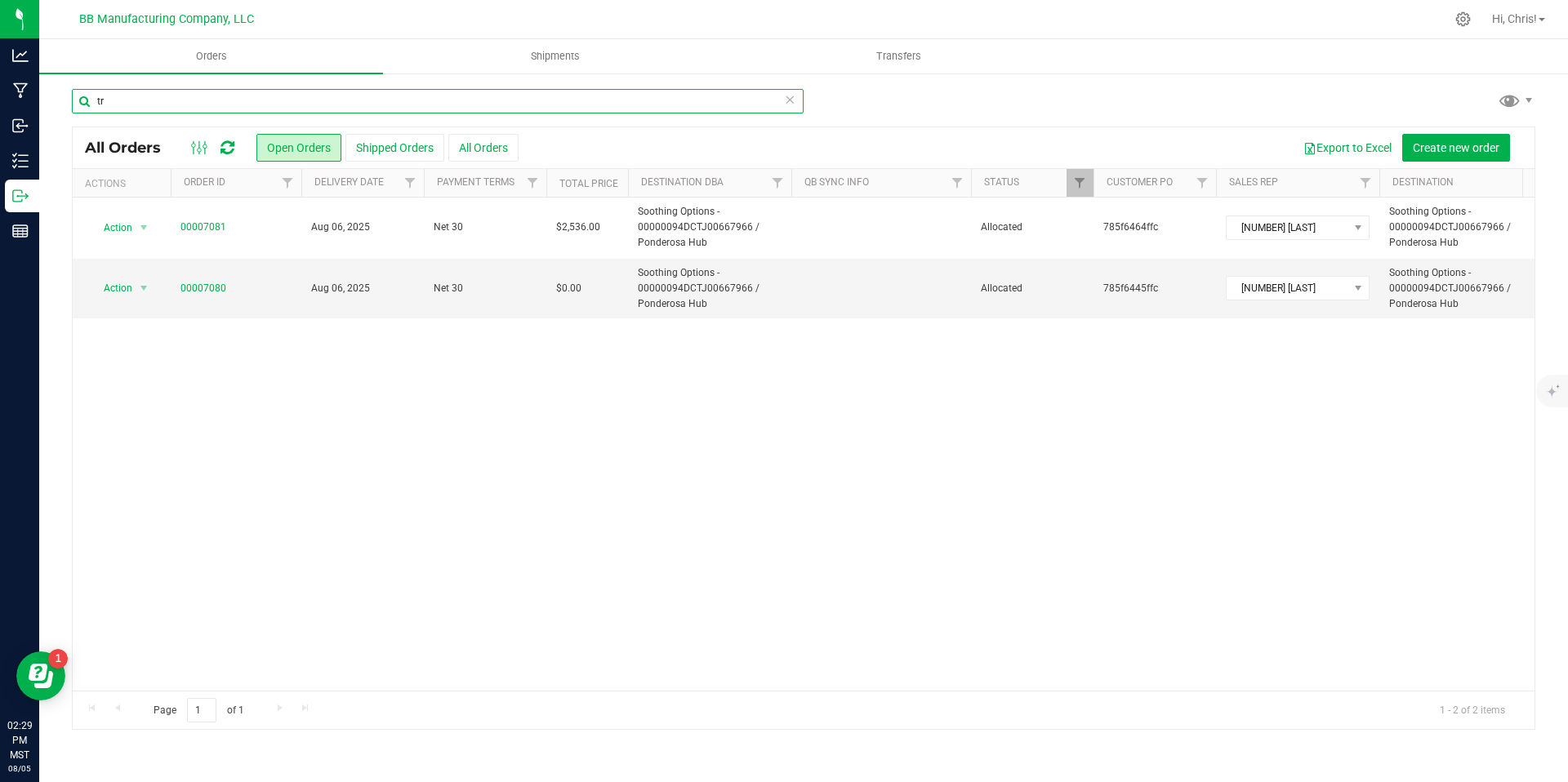 type on "t" 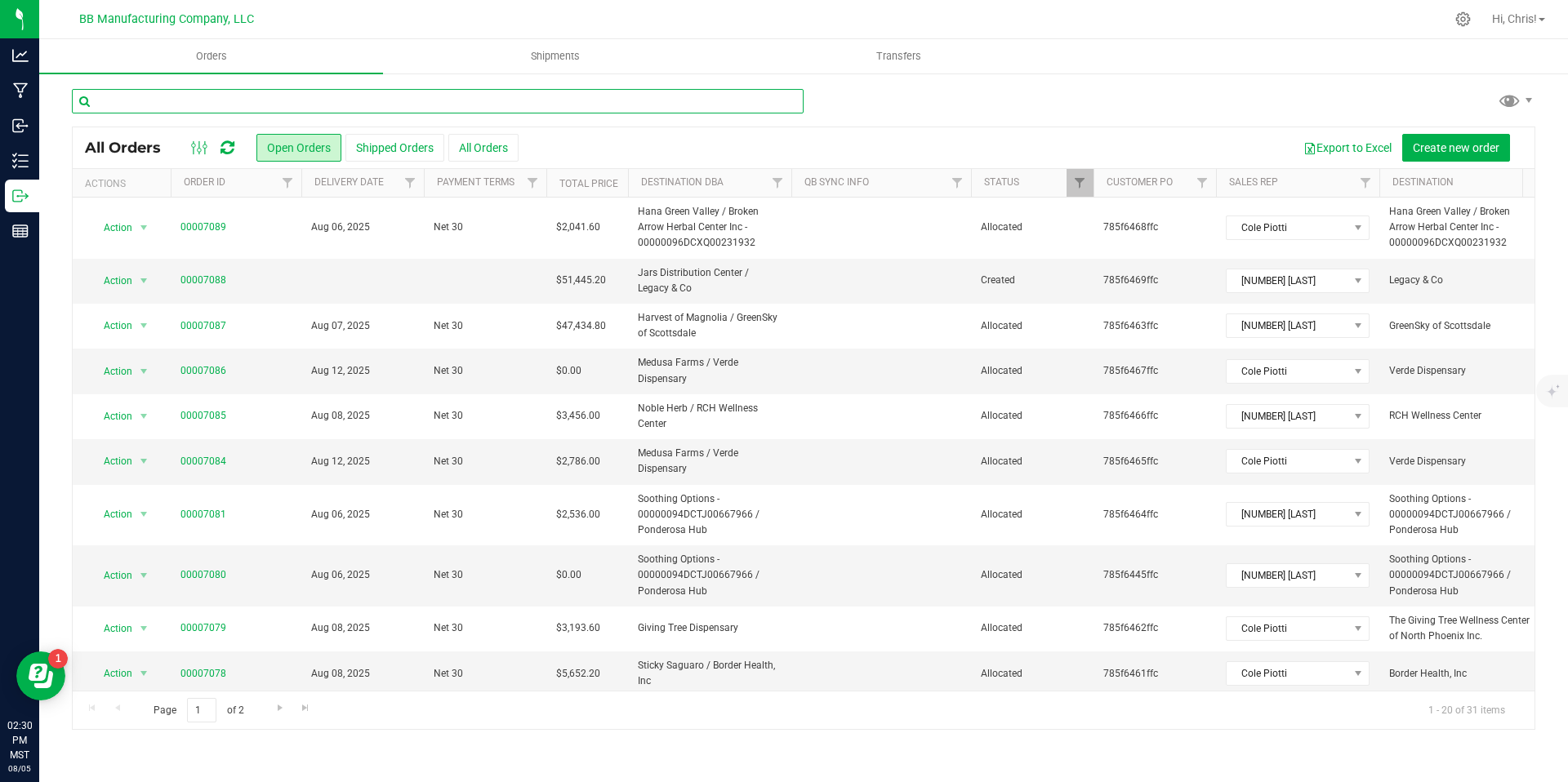 click at bounding box center [438, 101] 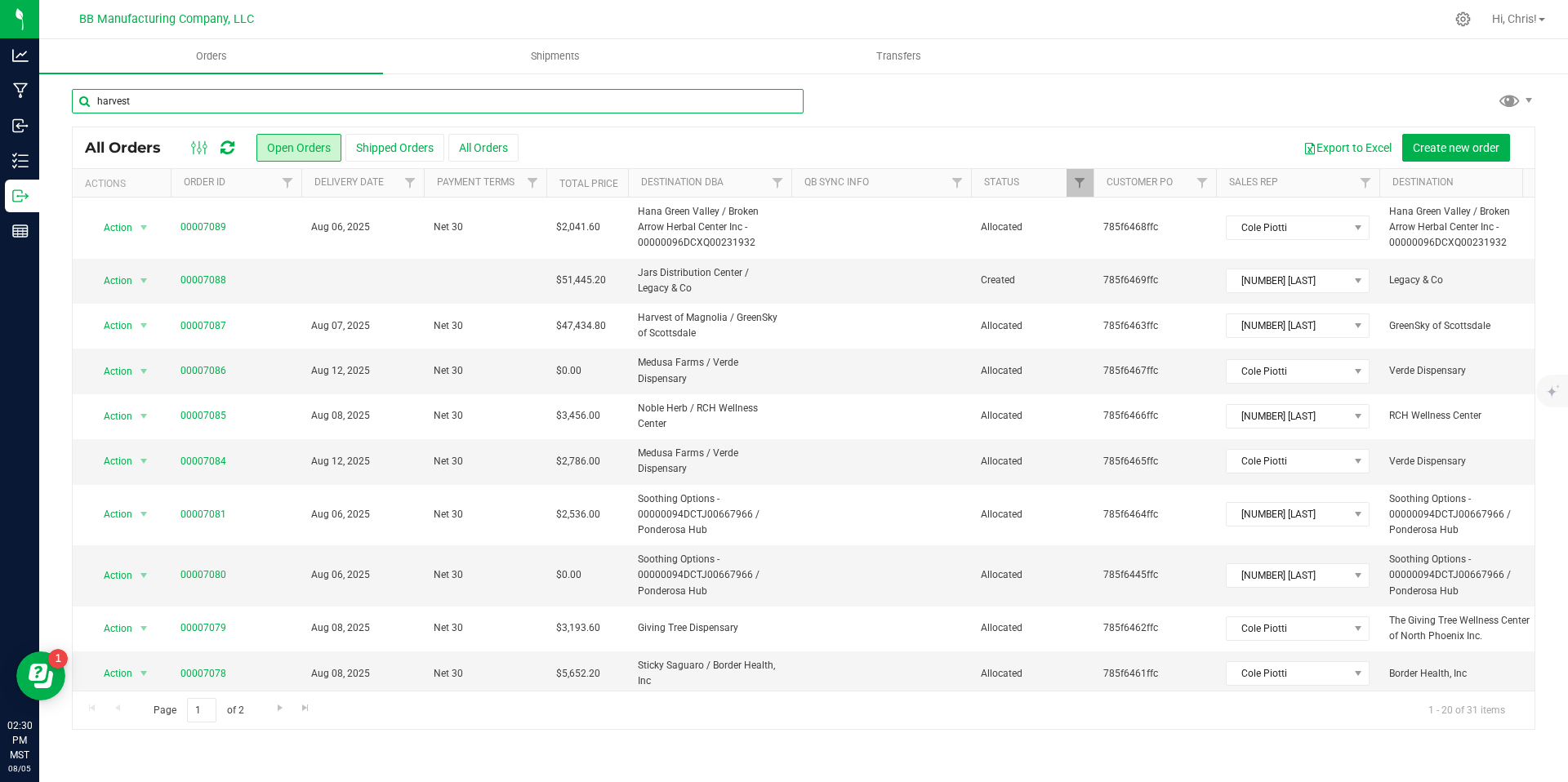 type on "harvest" 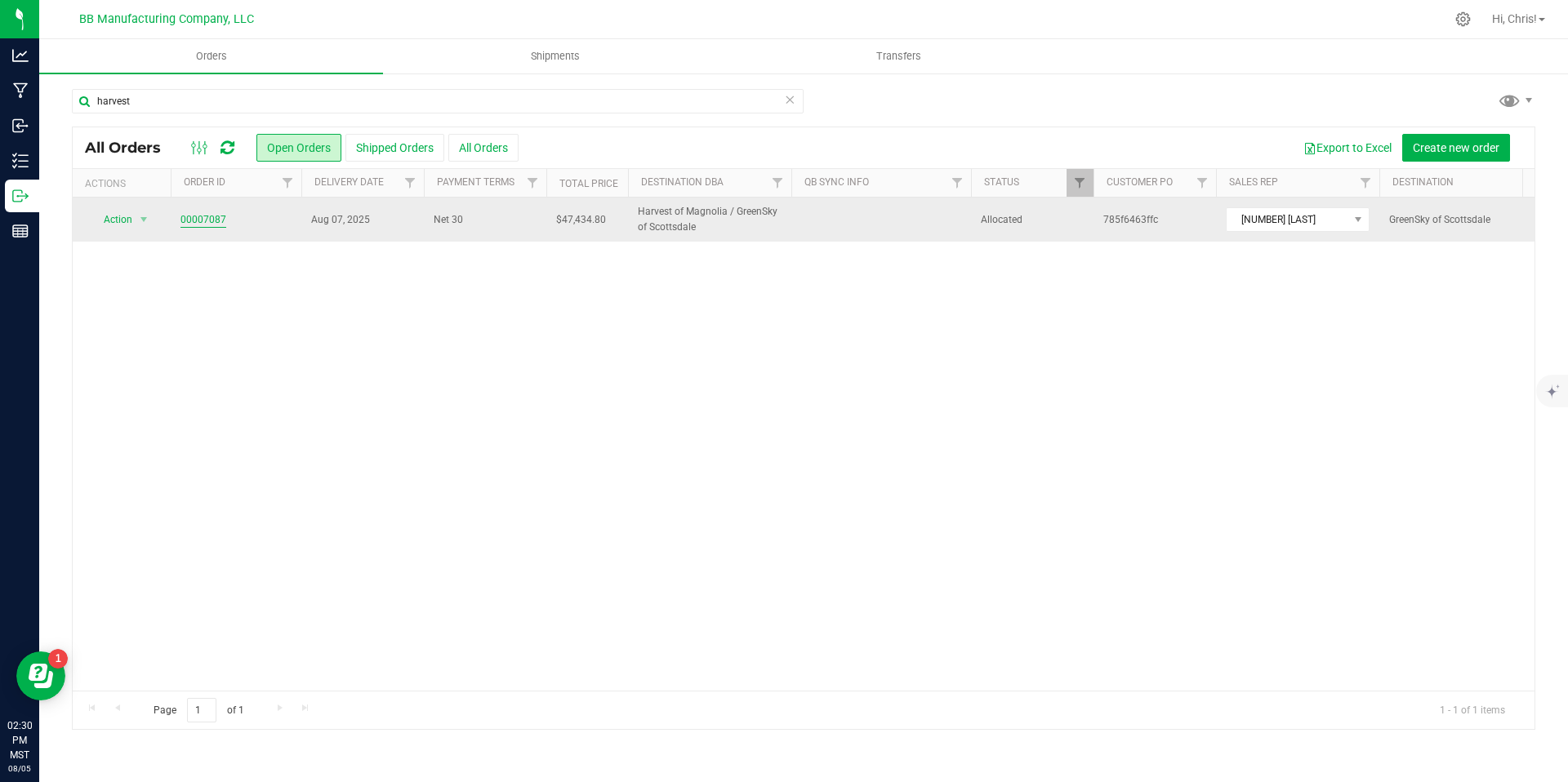 click on "00007087" at bounding box center (203, 220) 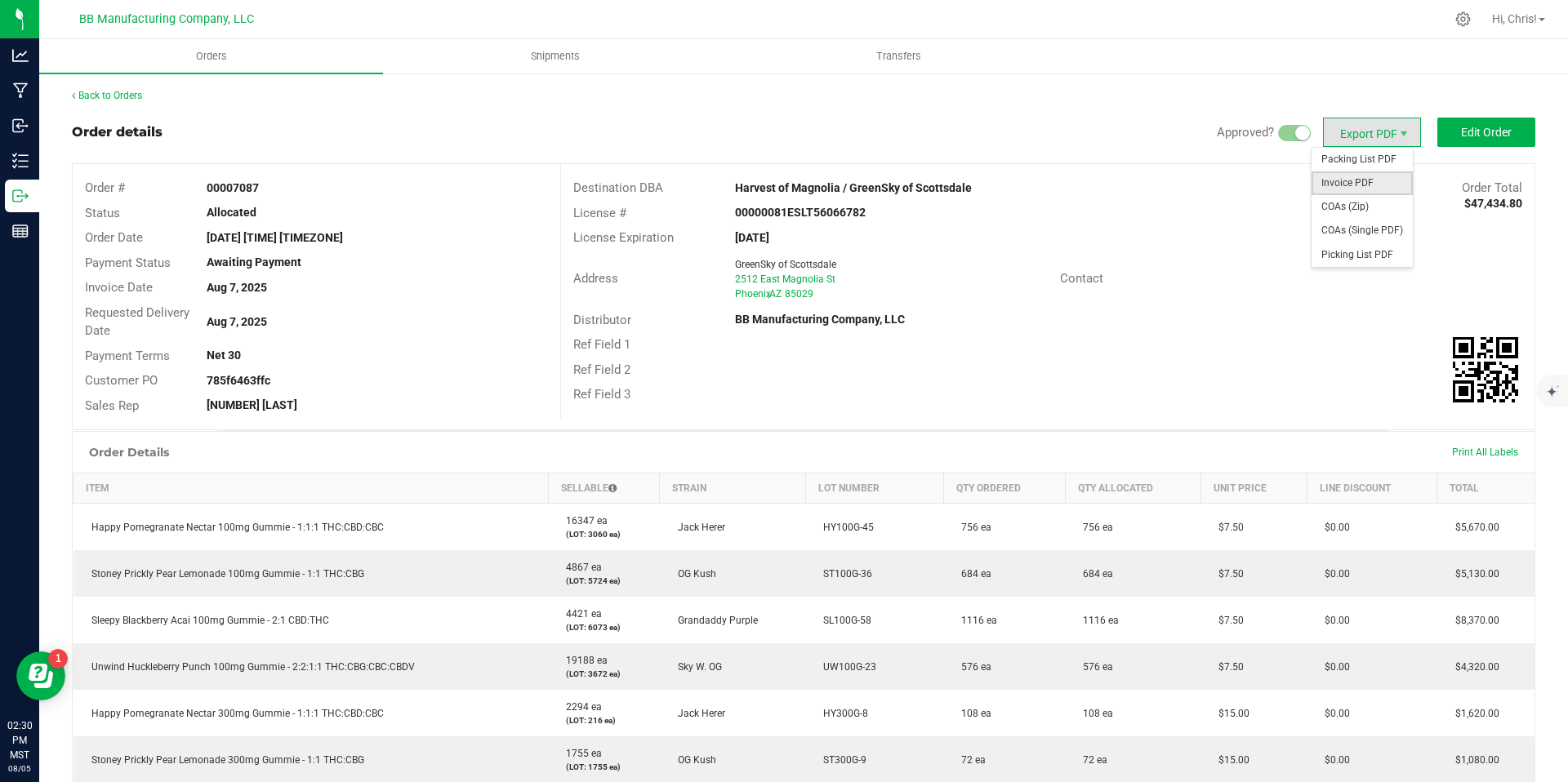 click on "Invoice PDF" at bounding box center (1362, 183) 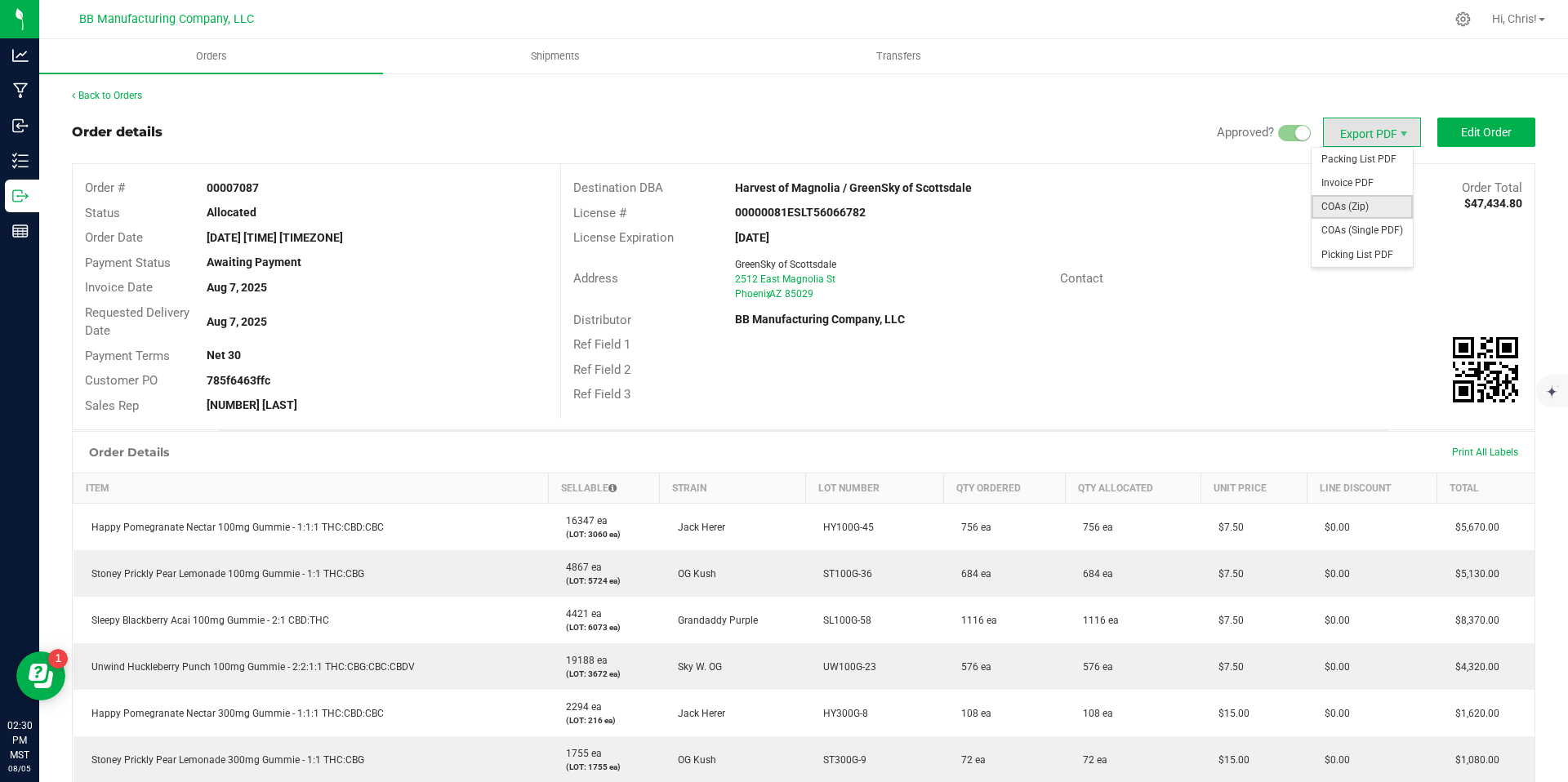 click on "COAs (Zip)" at bounding box center [1362, 207] 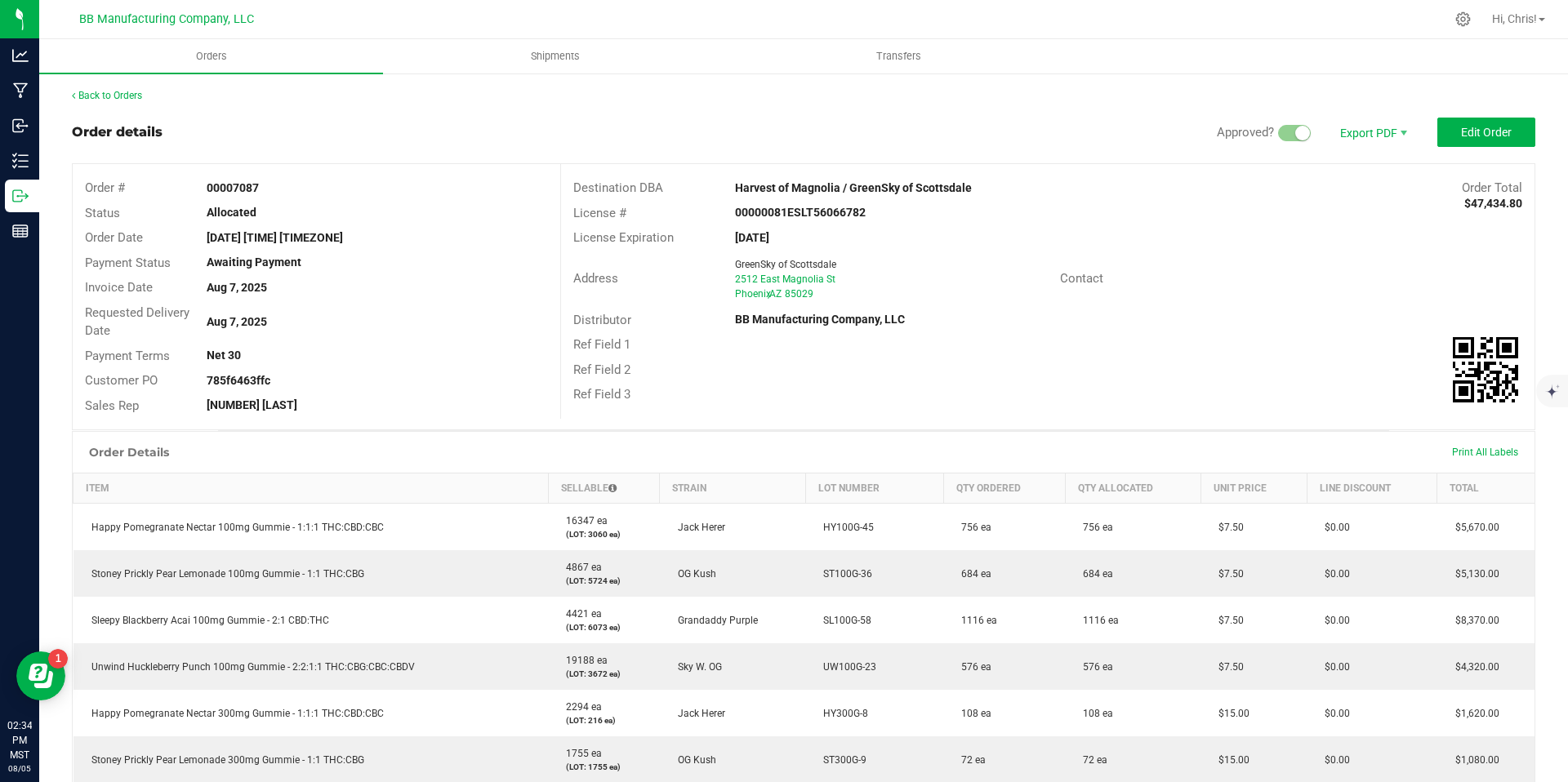click on "Back to Orders" at bounding box center [804, 96] 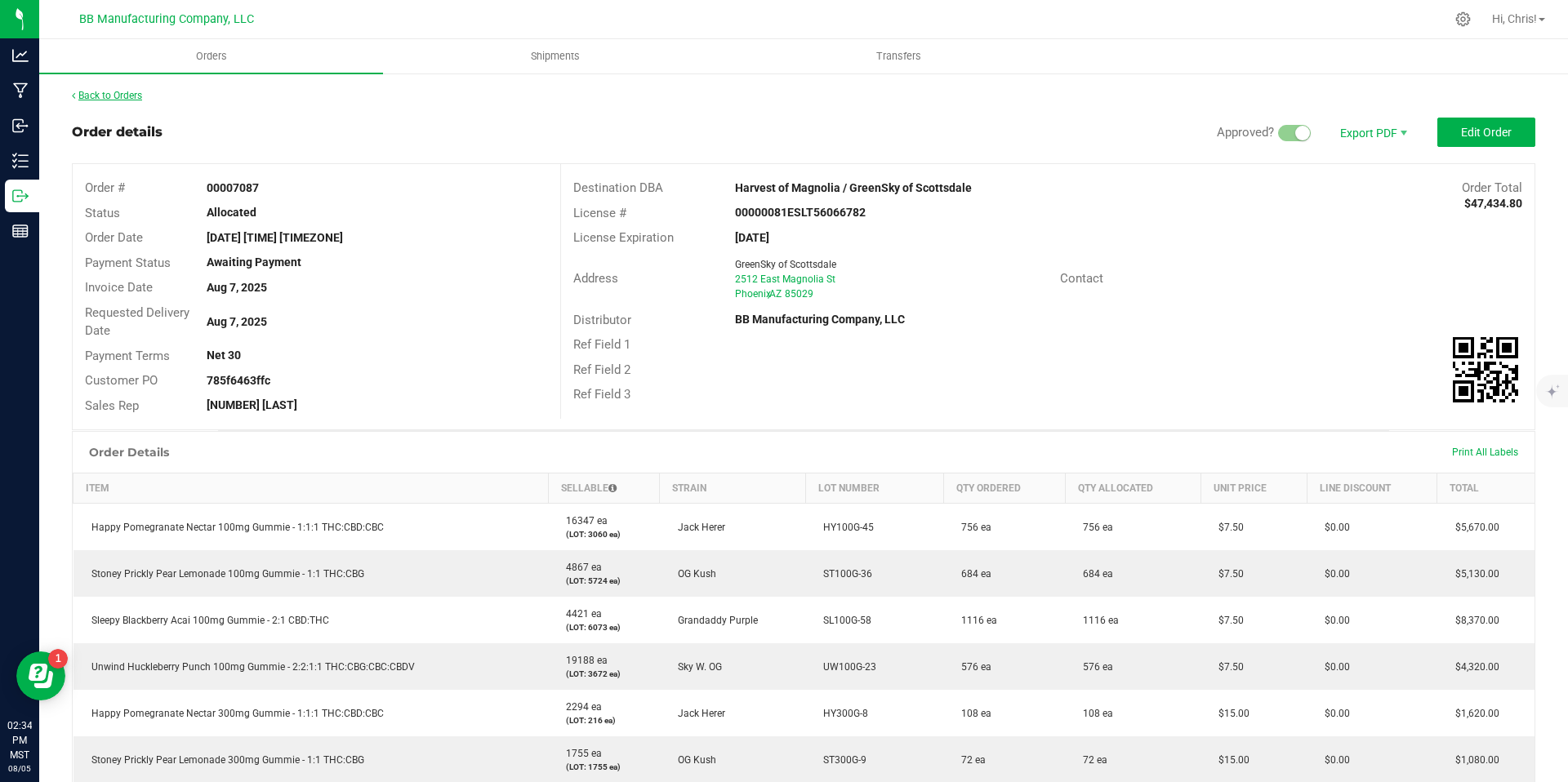 click on "Back to Orders" at bounding box center (107, 96) 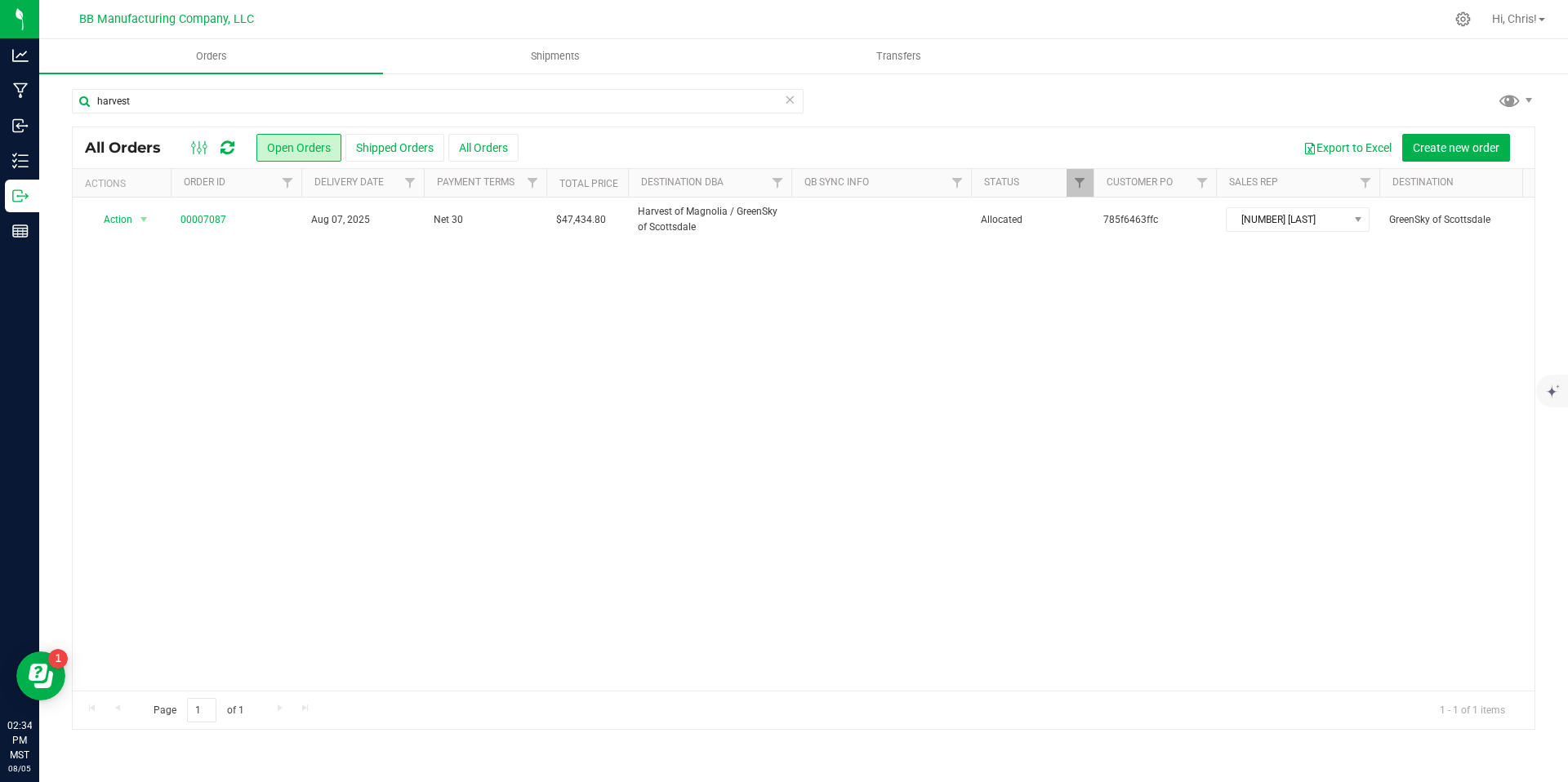click at bounding box center (790, 99) 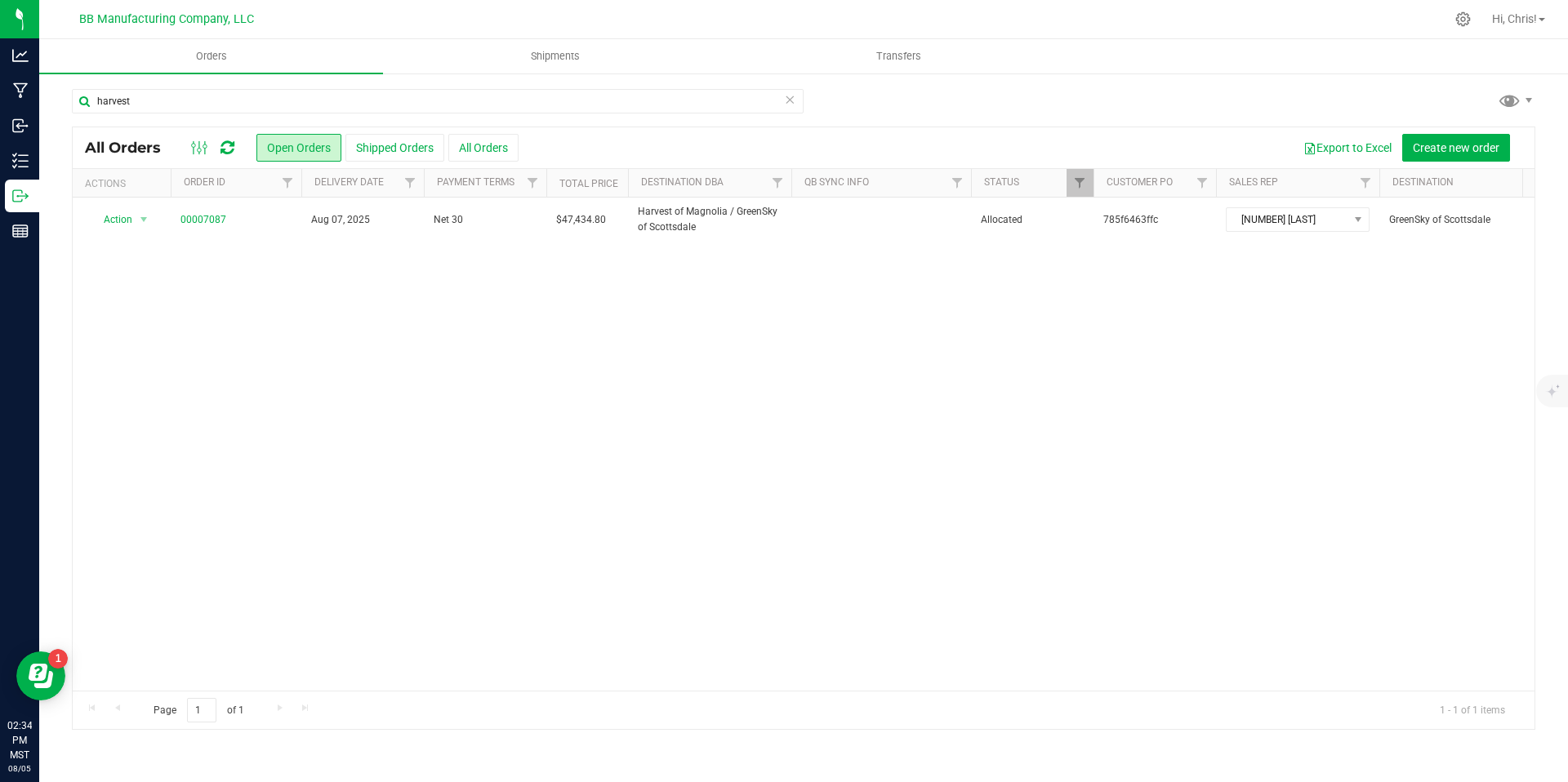type 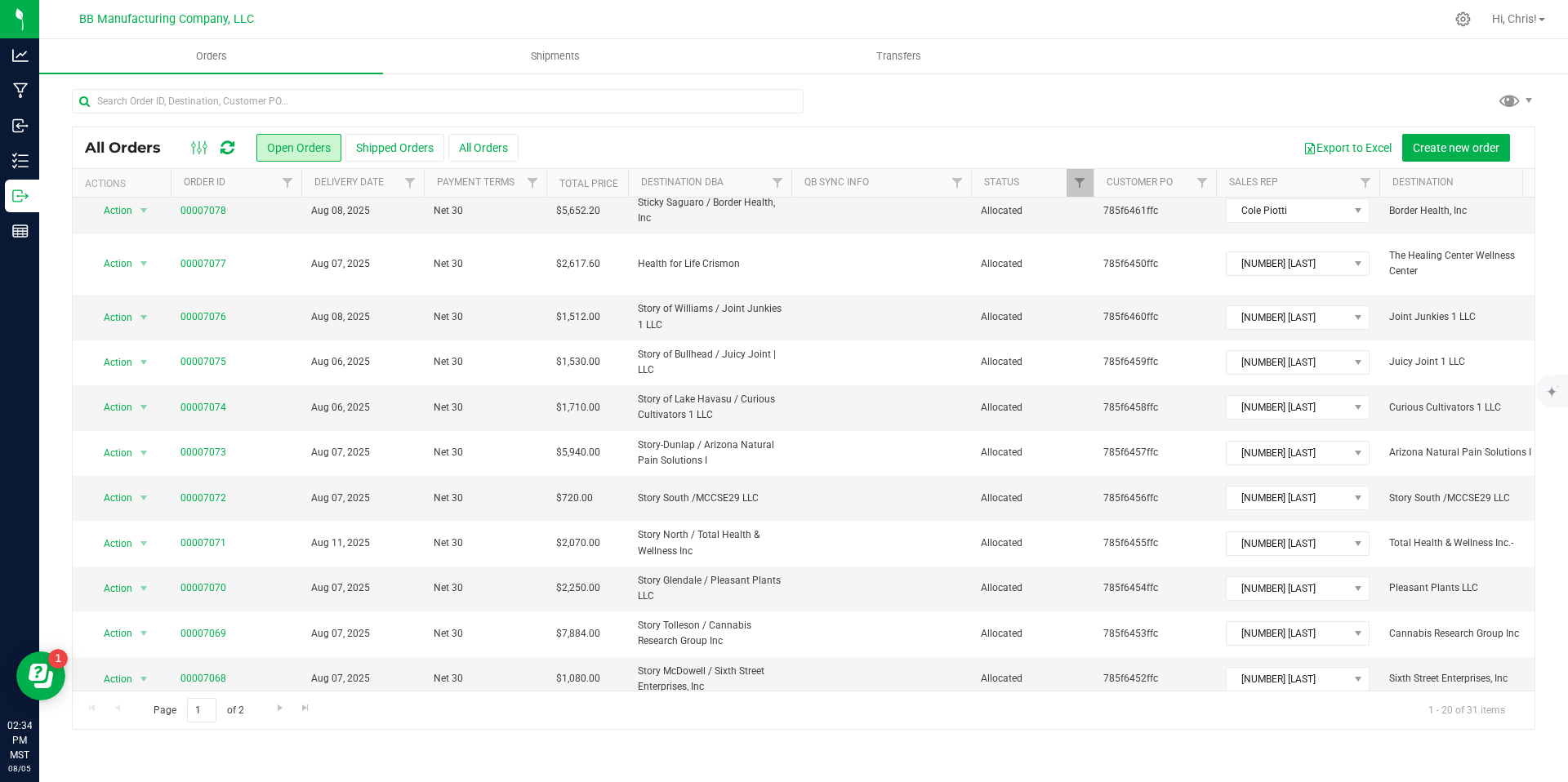 scroll, scrollTop: 470, scrollLeft: 0, axis: vertical 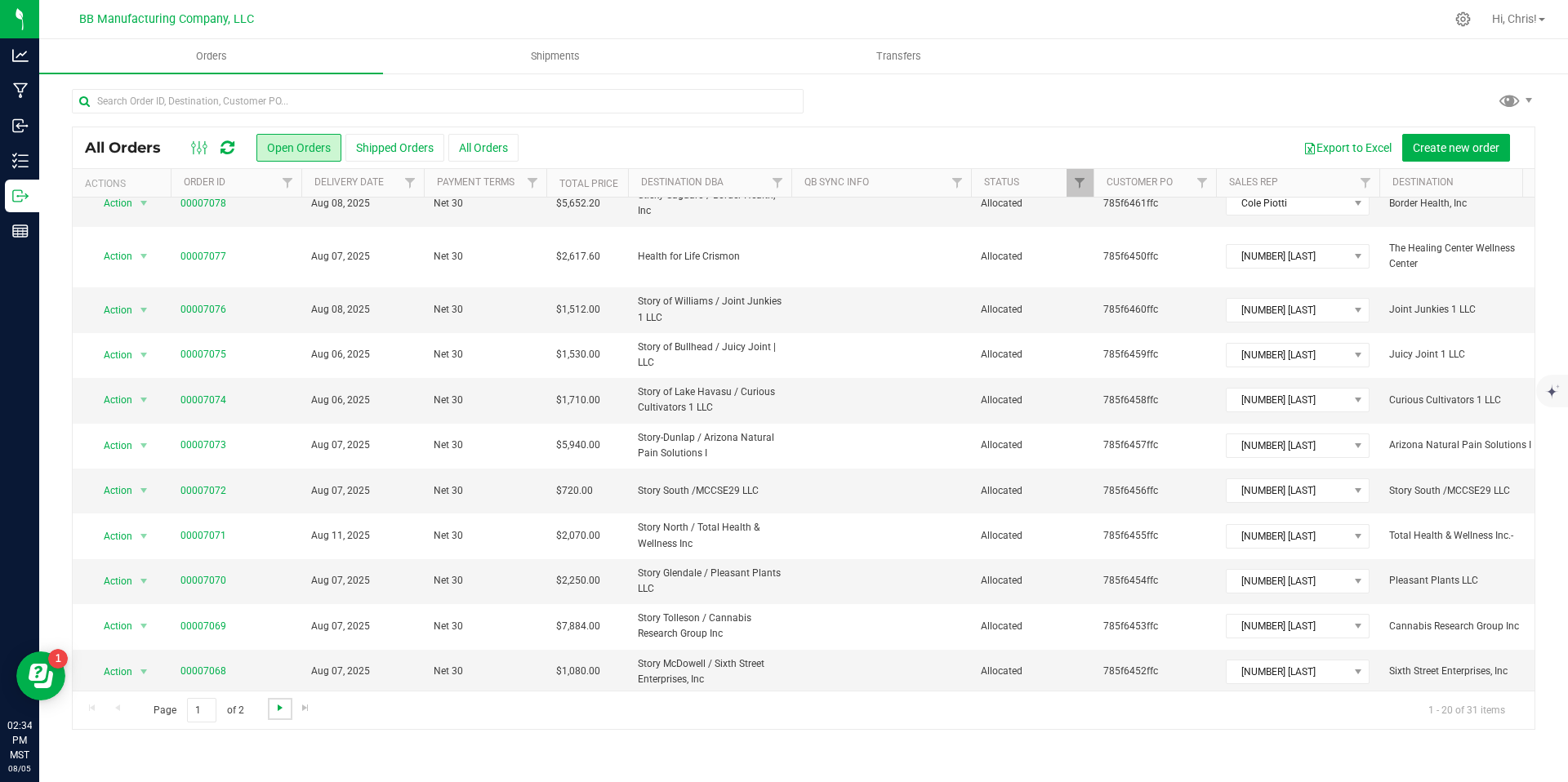 click at bounding box center (280, 708) 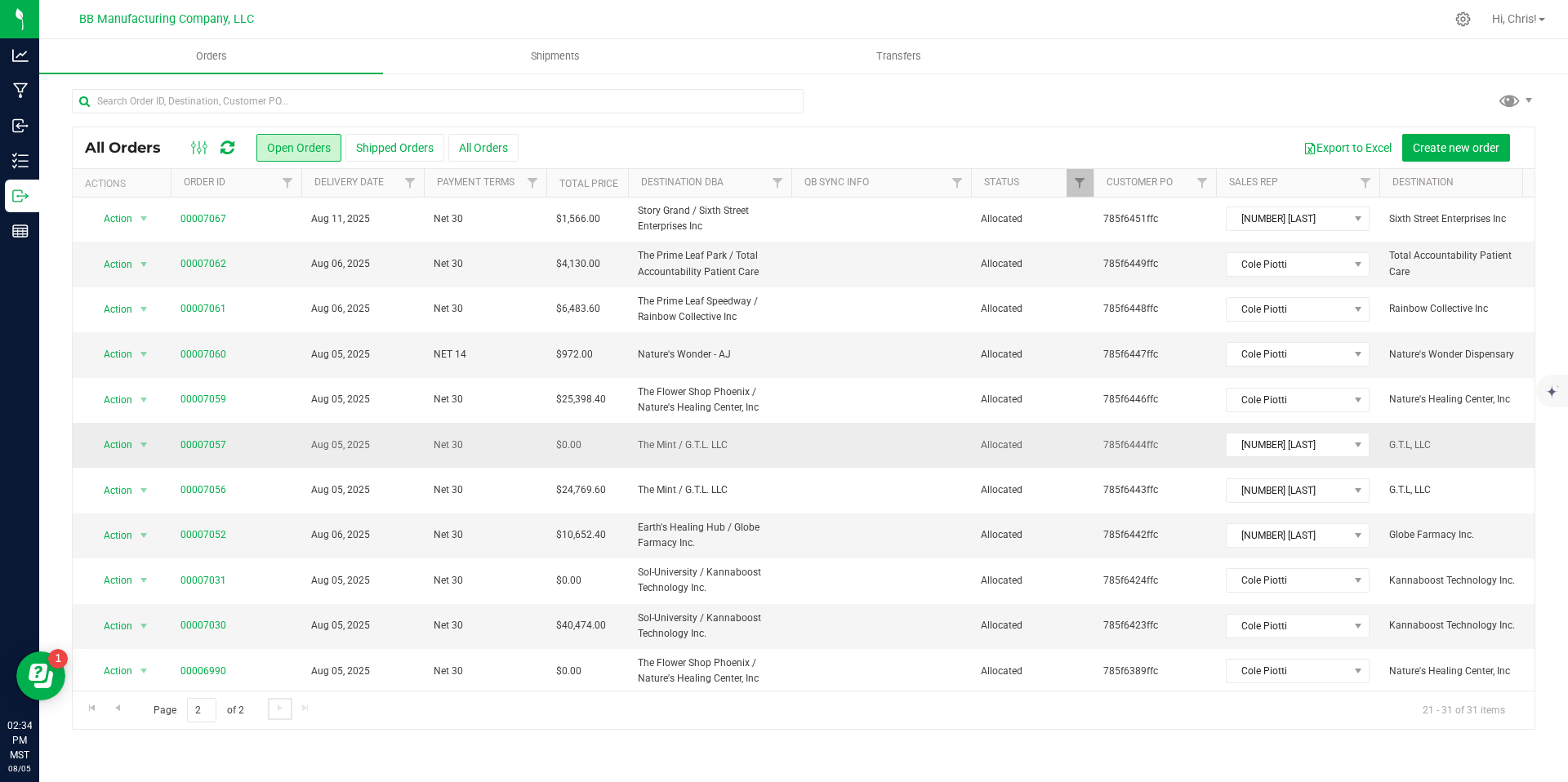 scroll, scrollTop: 0, scrollLeft: 0, axis: both 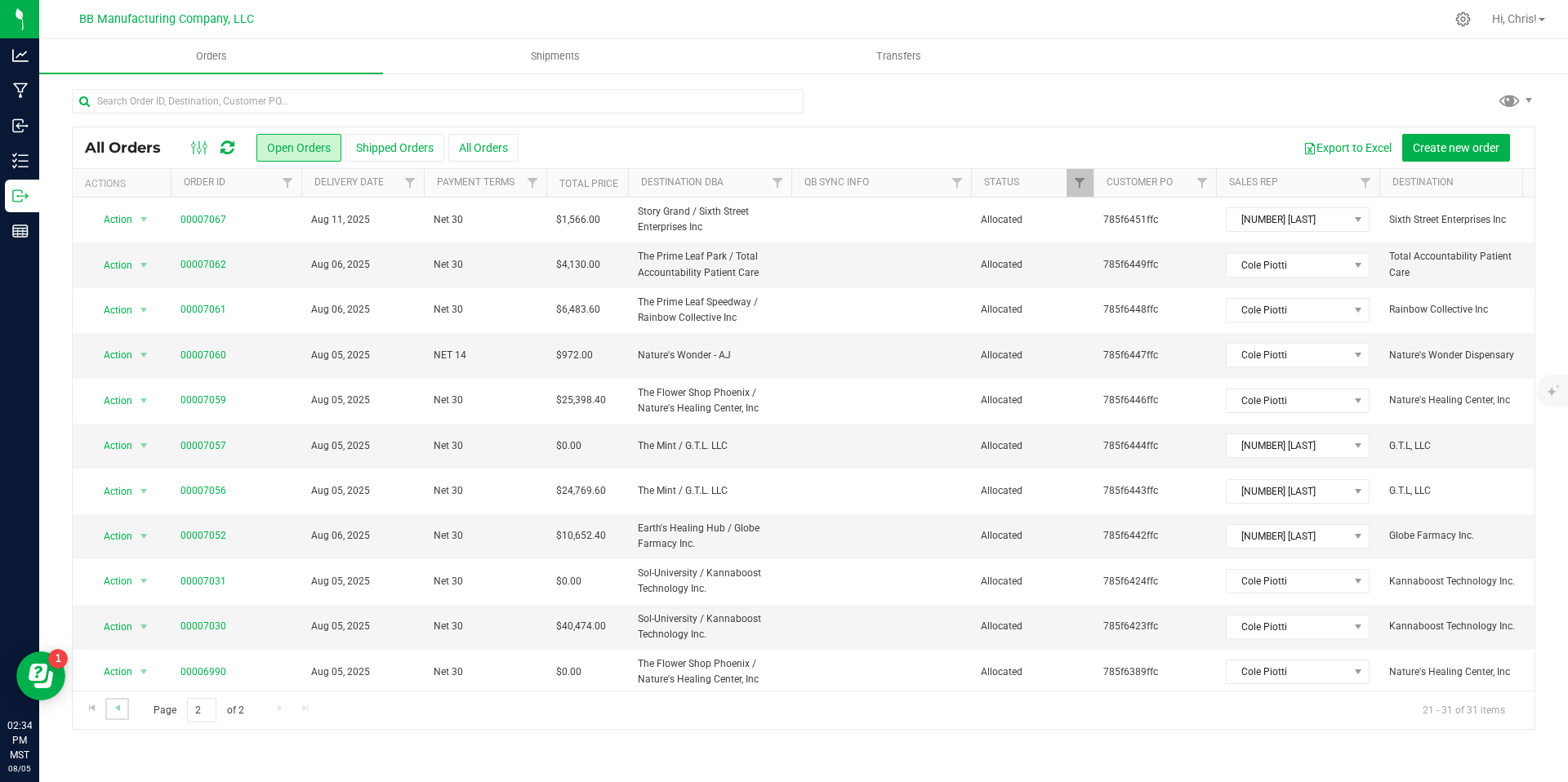 click at bounding box center (117, 709) 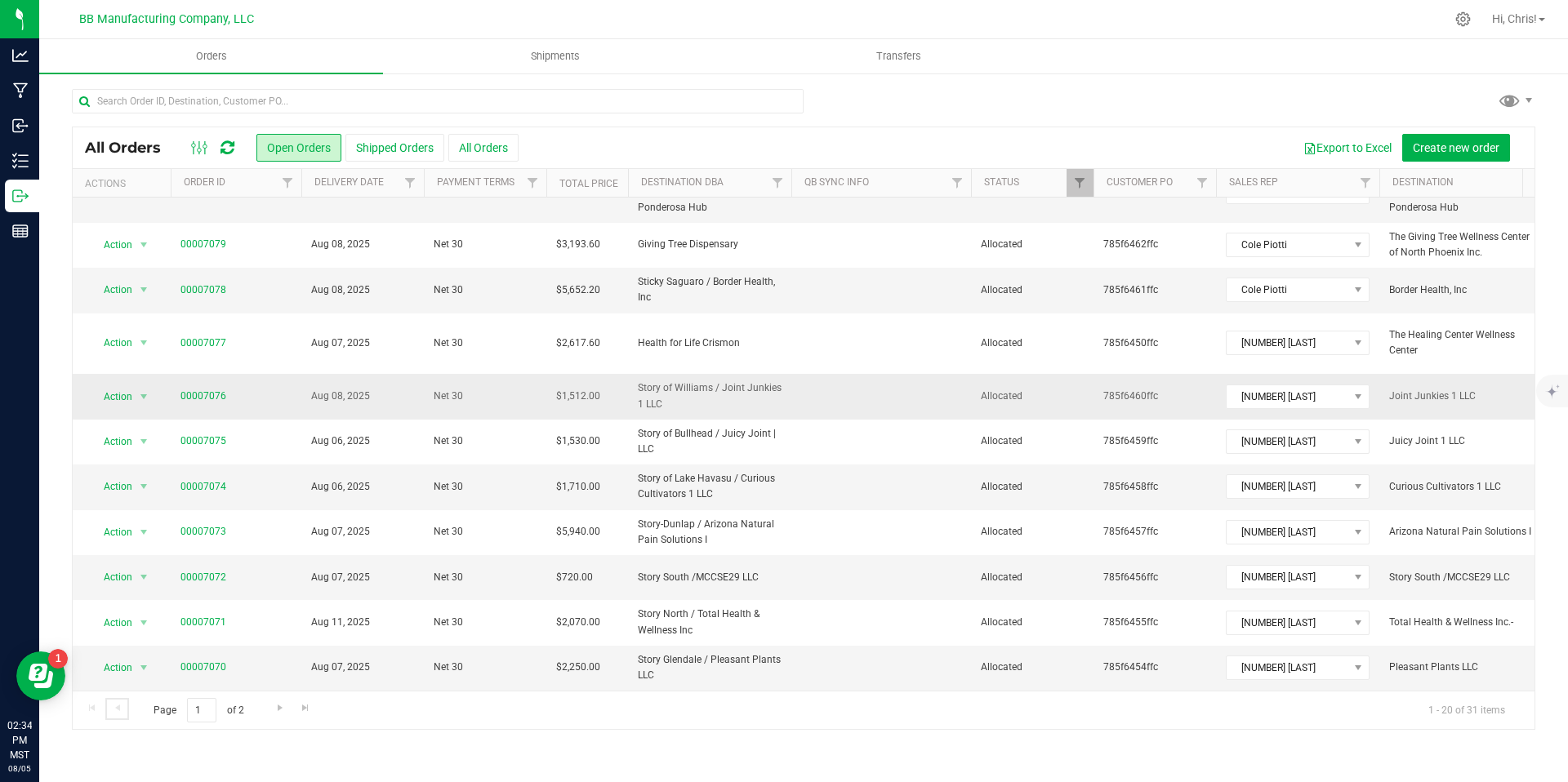 scroll, scrollTop: 383, scrollLeft: 0, axis: vertical 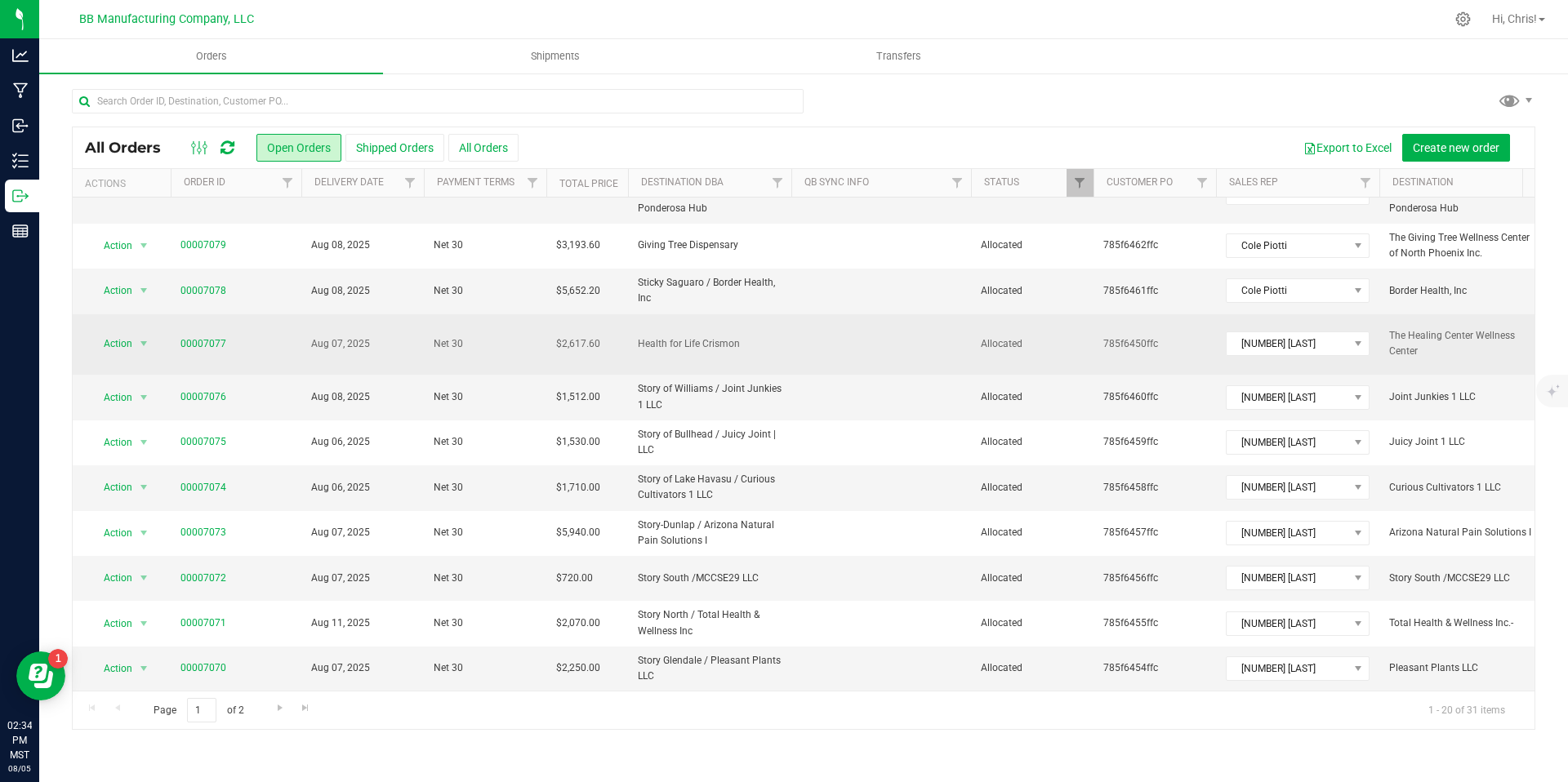 click on "00007077" at bounding box center [236, 344] 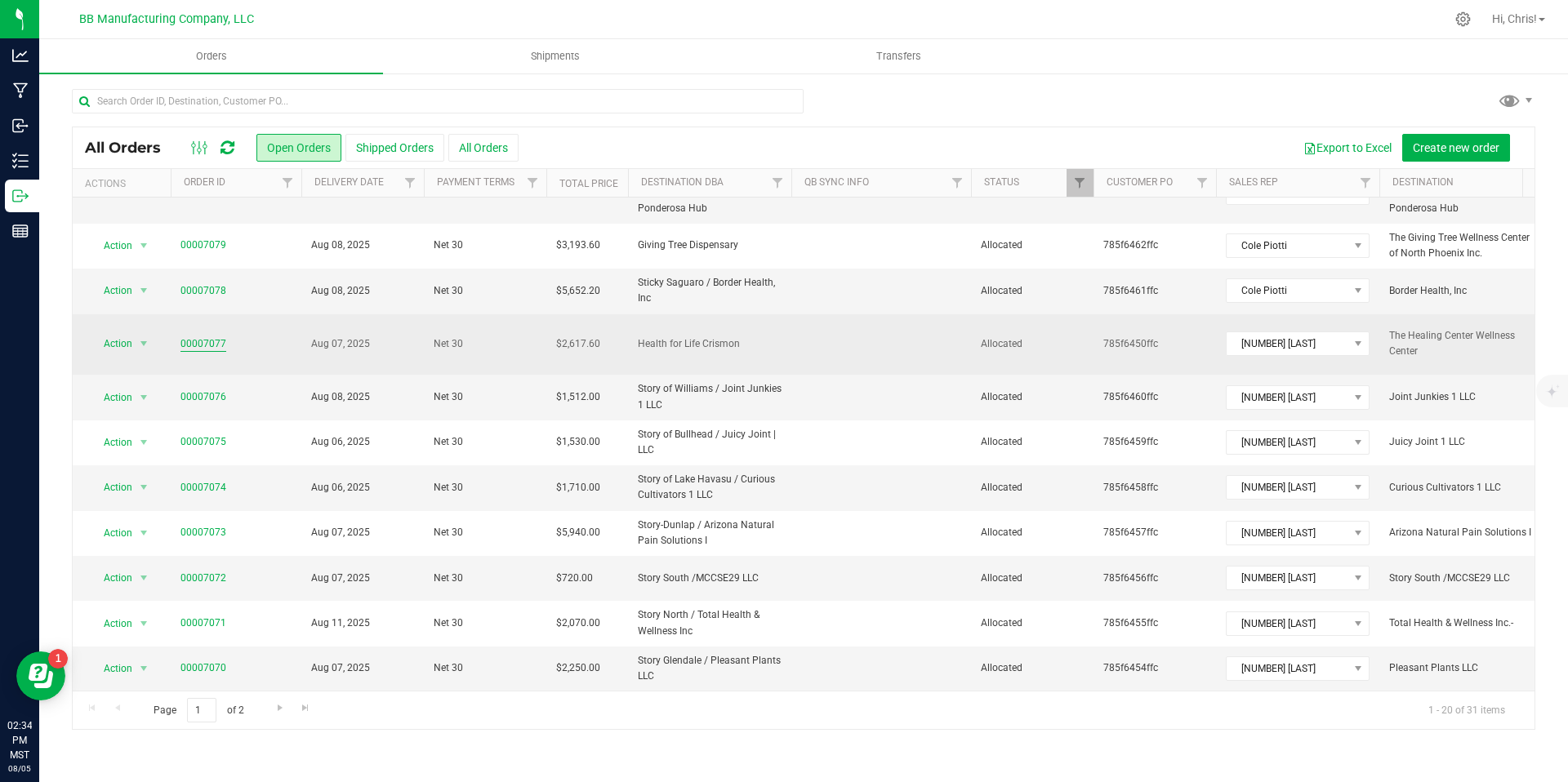 click on "00007077" at bounding box center (203, 344) 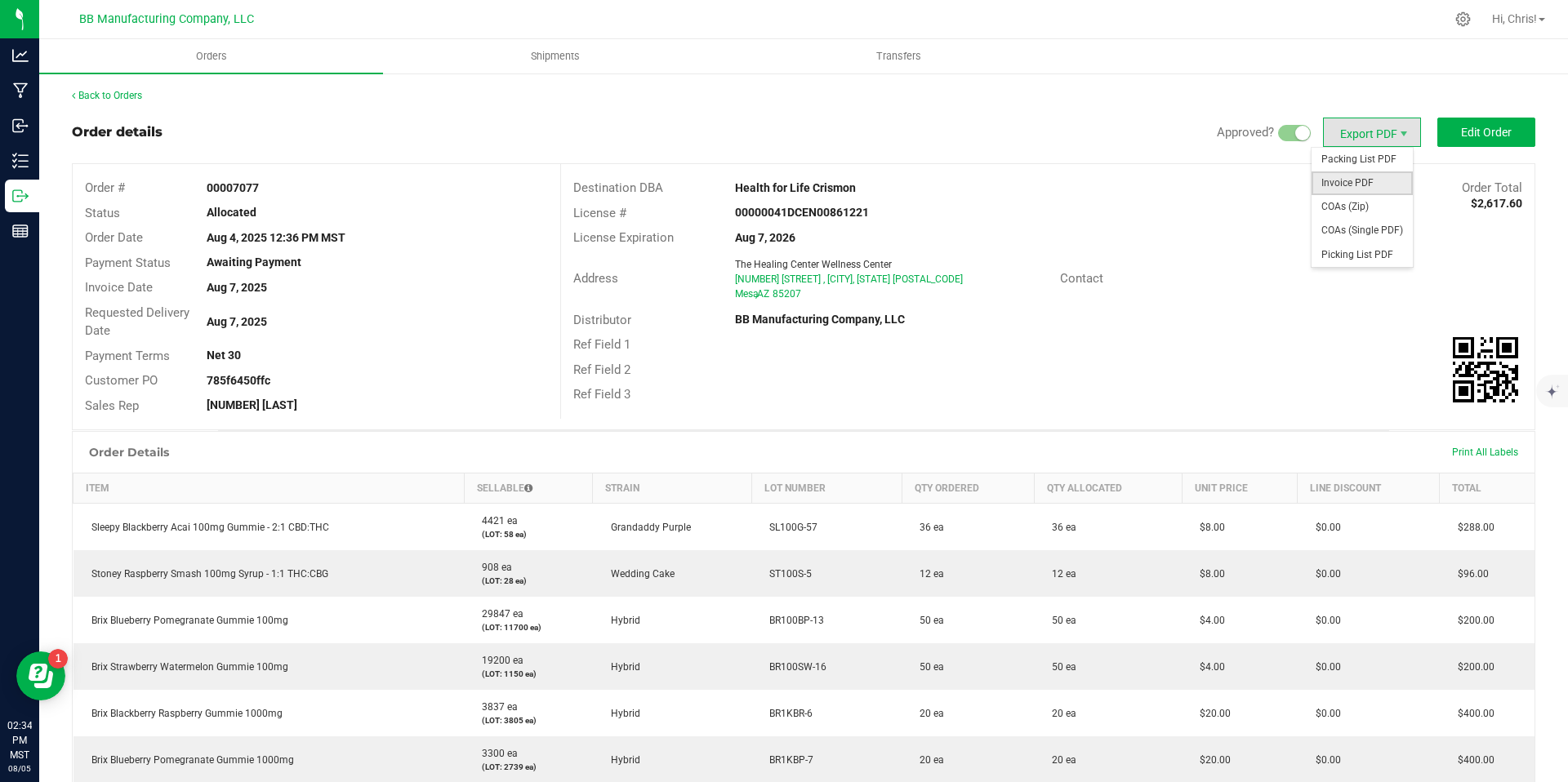 click on "Invoice PDF" at bounding box center [1362, 183] 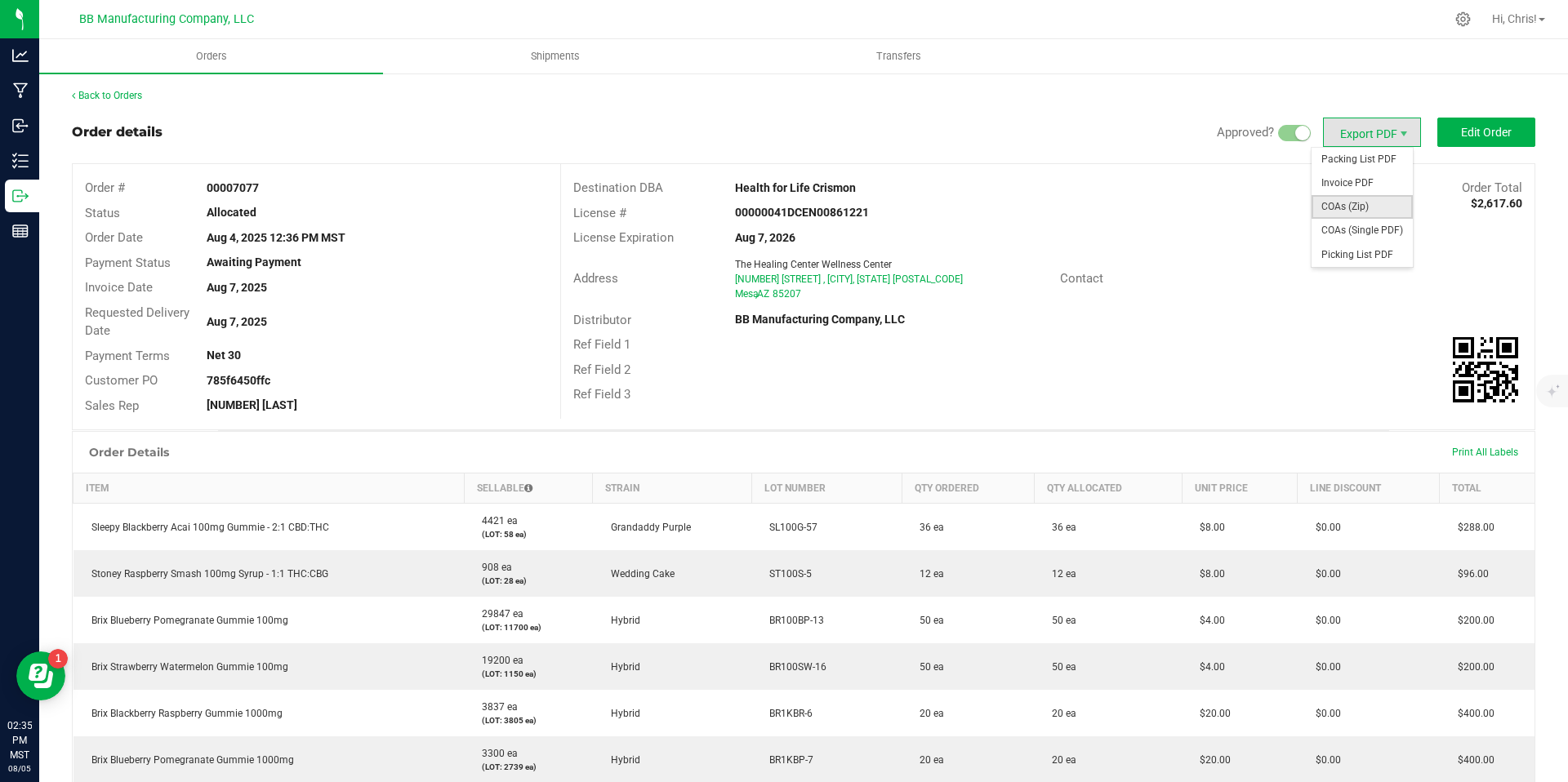 click on "COAs (Zip)" at bounding box center (1362, 207) 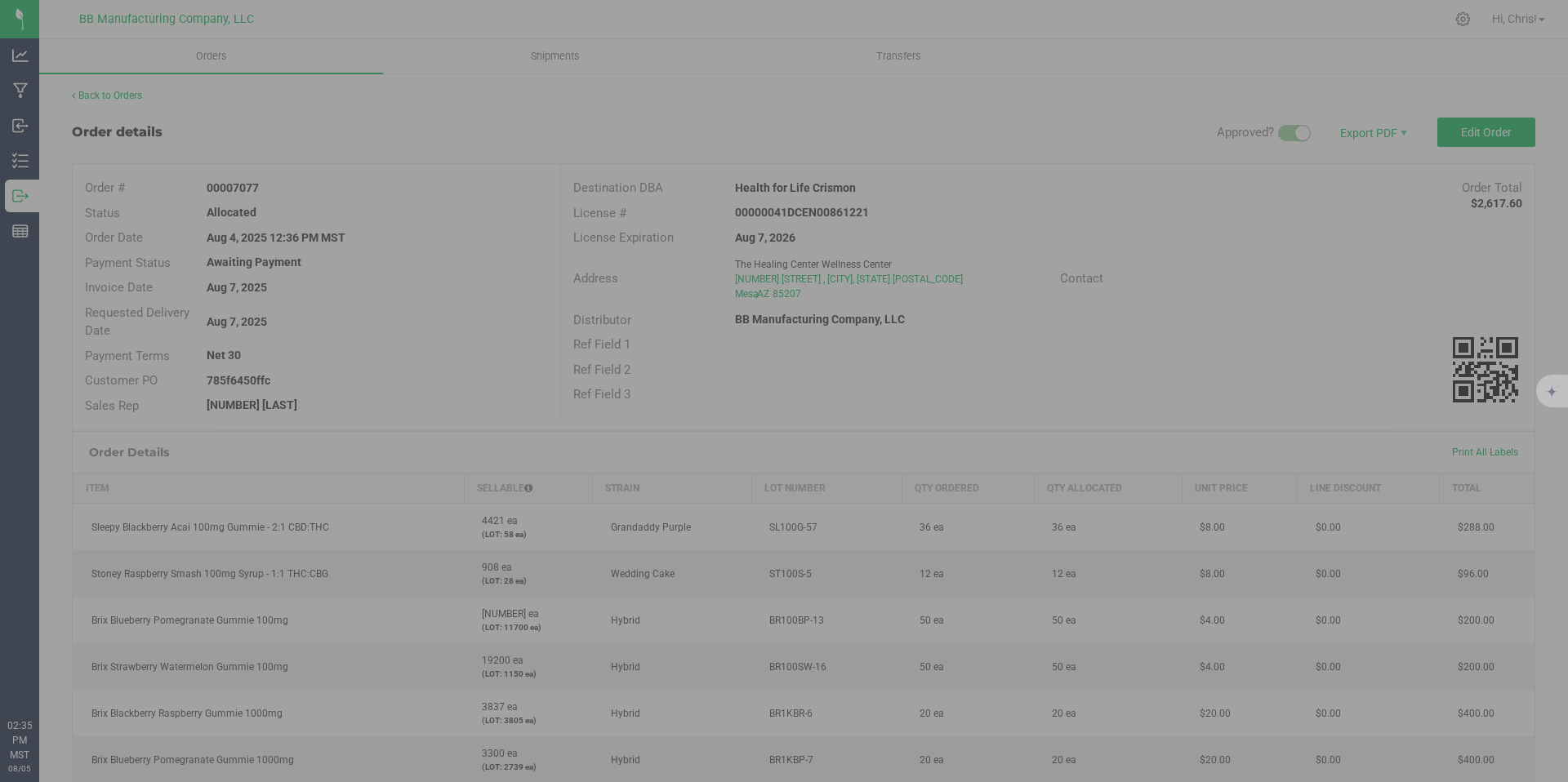 scroll, scrollTop: 0, scrollLeft: 0, axis: both 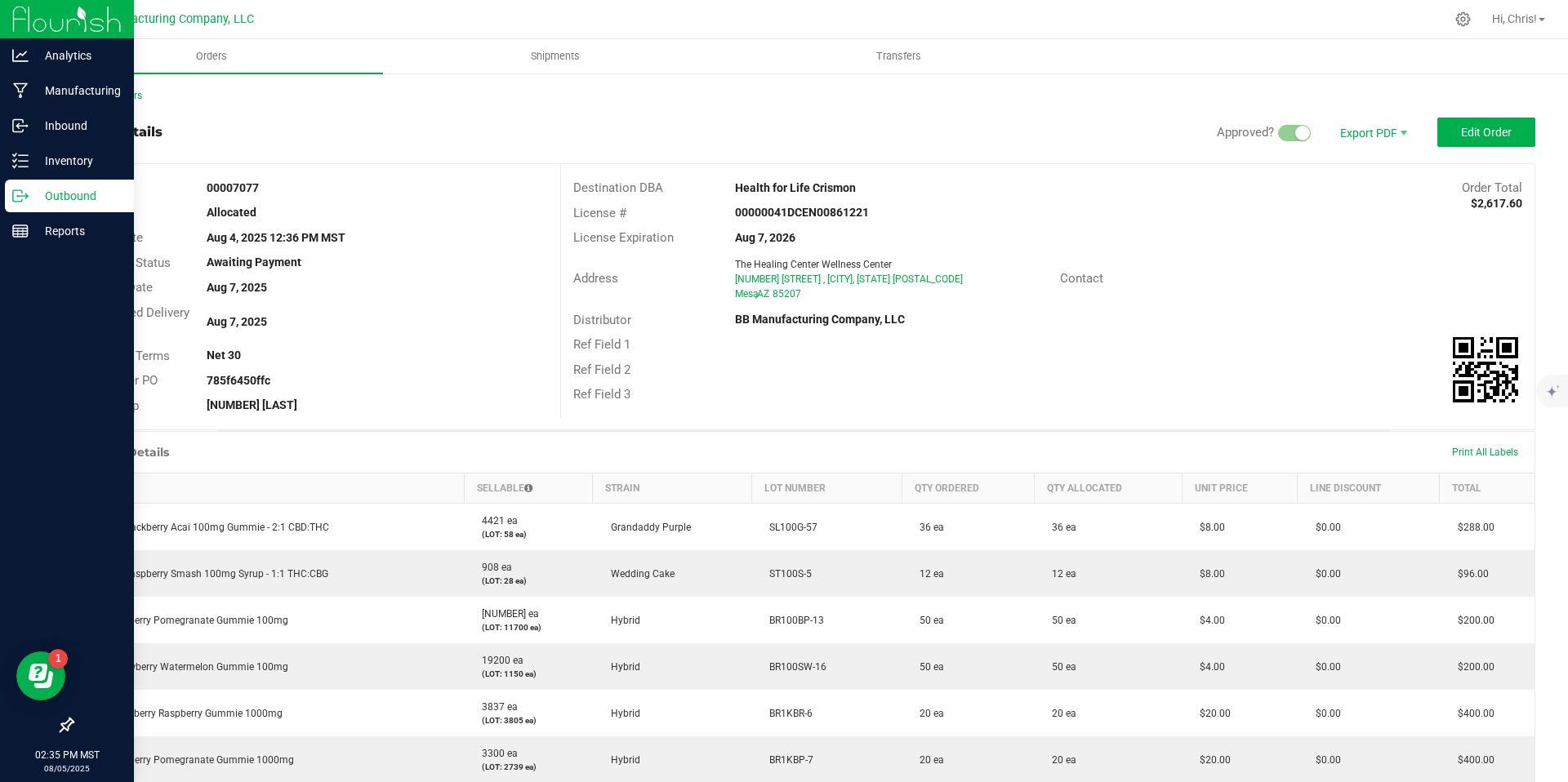 click on "Outbound" at bounding box center (78, 196) 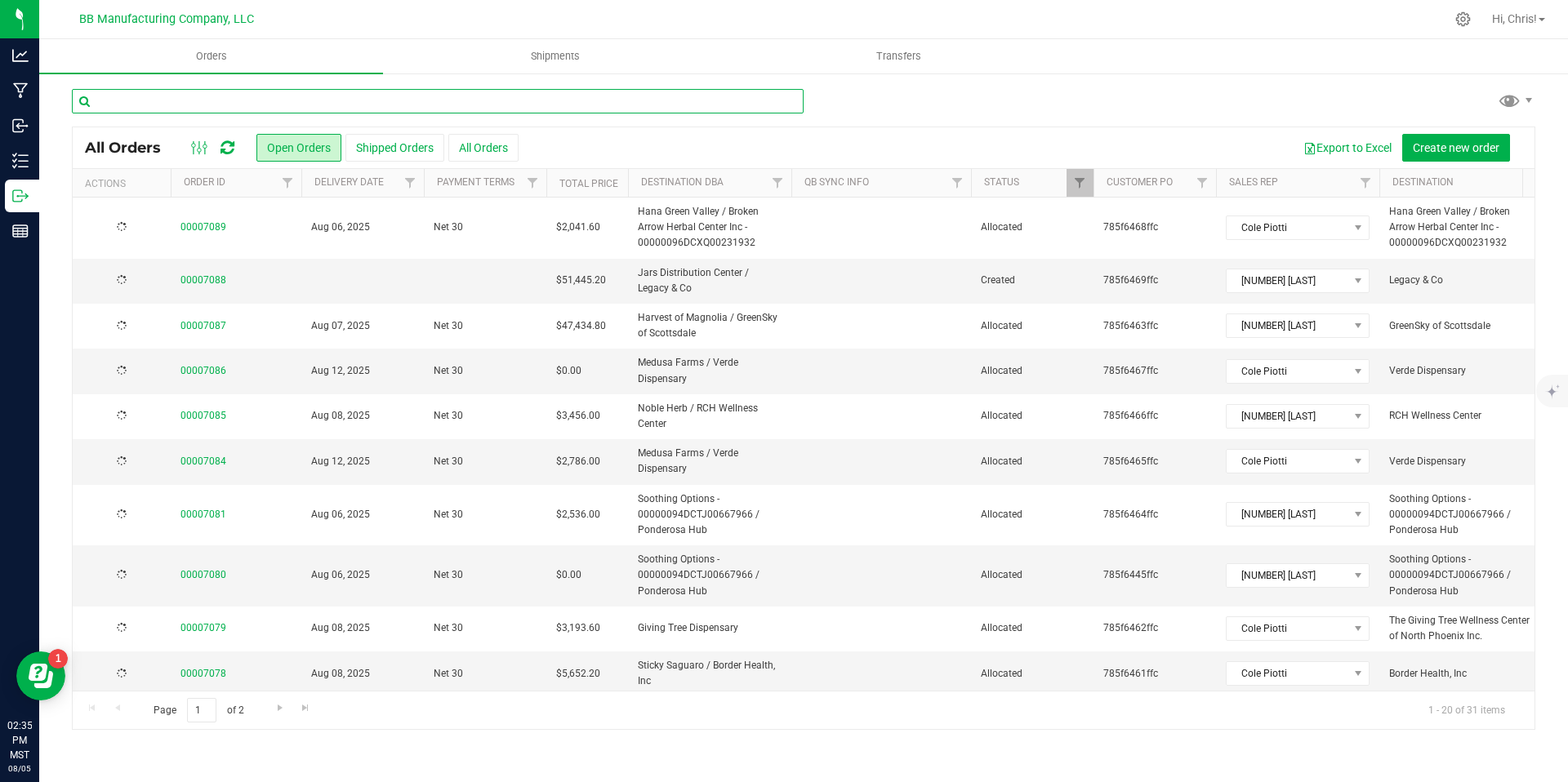 click at bounding box center (438, 101) 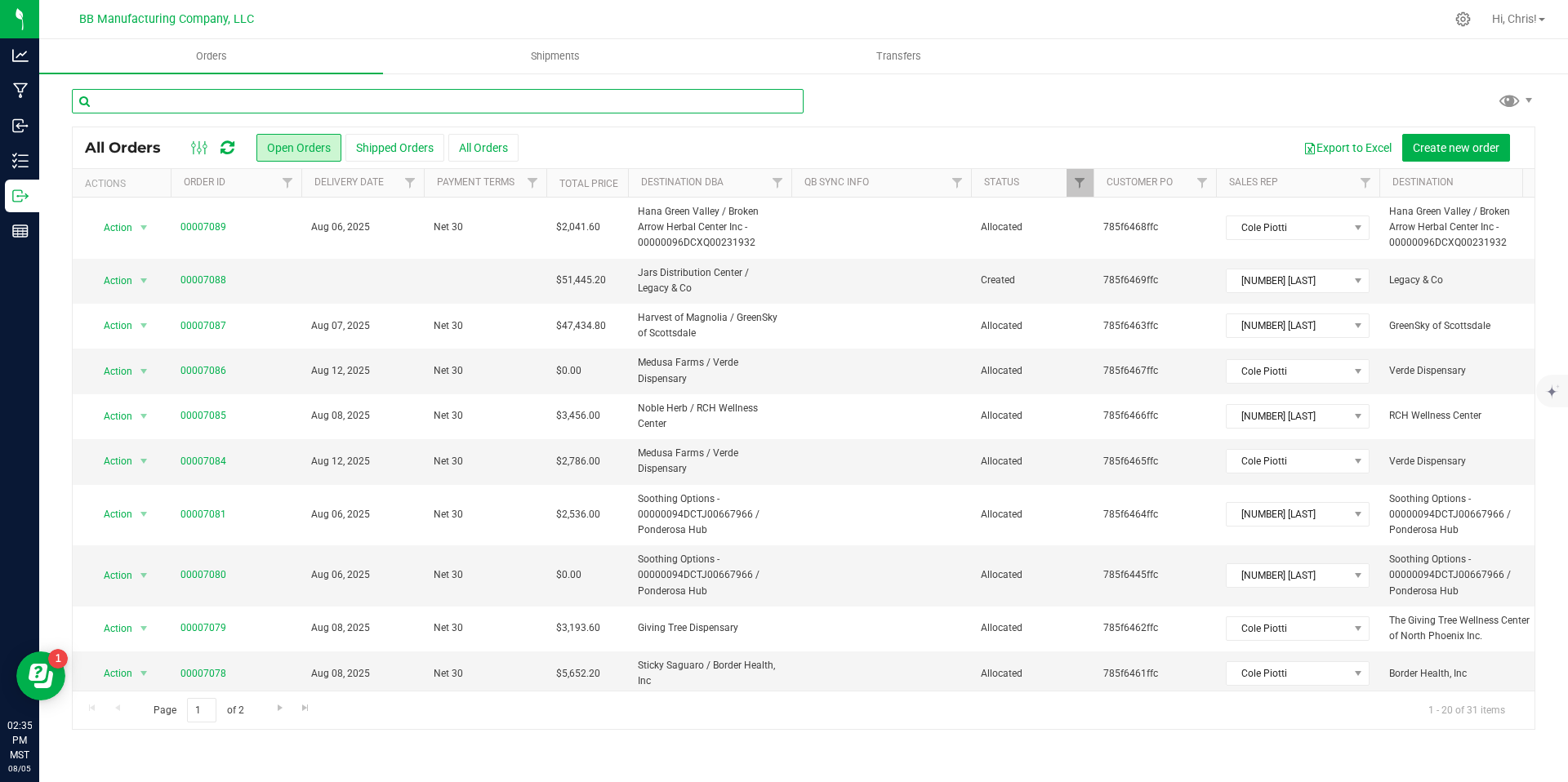 click at bounding box center [438, 101] 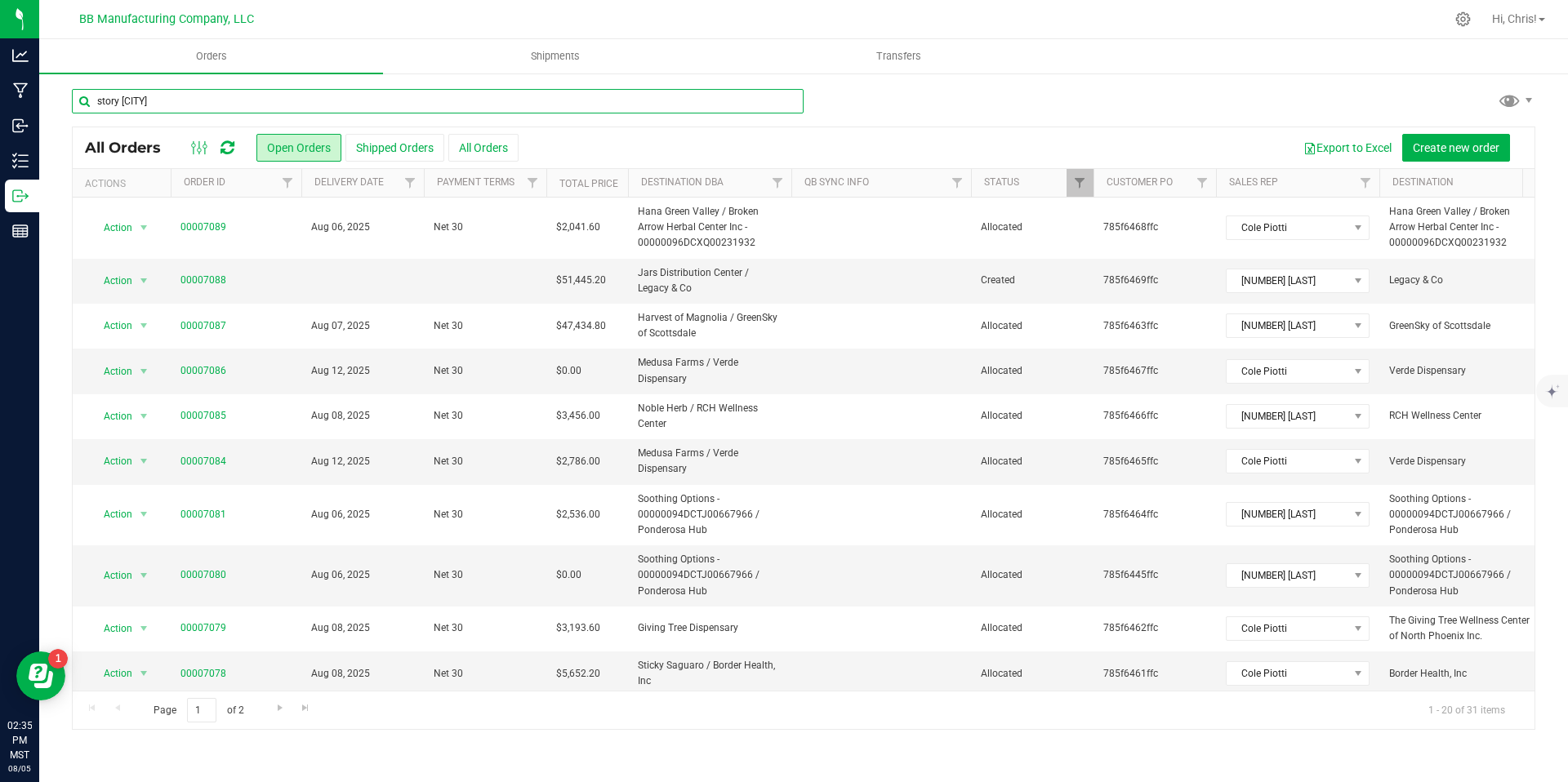 type on "story glendale" 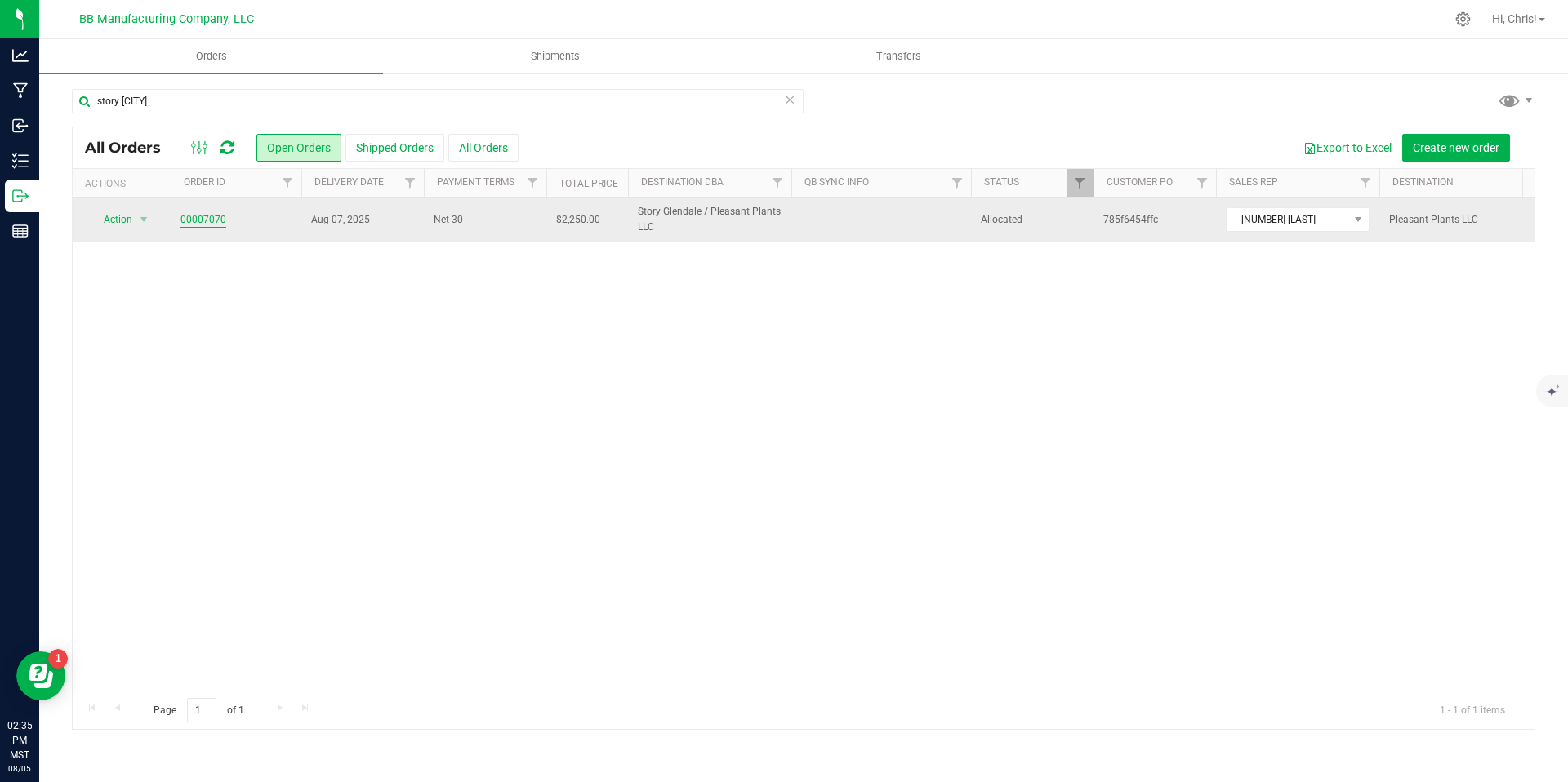 click on "00007070" at bounding box center [203, 220] 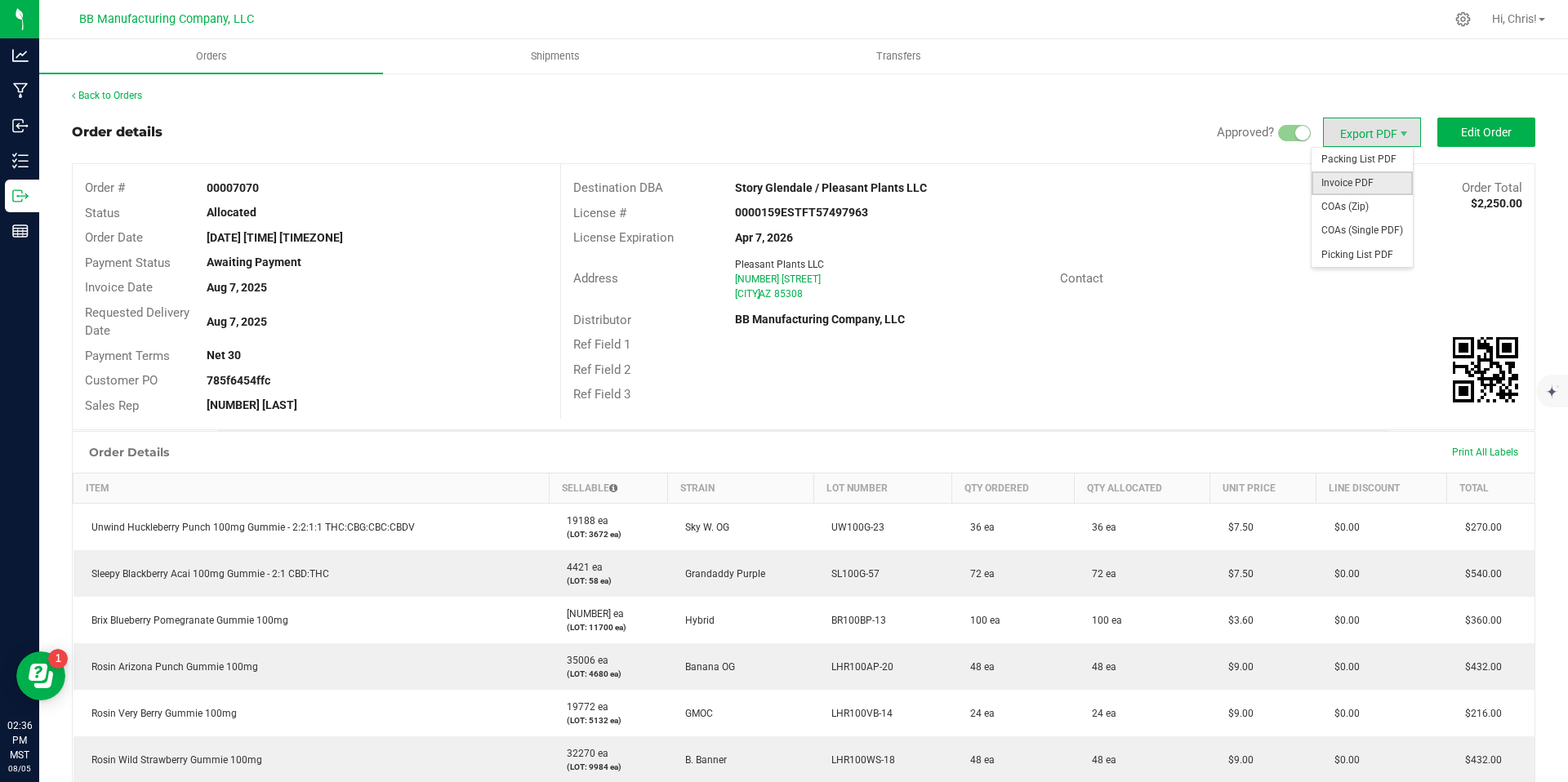 click on "Invoice PDF" at bounding box center [1362, 183] 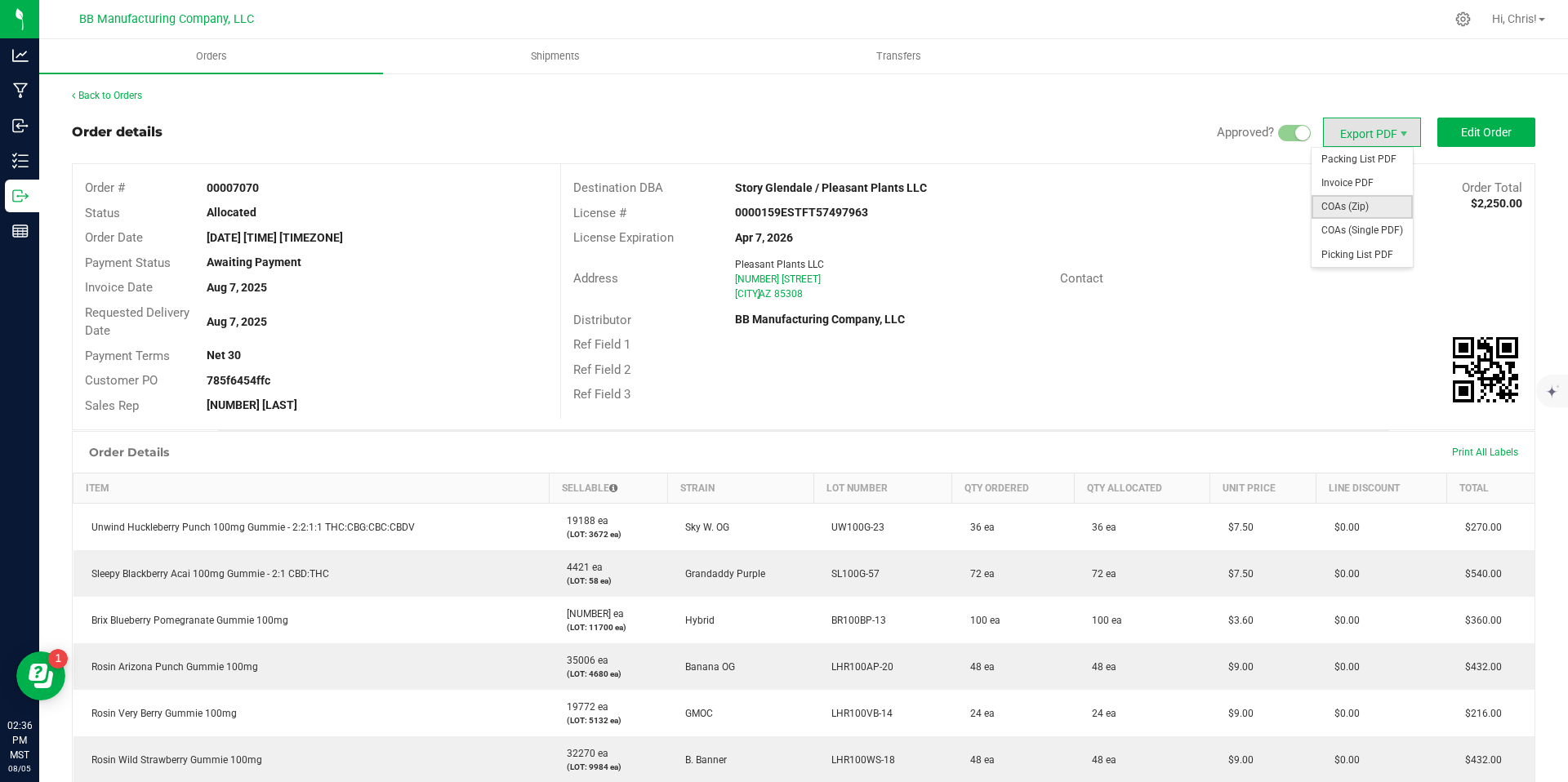 click on "COAs (Zip)" at bounding box center (1362, 207) 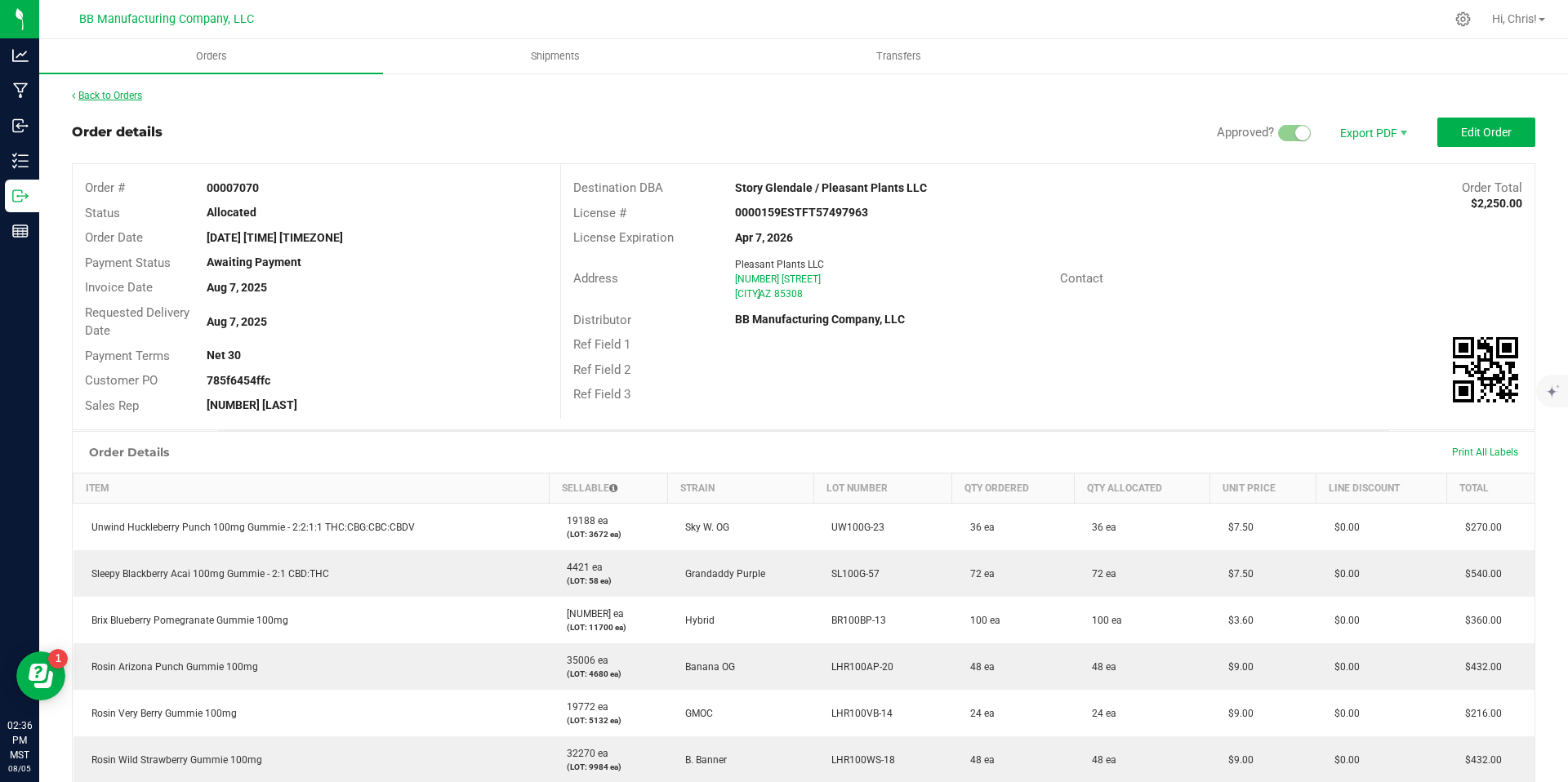 click on "Back to Orders" at bounding box center [107, 96] 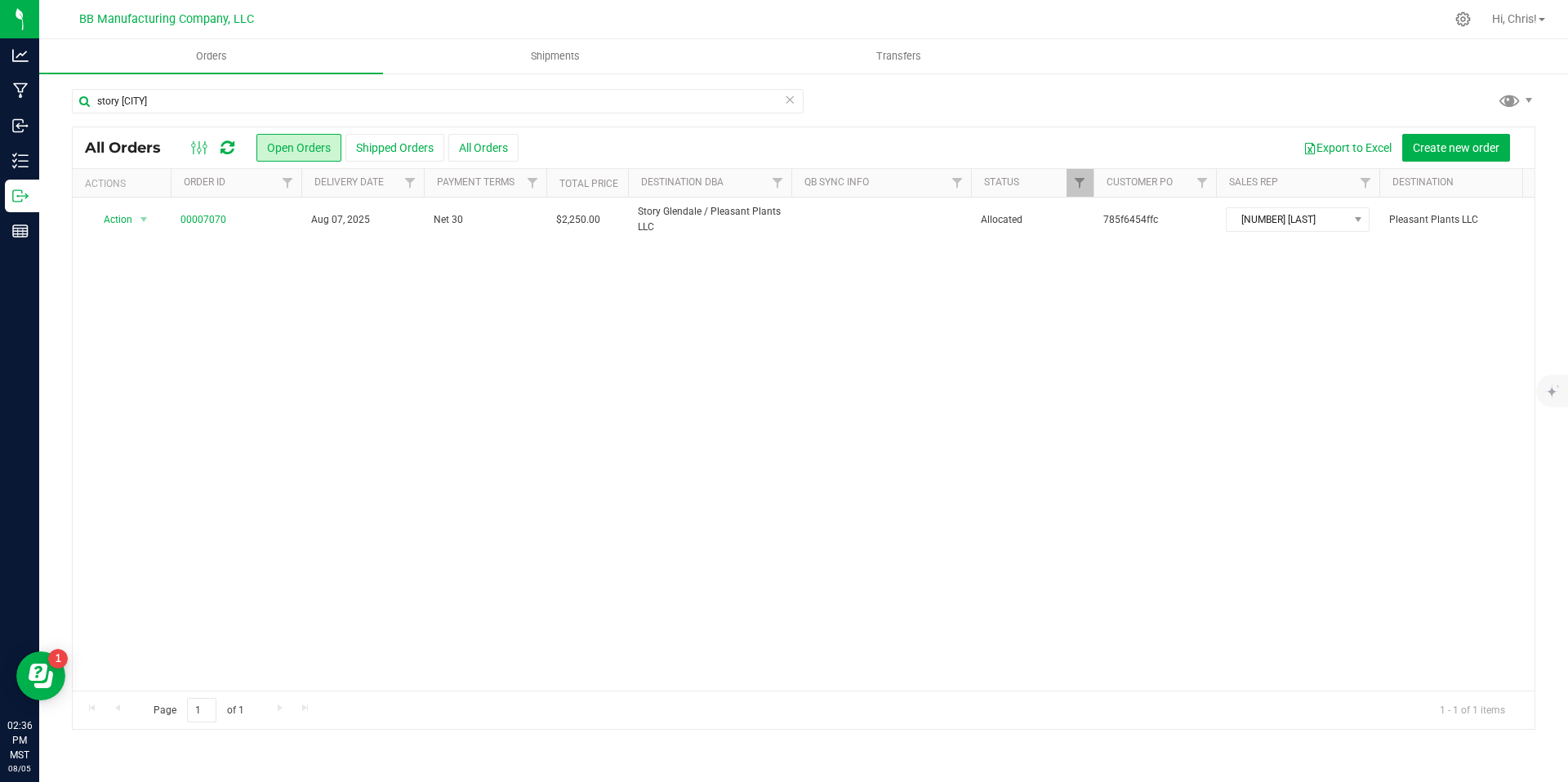 click on "story glendale
All Orders
Open Orders
Shipped Orders
All Orders
Export to Excel
Create new order
Actions Order ID Delivery Date Payment Terms Total Price Destination DBA Status" at bounding box center [804, 409] 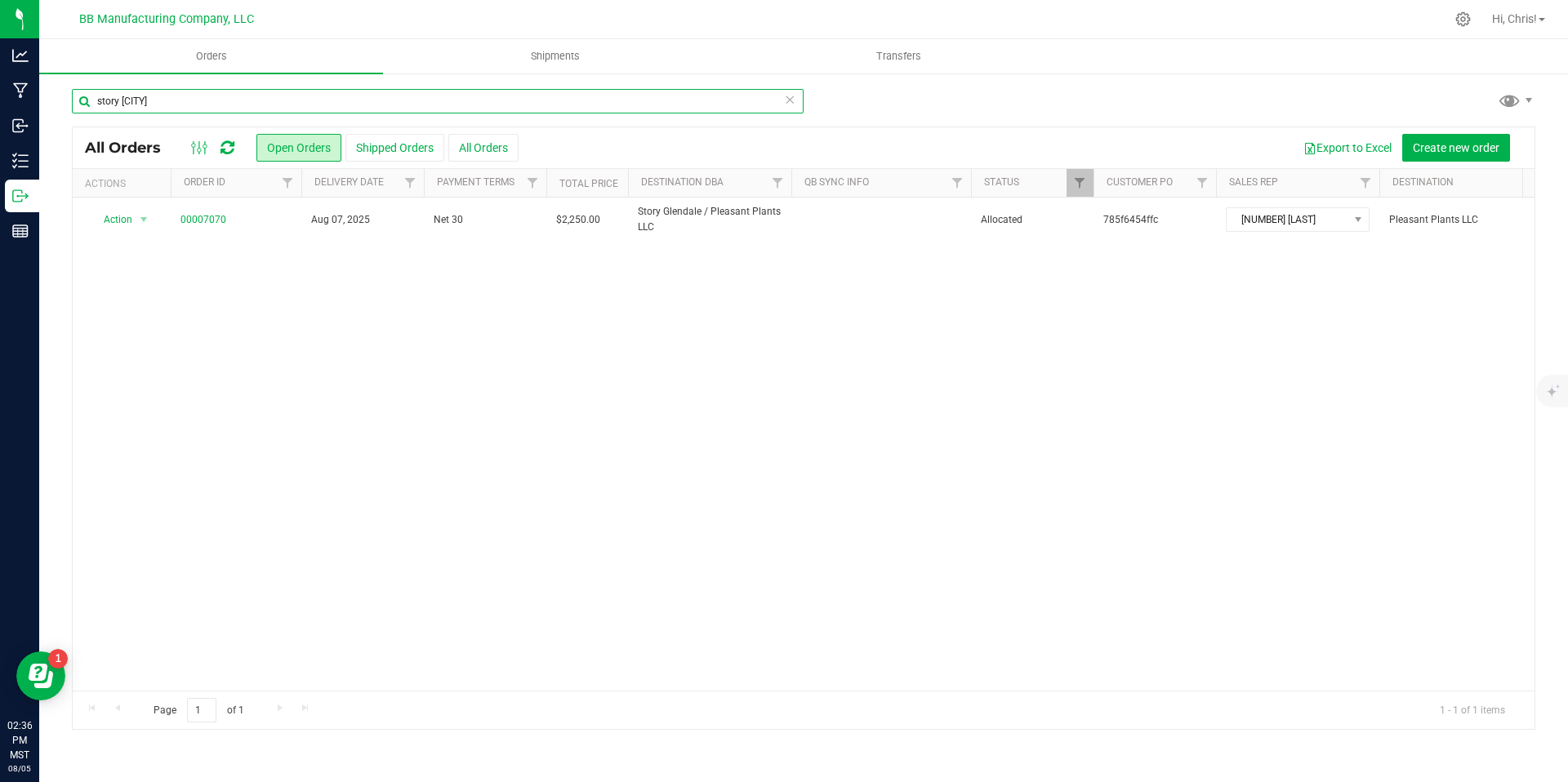 click on "story glendale" at bounding box center (438, 101) 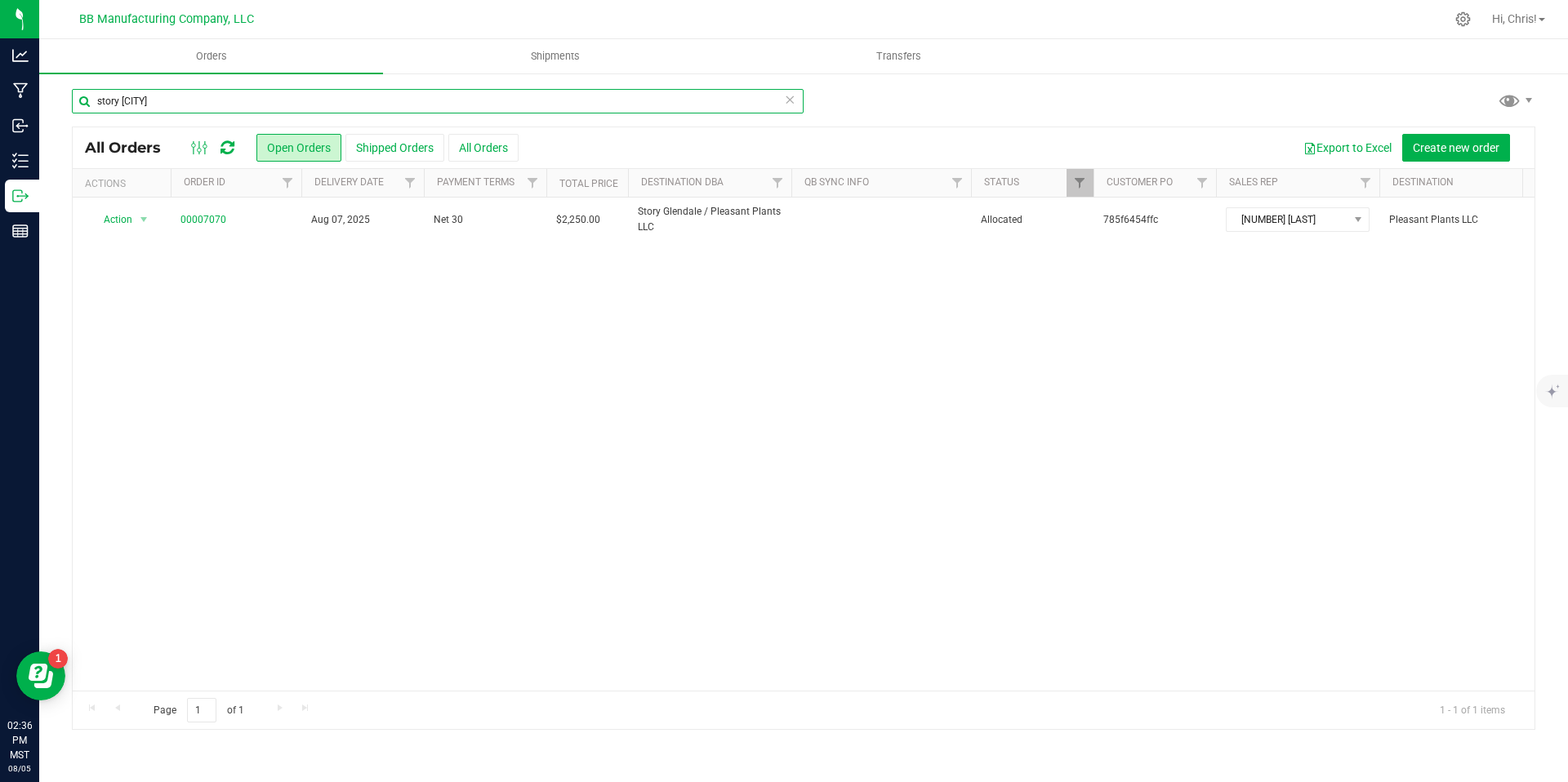 click on "story glendale" at bounding box center (438, 101) 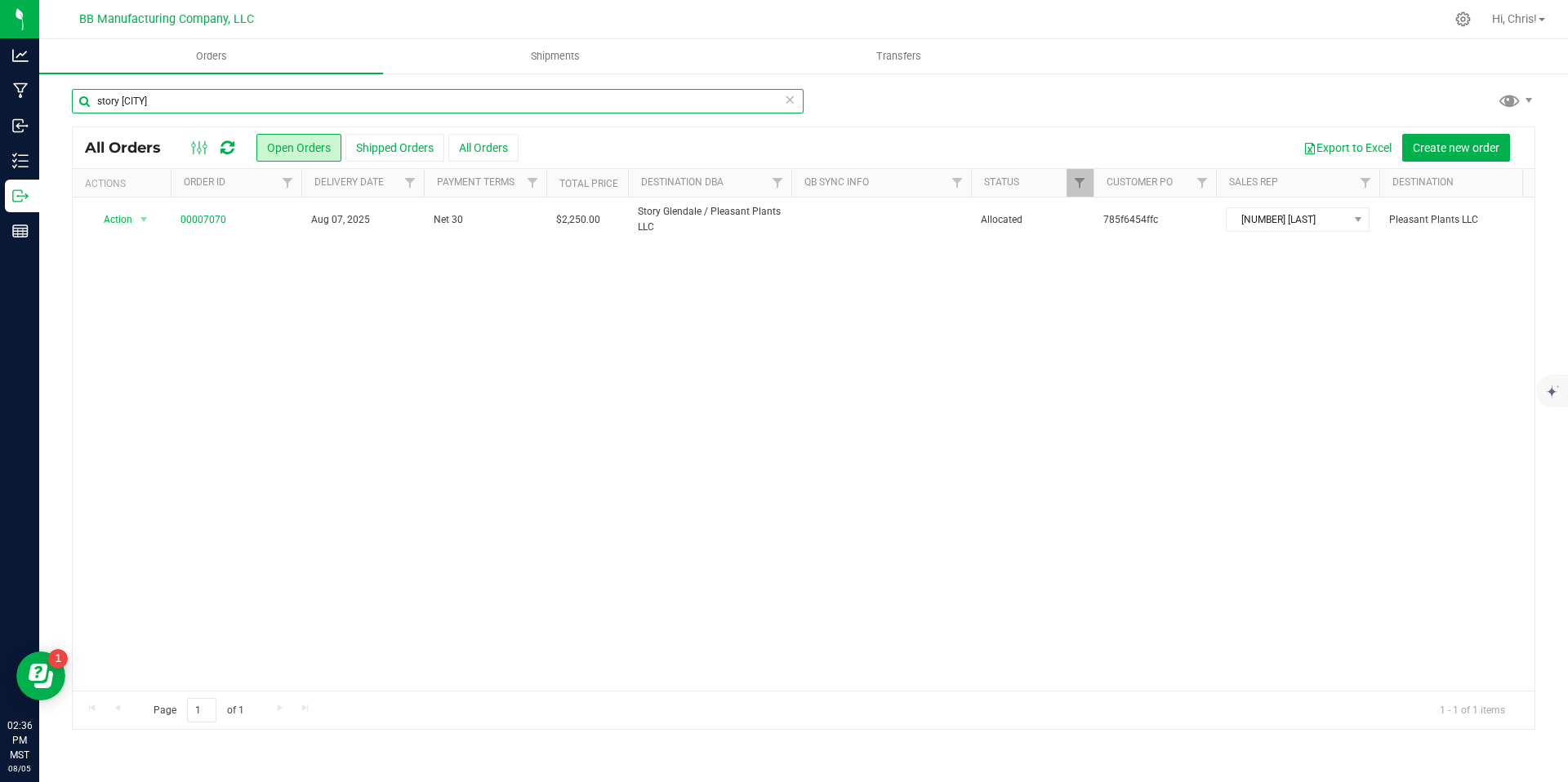 click on "story glendale" at bounding box center (438, 101) 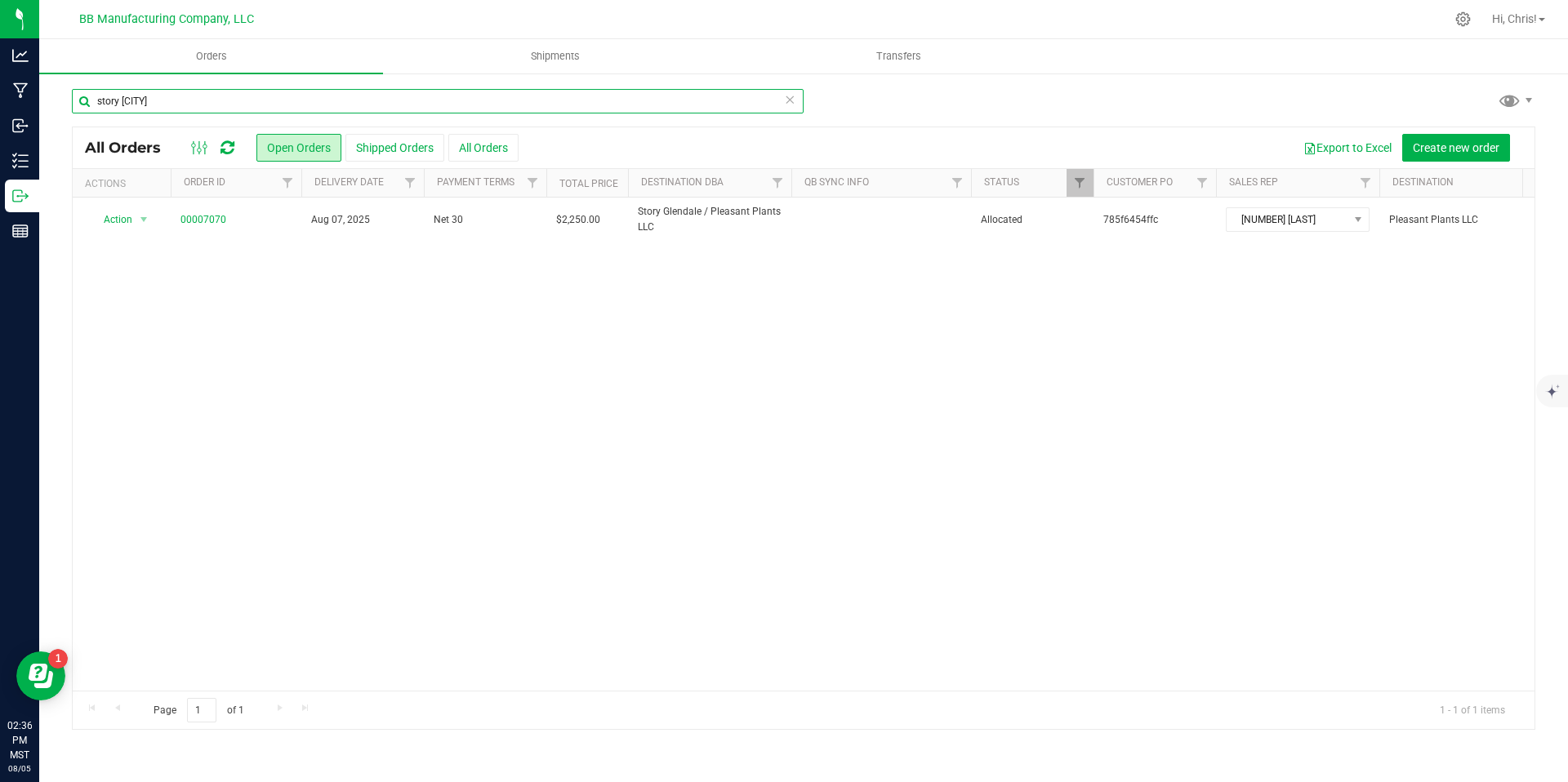 click on "story glendale" at bounding box center (438, 101) 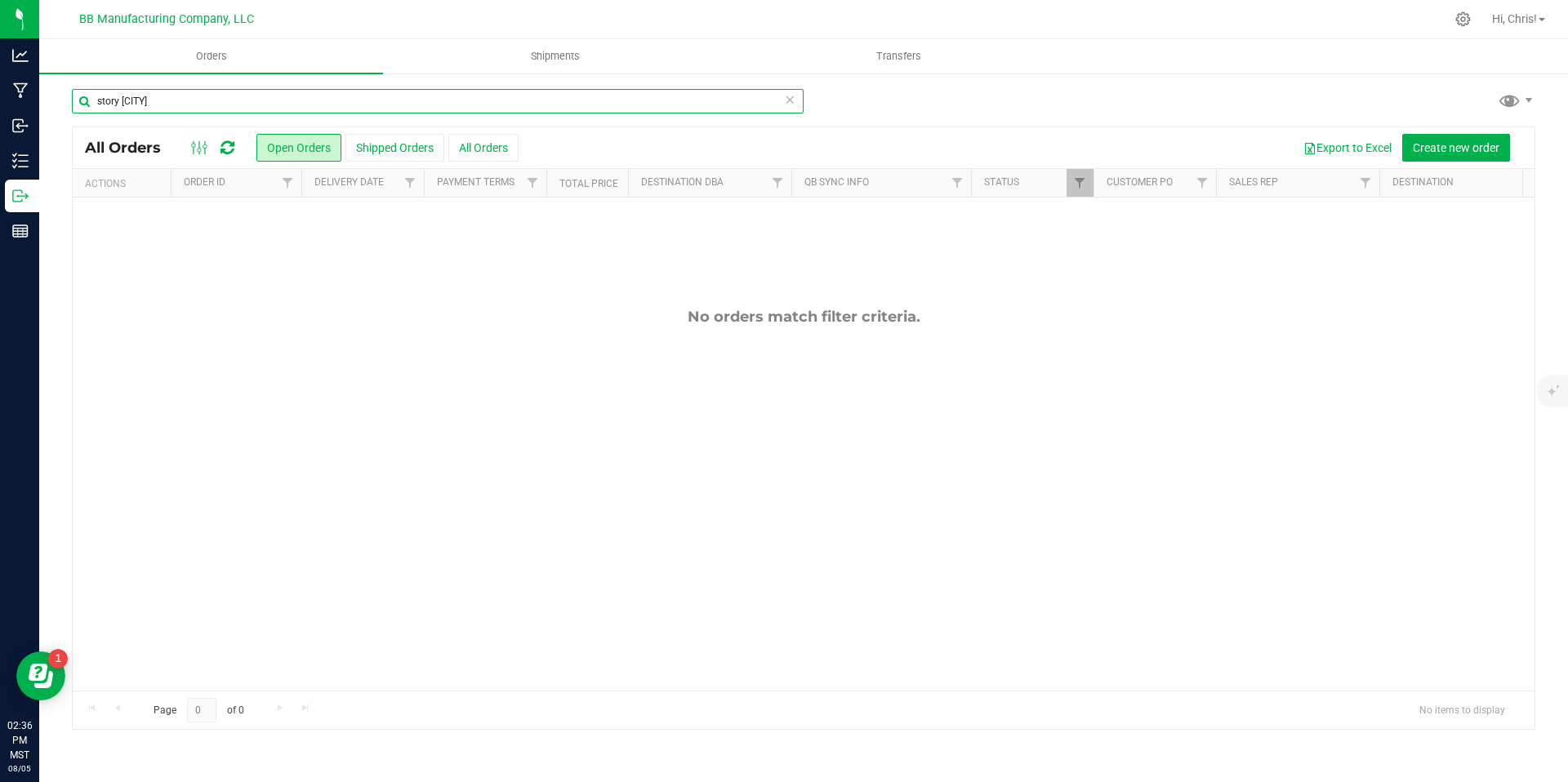 click on "story dunlap" at bounding box center [438, 101] 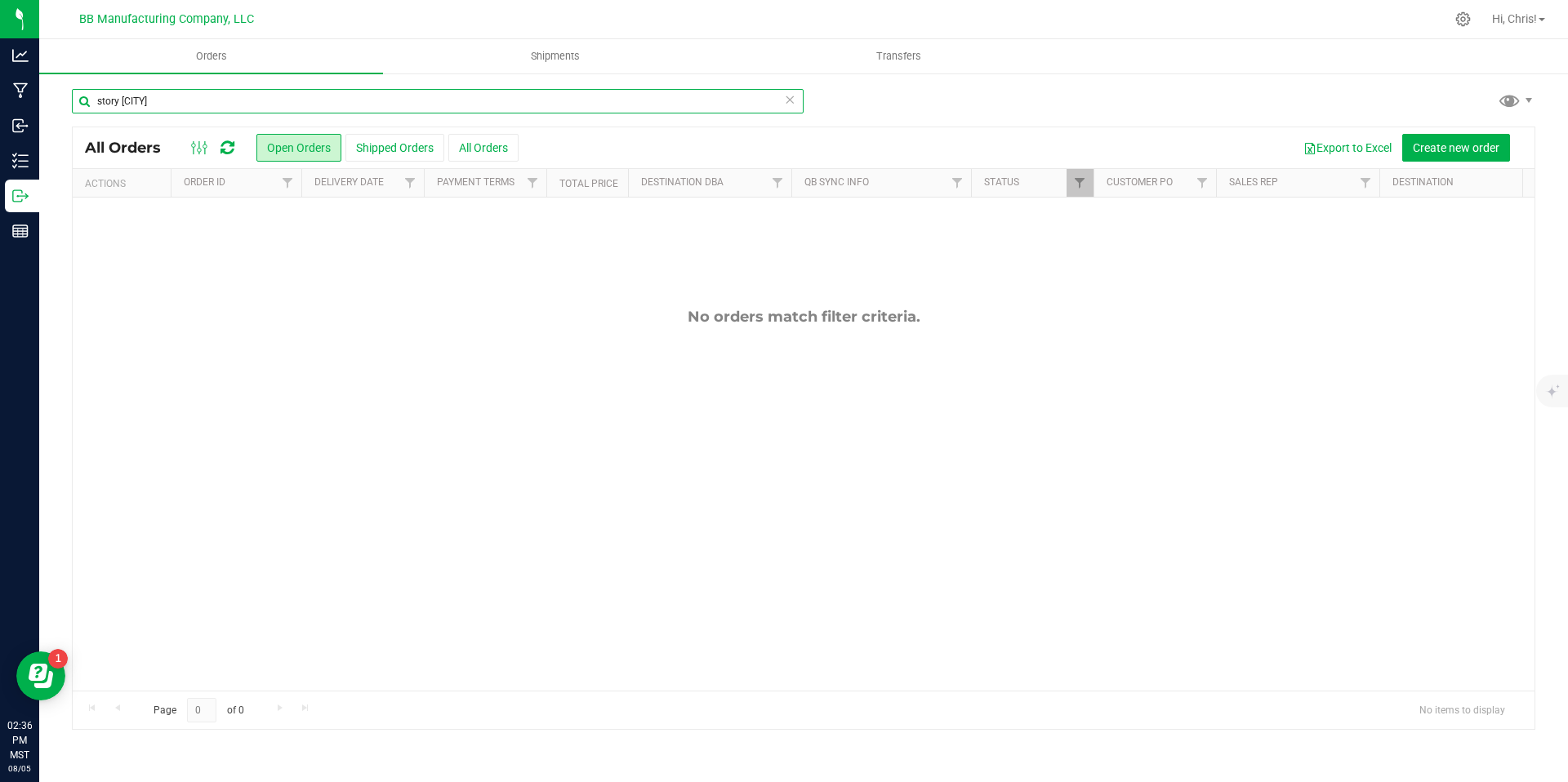 click on "story dunlap" at bounding box center [438, 101] 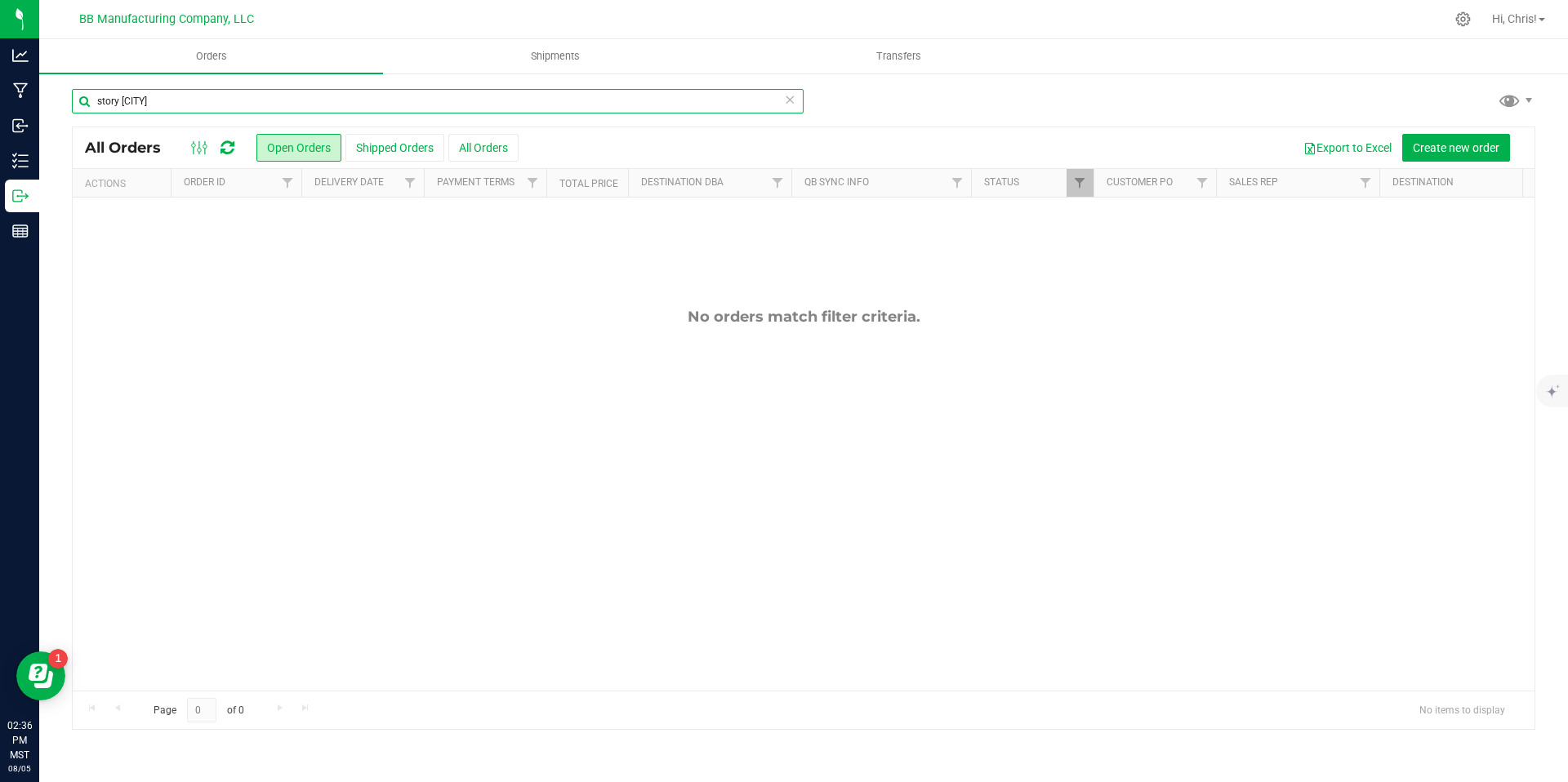 click on "story dunlap" at bounding box center [438, 101] 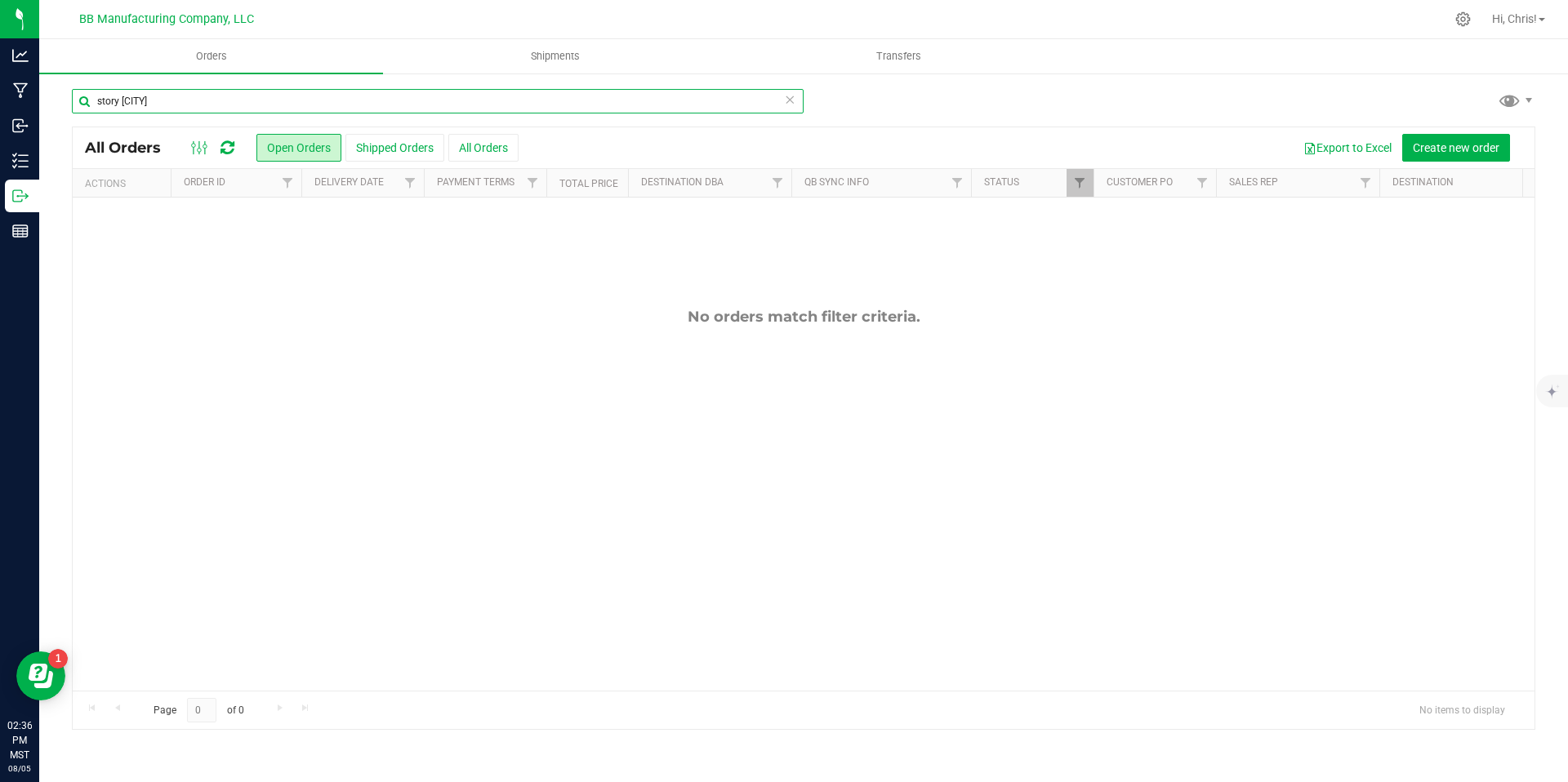 click on "story dunlap" at bounding box center [438, 101] 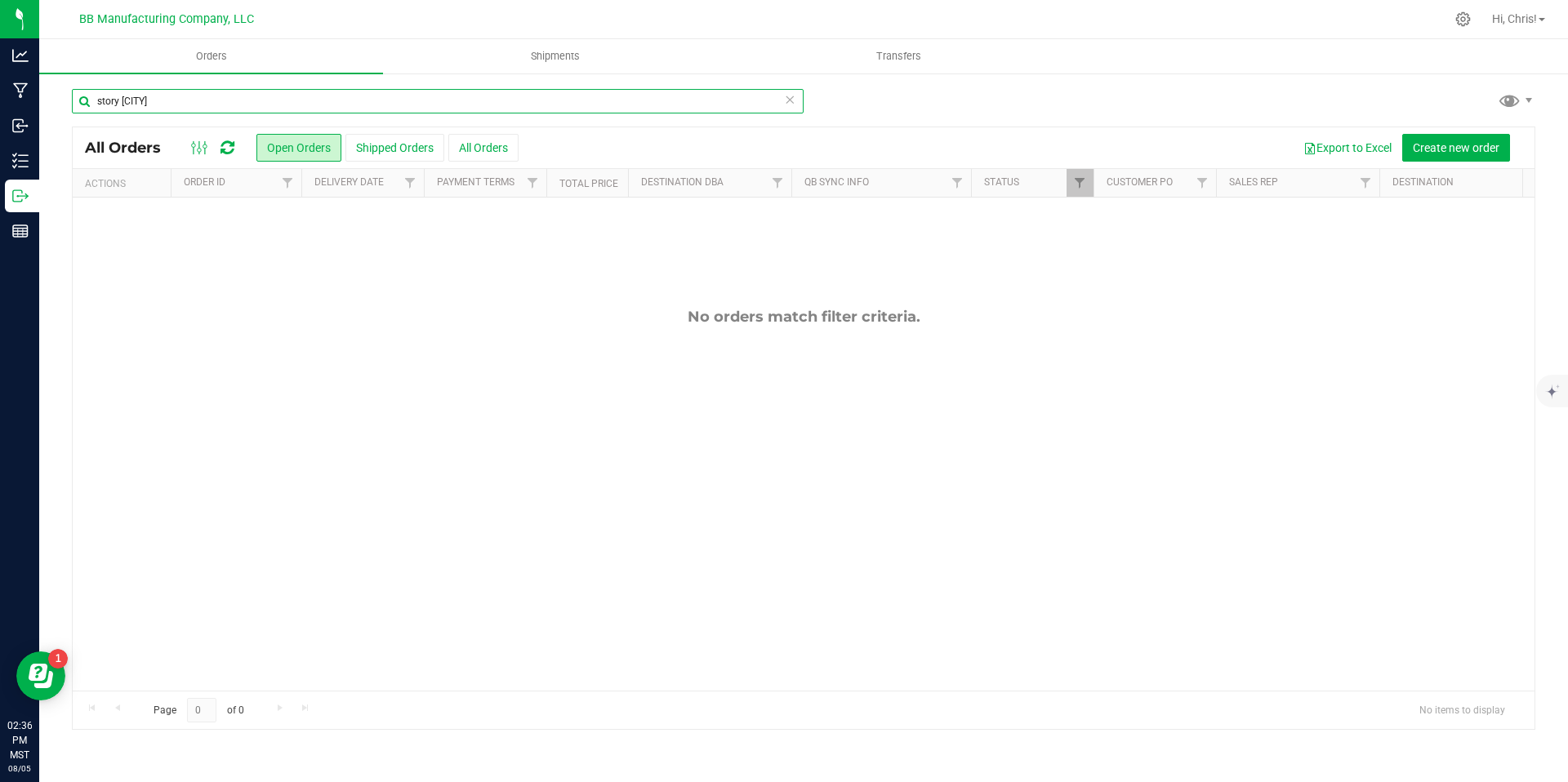 click on "story dunlap" at bounding box center [438, 101] 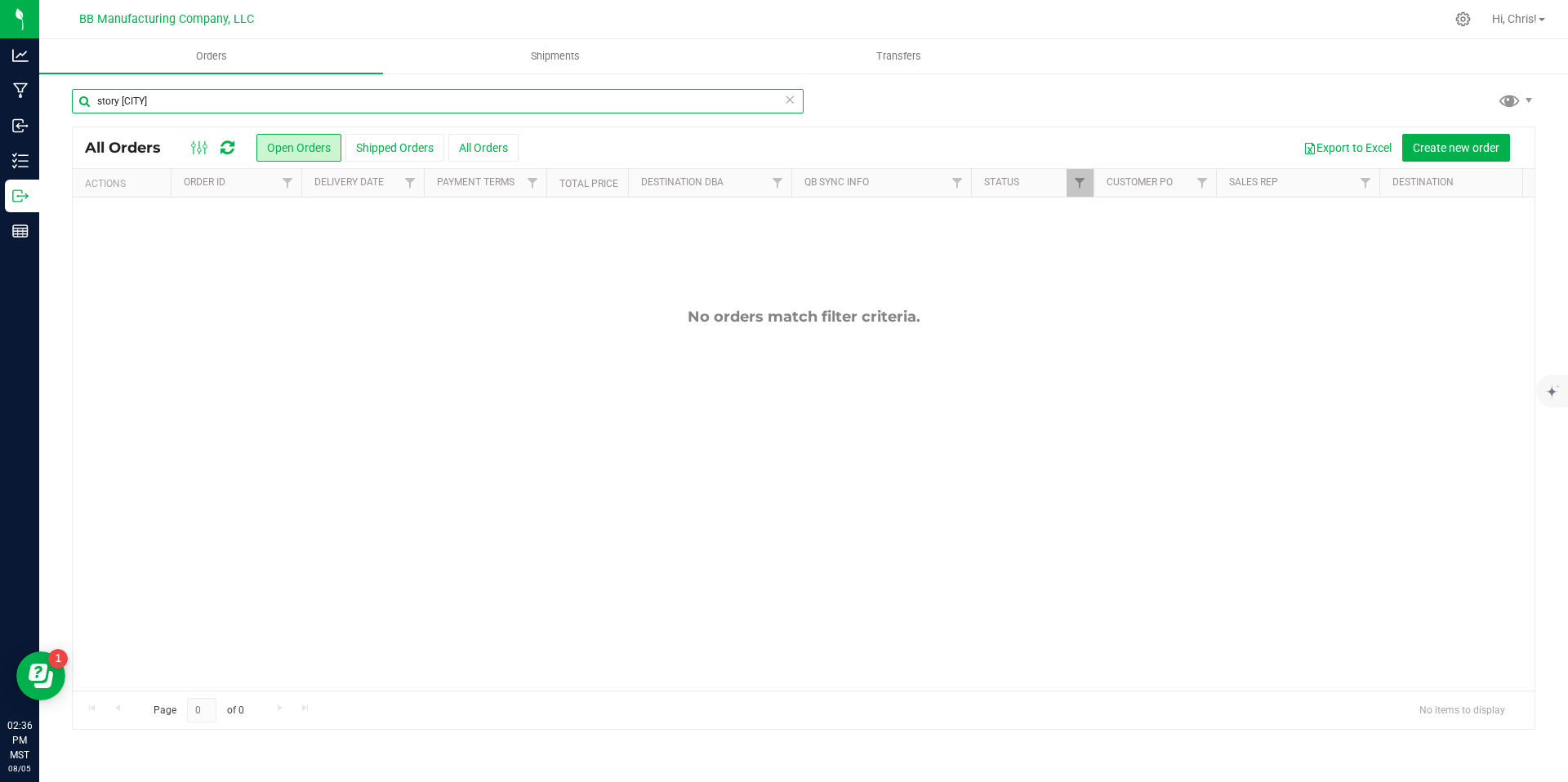 click on "story dunlap" at bounding box center [438, 101] 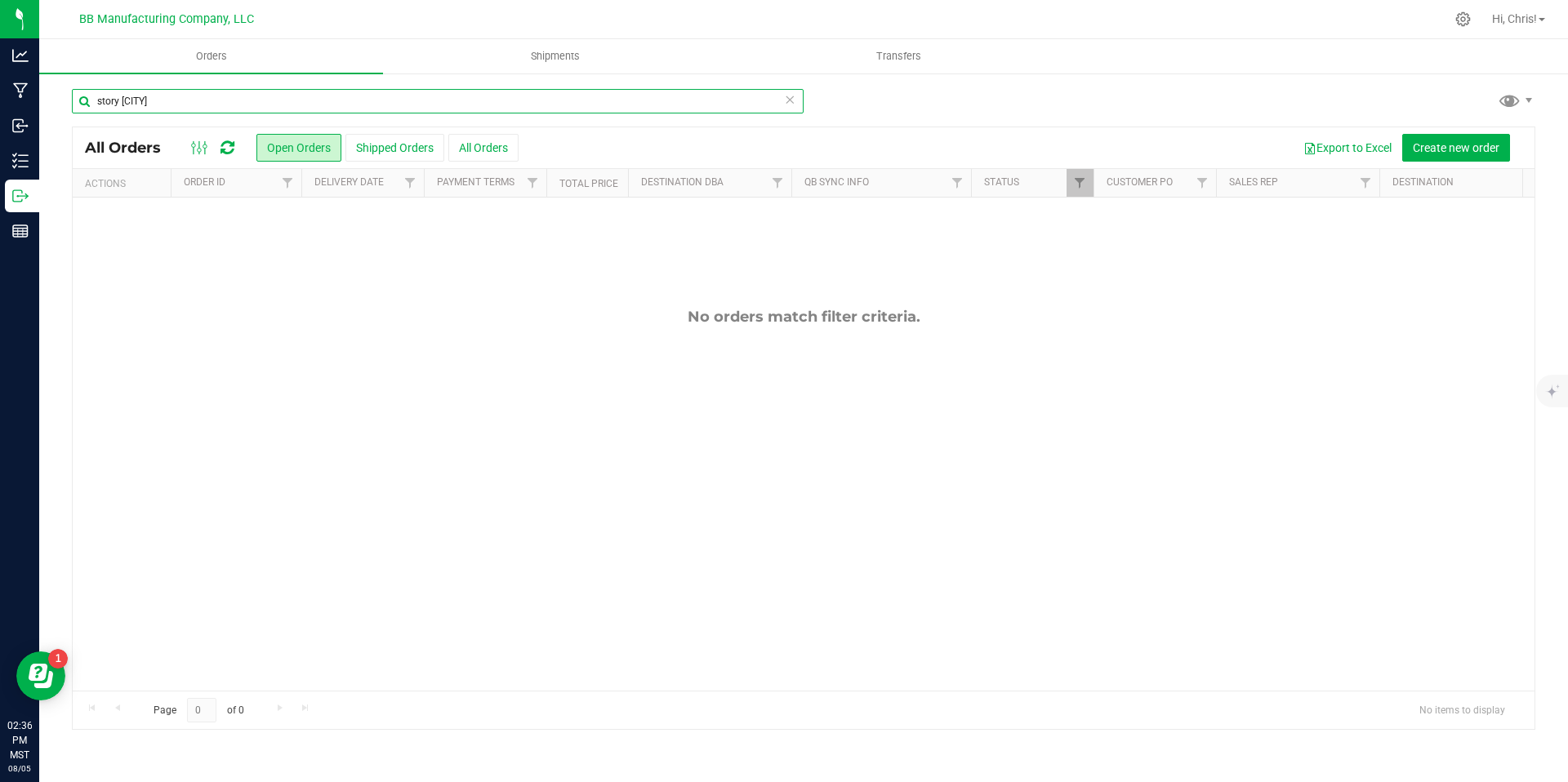 click on "story dunlap" at bounding box center [438, 101] 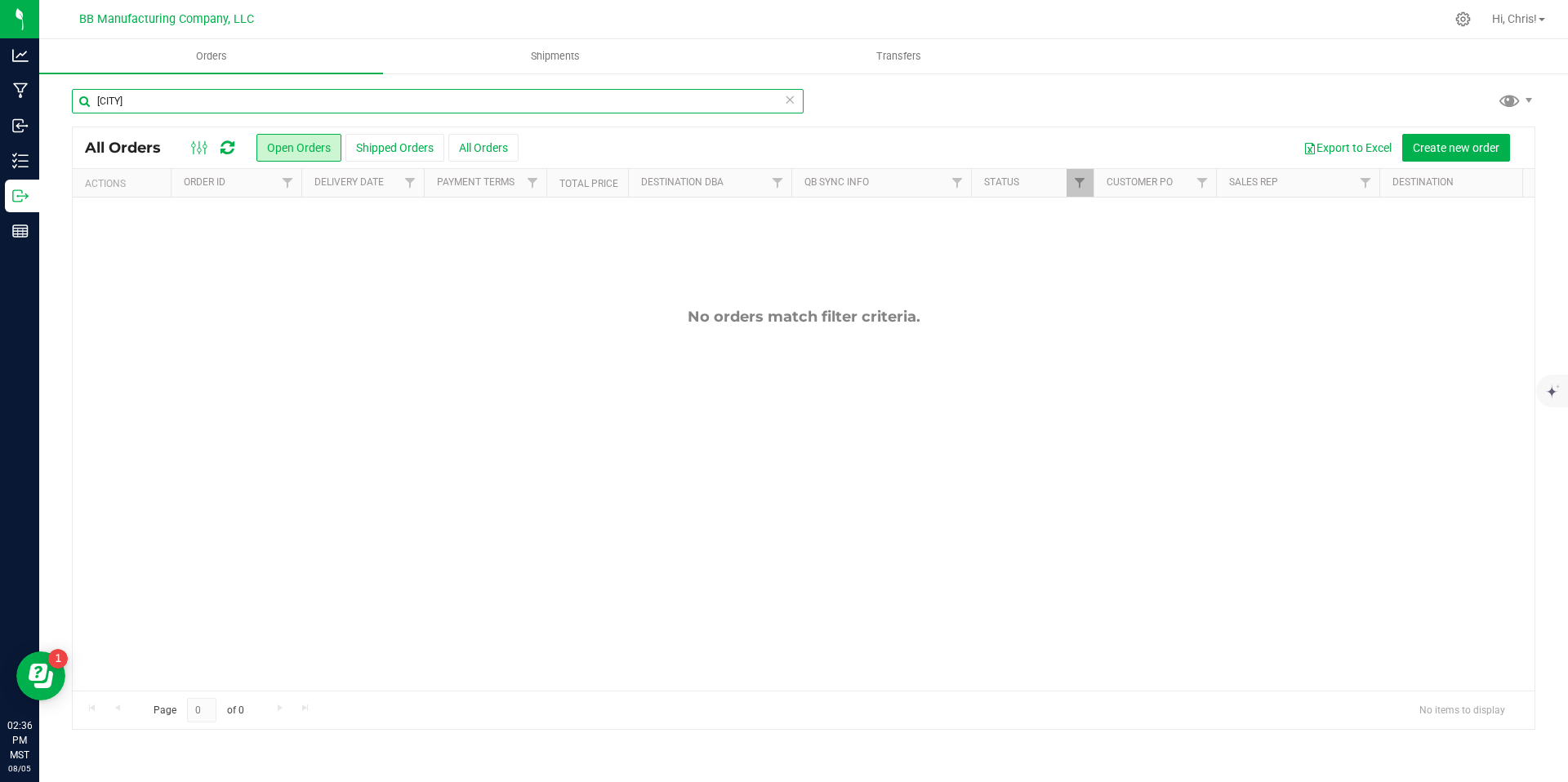 type on "dunlap" 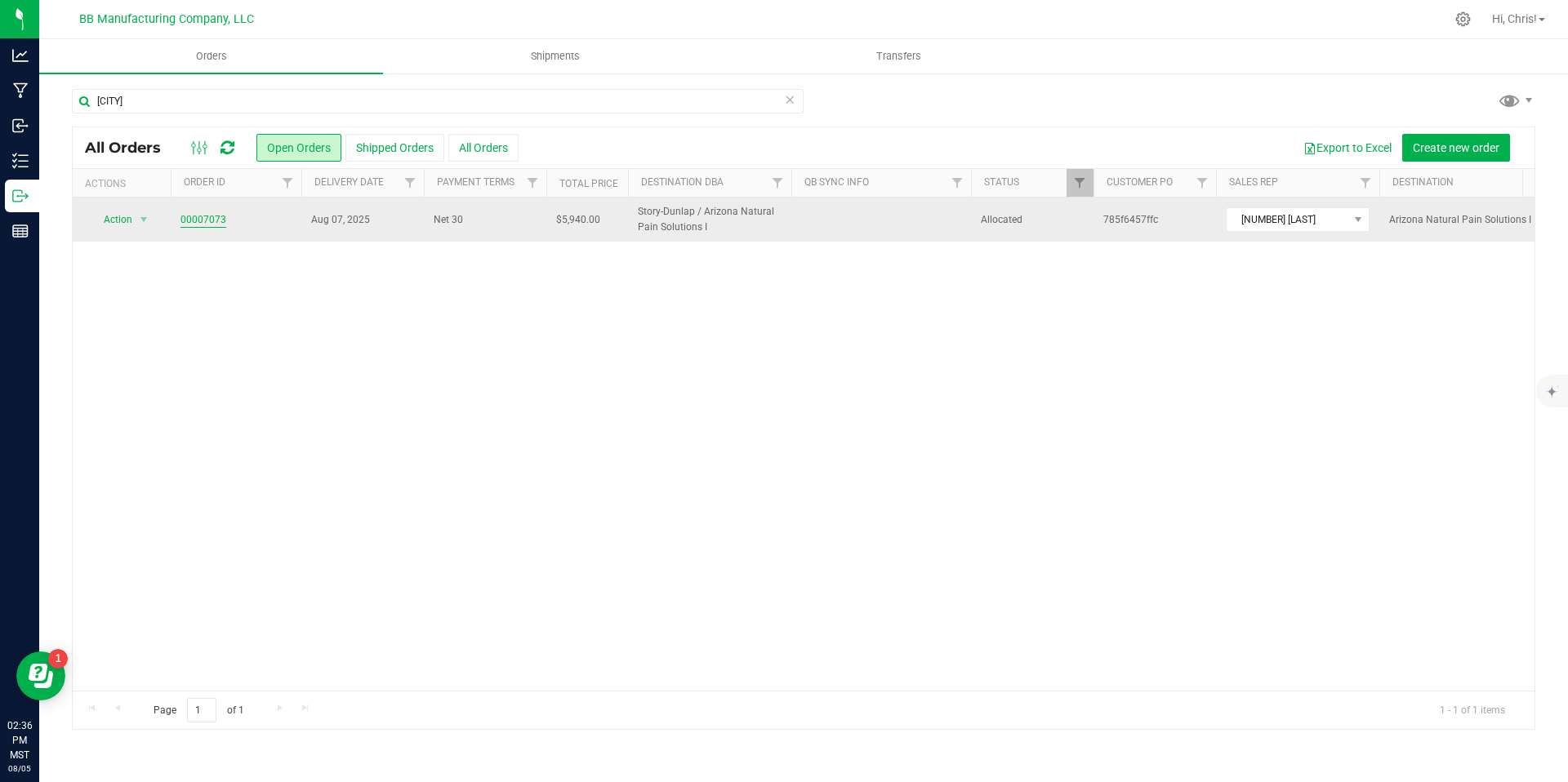 click on "00007073" at bounding box center [203, 220] 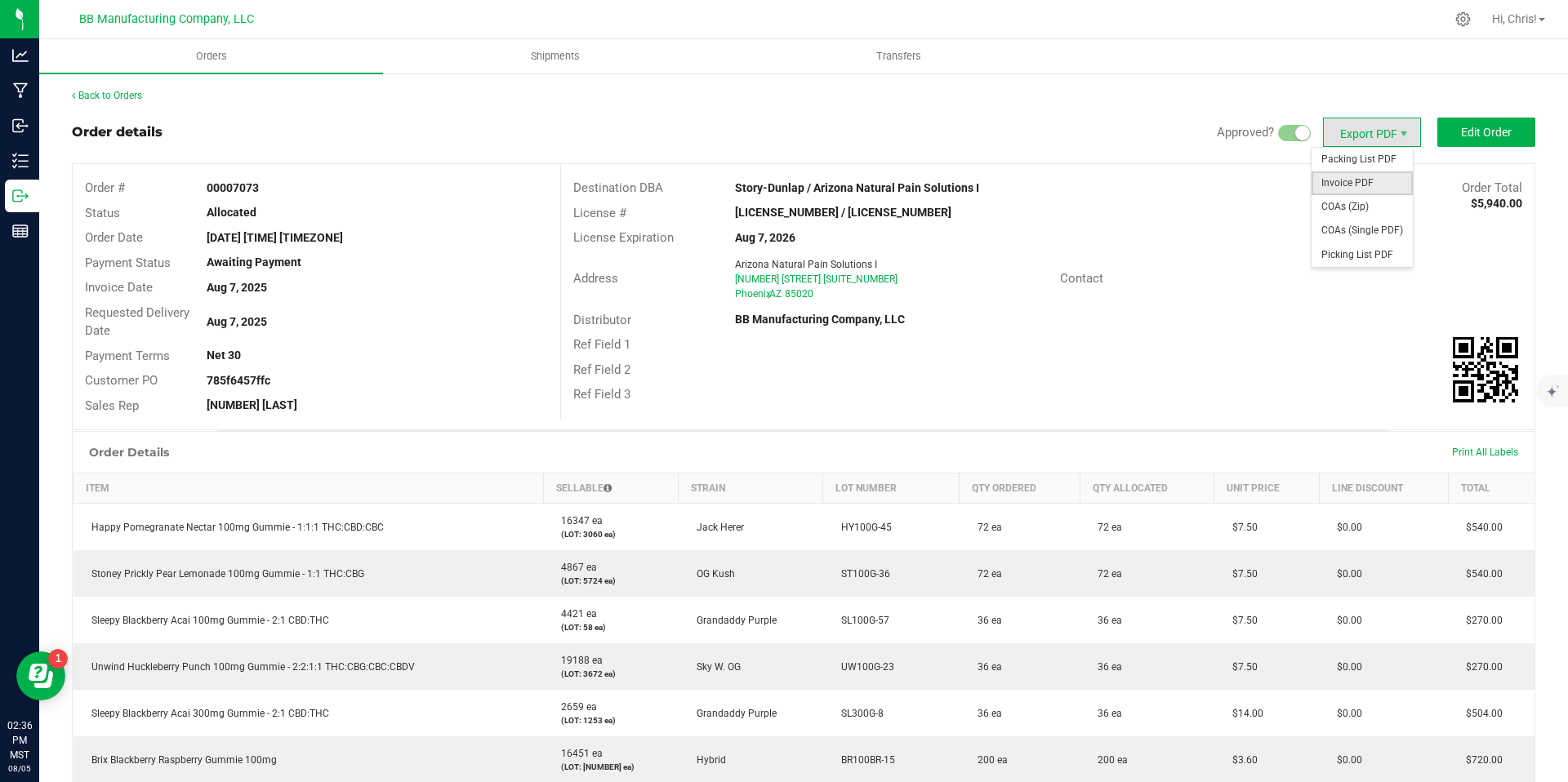 click on "Invoice PDF" at bounding box center (1362, 183) 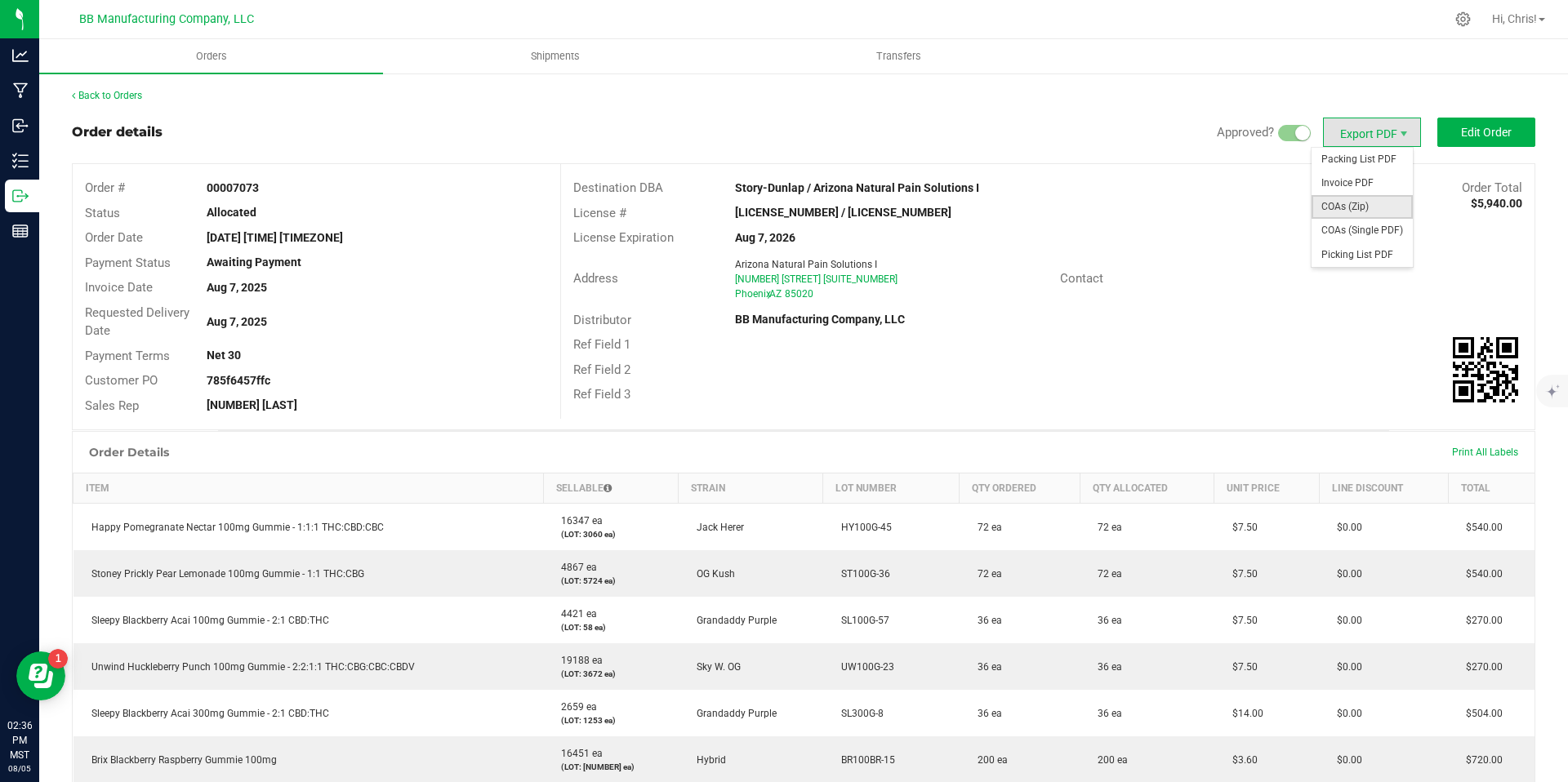 click on "COAs (Zip)" at bounding box center [1362, 207] 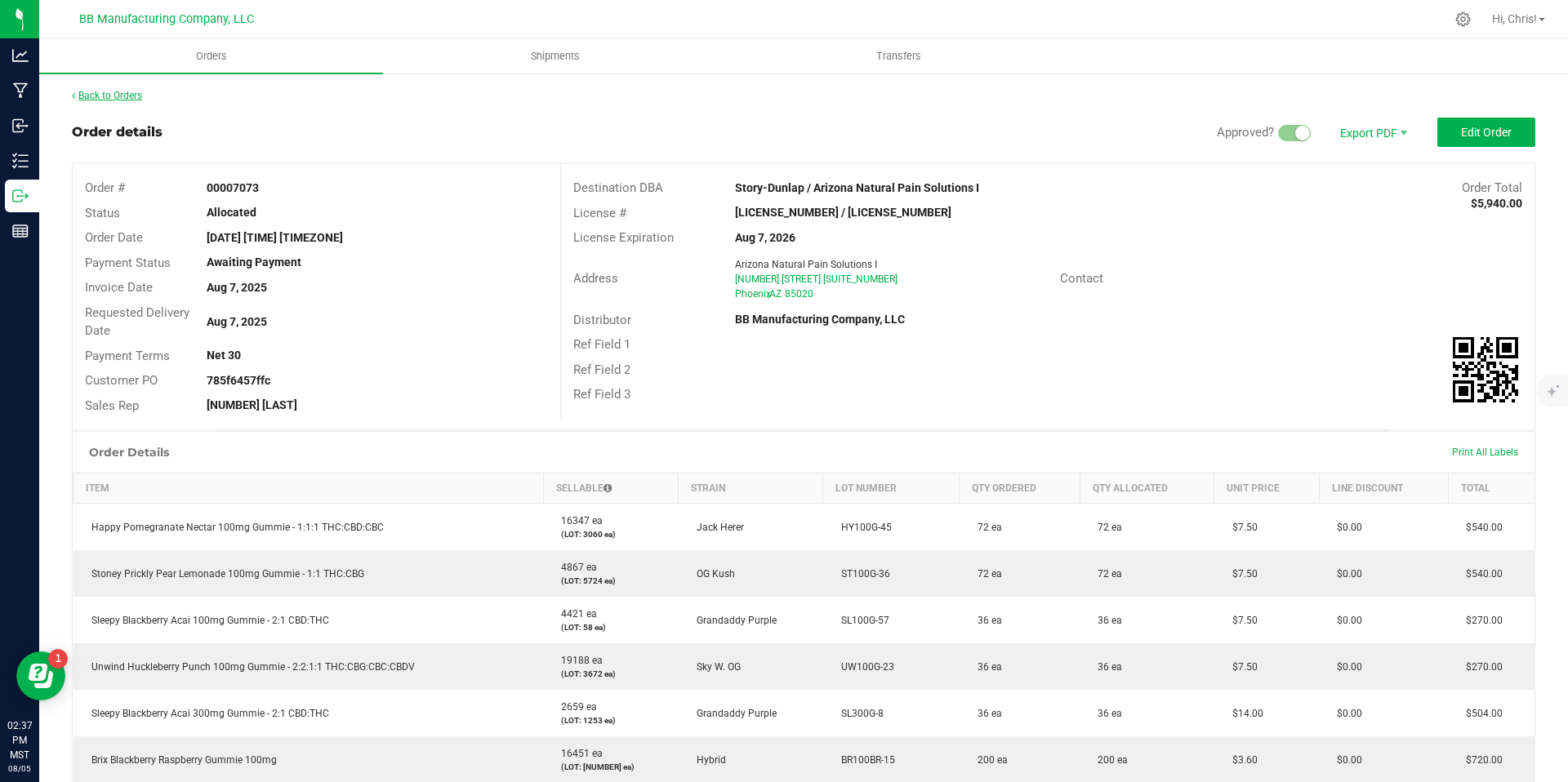 click on "Back to Orders" at bounding box center [107, 96] 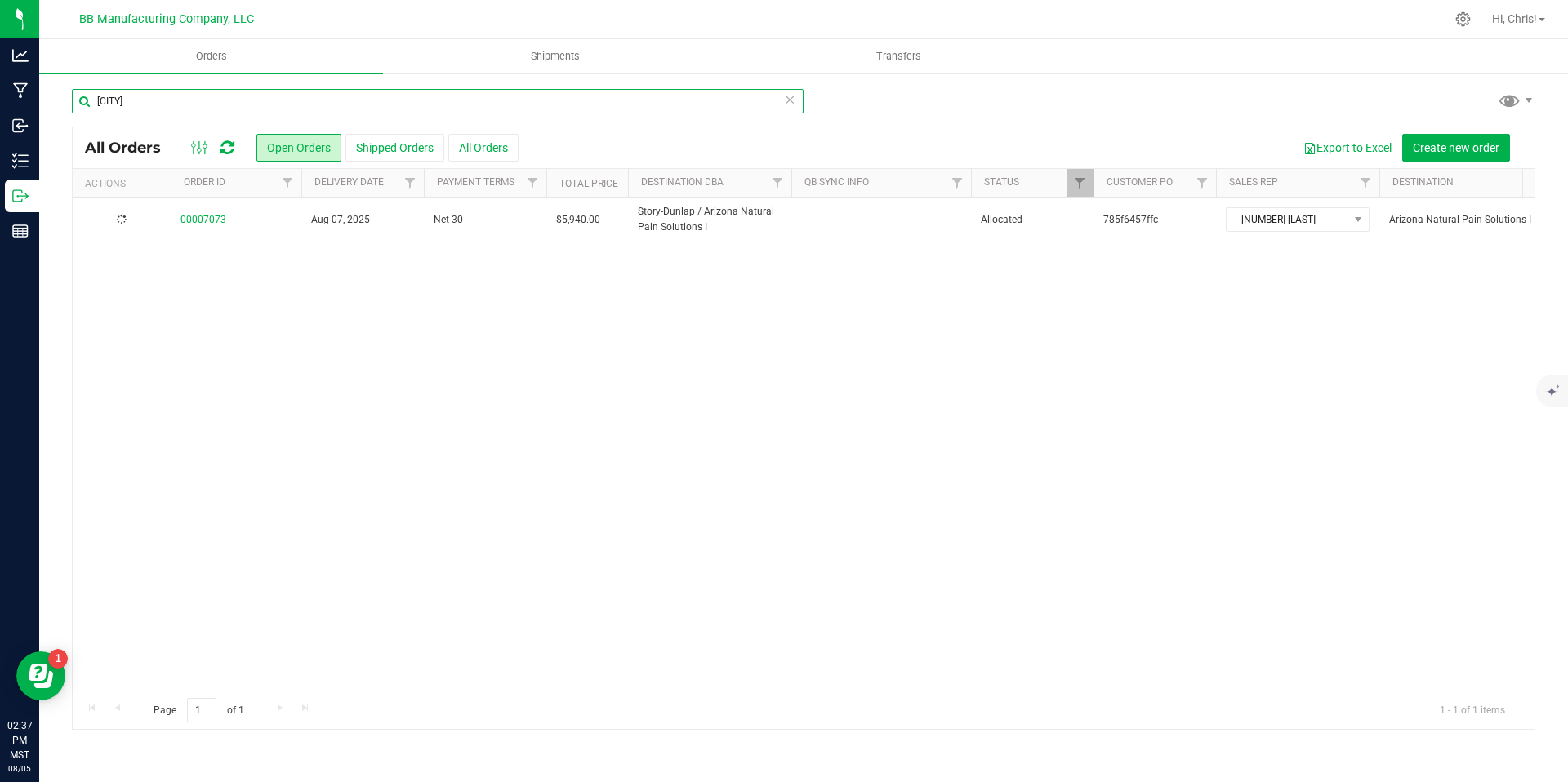 click on "dunlap" at bounding box center [438, 101] 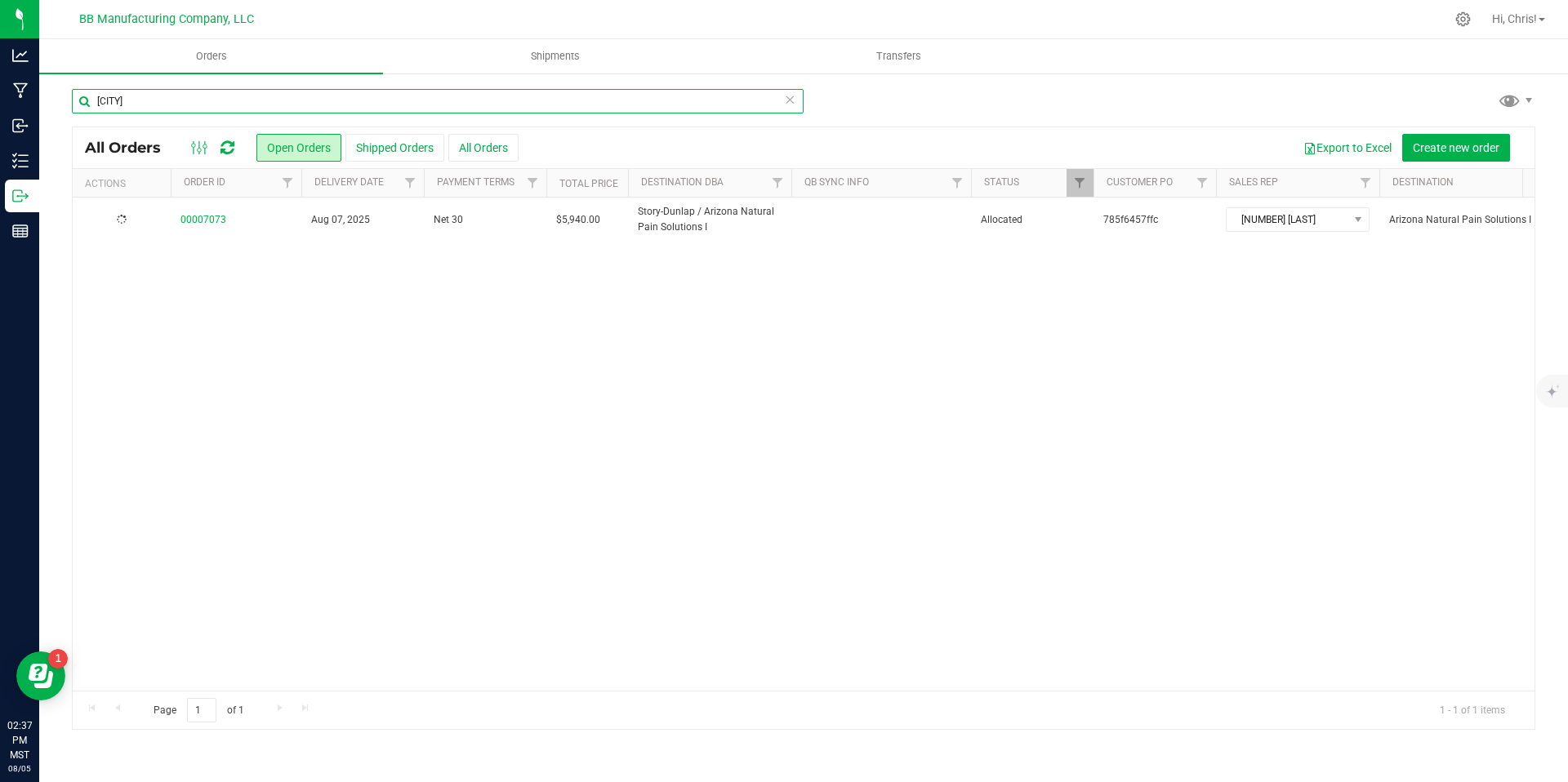 click on "dunlap" at bounding box center (438, 101) 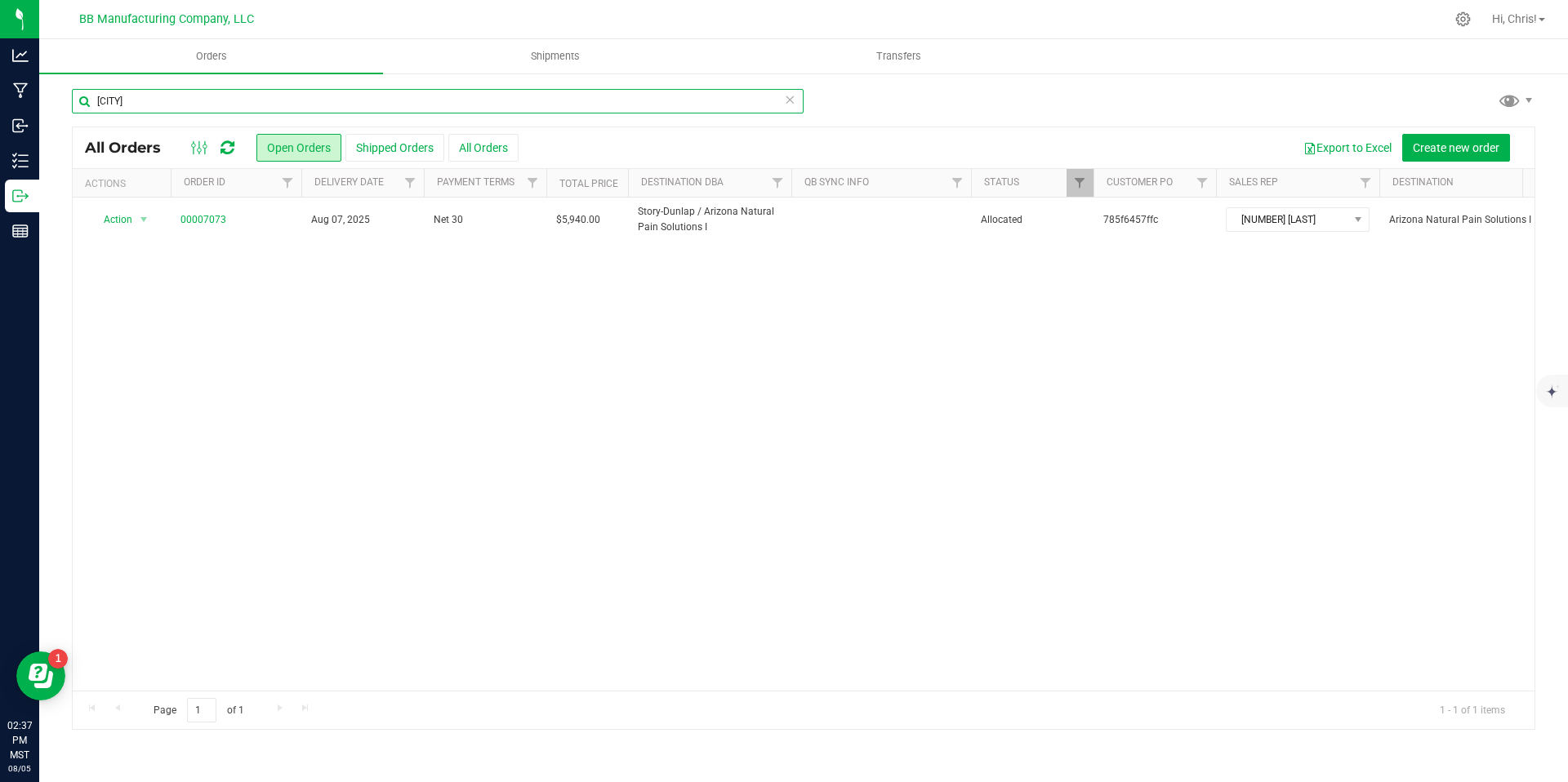 click on "dunlap" at bounding box center [438, 101] 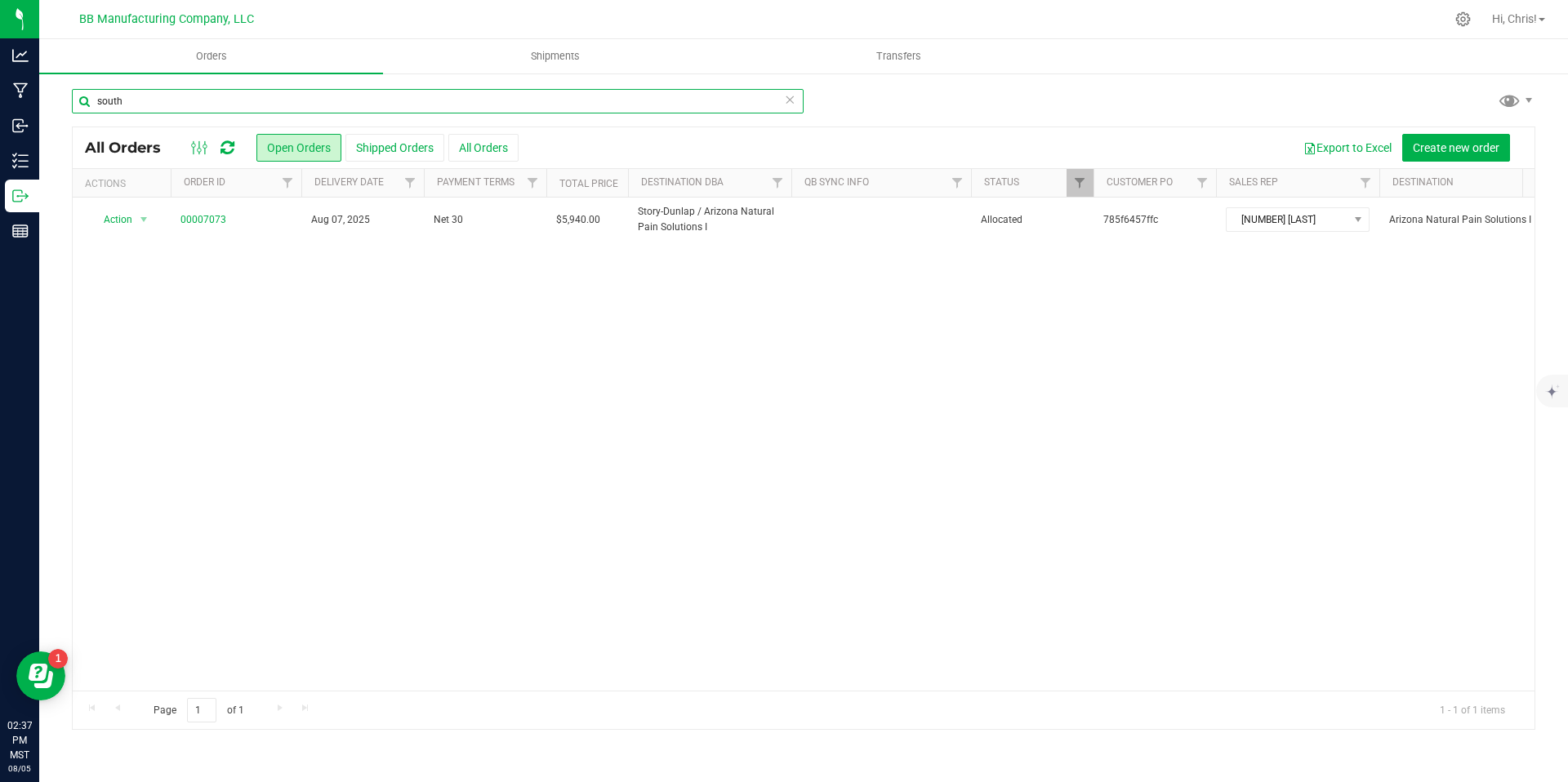 type on "south" 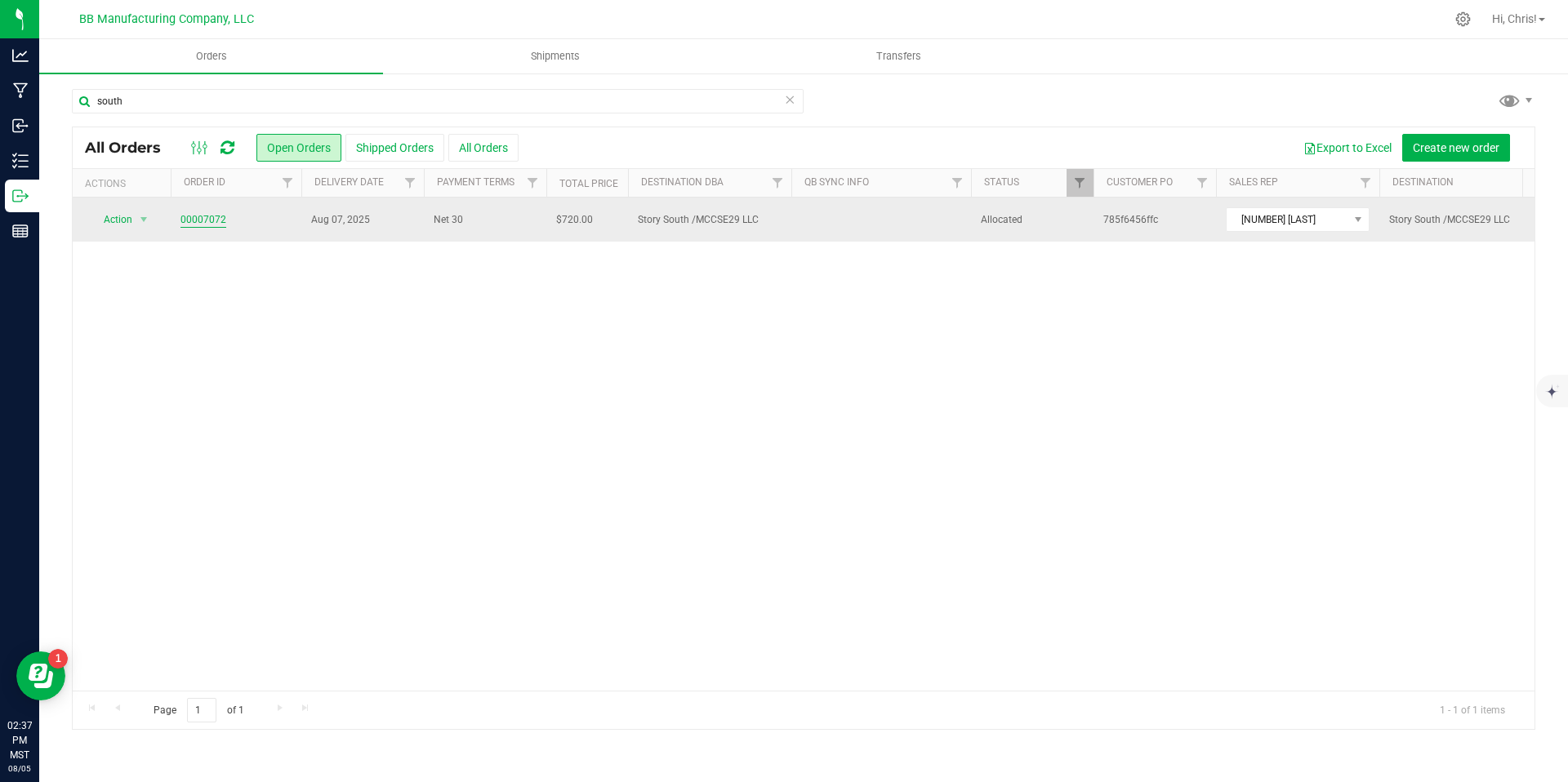 click on "00007072" at bounding box center [203, 220] 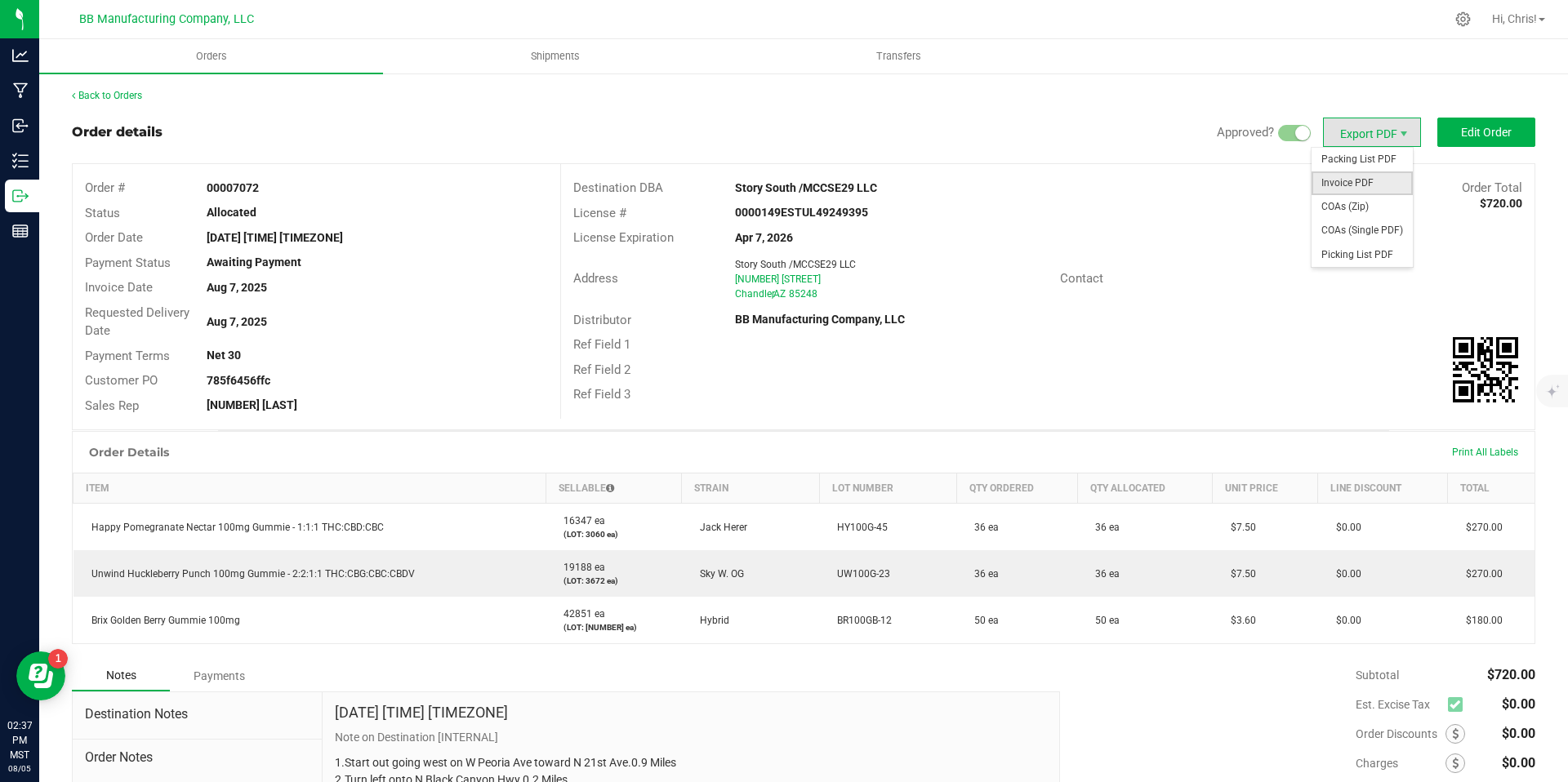 click on "Invoice PDF" at bounding box center (1362, 183) 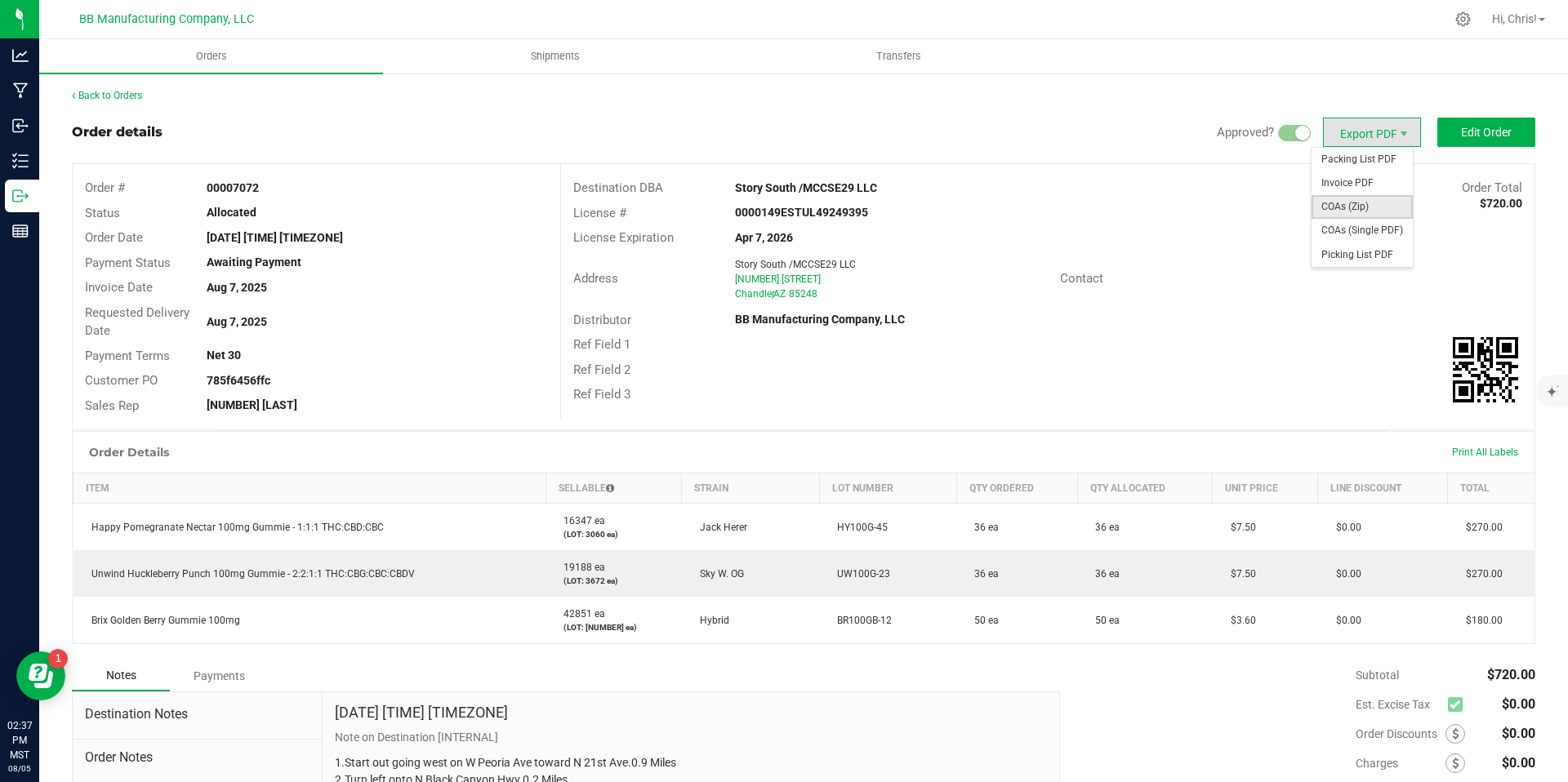 click on "COAs (Zip)" at bounding box center (1362, 207) 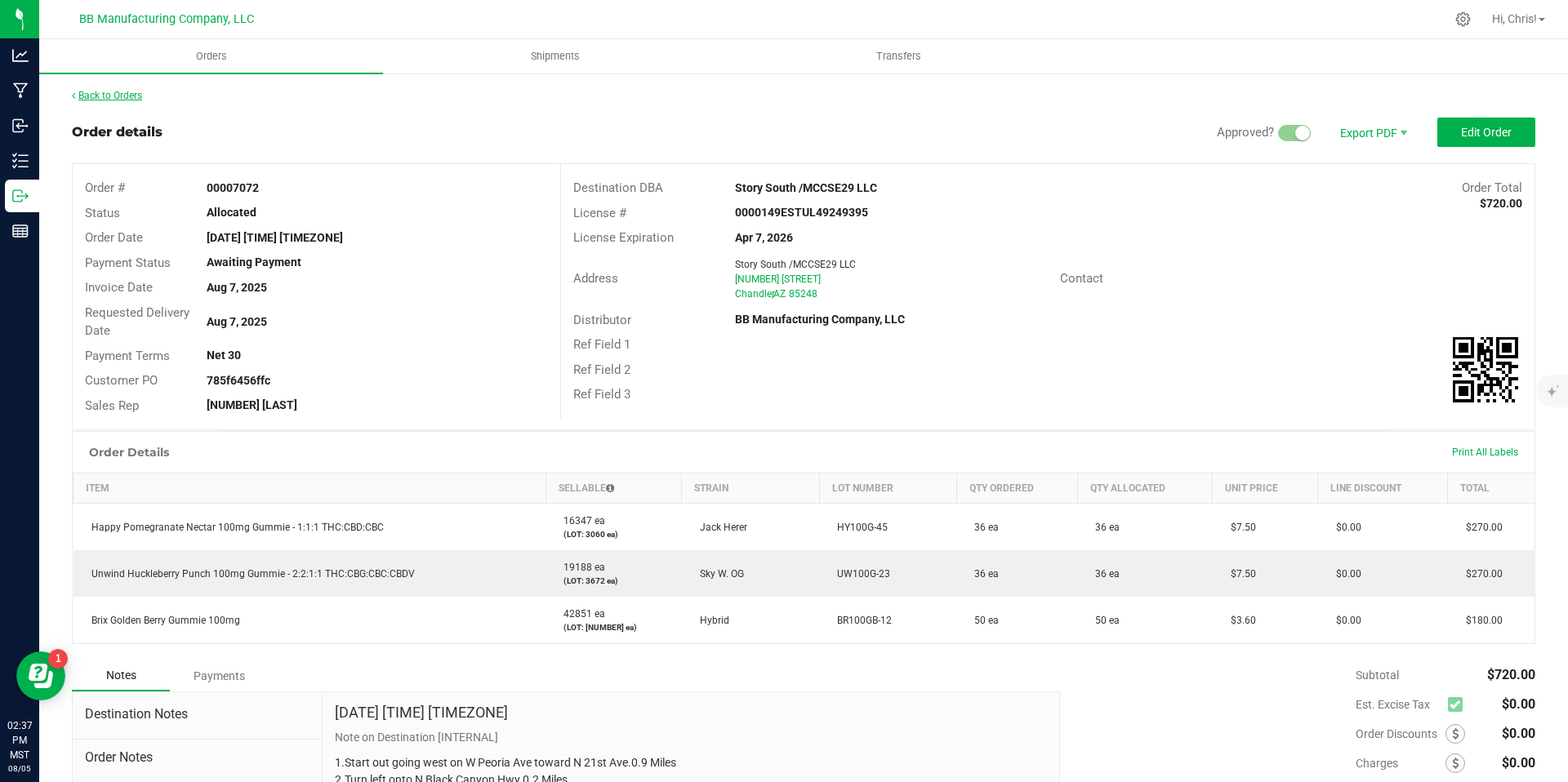 click on "Back to Orders" at bounding box center [107, 96] 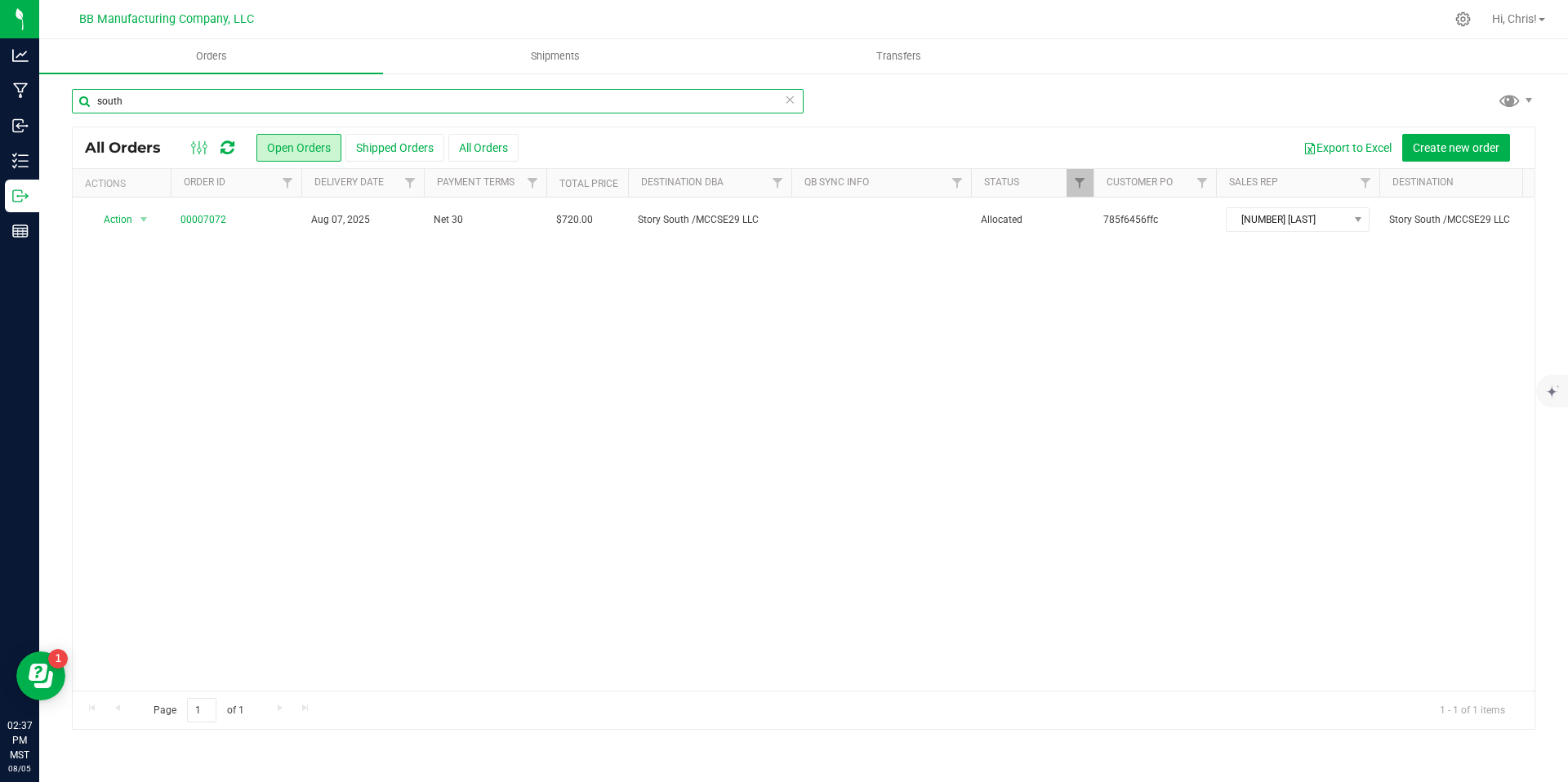 click on "south" at bounding box center (438, 101) 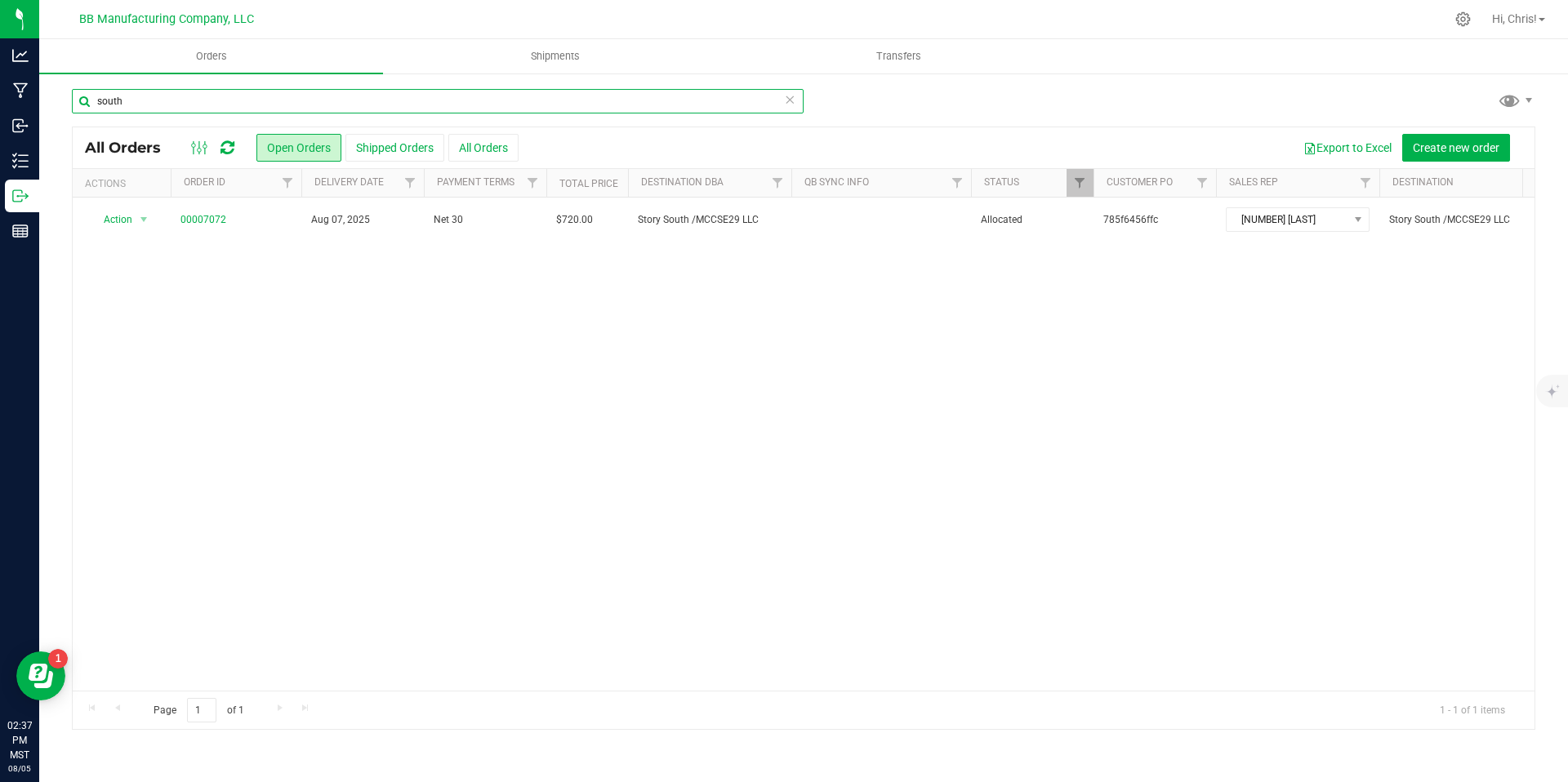 click on "south" at bounding box center (438, 101) 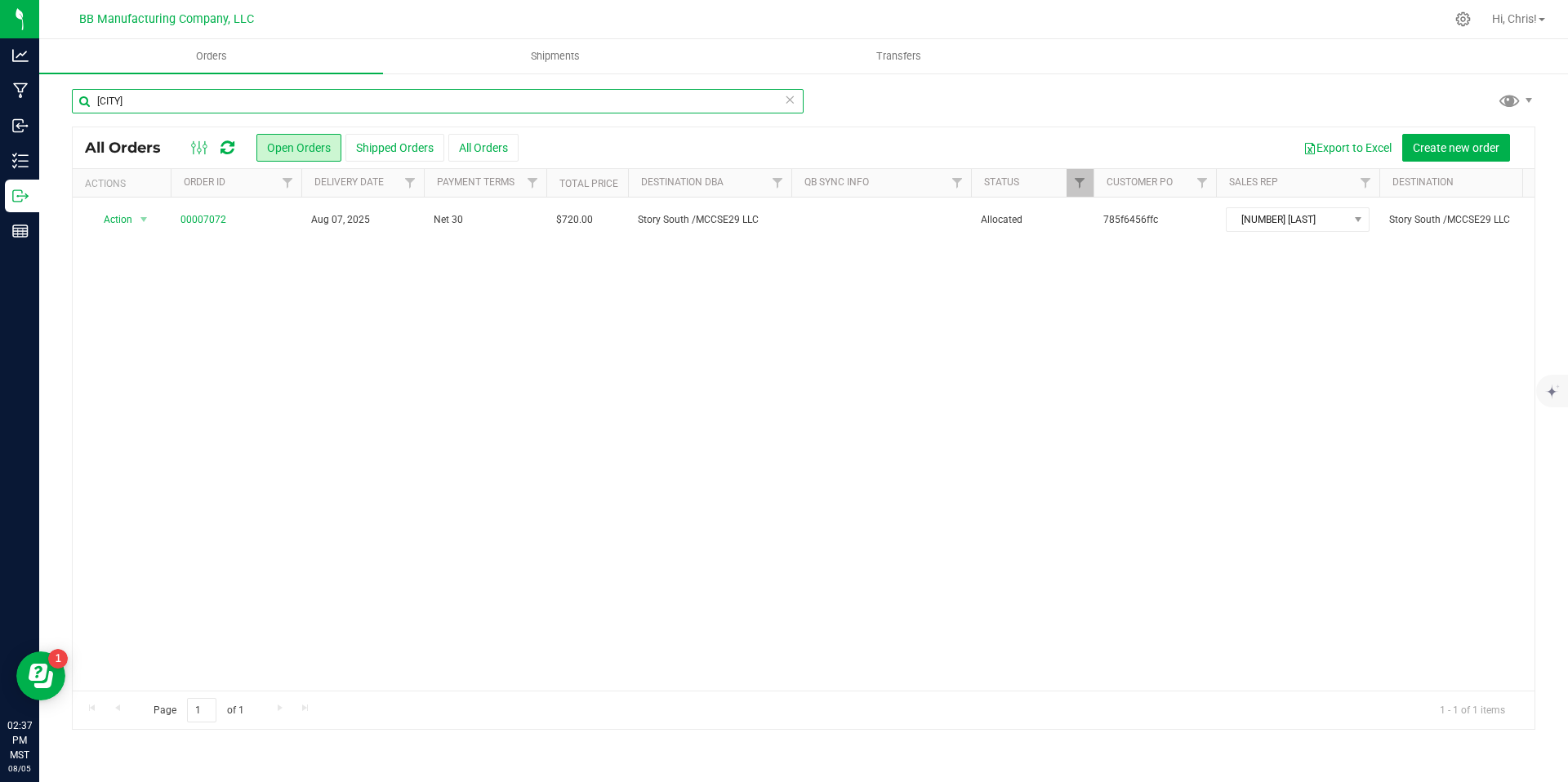 type on "mcdowell" 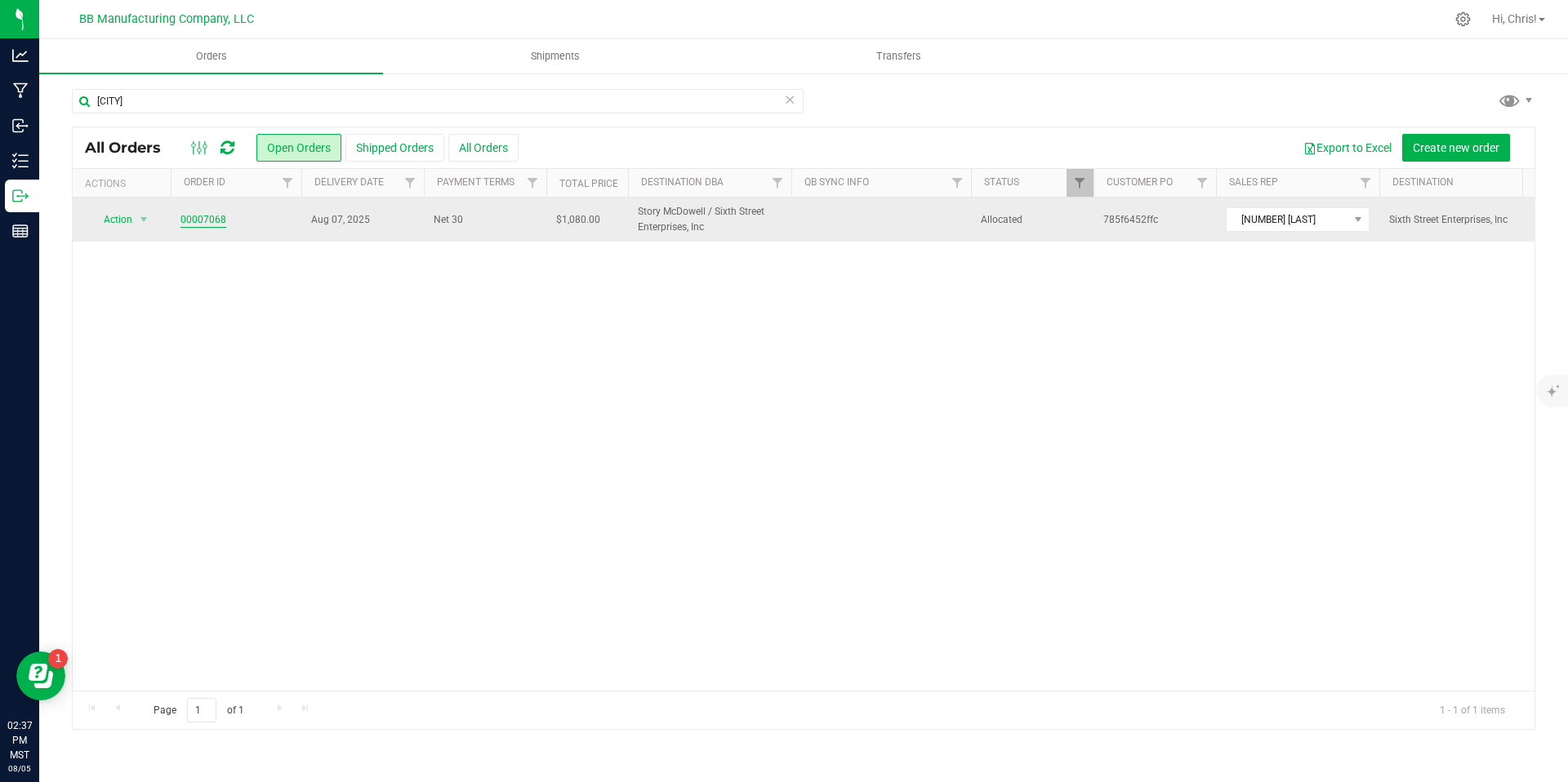 click on "00007068" at bounding box center [203, 220] 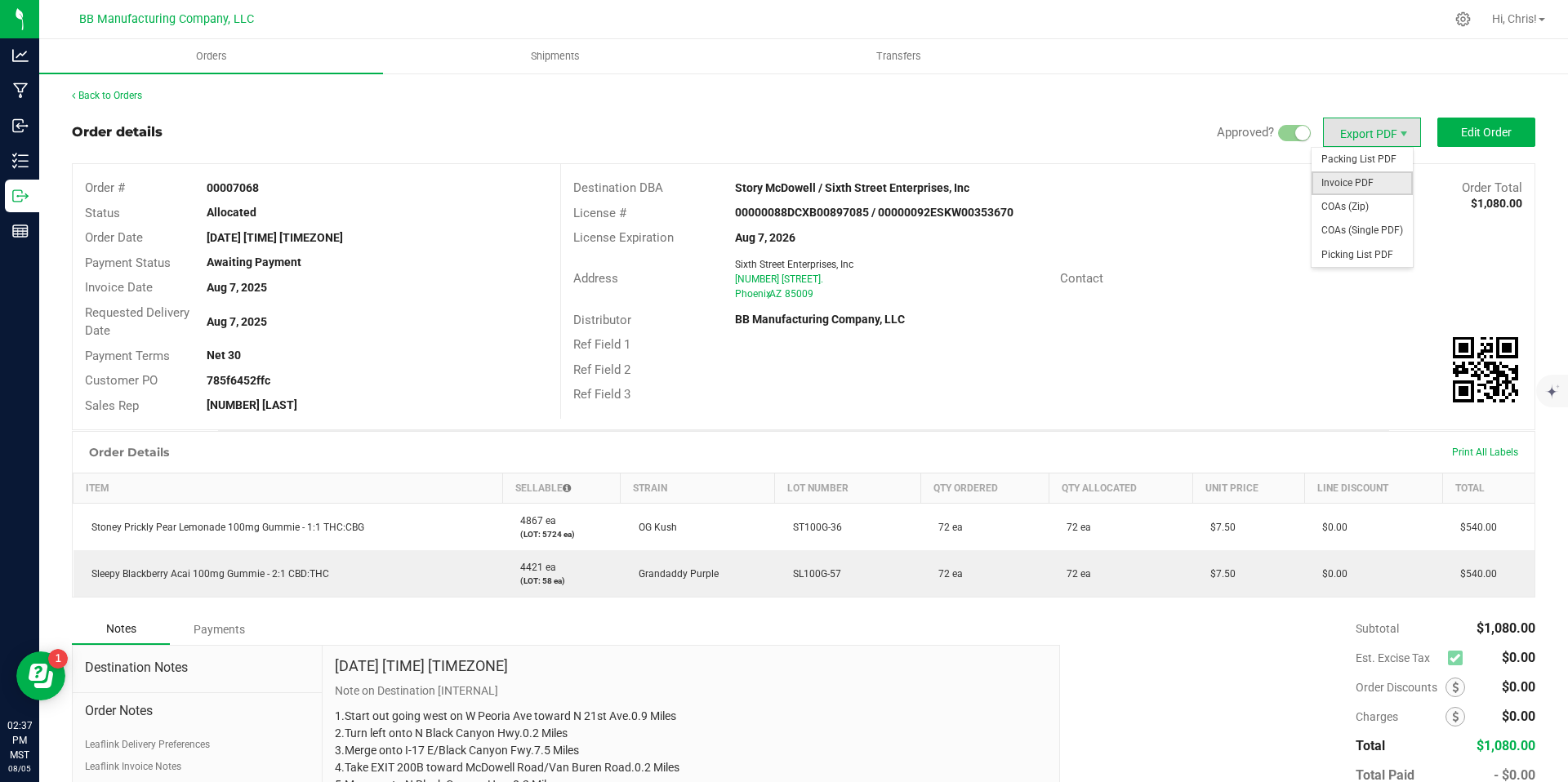 click on "Invoice PDF" at bounding box center (1362, 183) 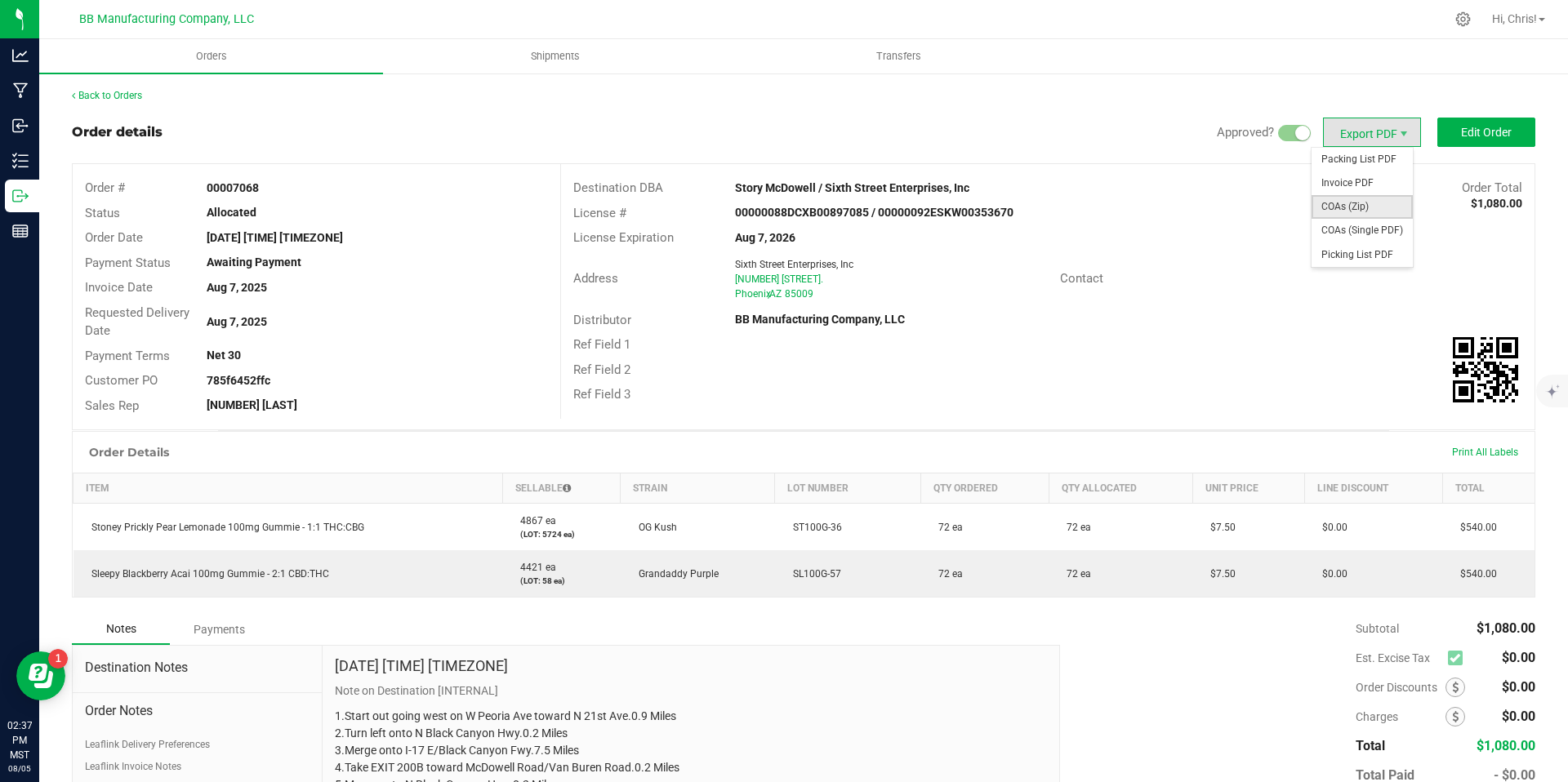 click on "COAs (Zip)" at bounding box center [1362, 207] 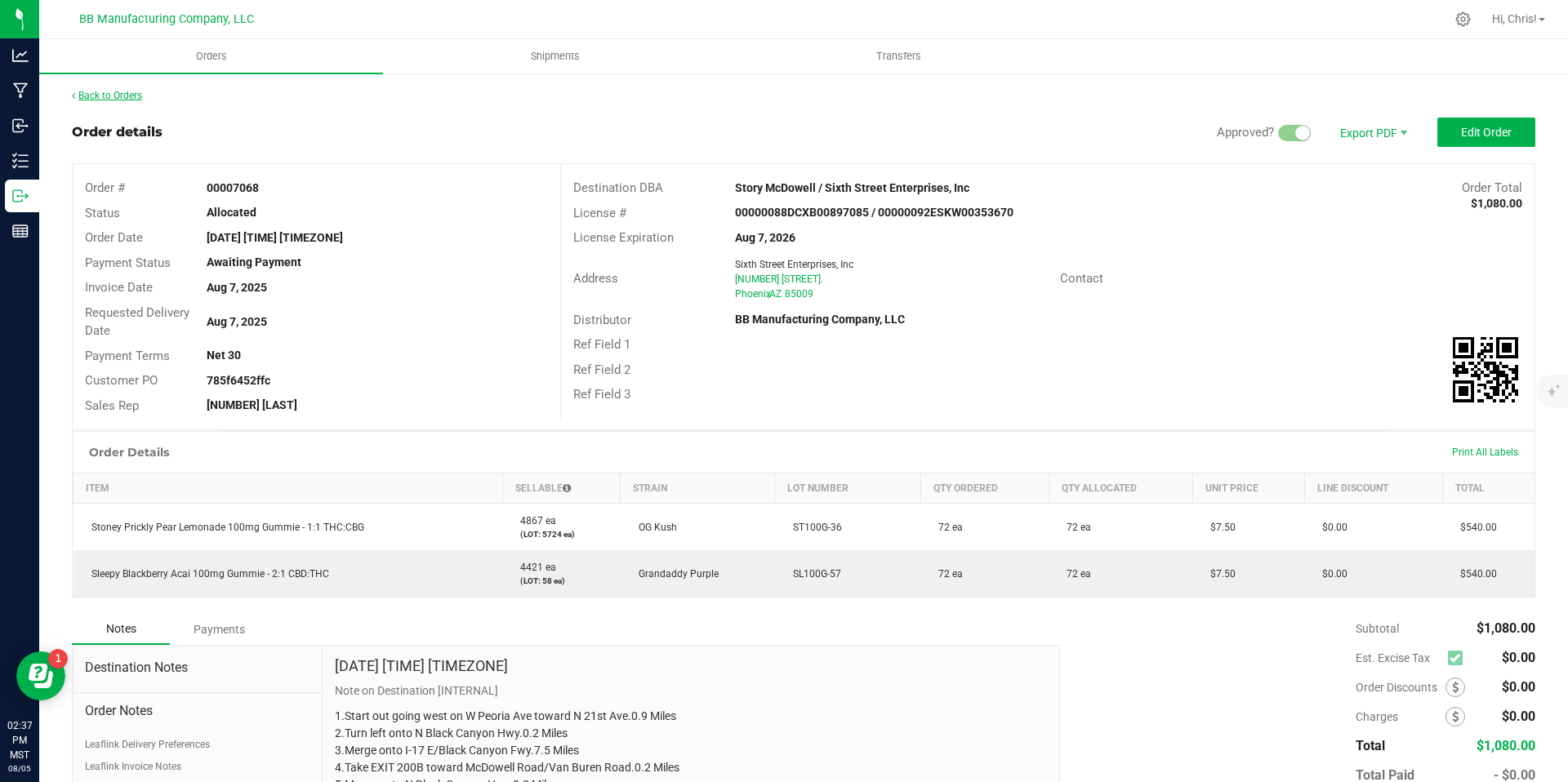 click on "Back to Orders" at bounding box center (107, 96) 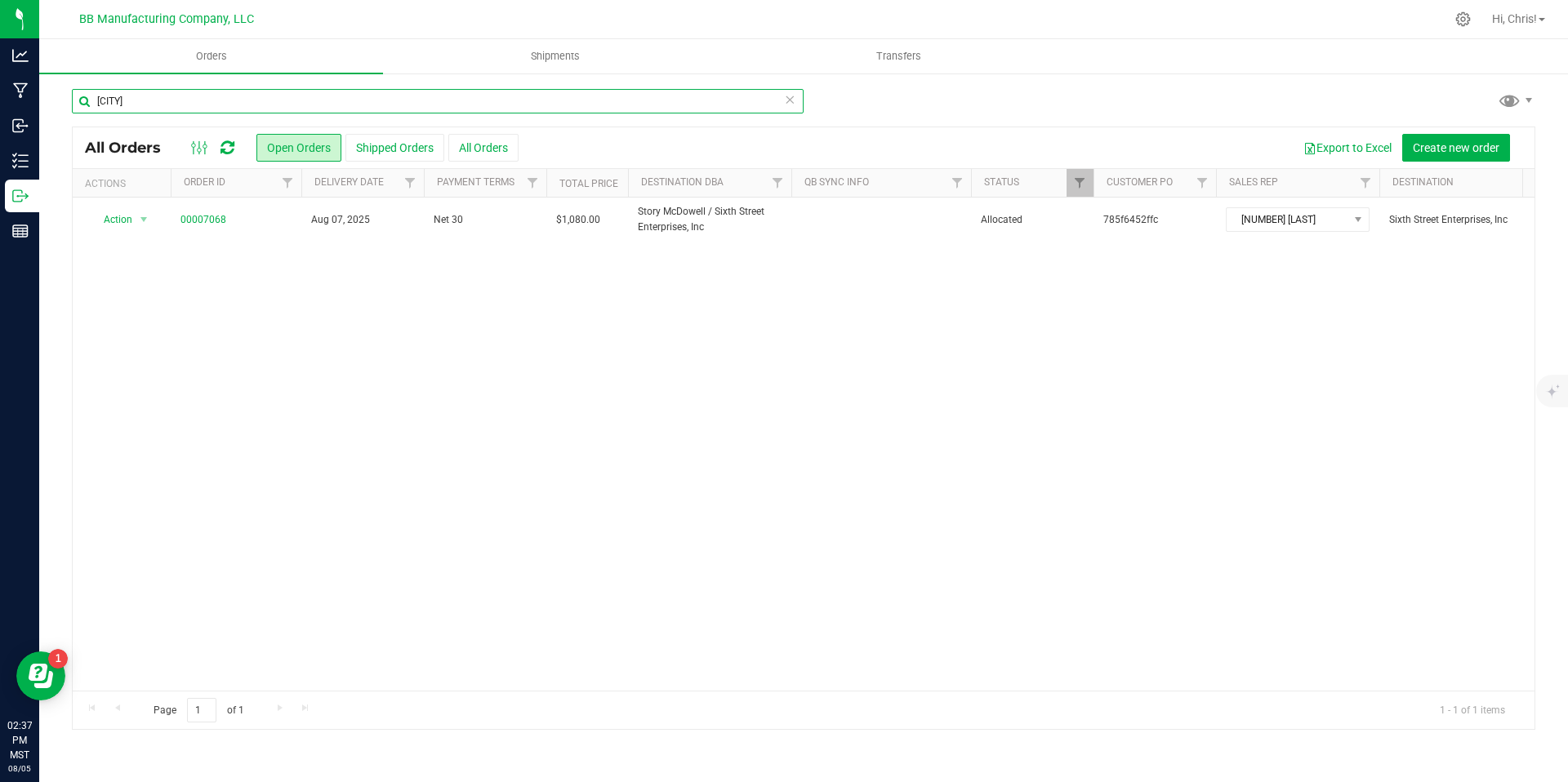 click on "mcdowell" at bounding box center [438, 101] 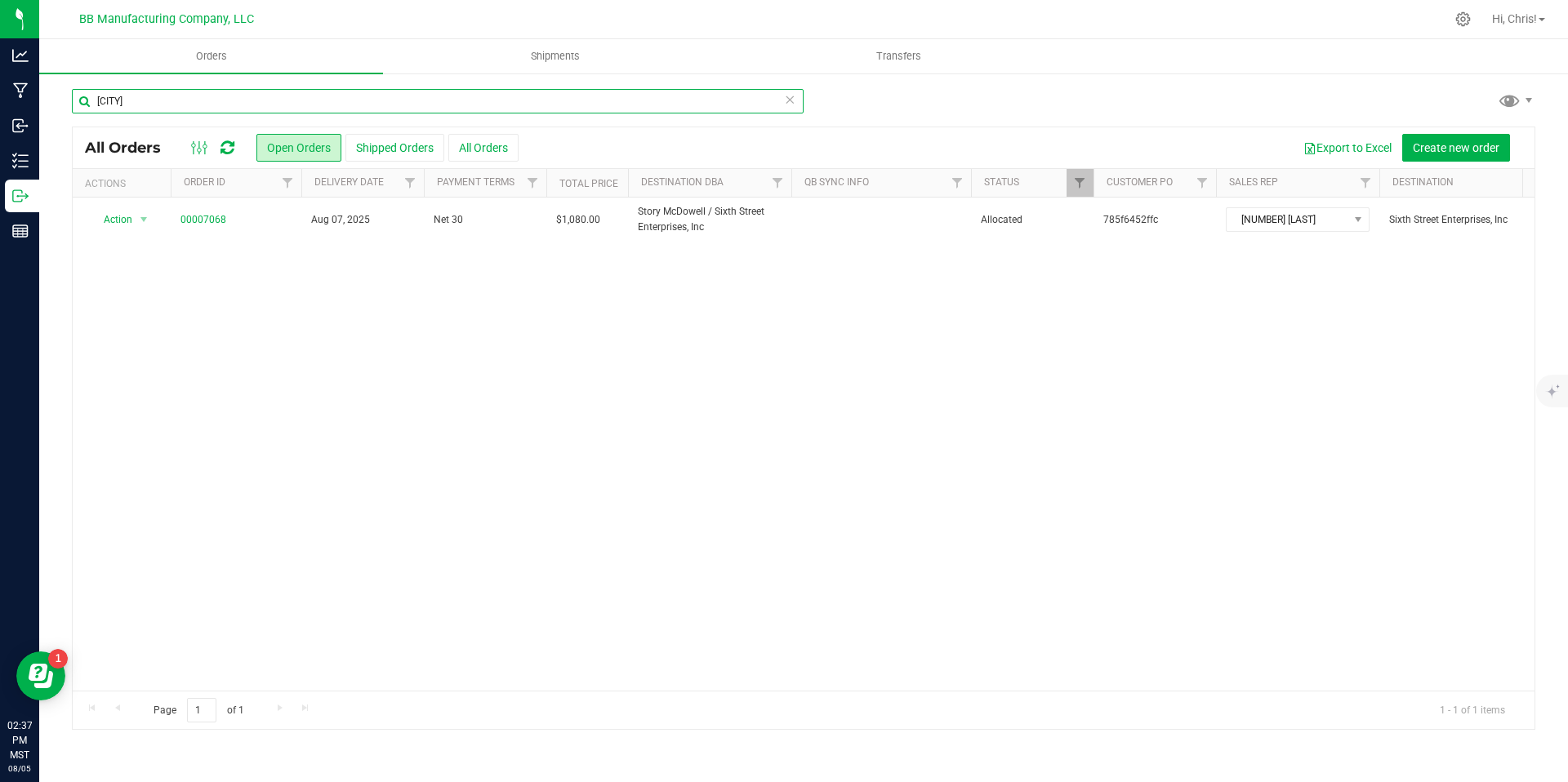 click on "mcdowell" at bounding box center [438, 101] 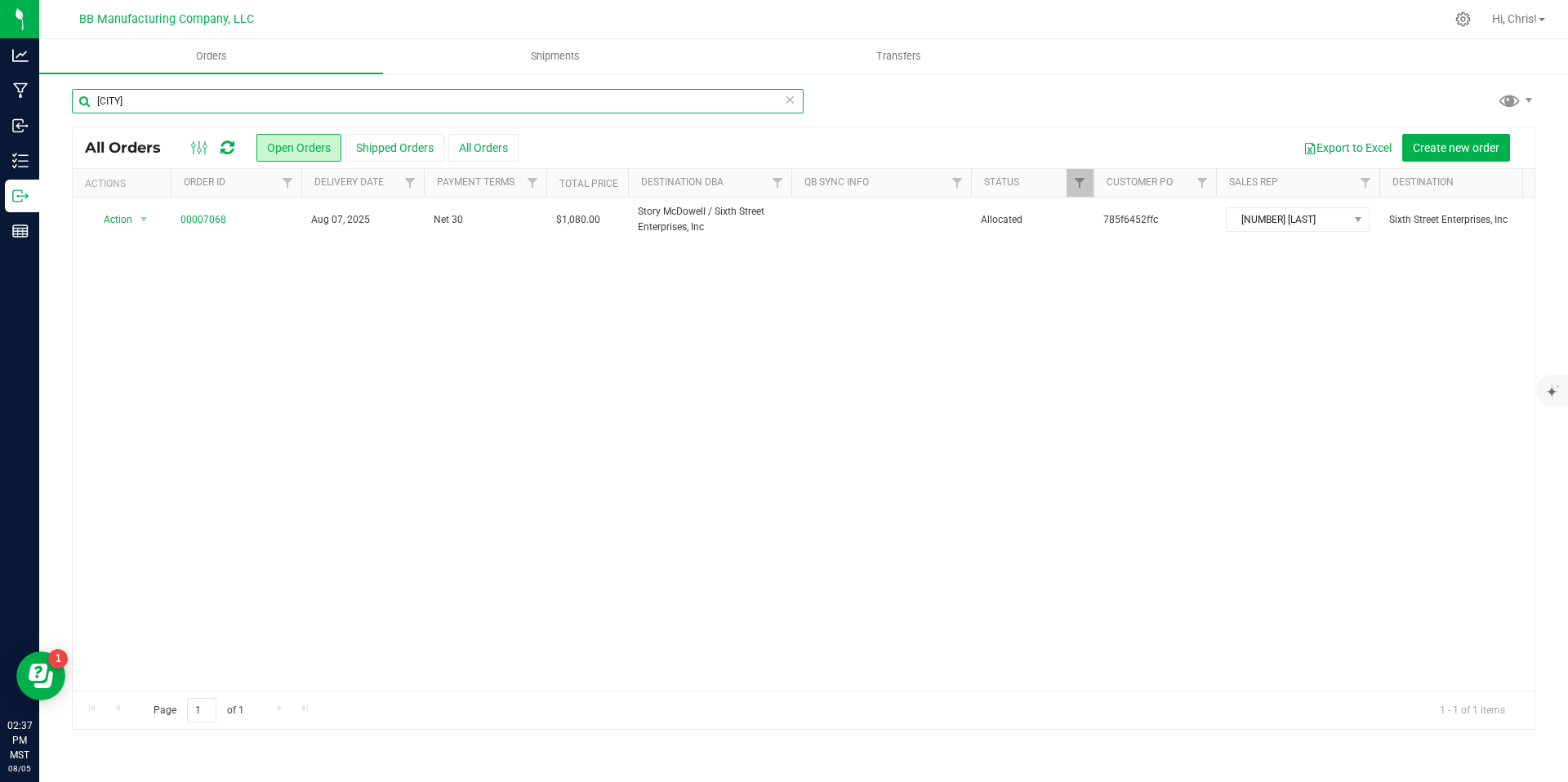 click on "mcdowell" at bounding box center [438, 101] 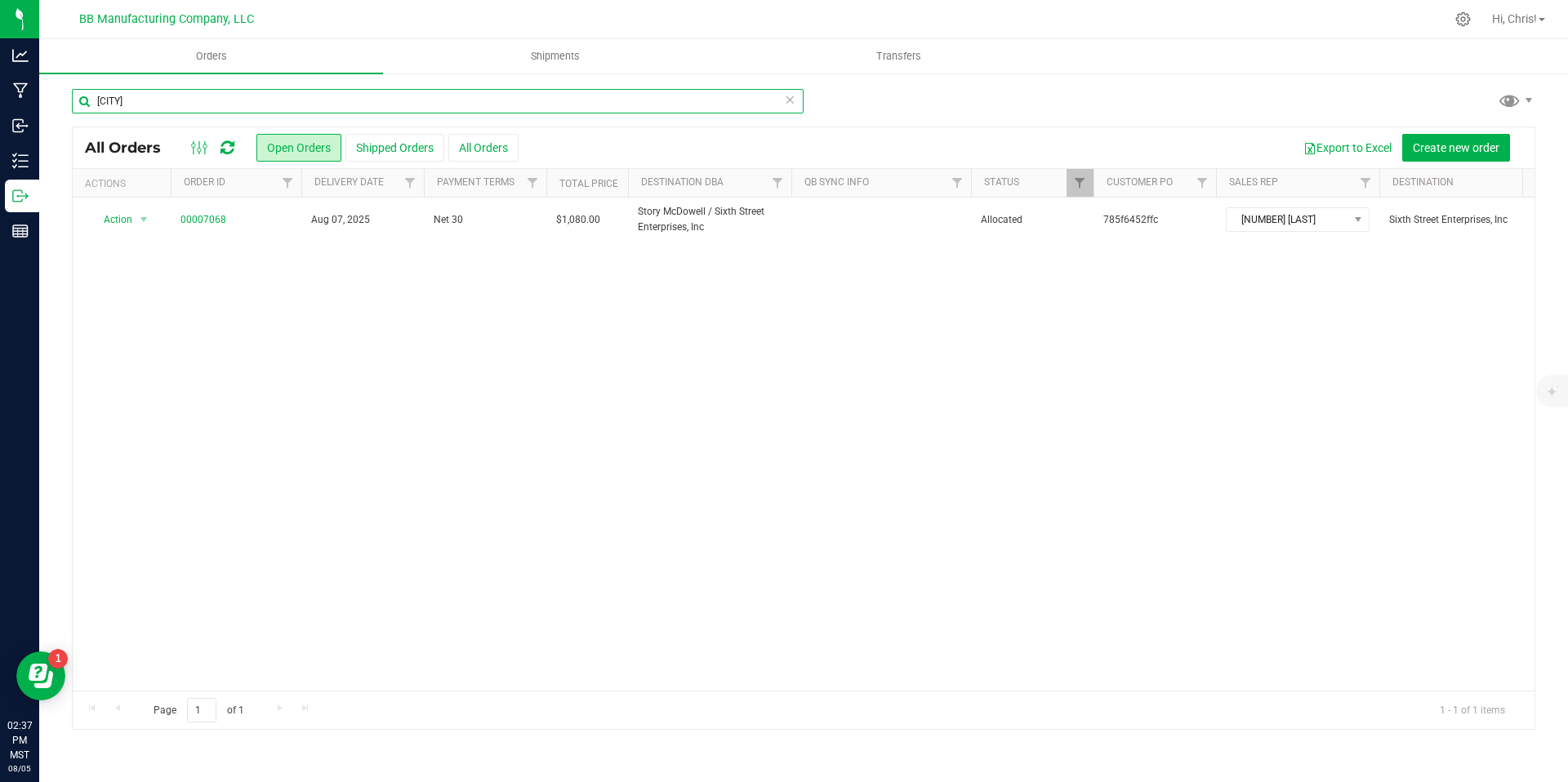 click on "mcdowell" at bounding box center (438, 101) 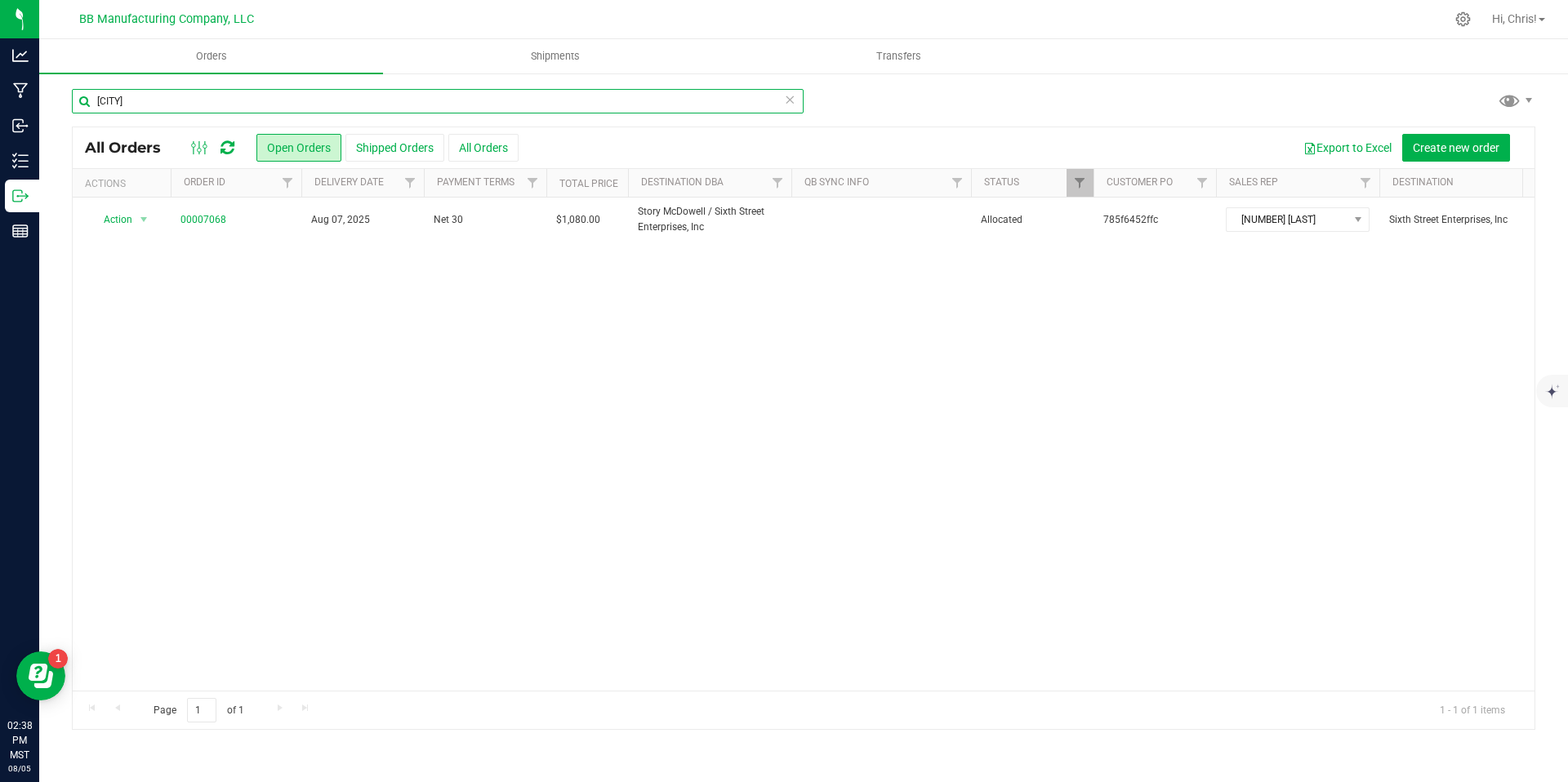 type on "tolleson" 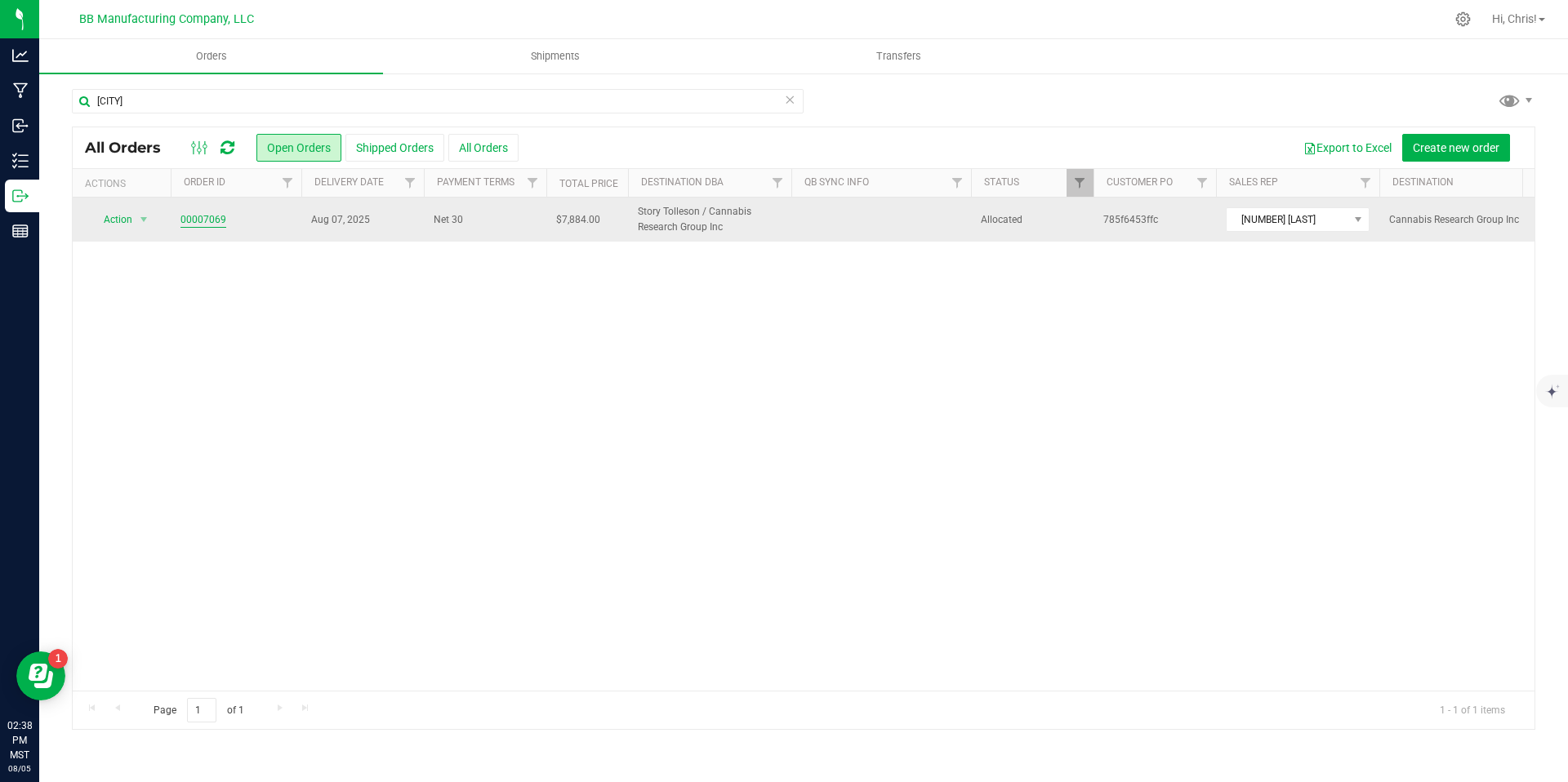 click on "00007069" at bounding box center [203, 220] 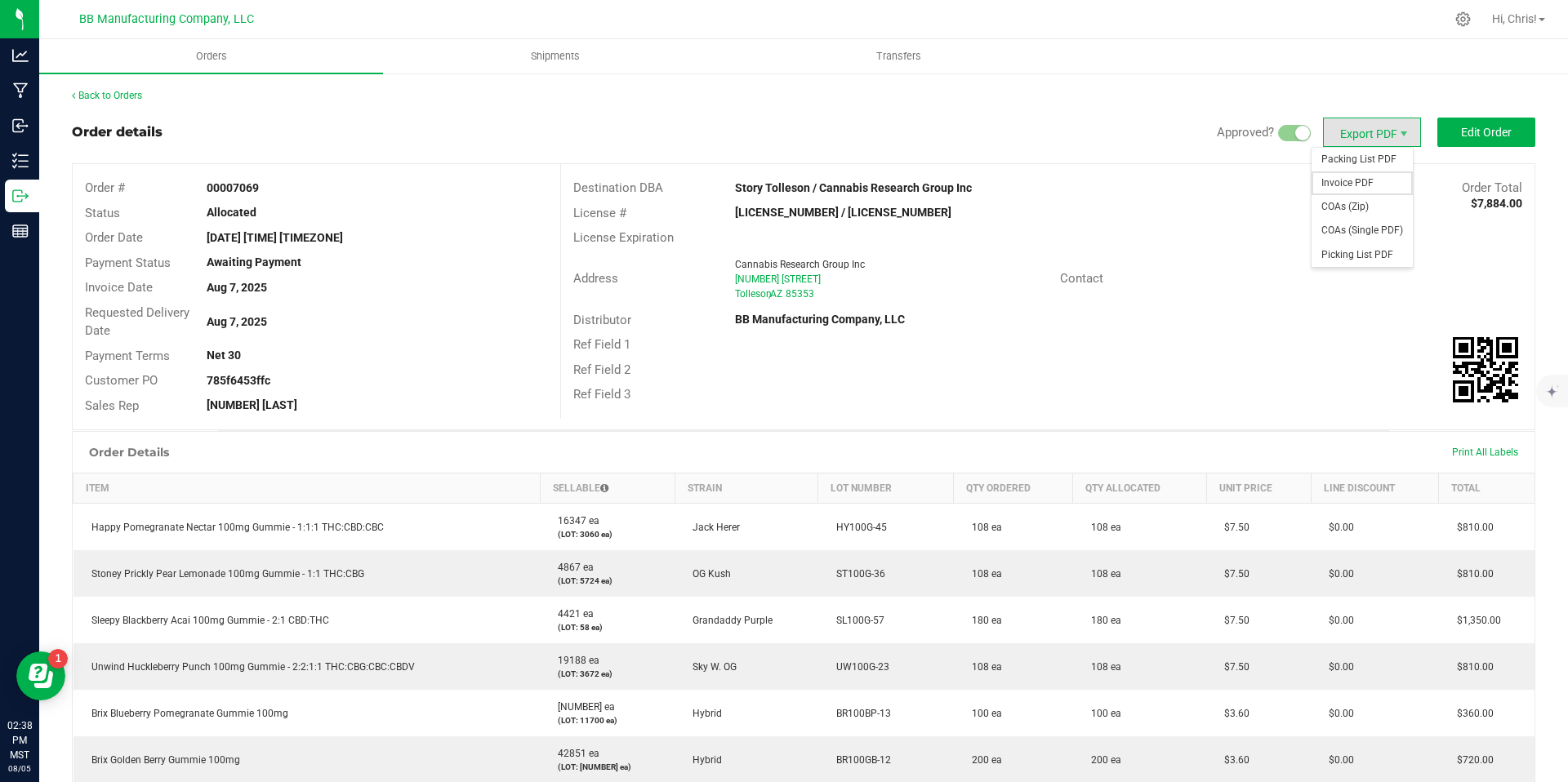click on "Invoice PDF" at bounding box center [1362, 183] 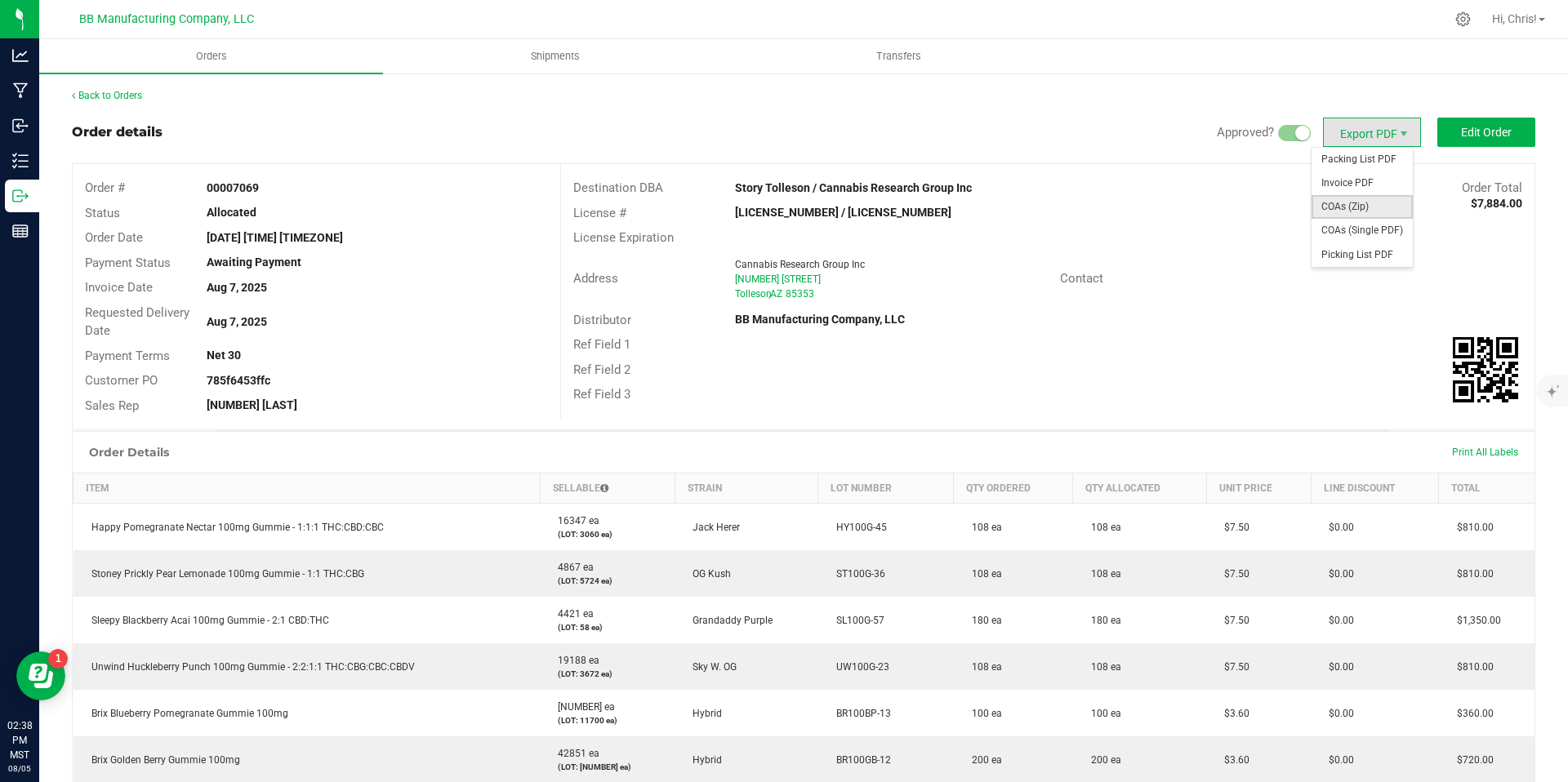 click on "COAs (Zip)" at bounding box center [1362, 207] 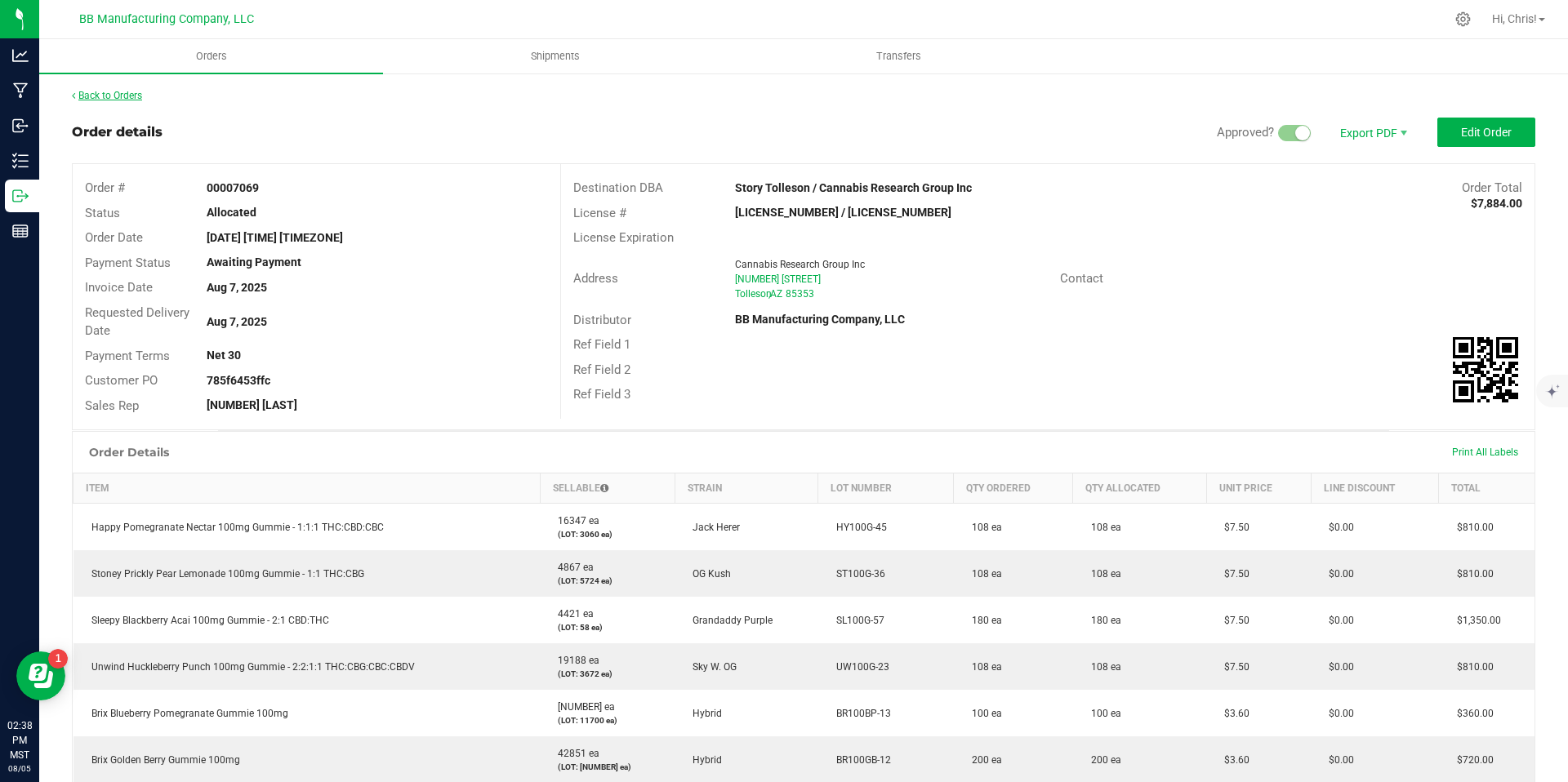 click on "Back to Orders" at bounding box center [107, 96] 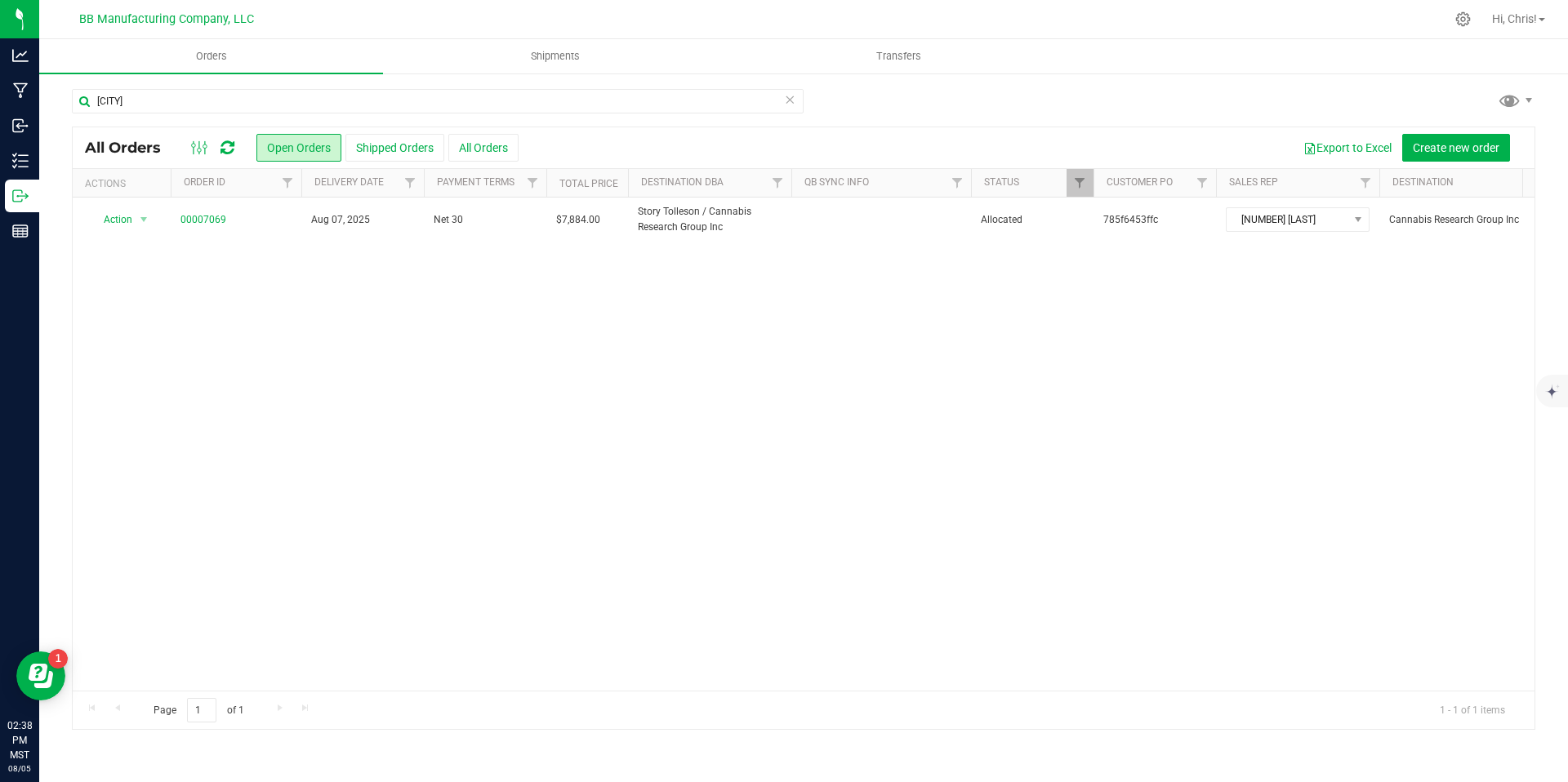 click at bounding box center (790, 99) 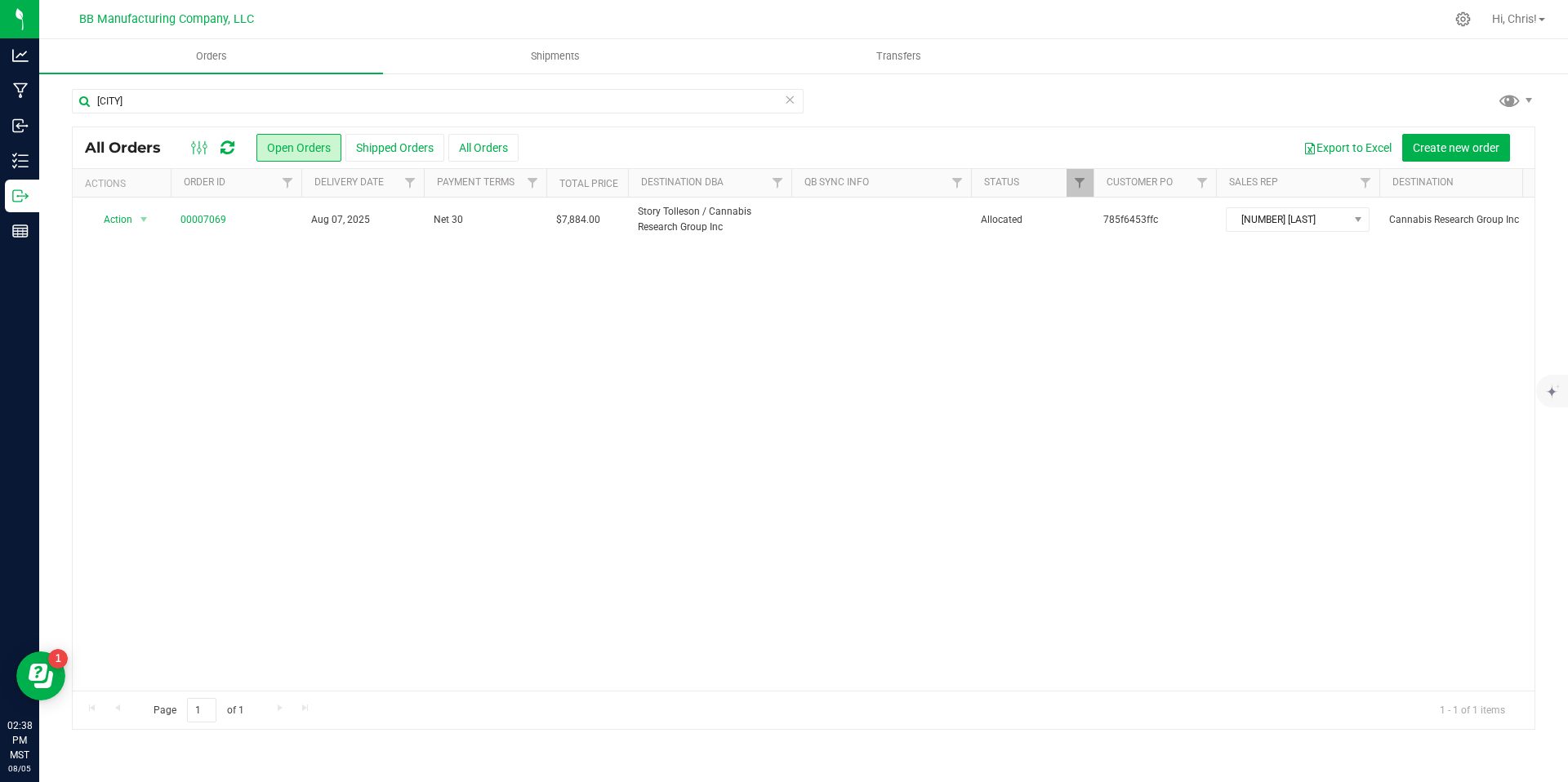 type 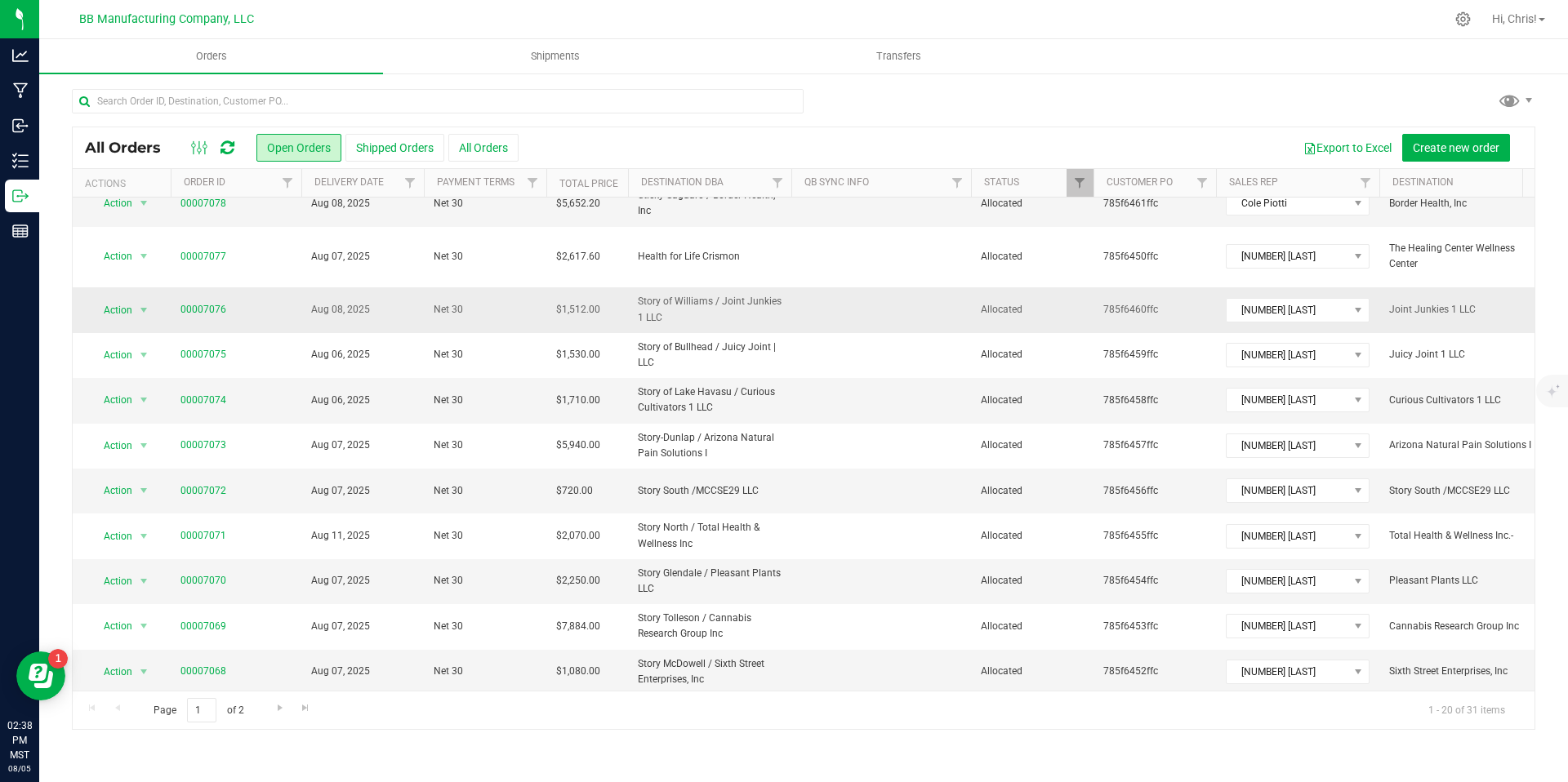 scroll, scrollTop: 0, scrollLeft: 0, axis: both 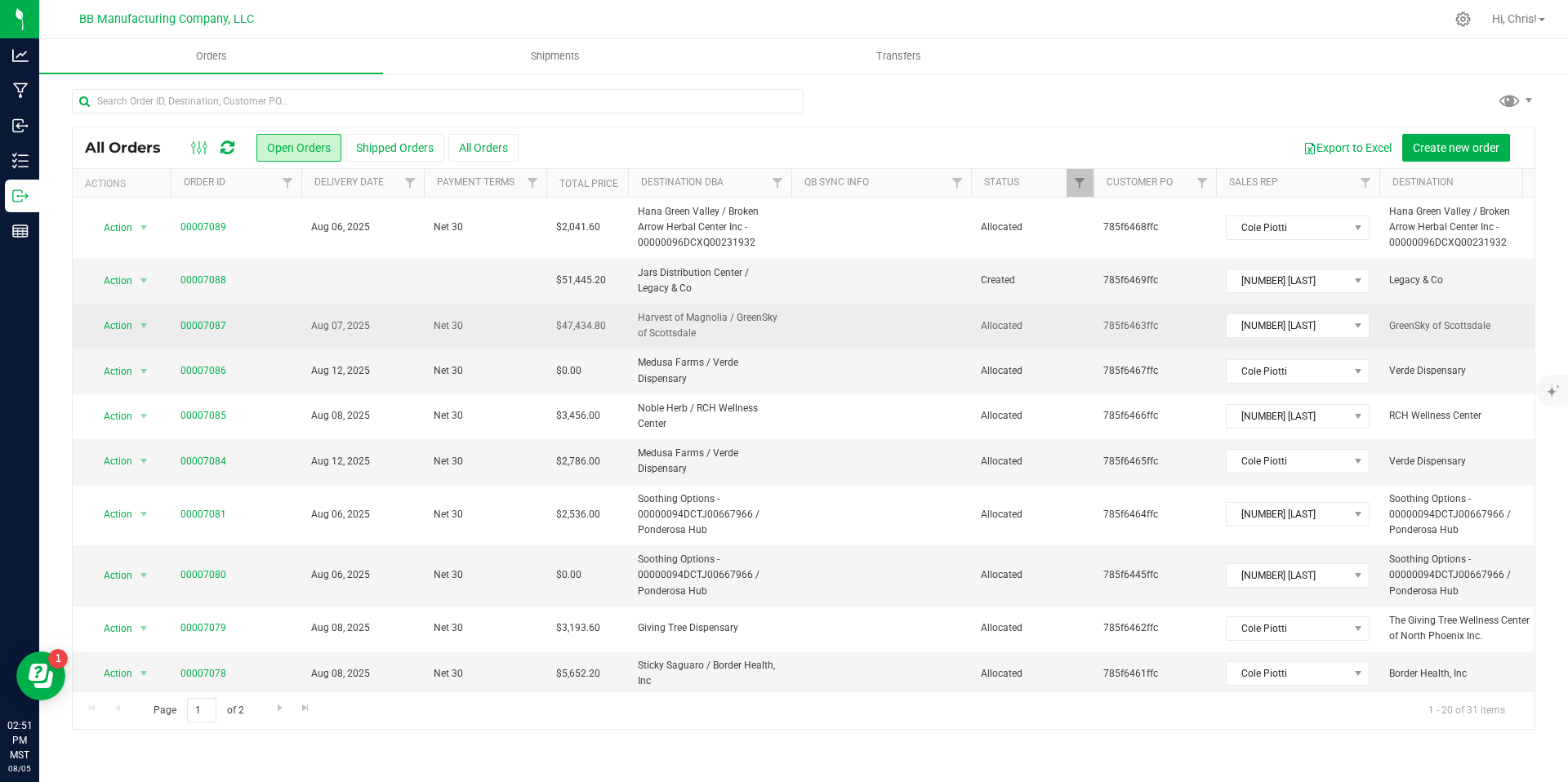 click on "00007087" at bounding box center [236, 326] 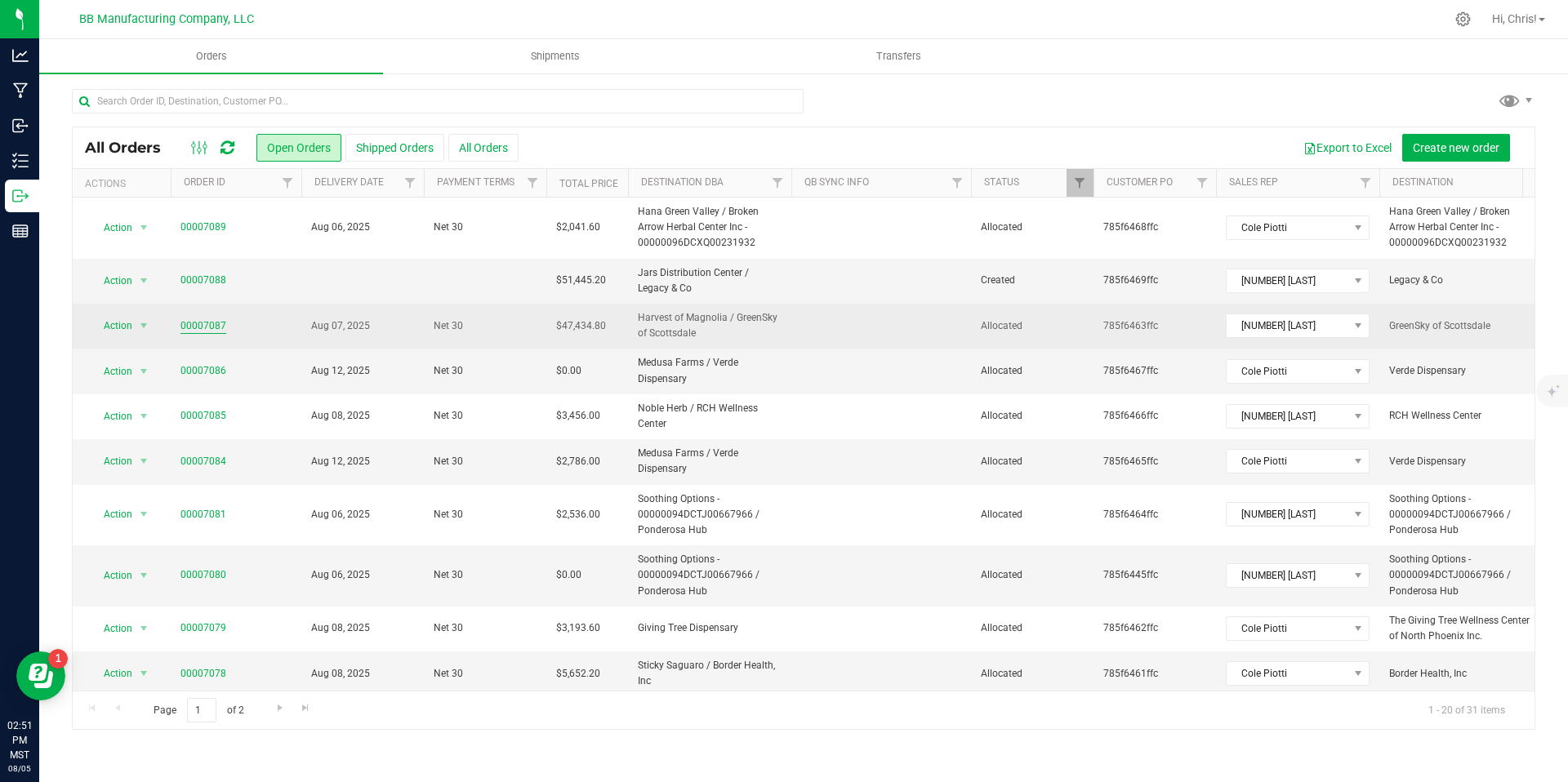 click on "00007087" at bounding box center (203, 326) 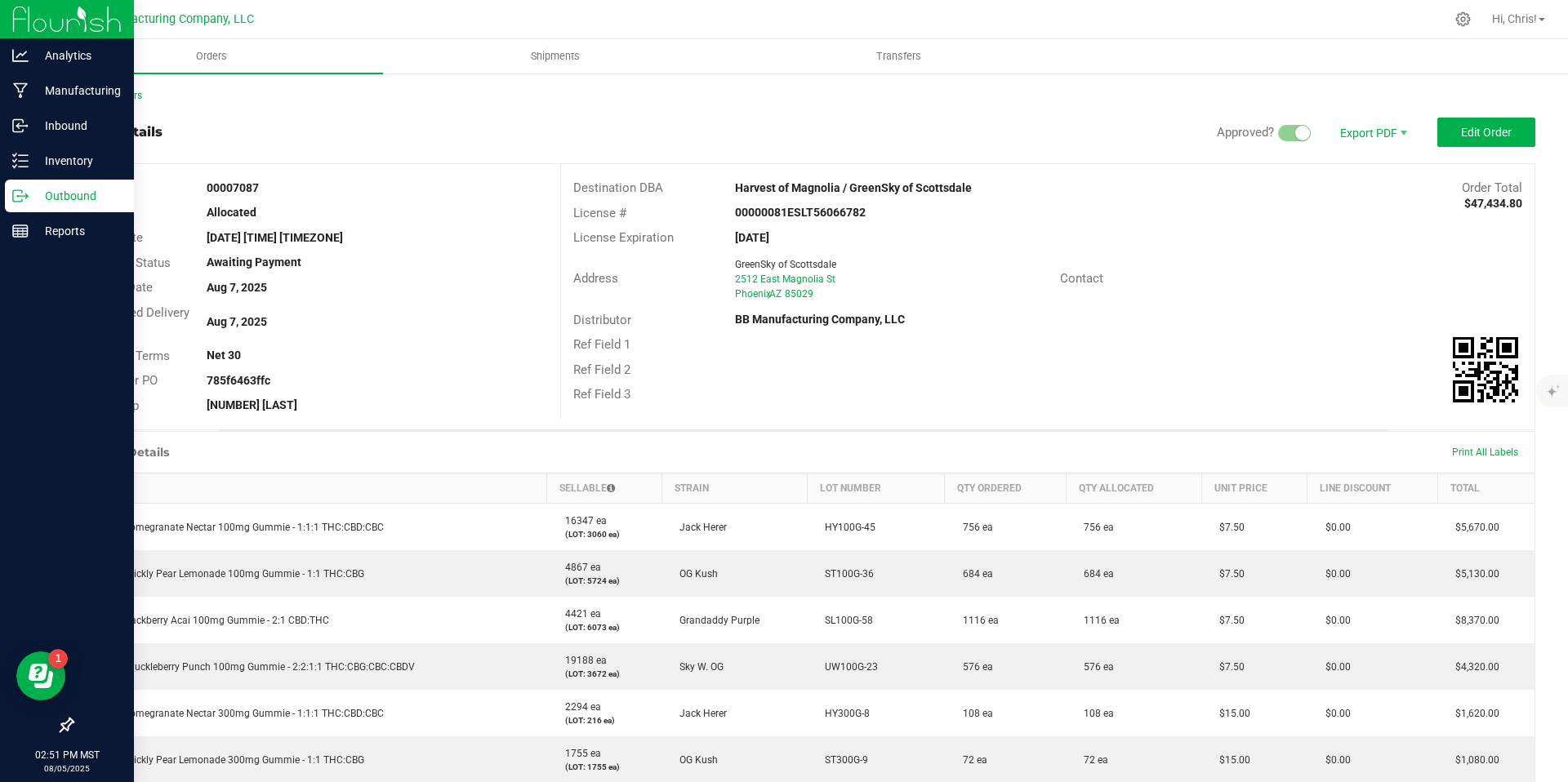 click on "Outbound" at bounding box center (78, 196) 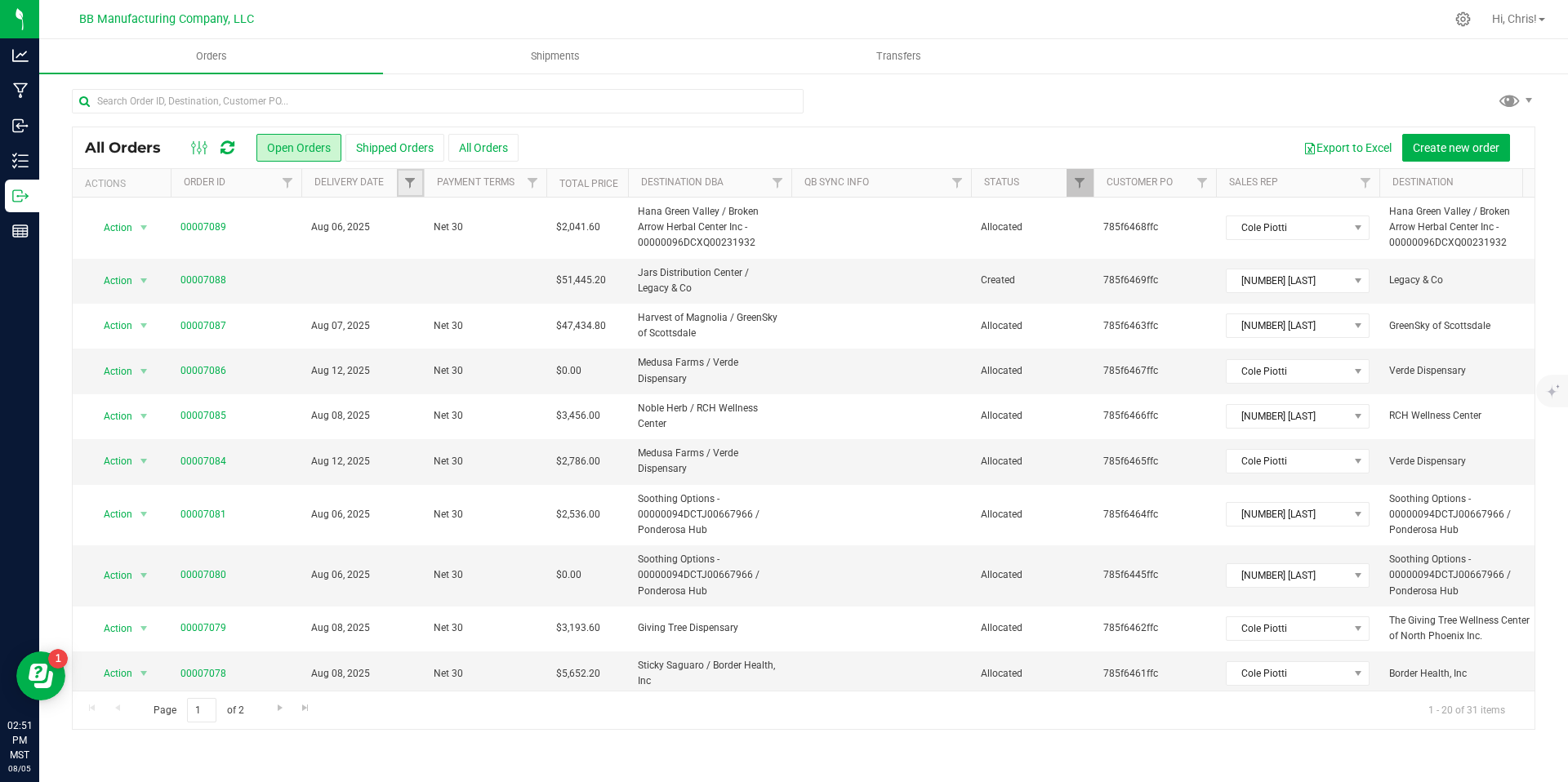 click at bounding box center [410, 183] 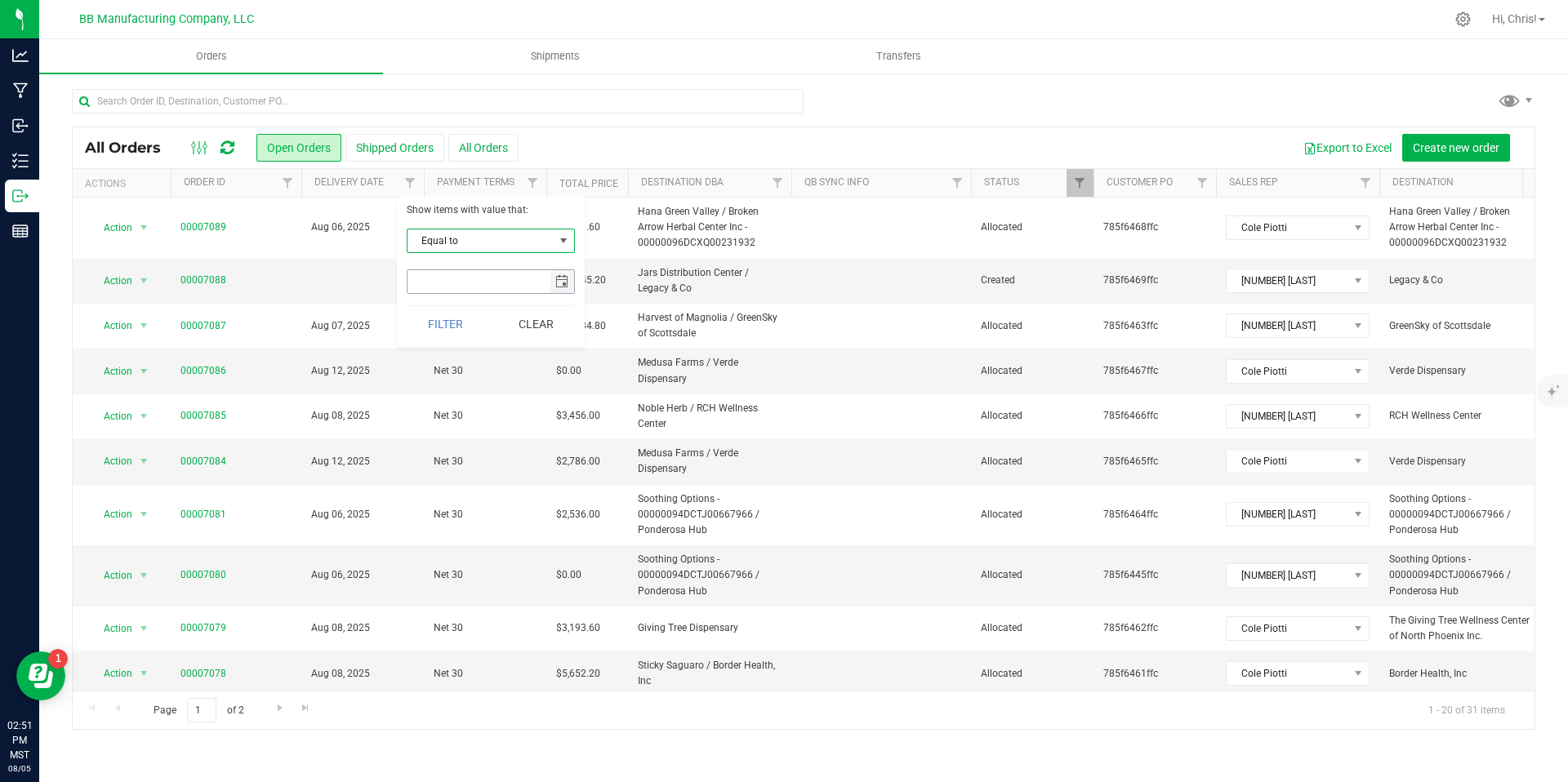 click at bounding box center [562, 282] 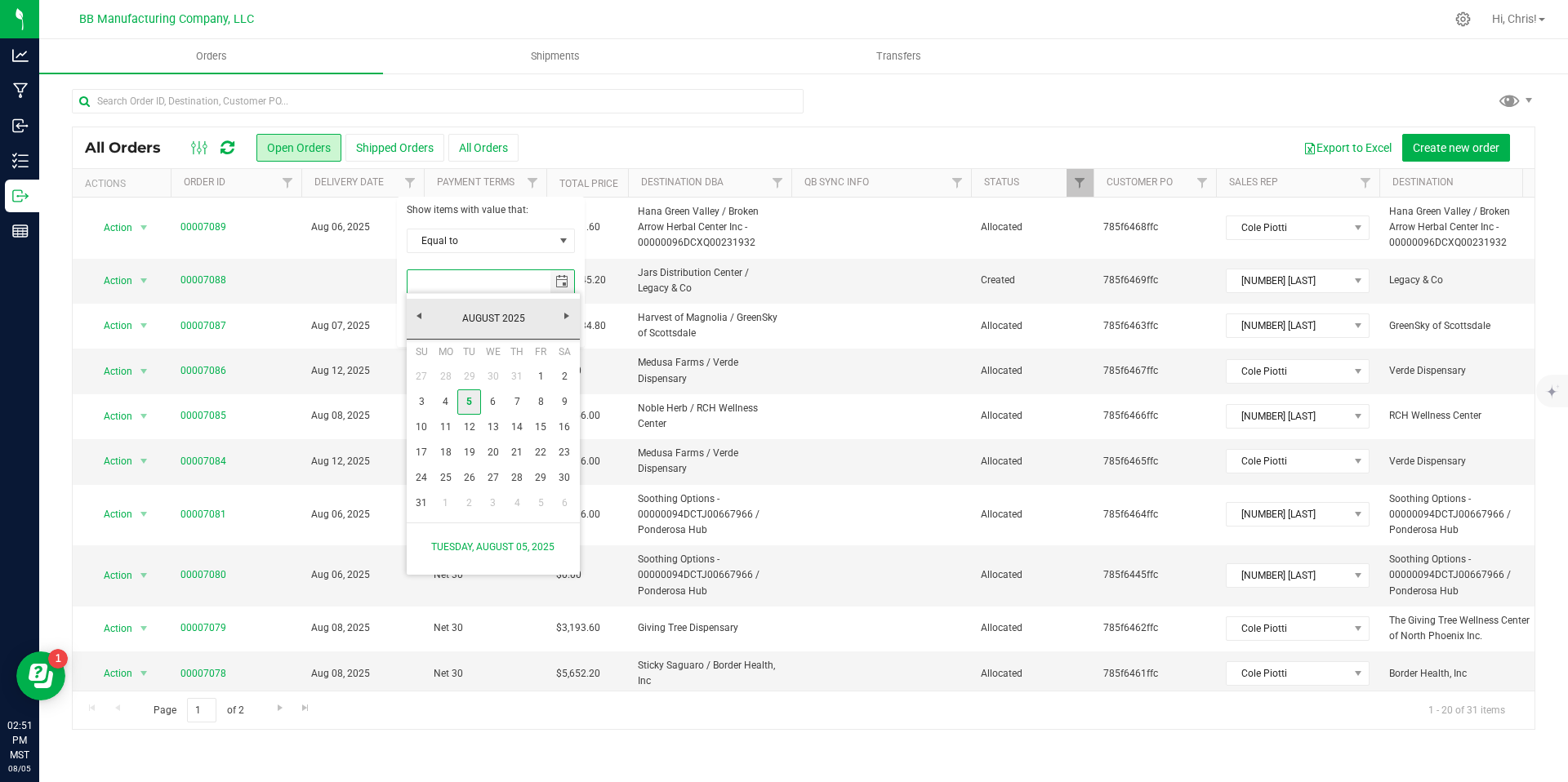 click on "5" at bounding box center (469, 402) 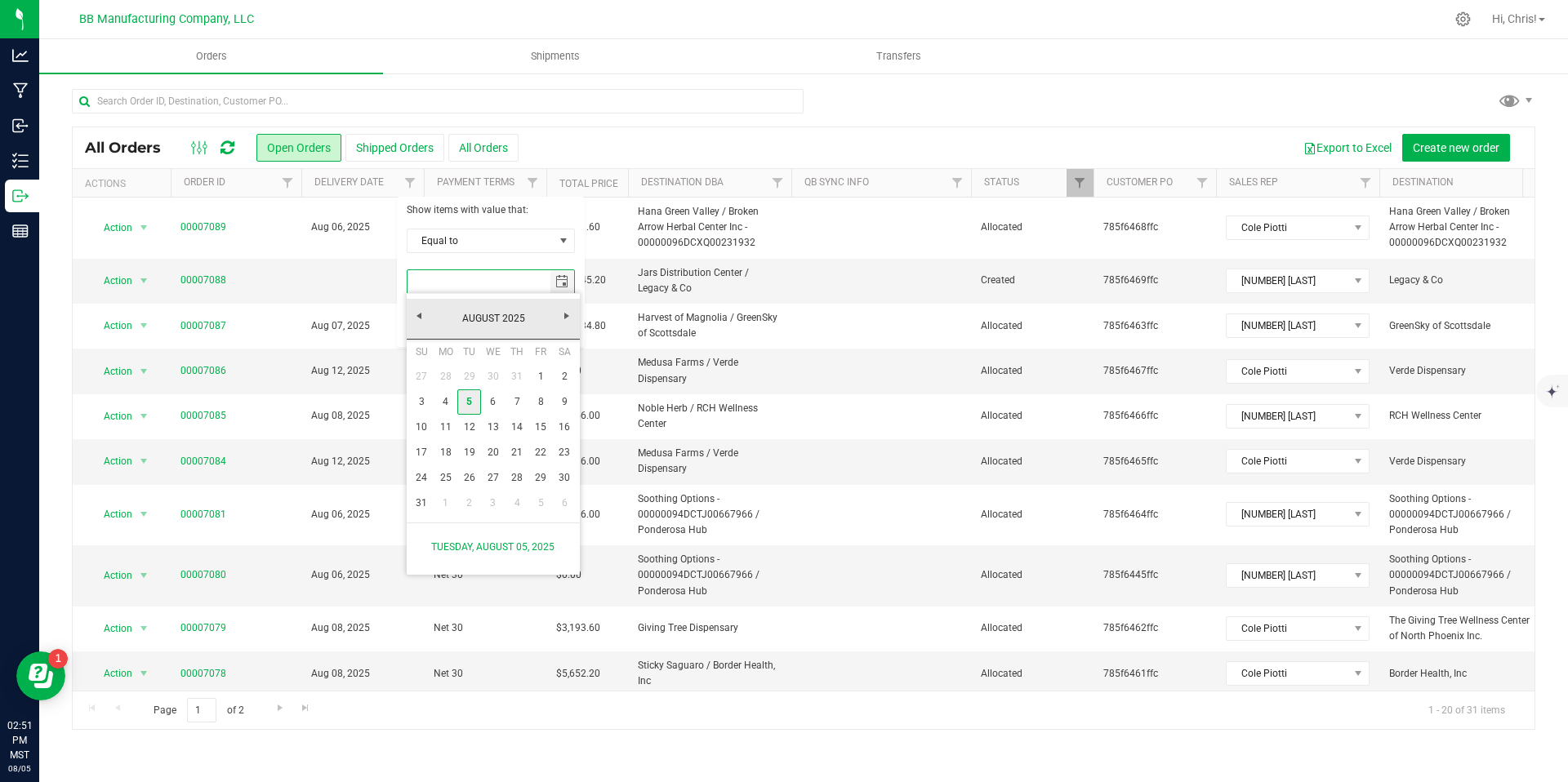 type on "8/5/2025" 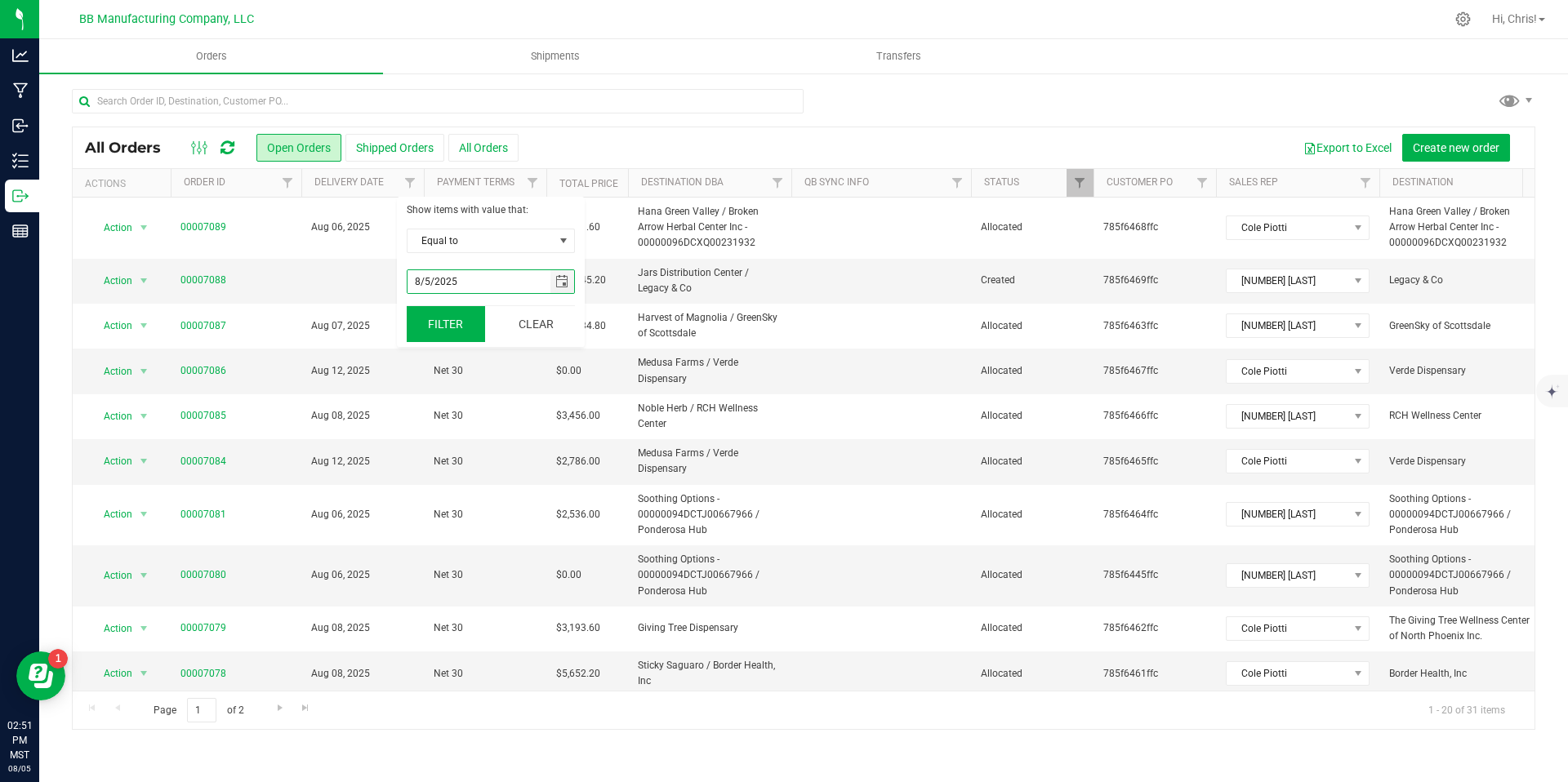 click on "Filter" at bounding box center (446, 324) 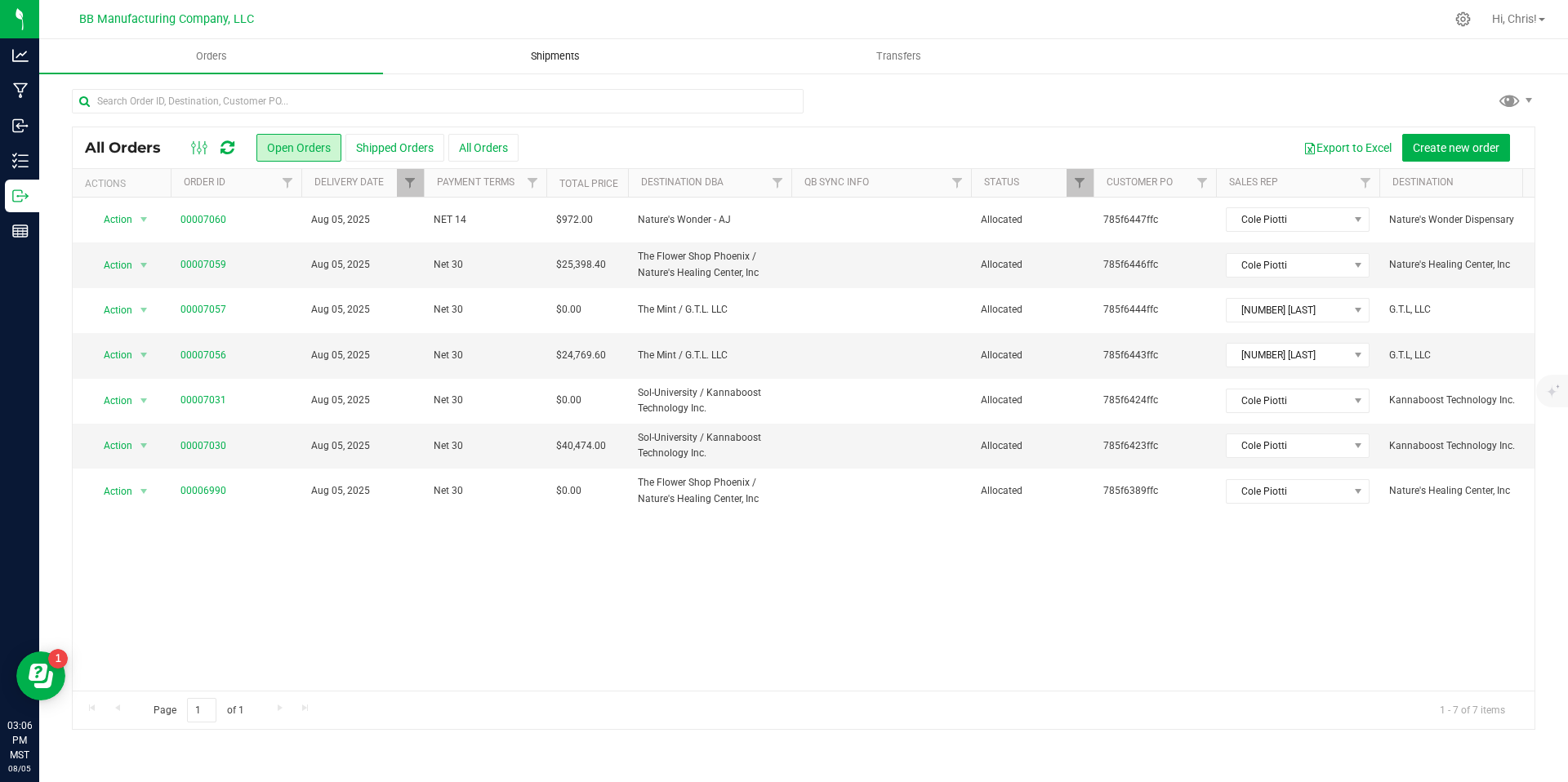 click on "Shipments" at bounding box center [555, 56] 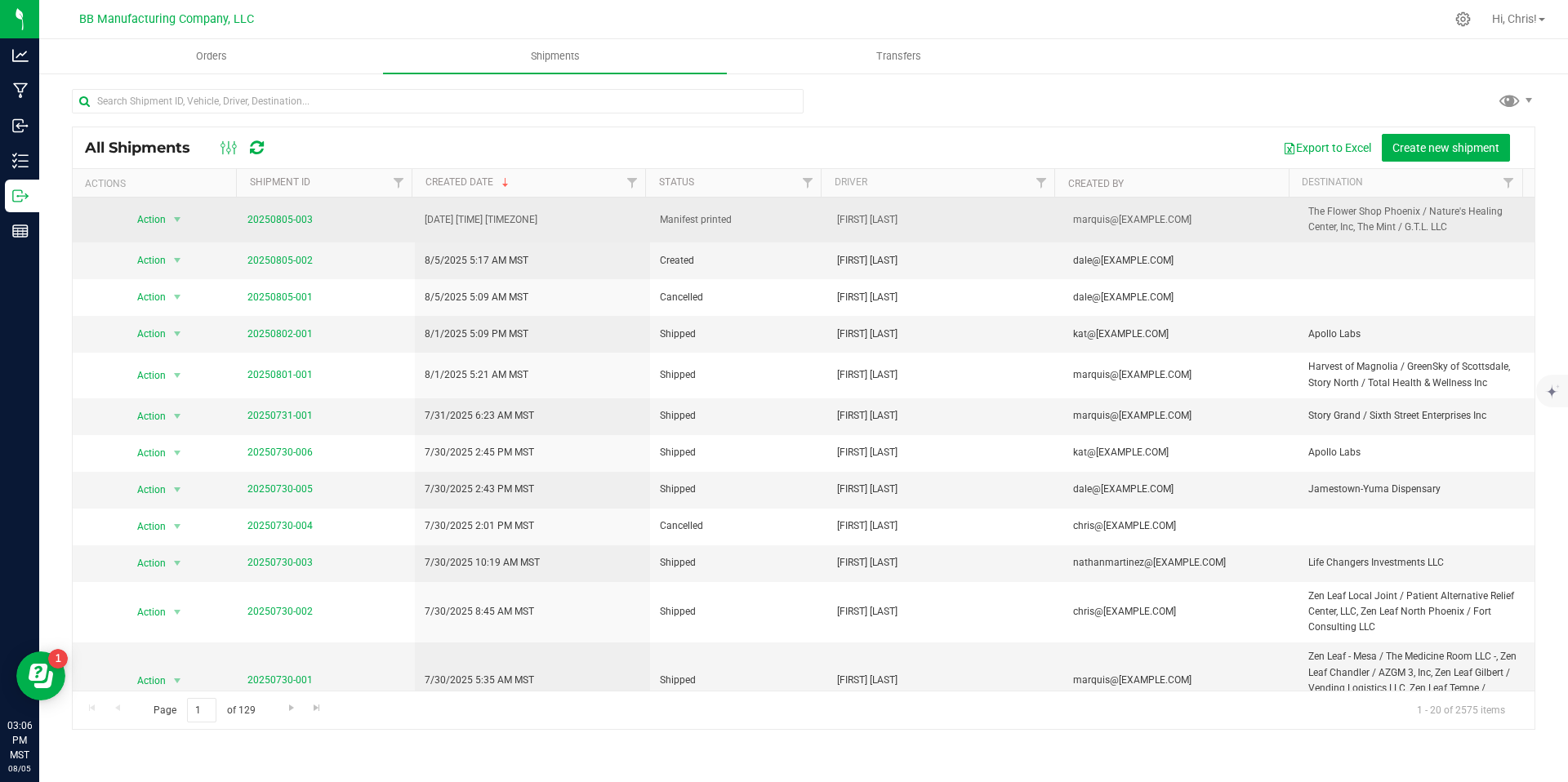click on "Action" at bounding box center (145, 220) 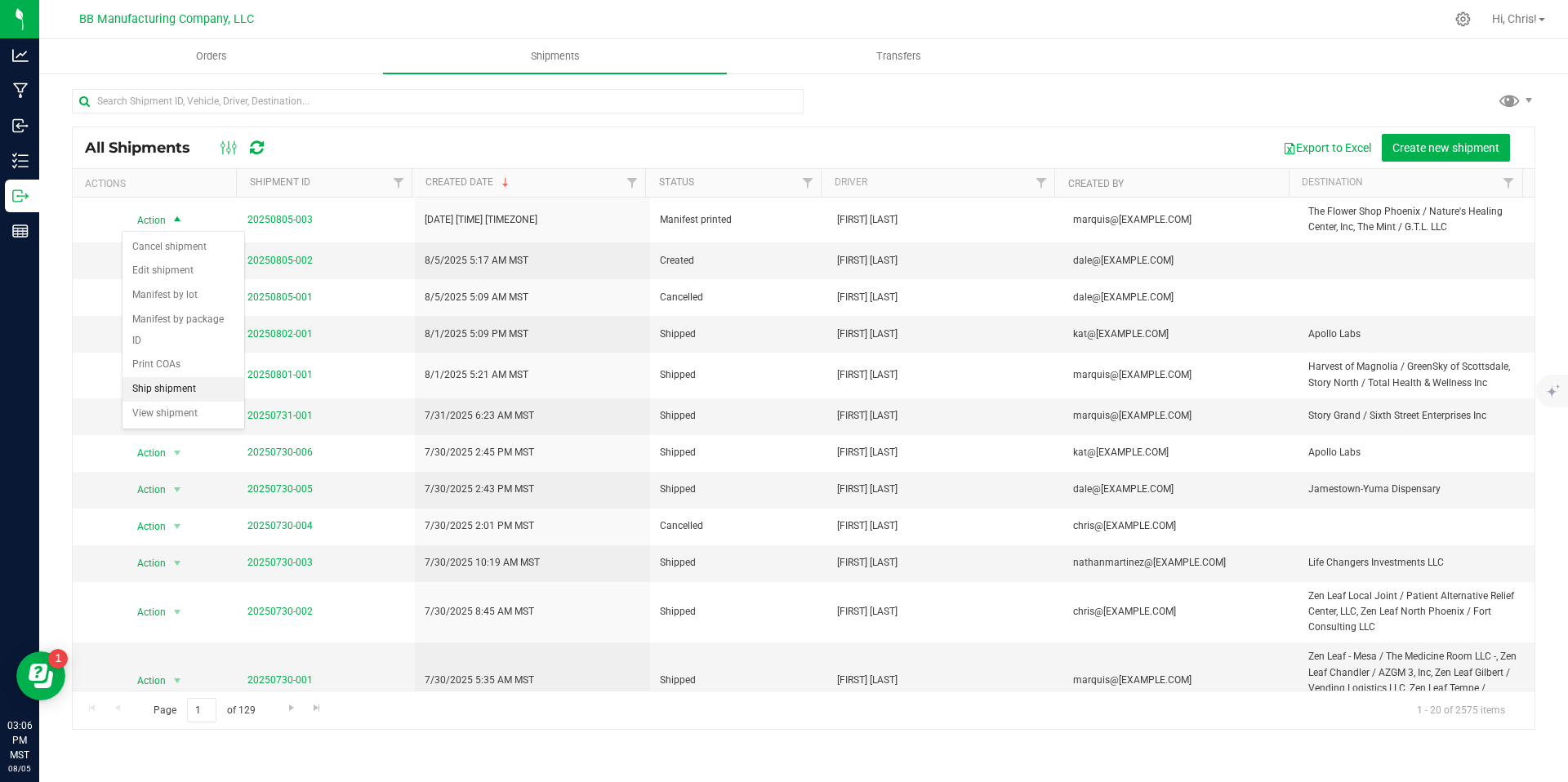 click on "Ship shipment" at bounding box center [183, 389] 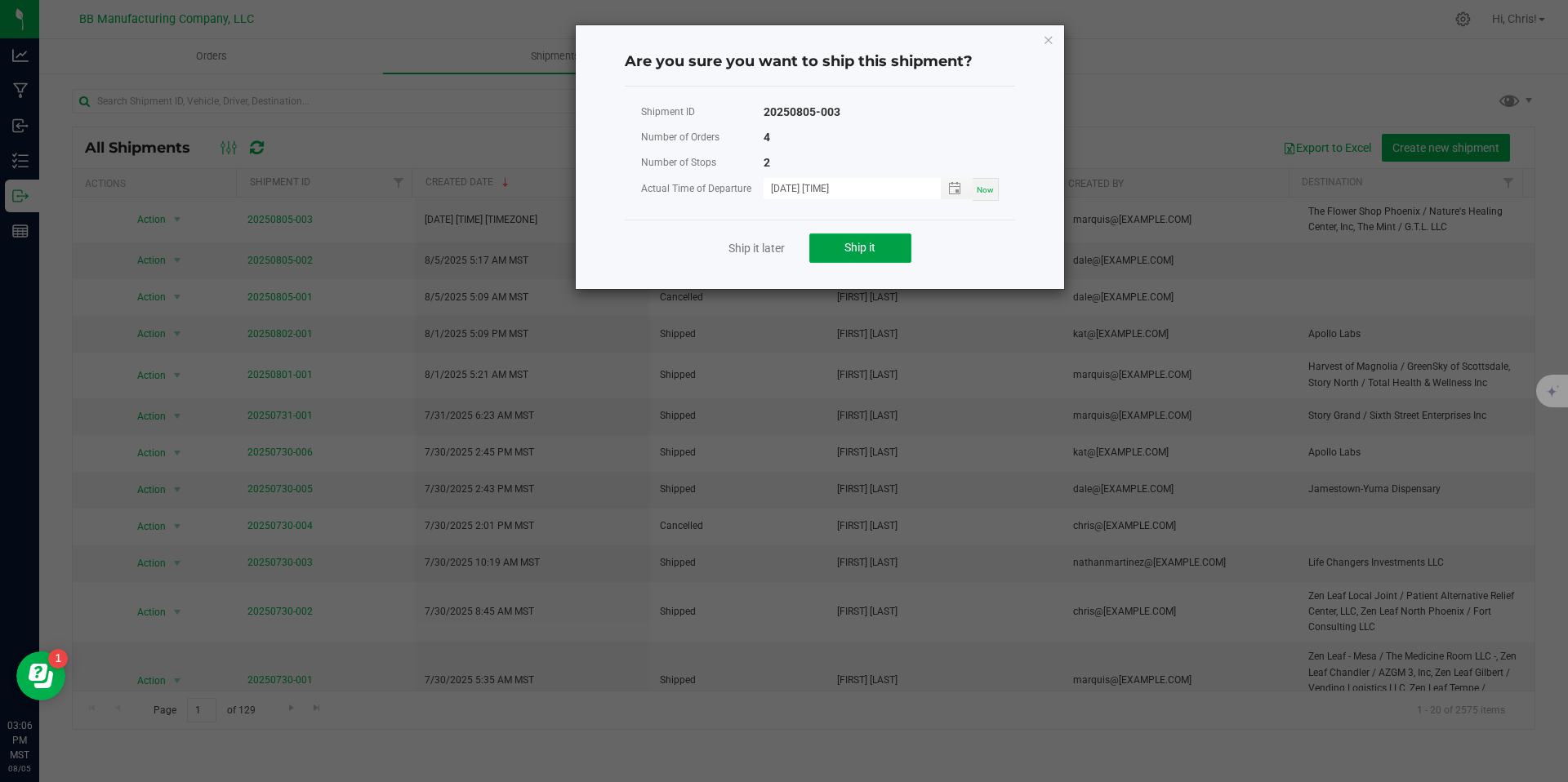 click on "Ship it" 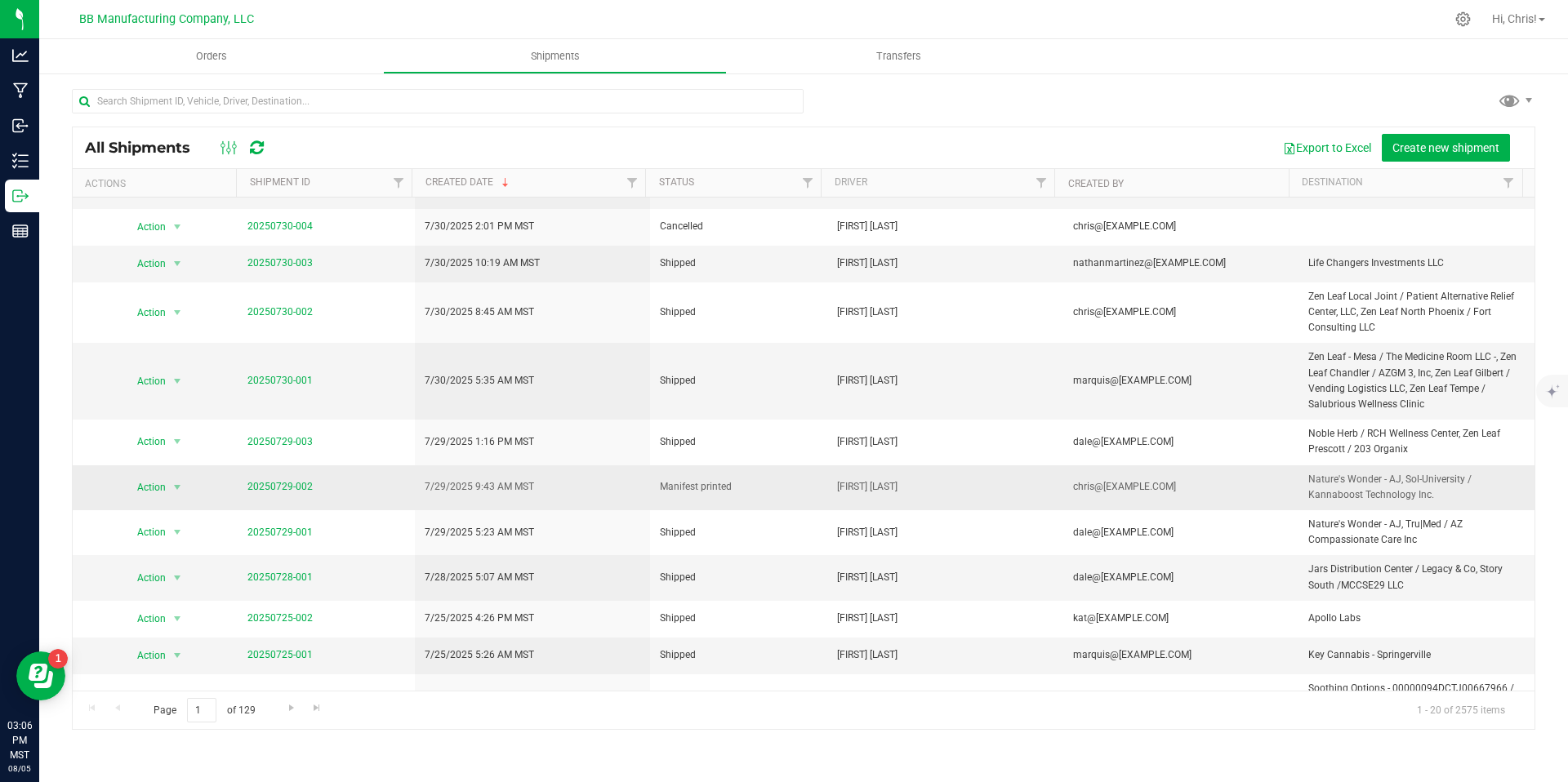 scroll, scrollTop: 296, scrollLeft: 0, axis: vertical 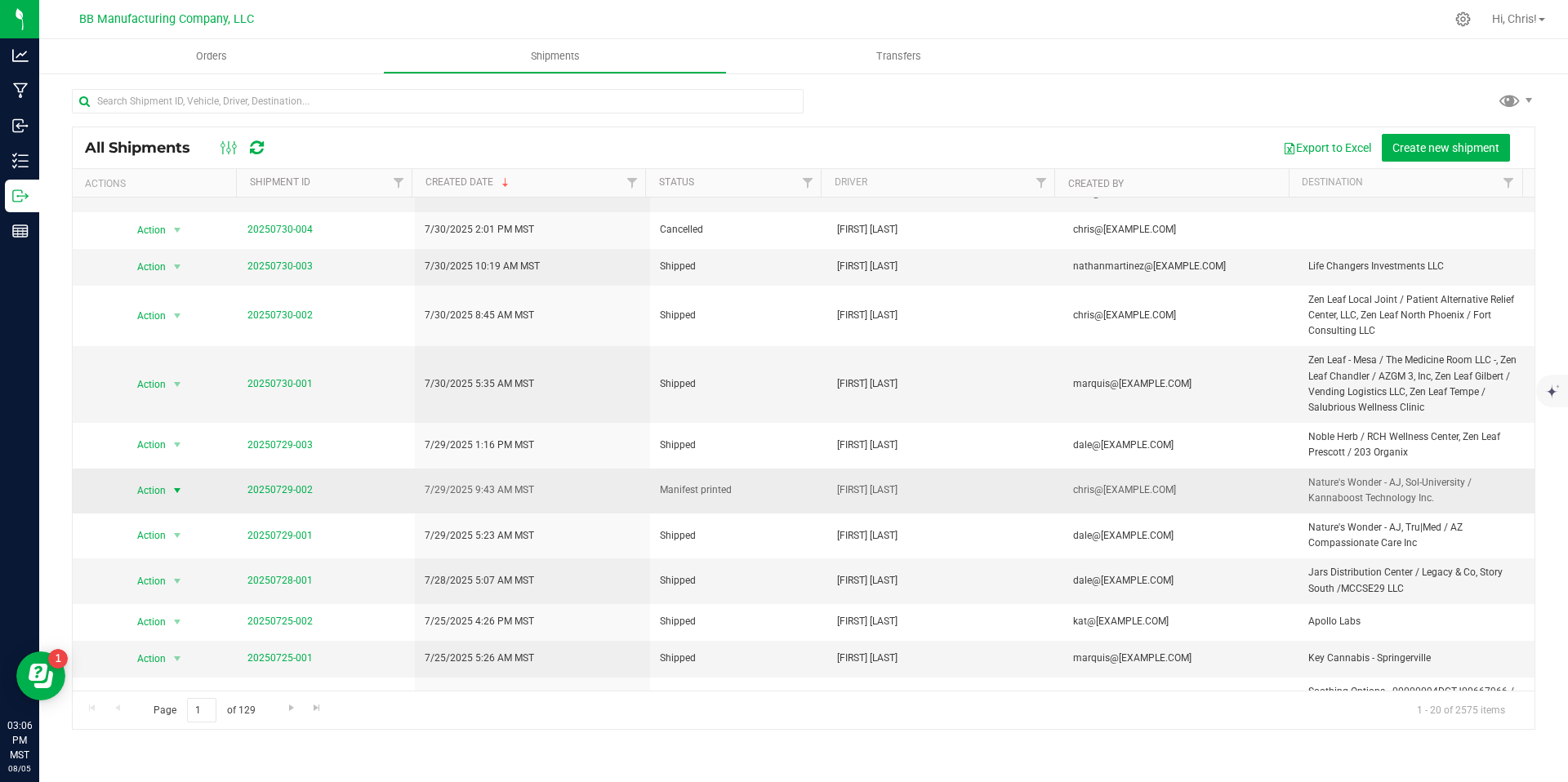 click at bounding box center [177, 491] 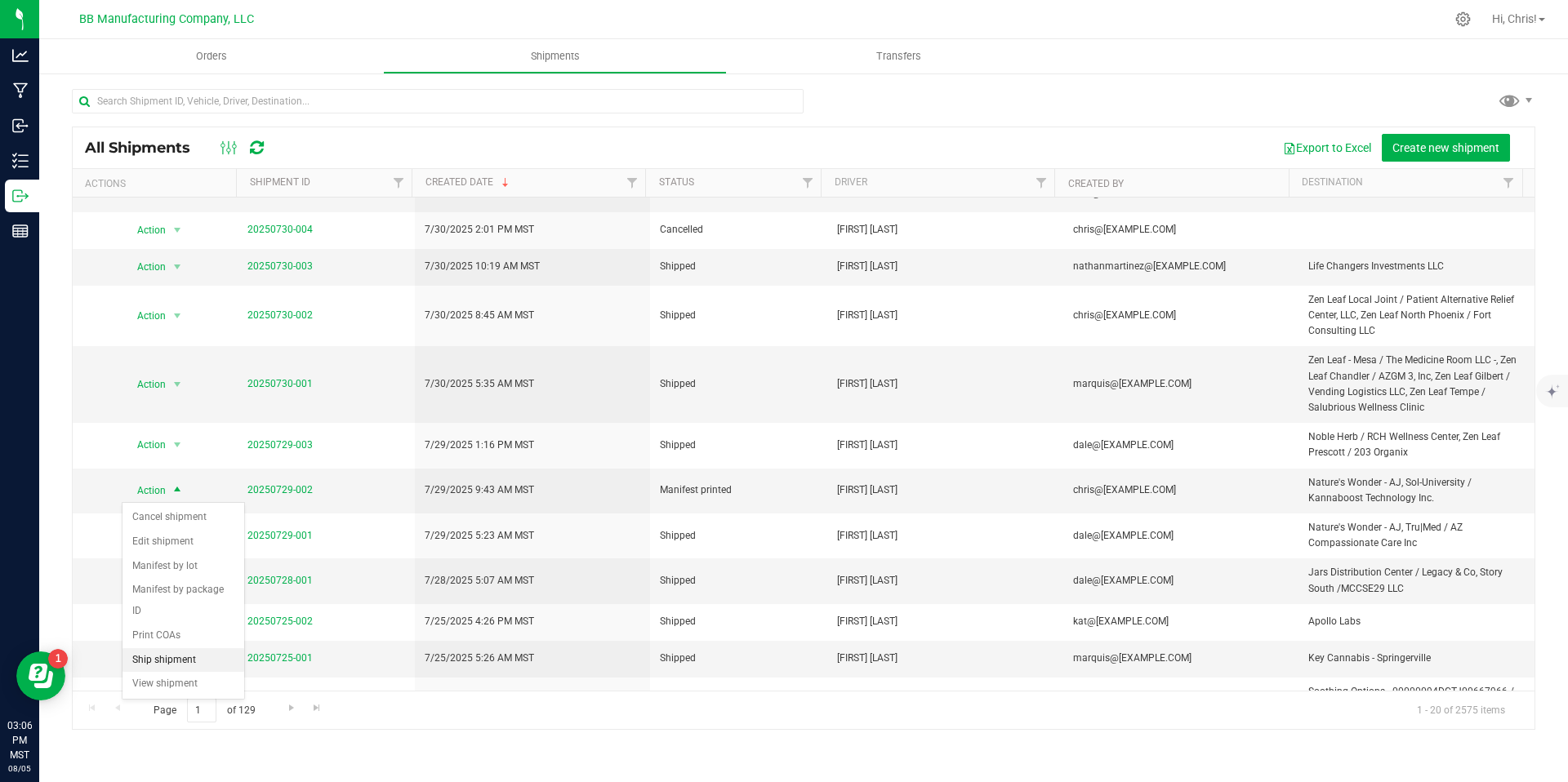 click on "Ship shipment" at bounding box center [183, 660] 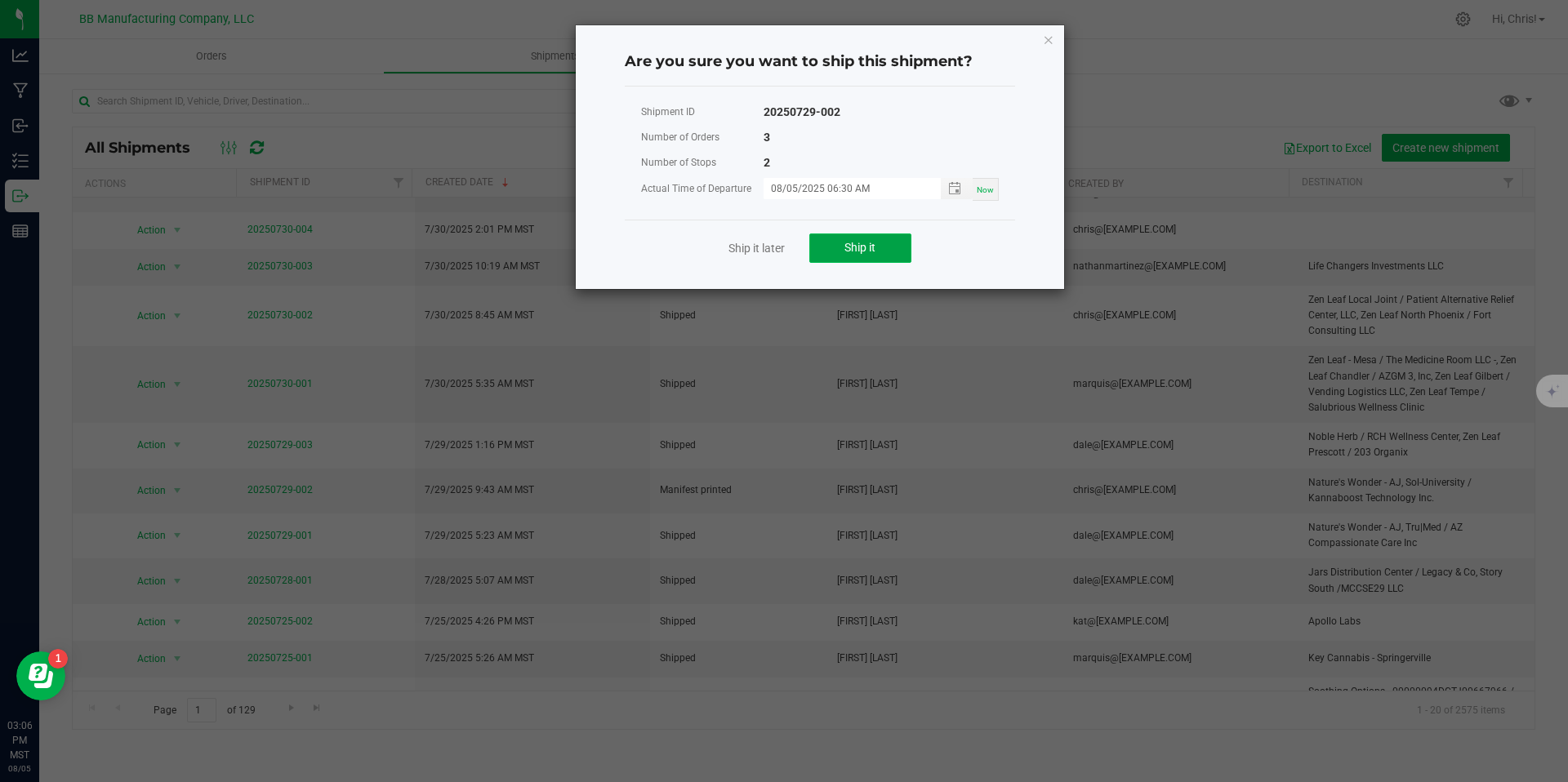 click on "Ship it" 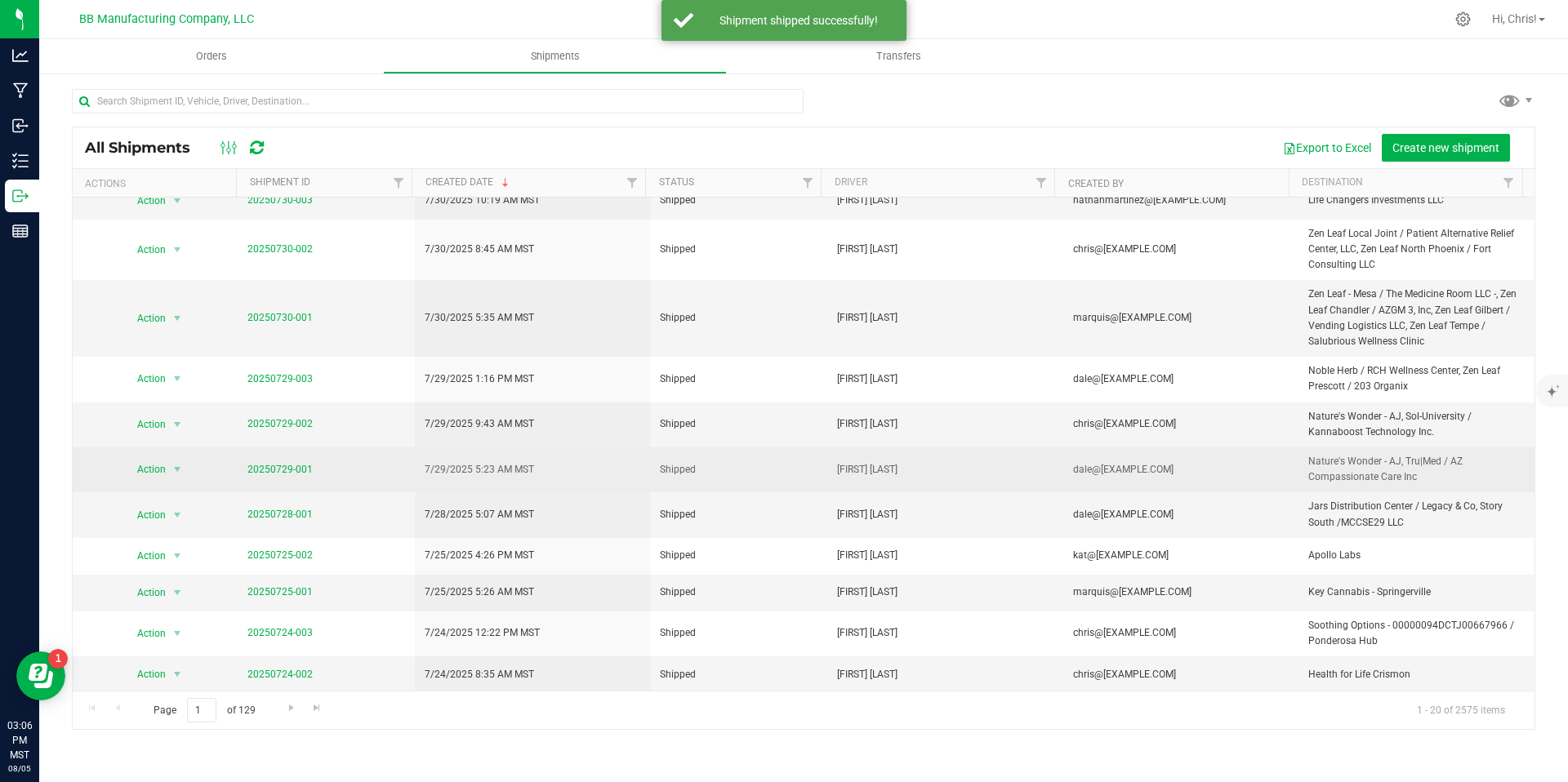 scroll, scrollTop: 364, scrollLeft: 0, axis: vertical 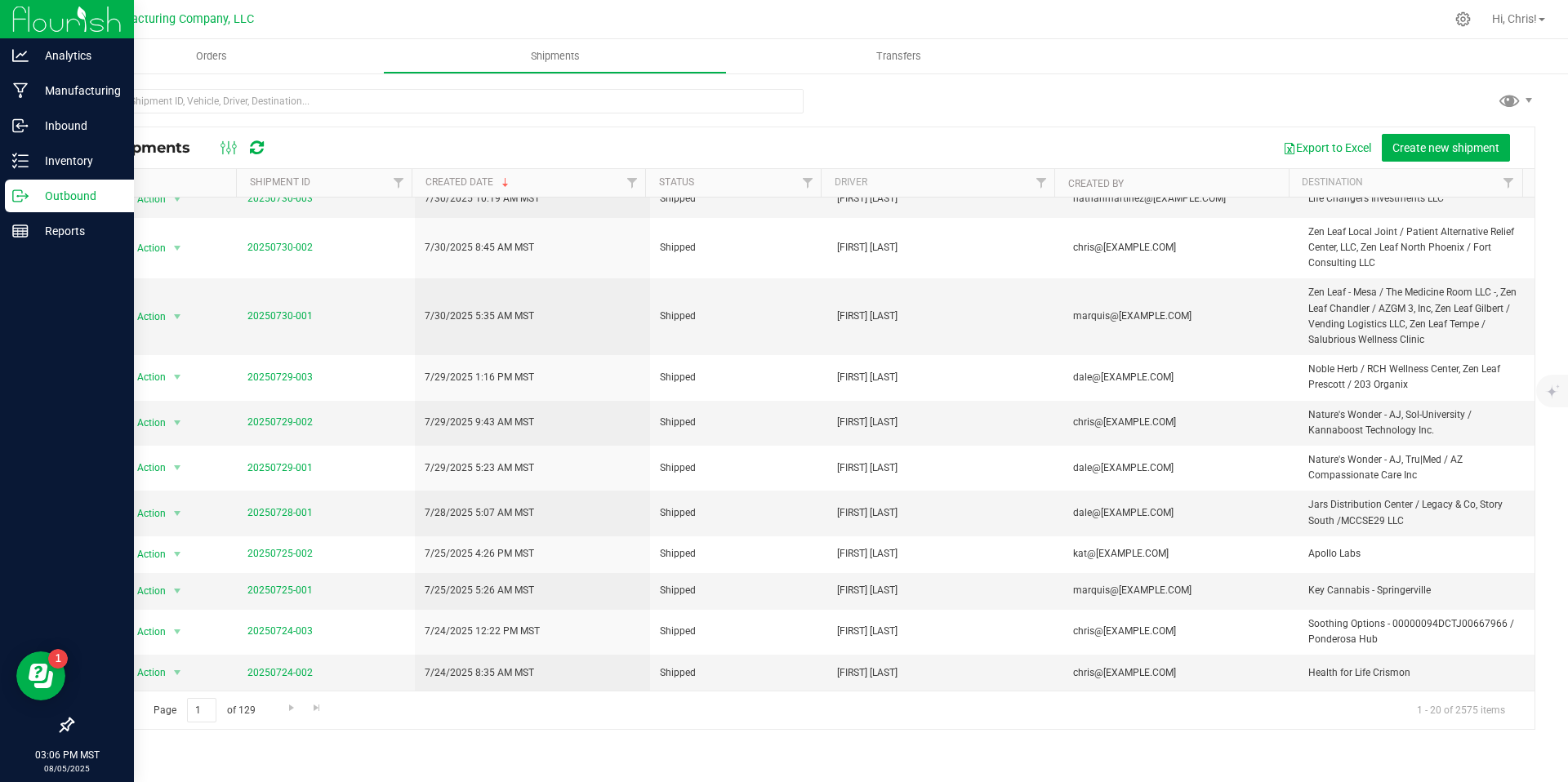 click on "Outbound" at bounding box center [78, 196] 